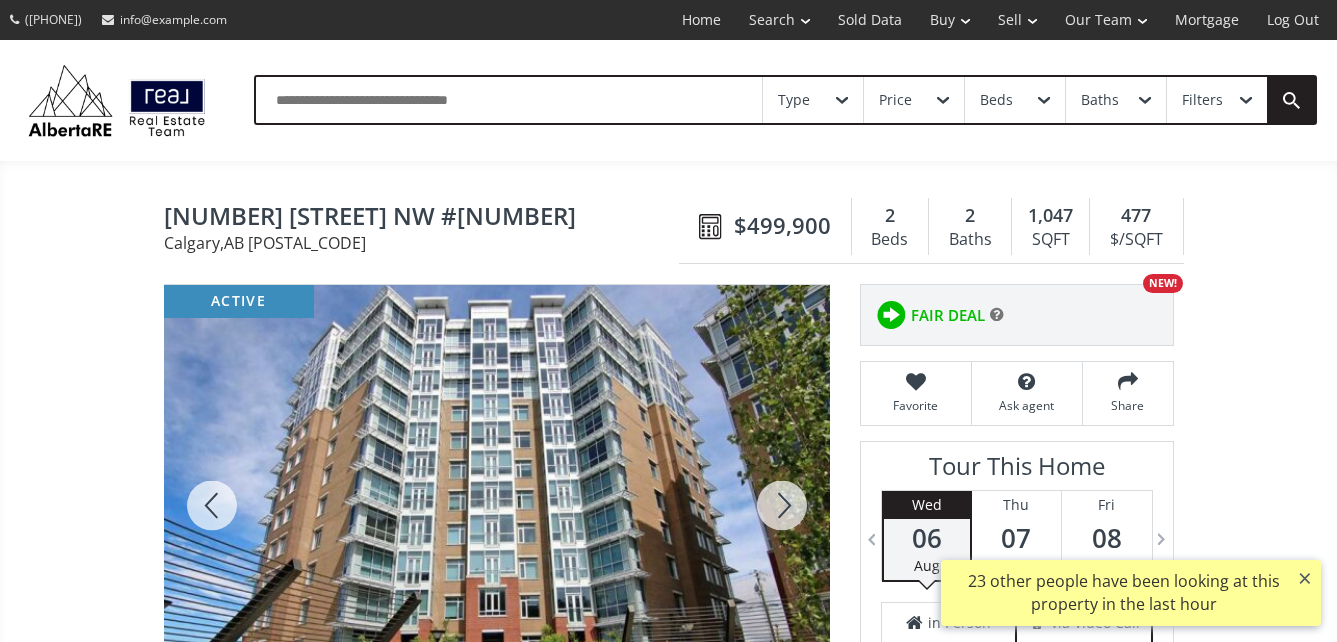scroll, scrollTop: 0, scrollLeft: 0, axis: both 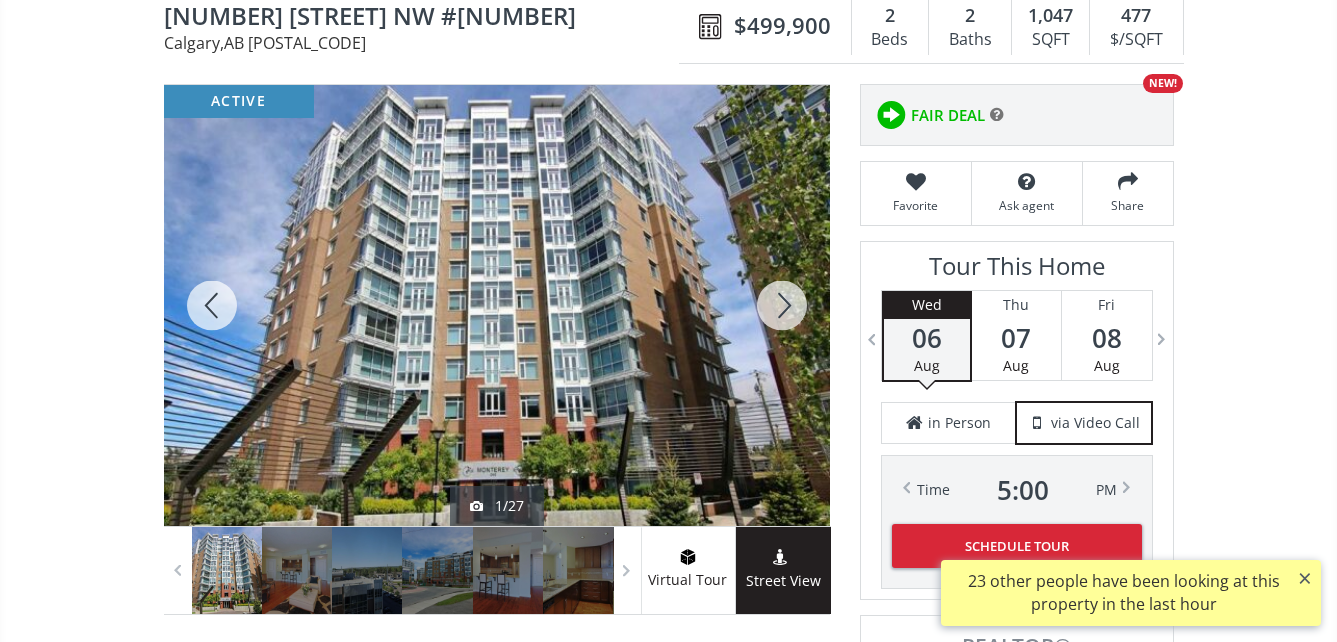 click at bounding box center (497, 305) 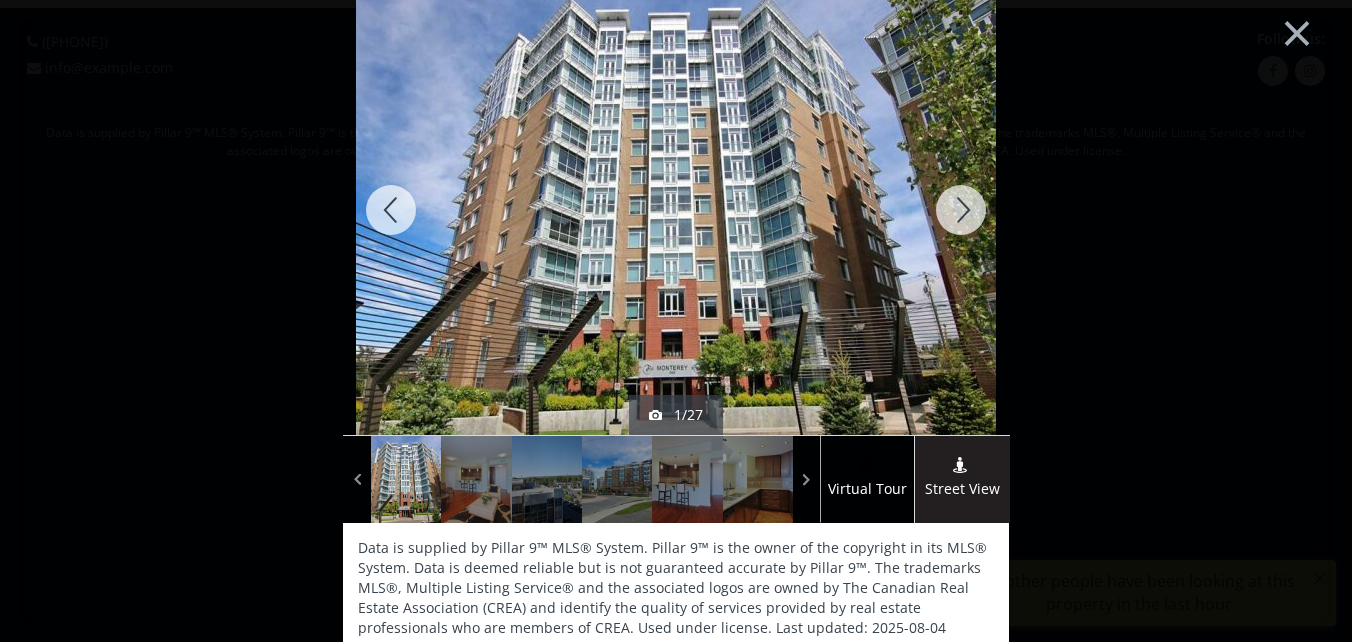click at bounding box center (961, 210) 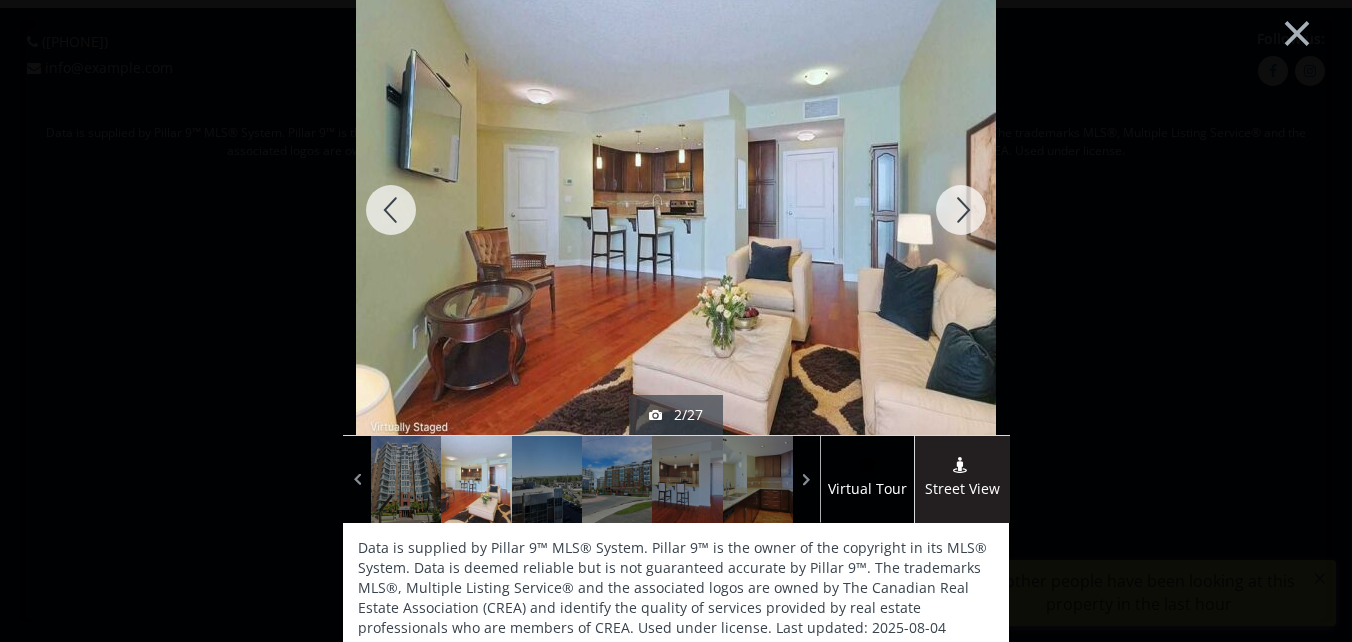 click at bounding box center [961, 210] 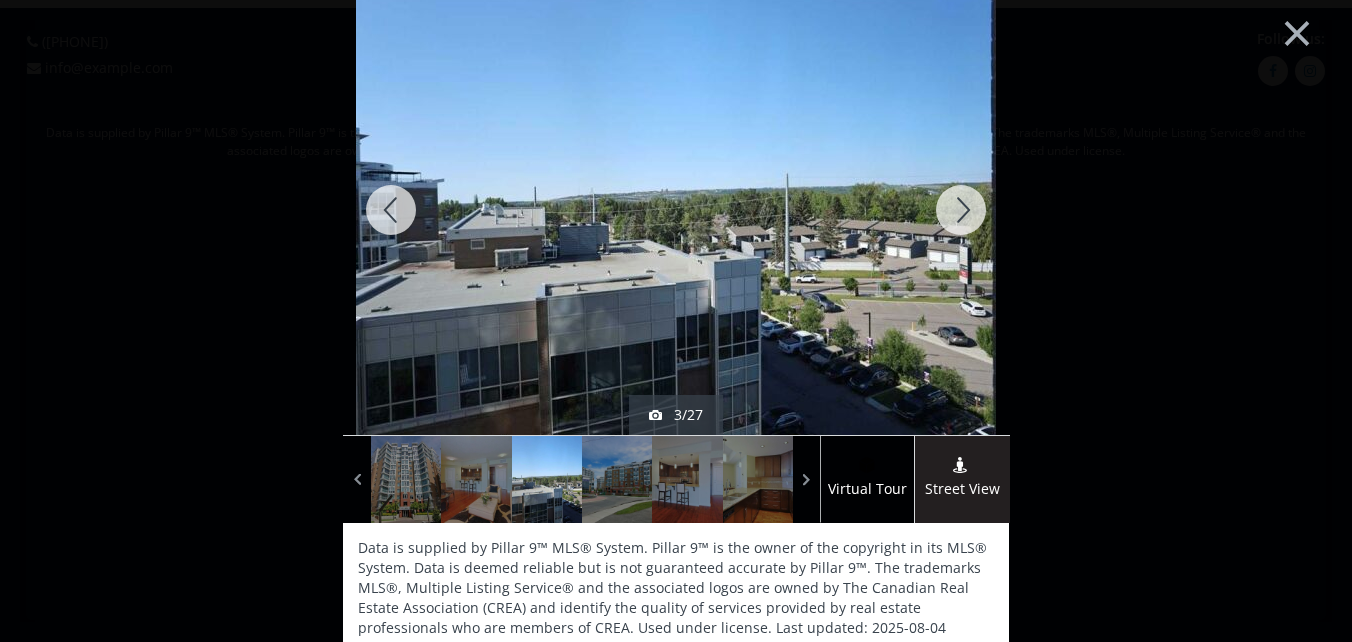 click at bounding box center [961, 210] 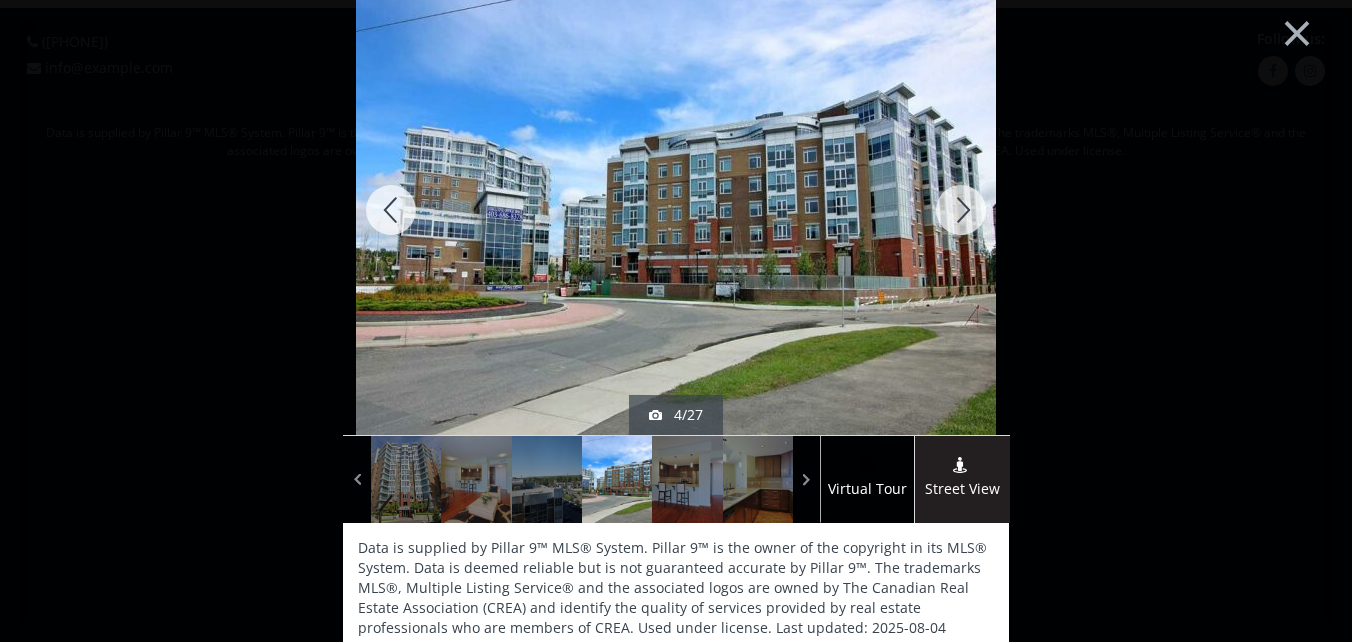 click at bounding box center [961, 210] 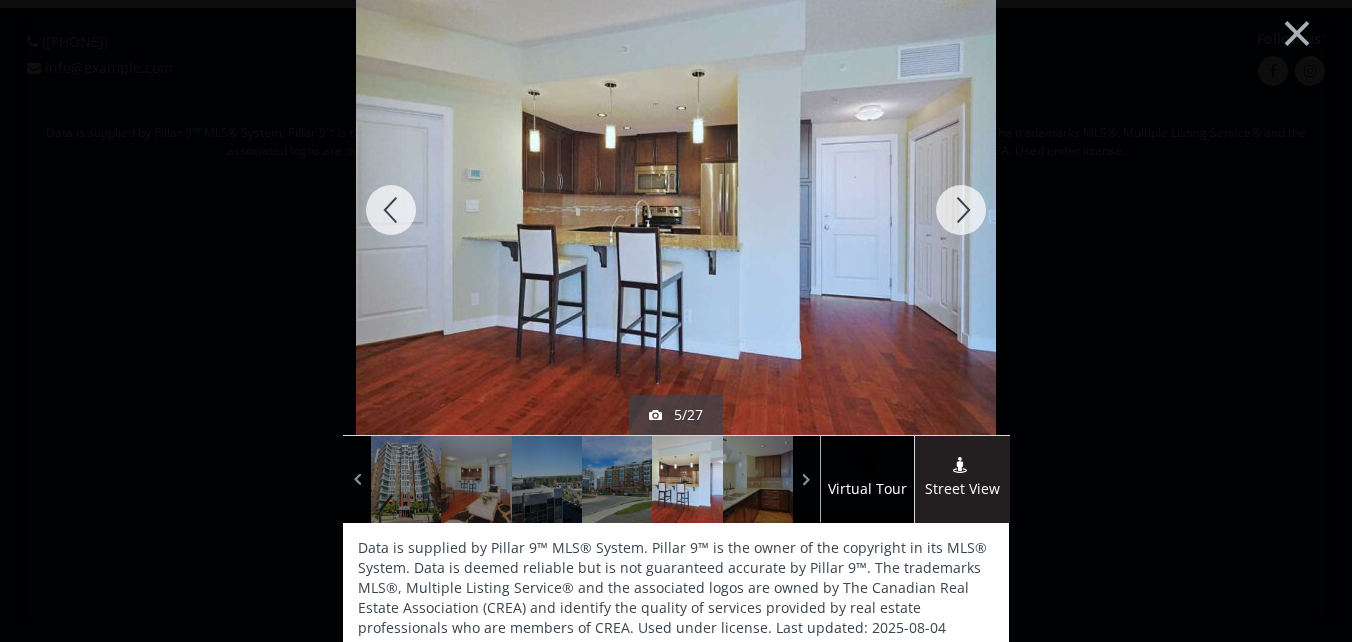 click at bounding box center [961, 210] 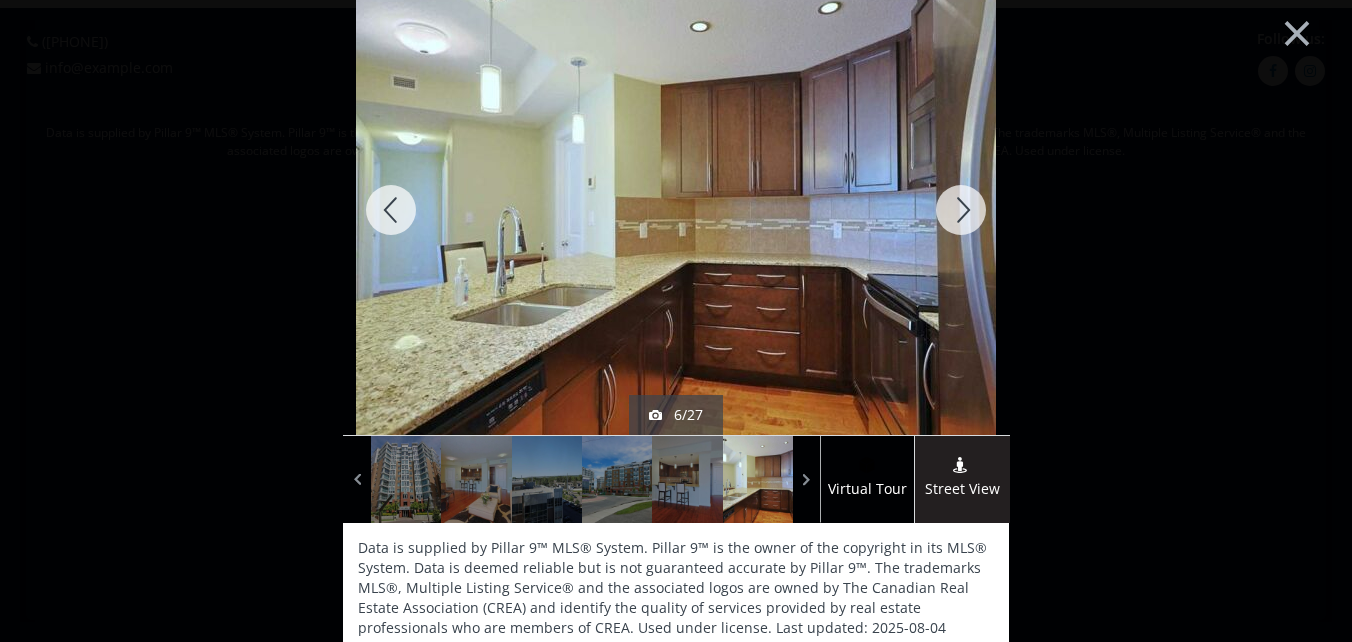 click at bounding box center (961, 210) 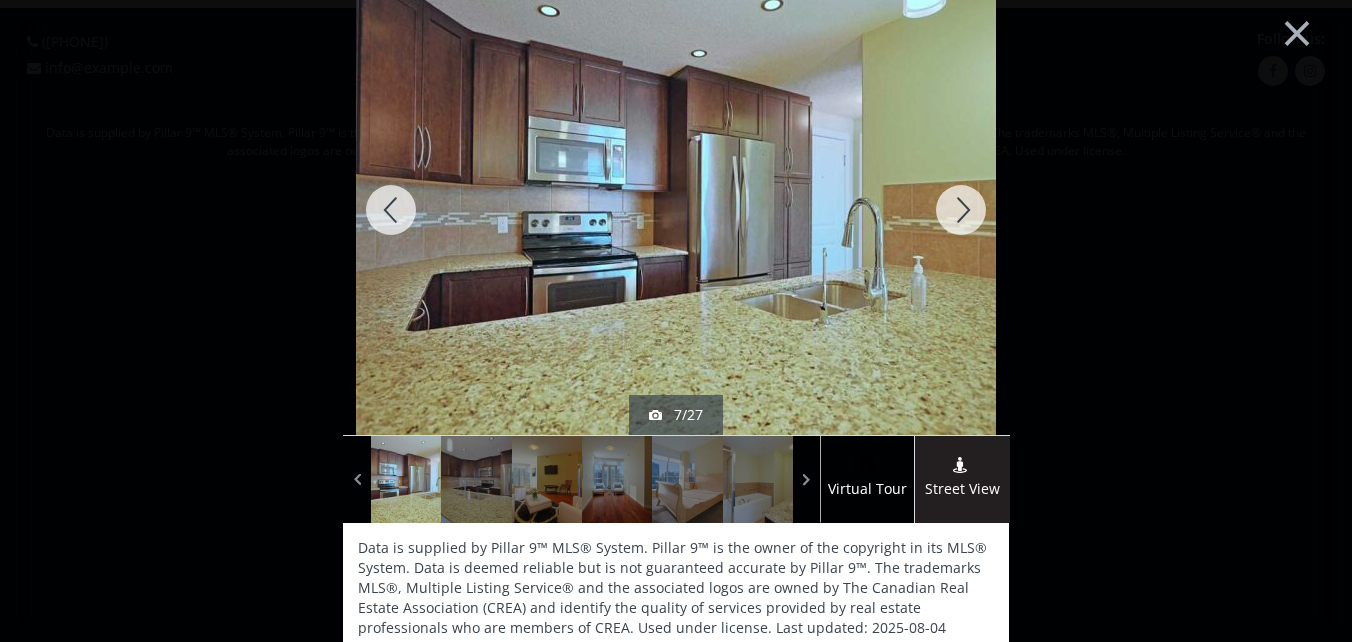 click at bounding box center [961, 210] 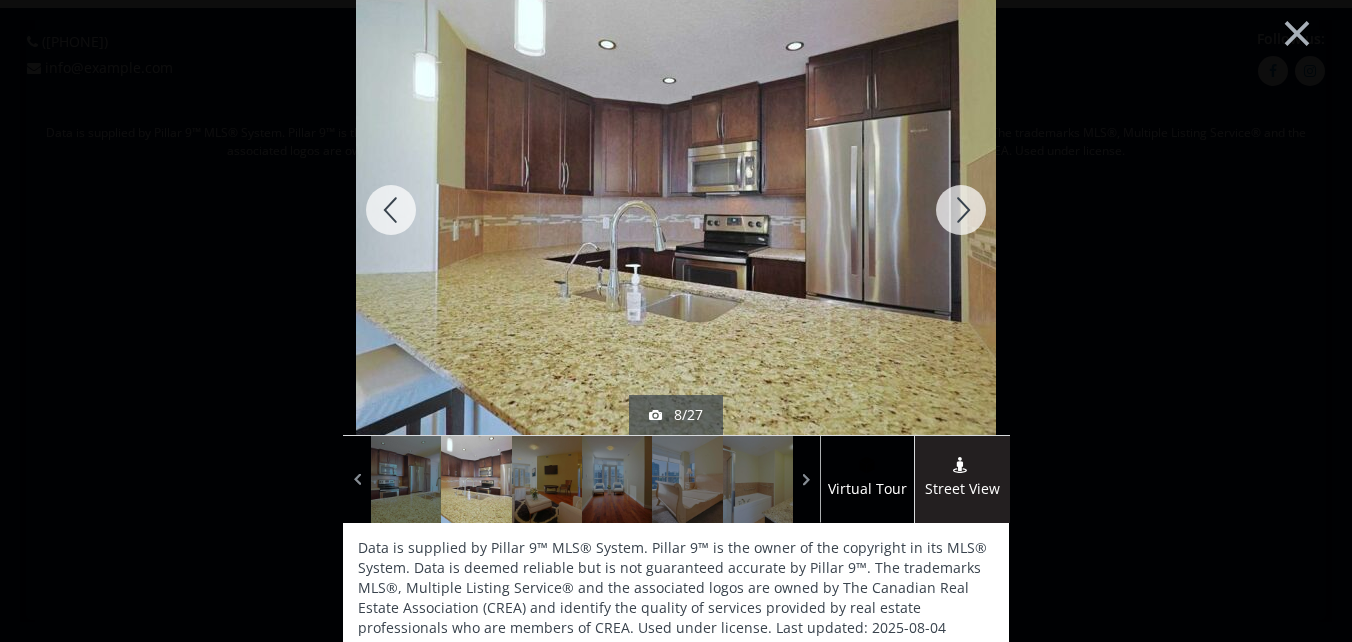click at bounding box center (961, 210) 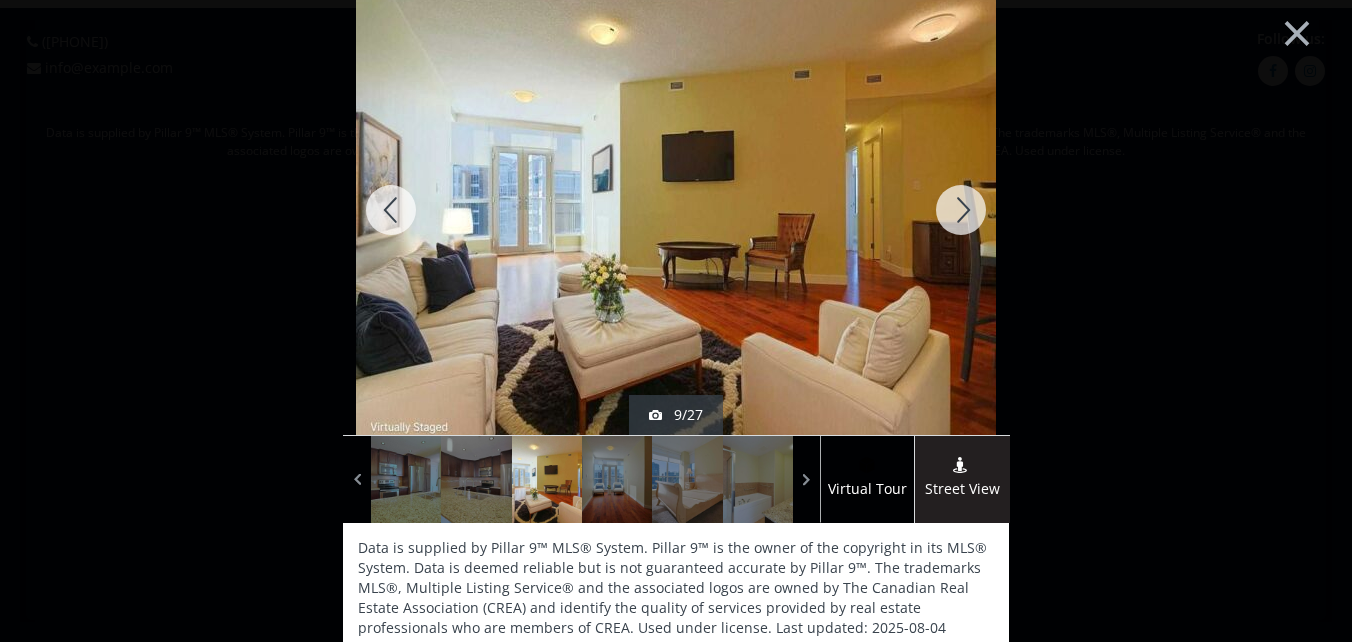 click at bounding box center (961, 210) 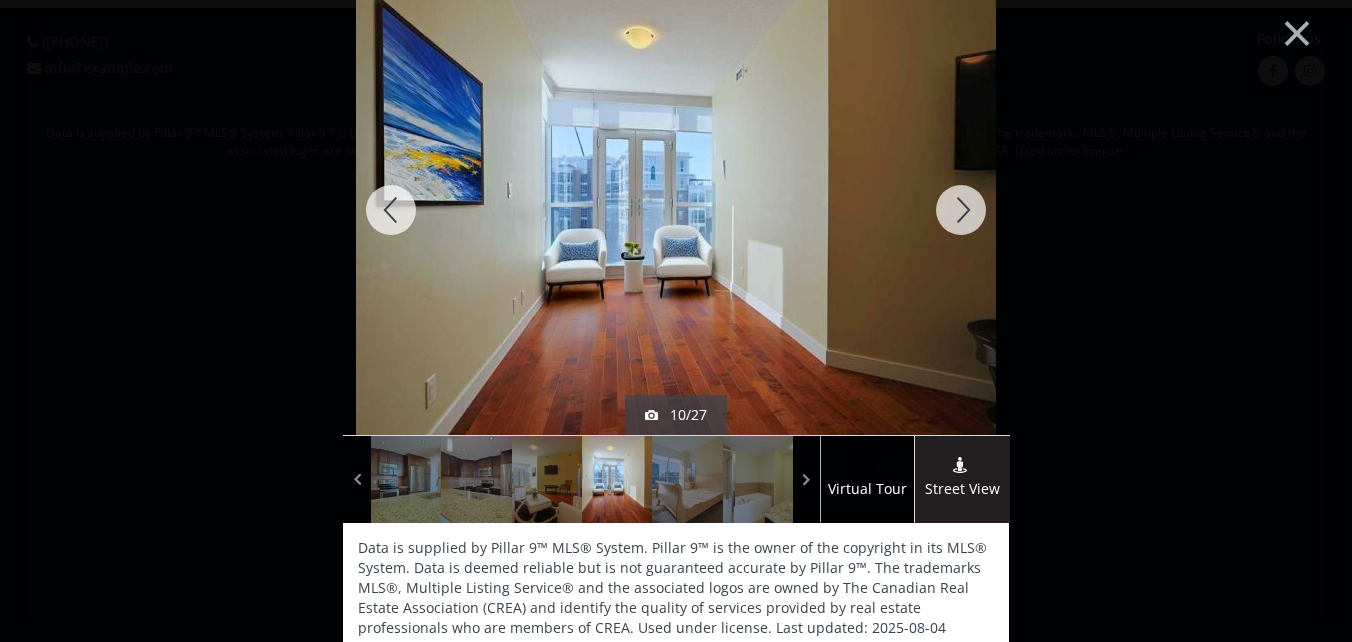 click at bounding box center [961, 210] 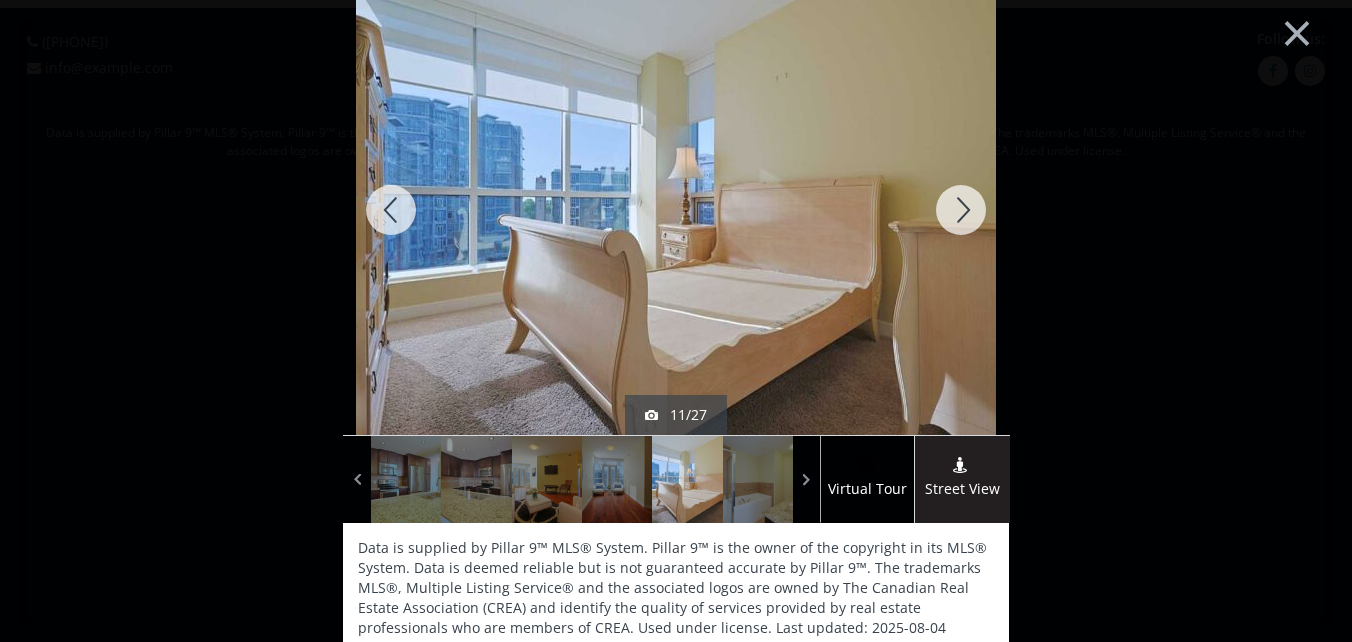 click at bounding box center [961, 210] 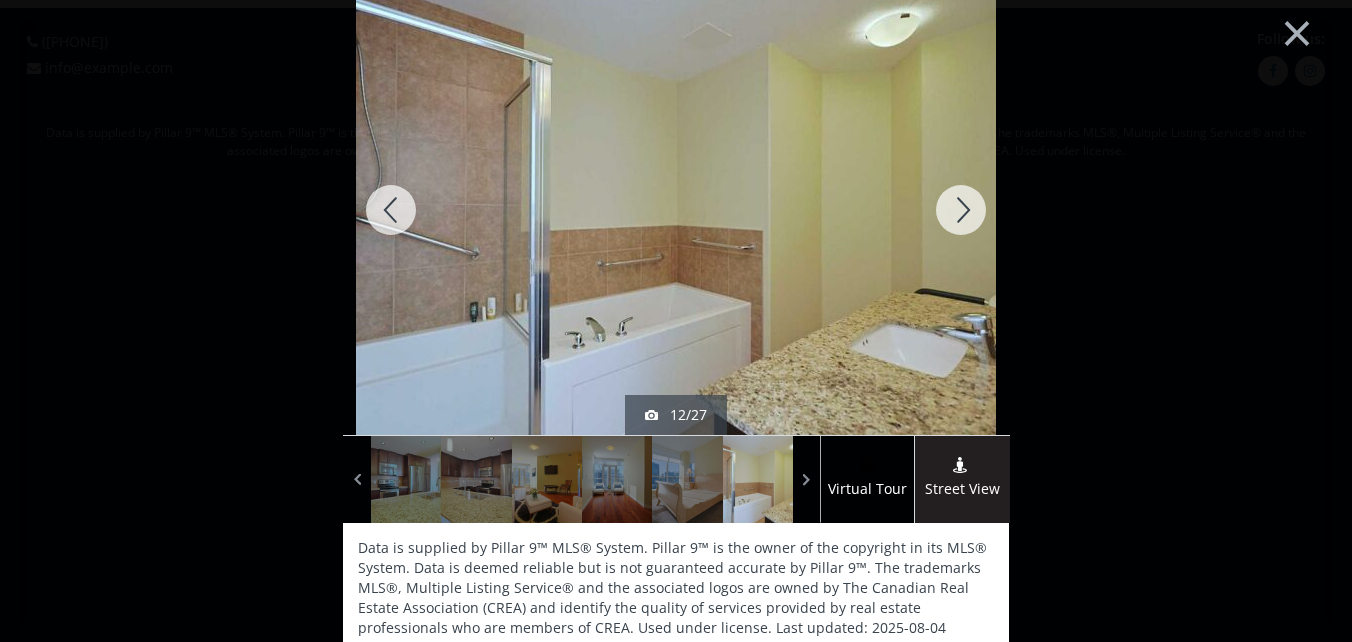 click at bounding box center [961, 210] 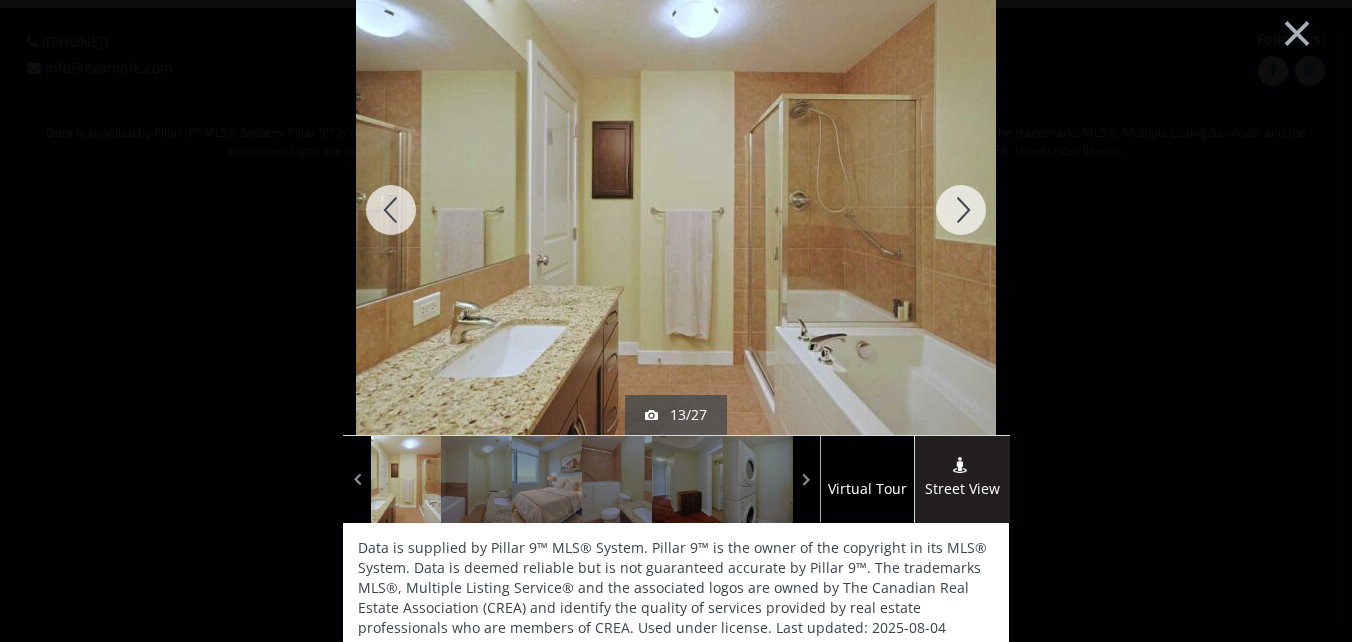 click at bounding box center (961, 210) 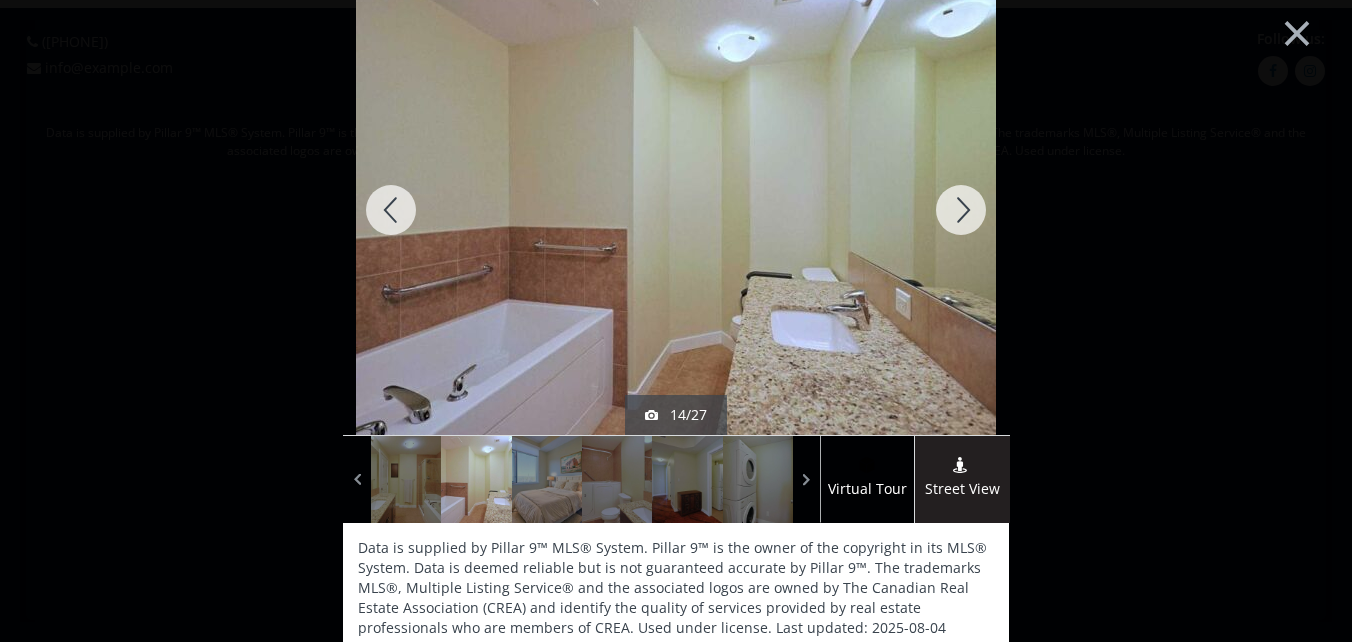 click at bounding box center [961, 210] 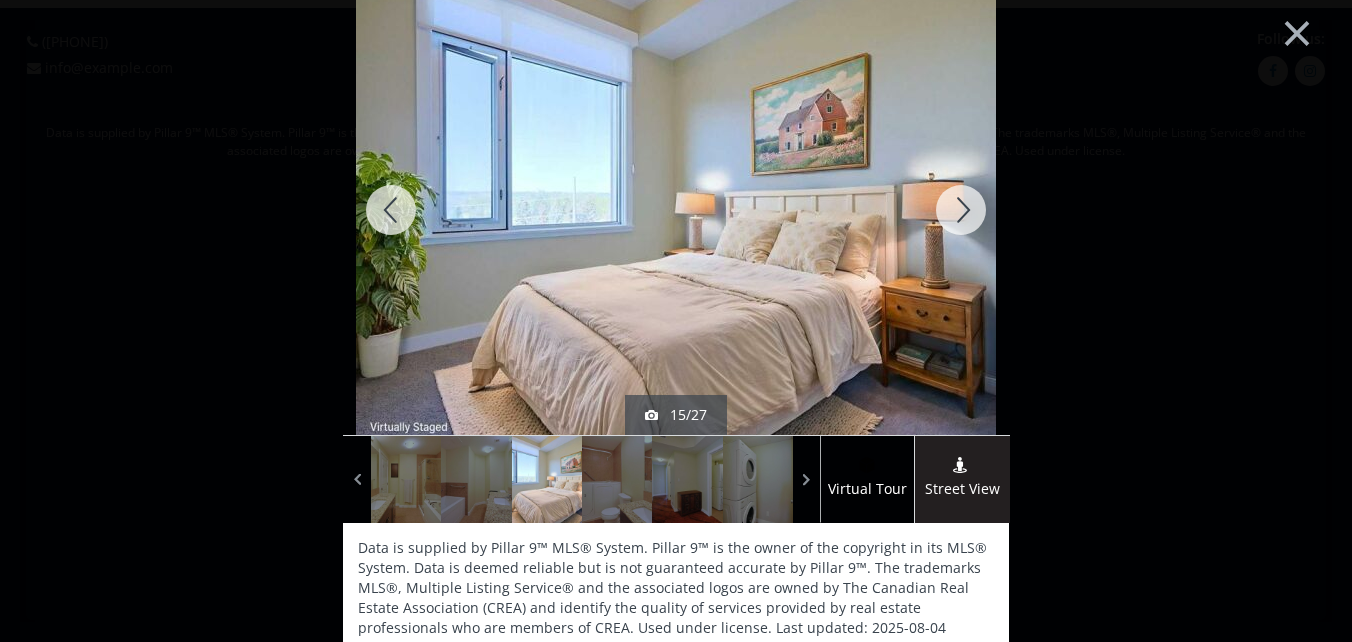 click at bounding box center (961, 210) 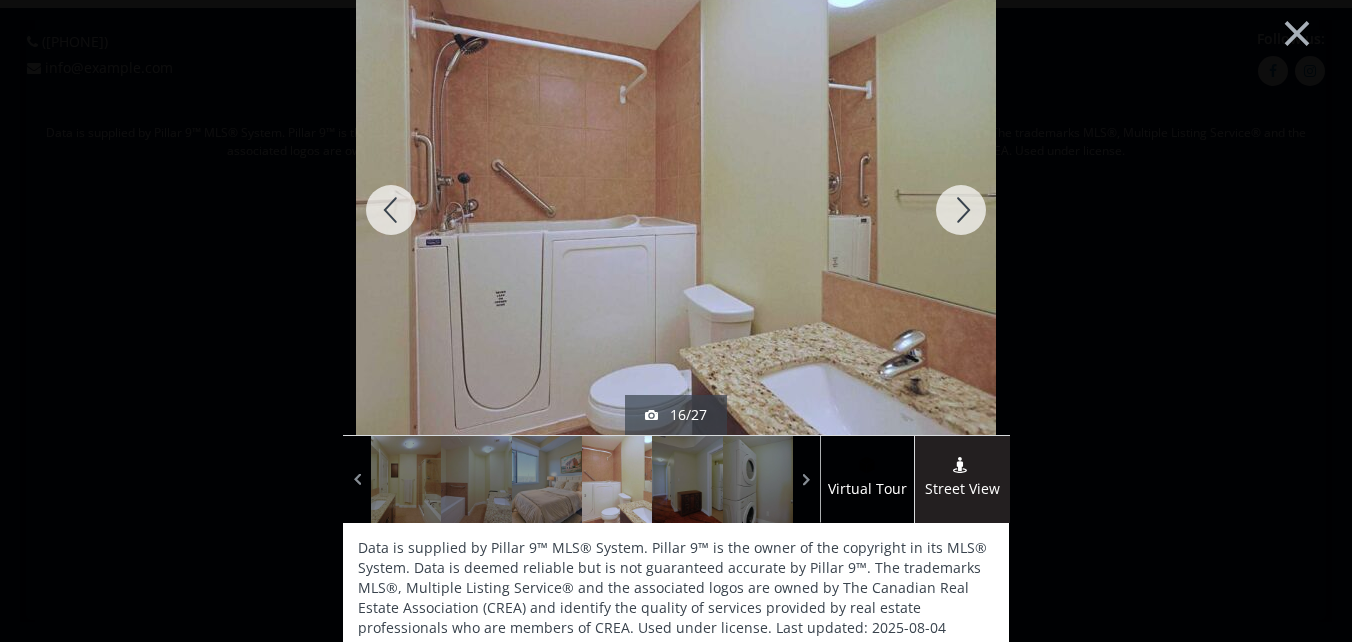 click at bounding box center (961, 210) 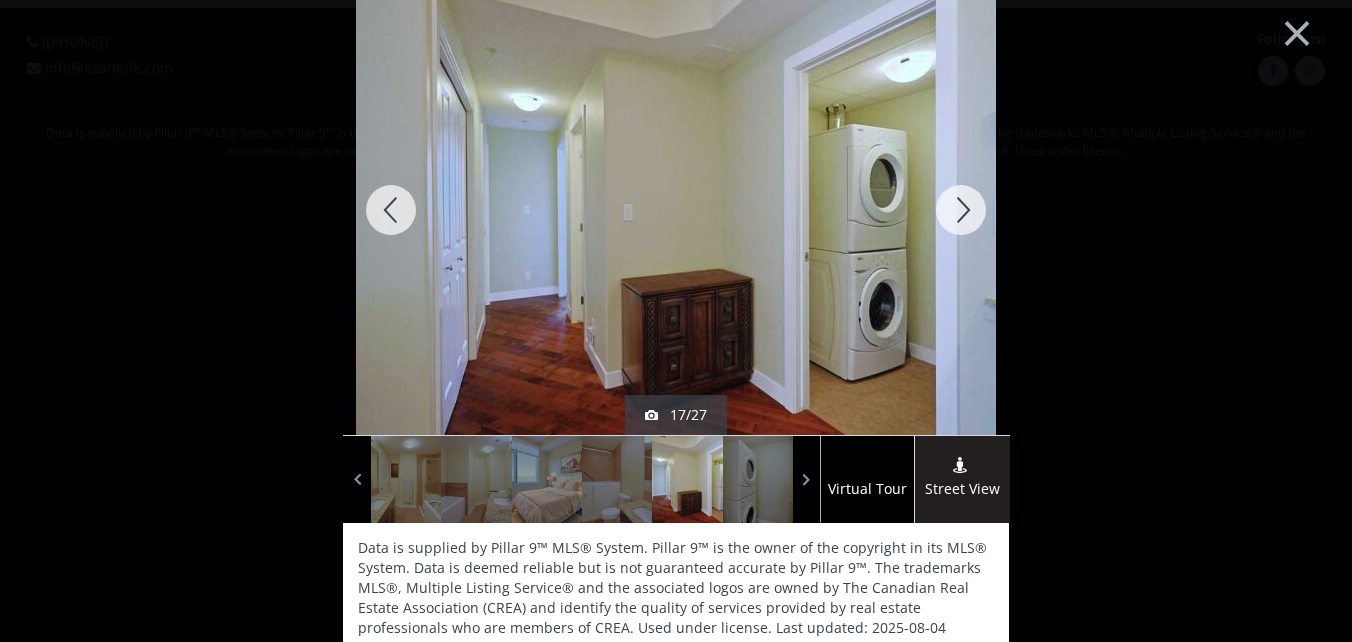 click at bounding box center (961, 210) 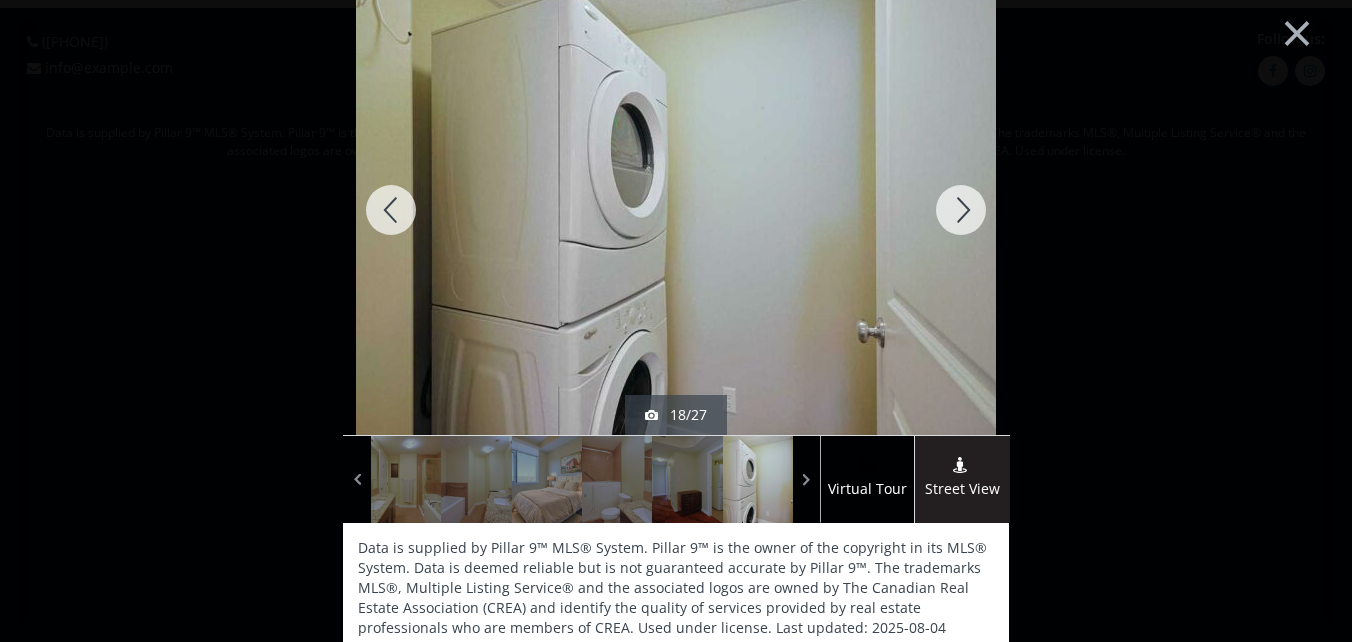 click at bounding box center [961, 210] 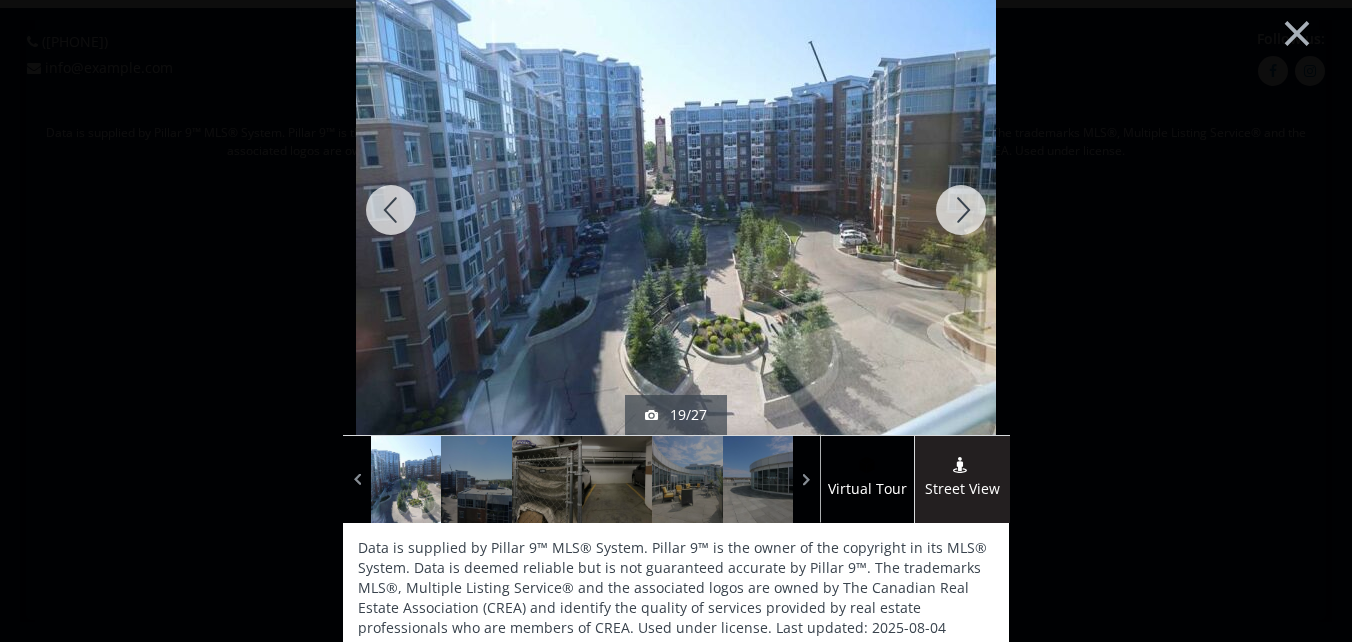 click at bounding box center (961, 210) 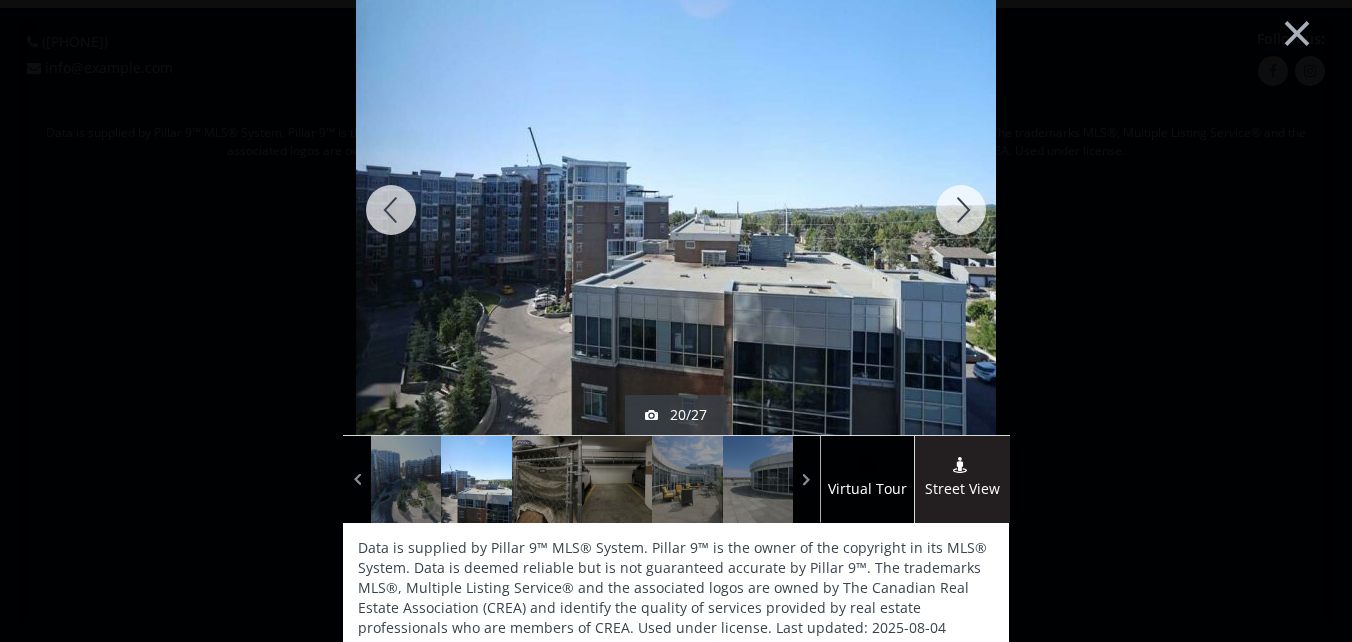 click at bounding box center (961, 210) 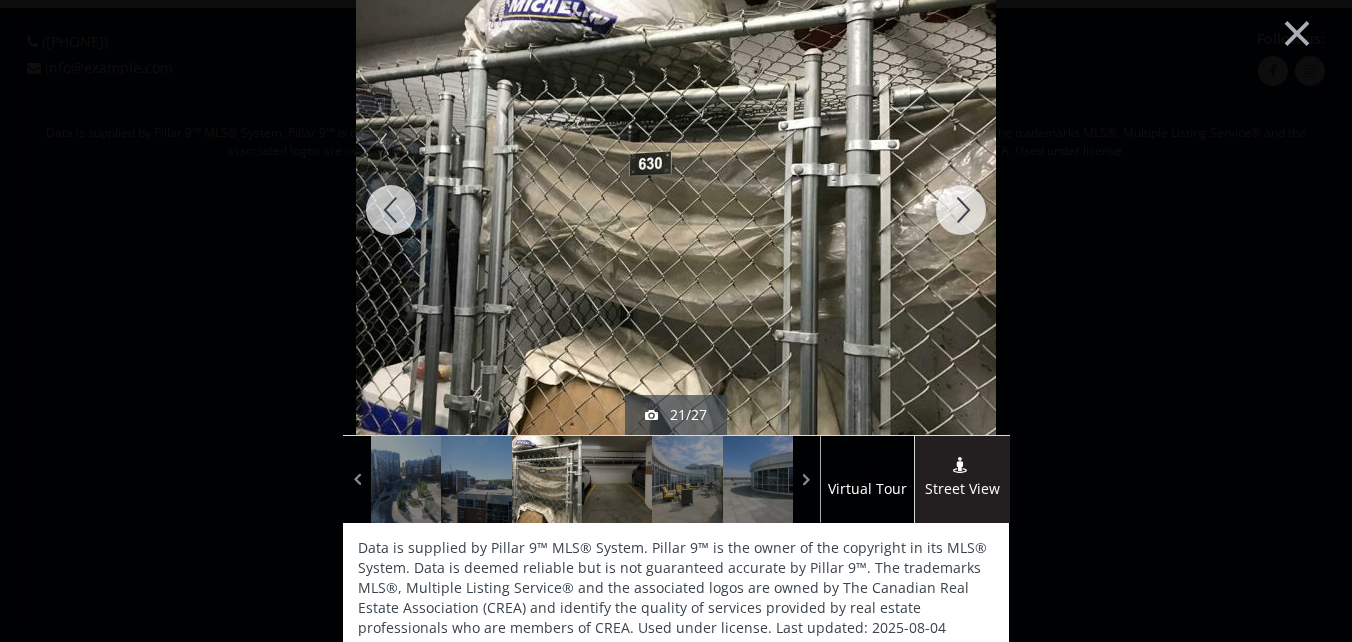 click at bounding box center (961, 210) 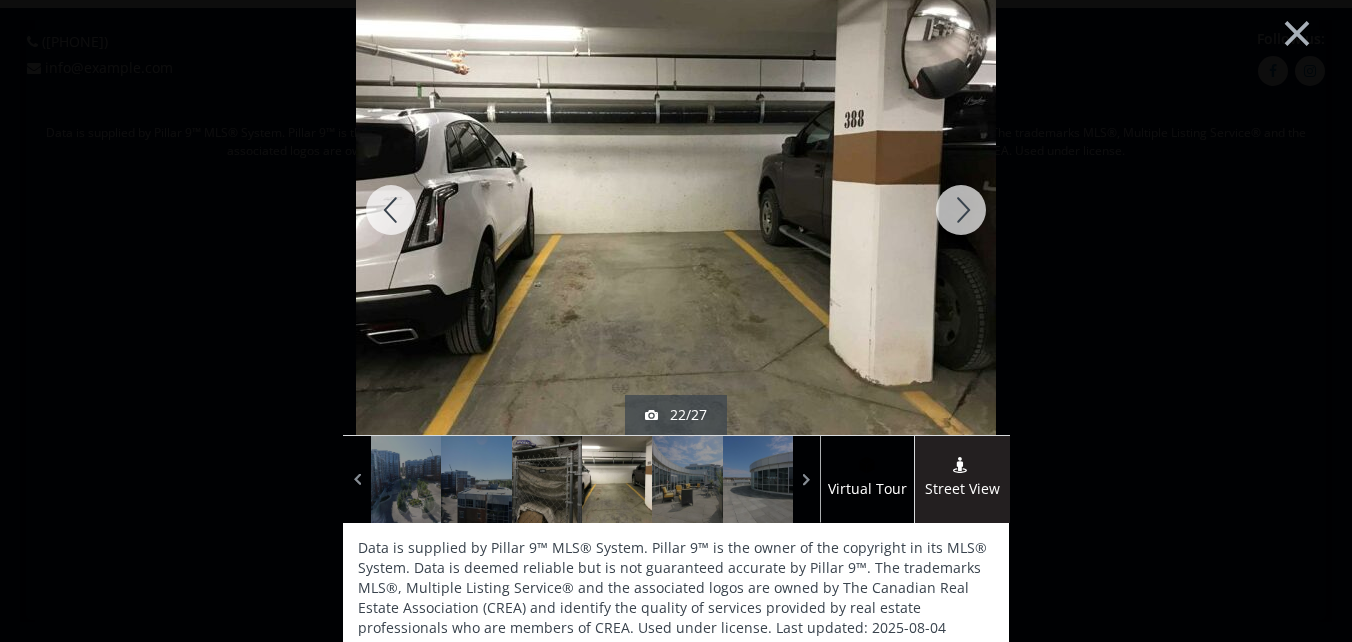 click at bounding box center [961, 210] 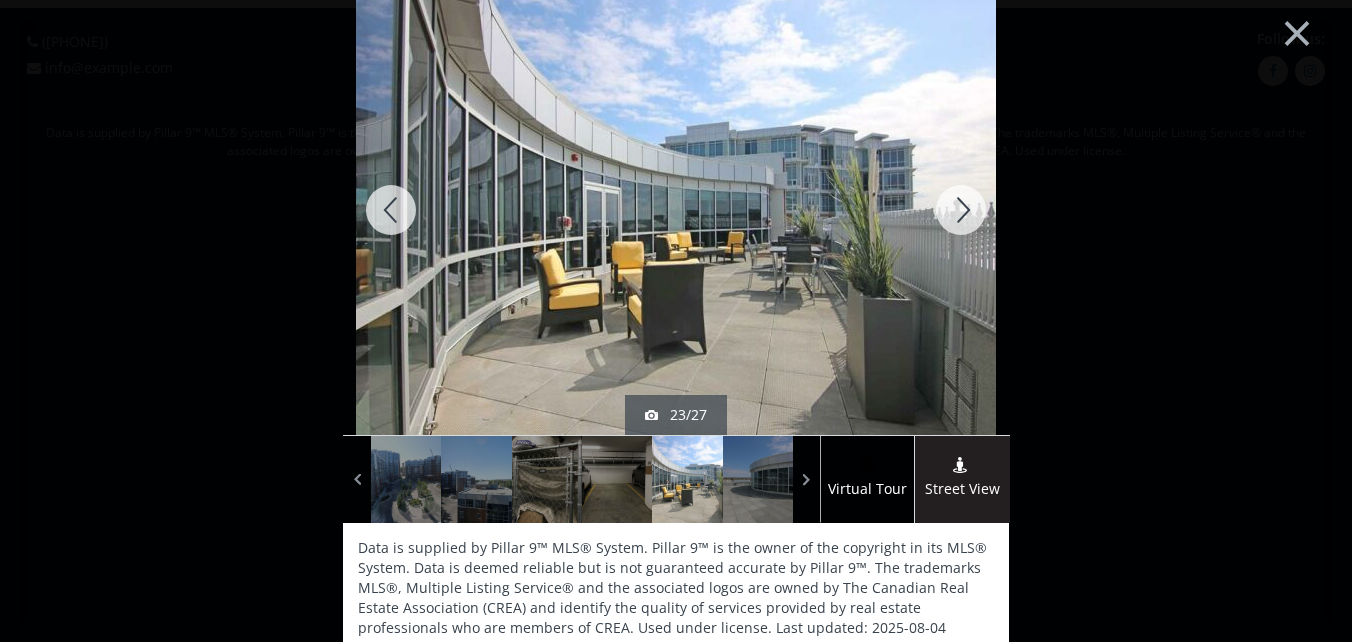 click at bounding box center (961, 210) 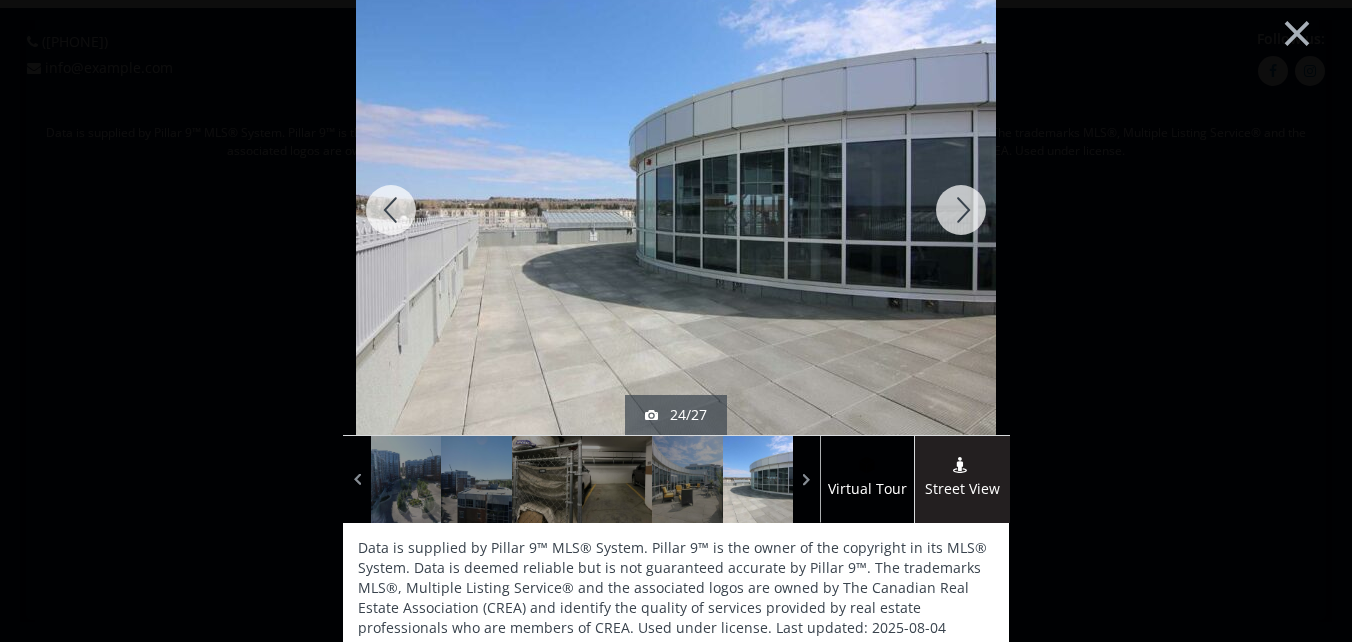 click at bounding box center (961, 210) 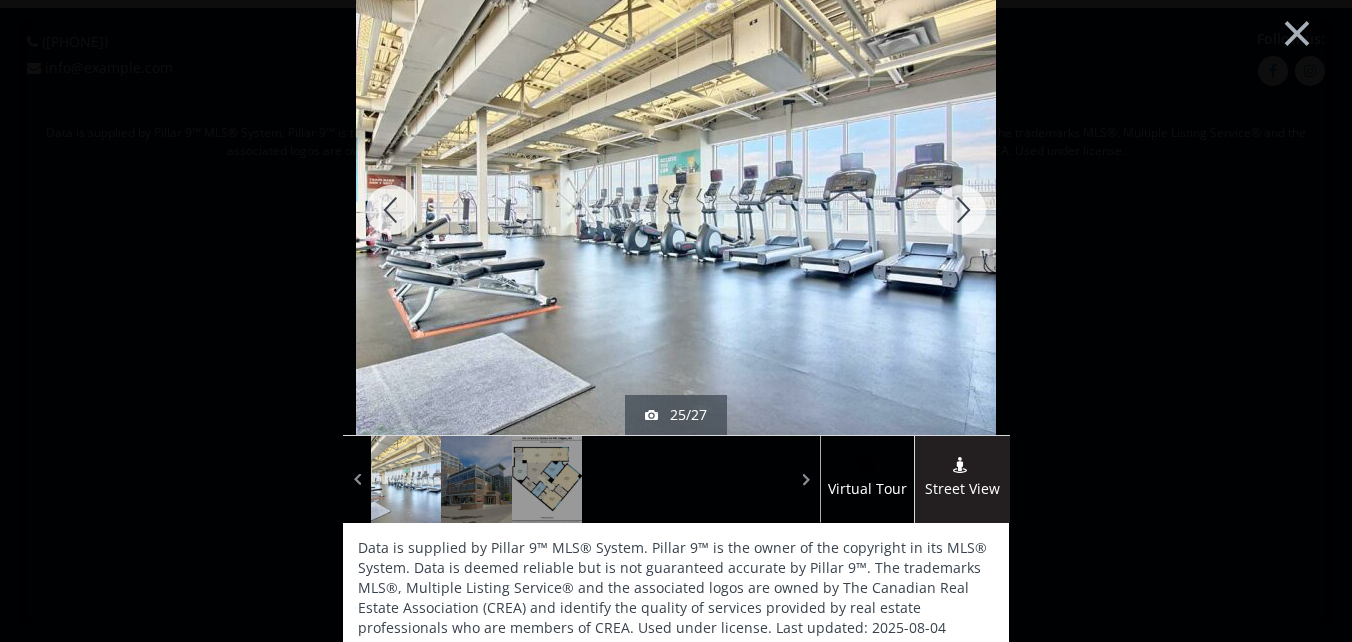 click at bounding box center [961, 210] 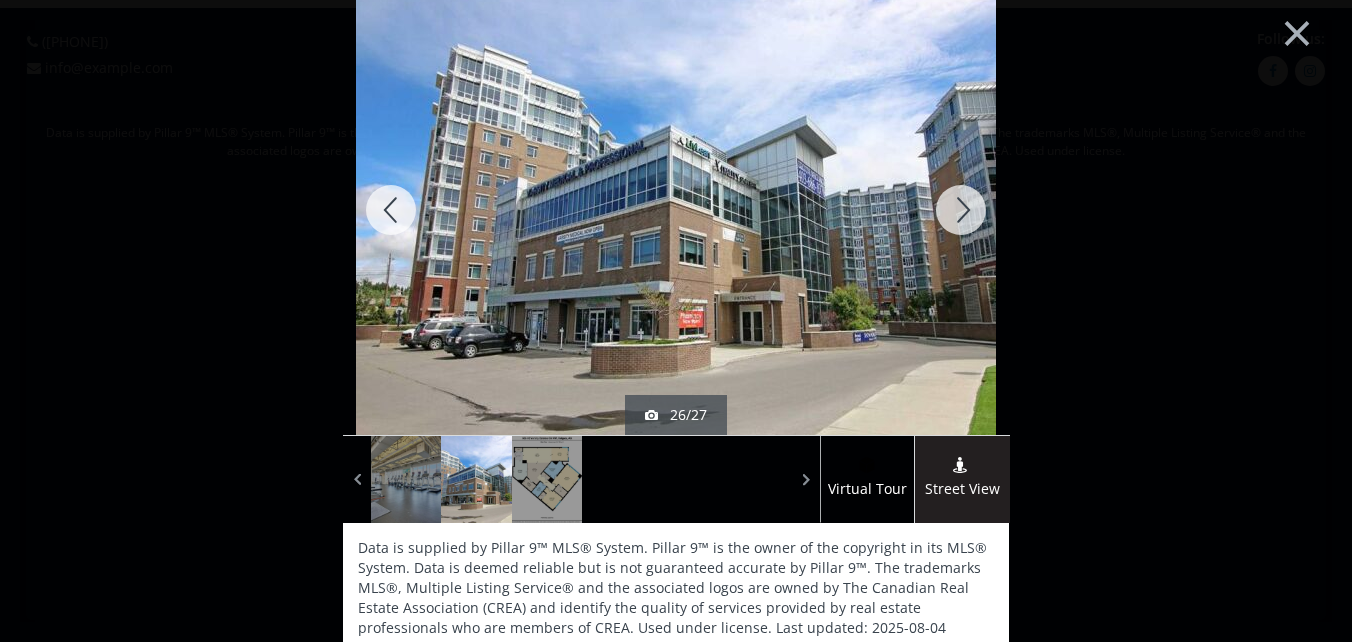 click at bounding box center (961, 210) 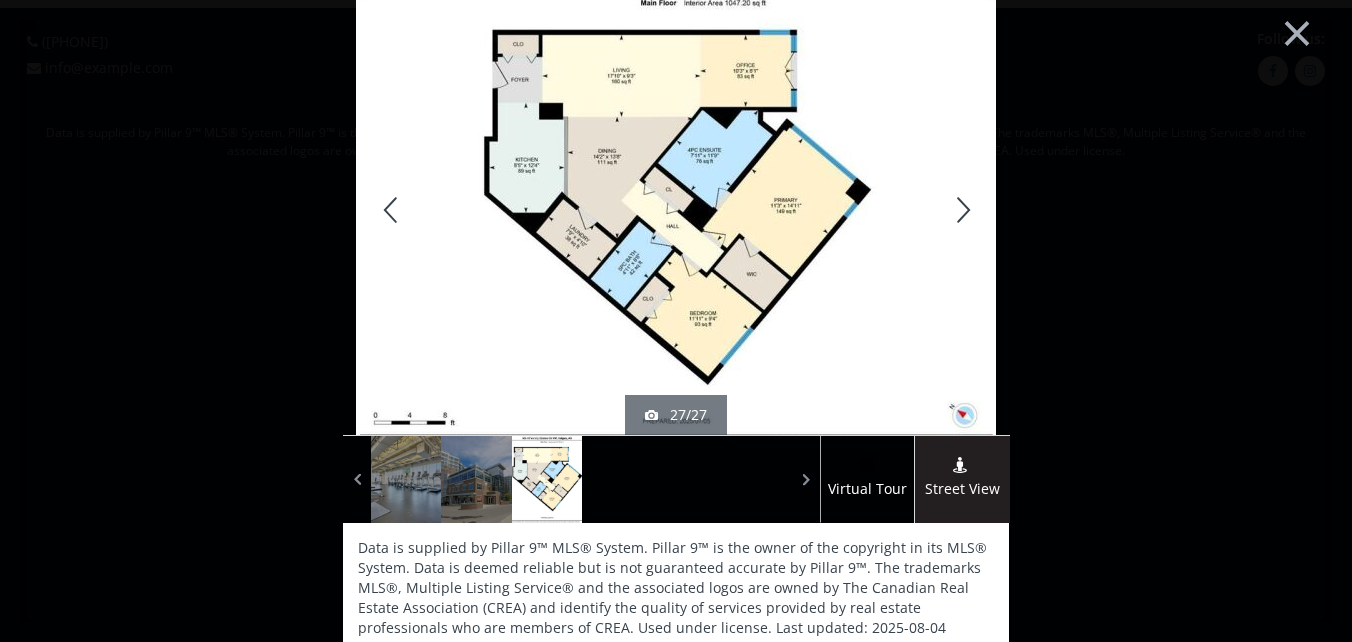 click at bounding box center [961, 210] 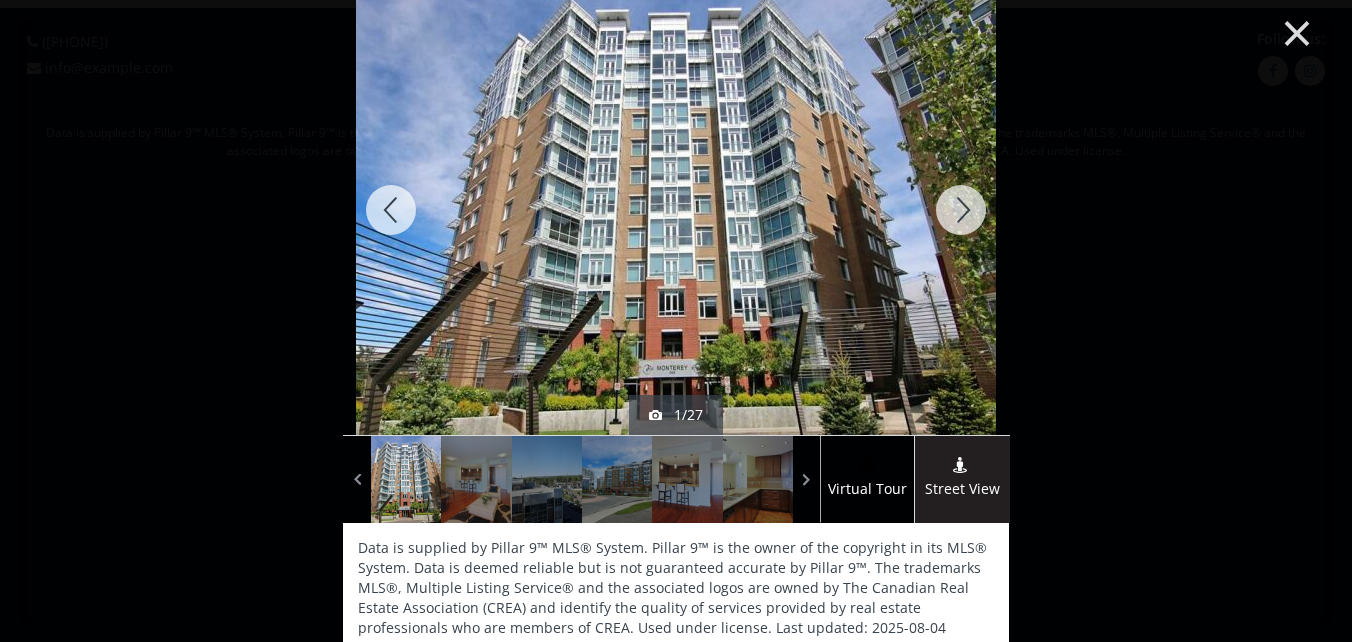 click on "×" at bounding box center (1297, 31) 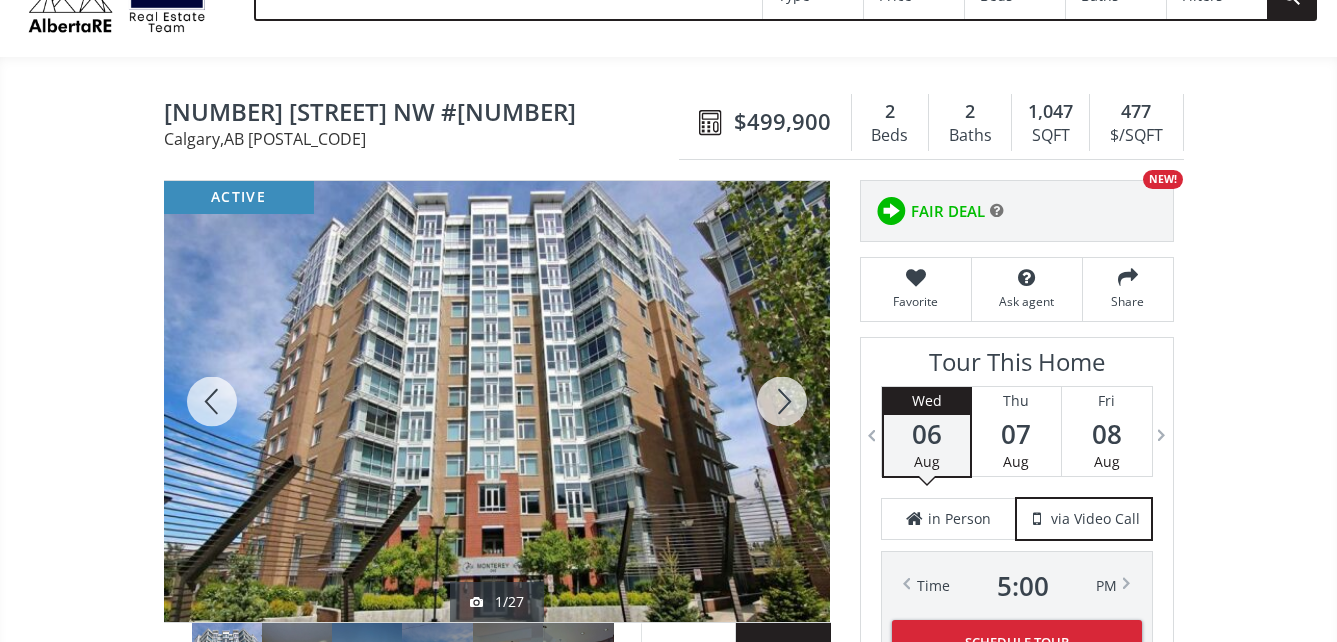 scroll, scrollTop: 100, scrollLeft: 0, axis: vertical 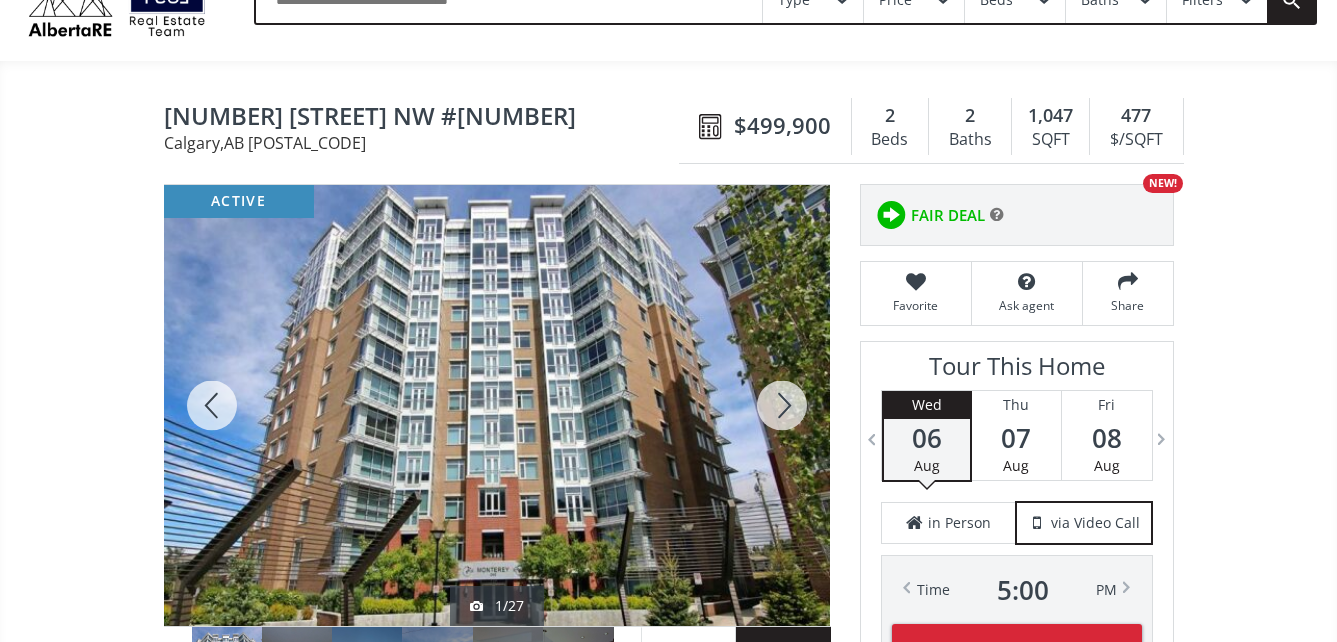 click at bounding box center (497, 405) 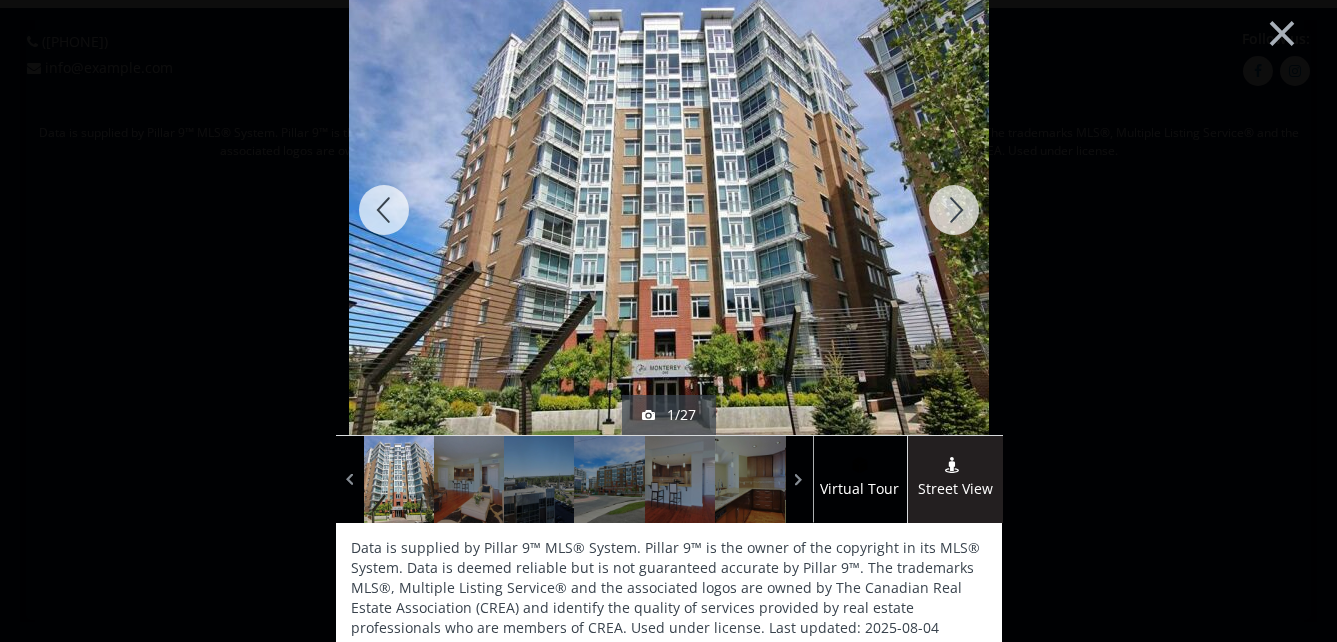 scroll, scrollTop: 0, scrollLeft: 0, axis: both 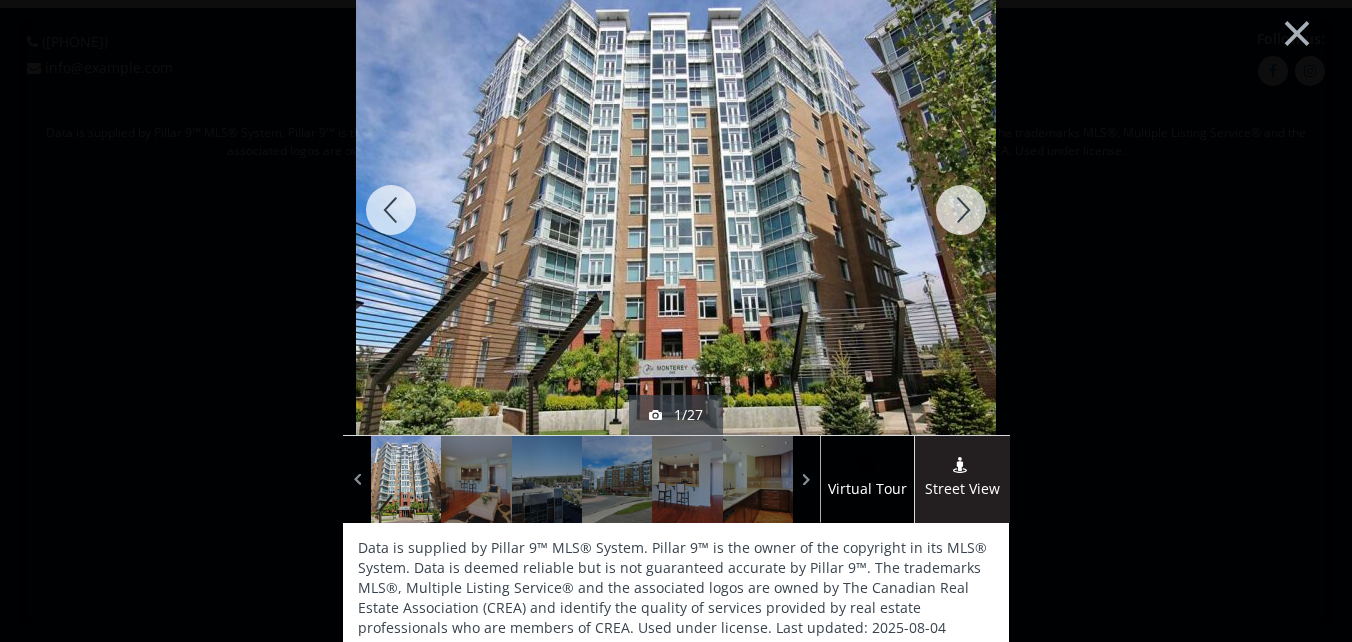 click at bounding box center (961, 210) 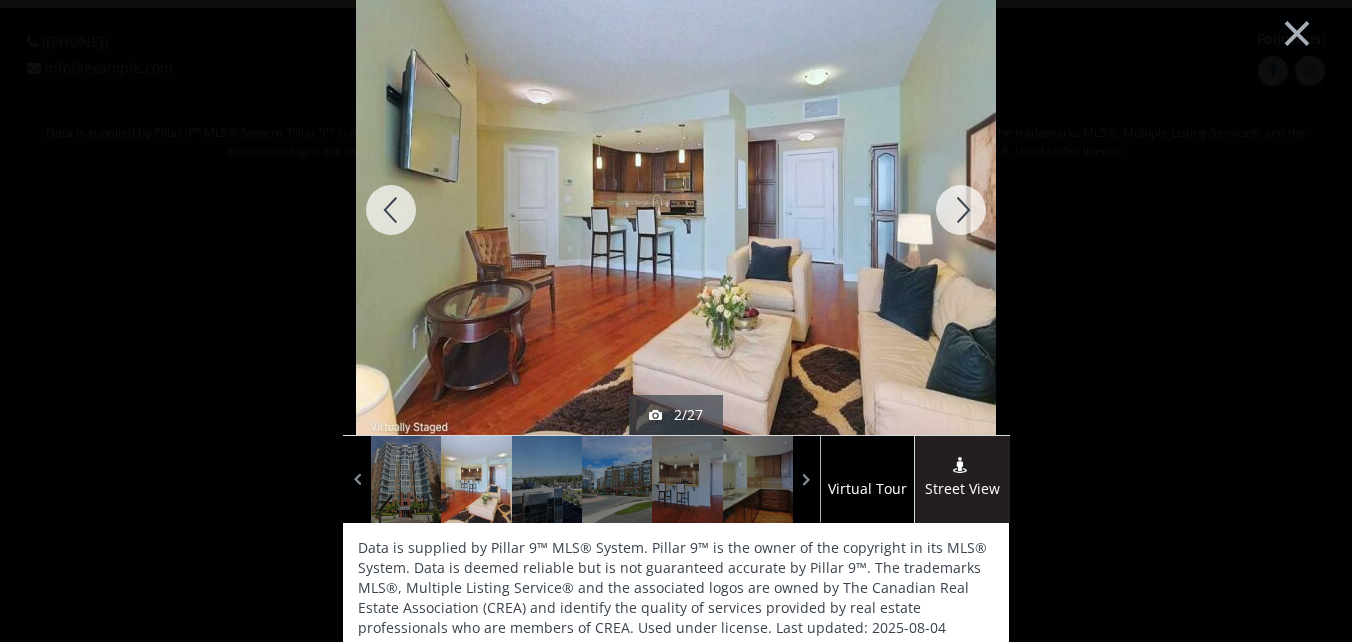 click at bounding box center [961, 210] 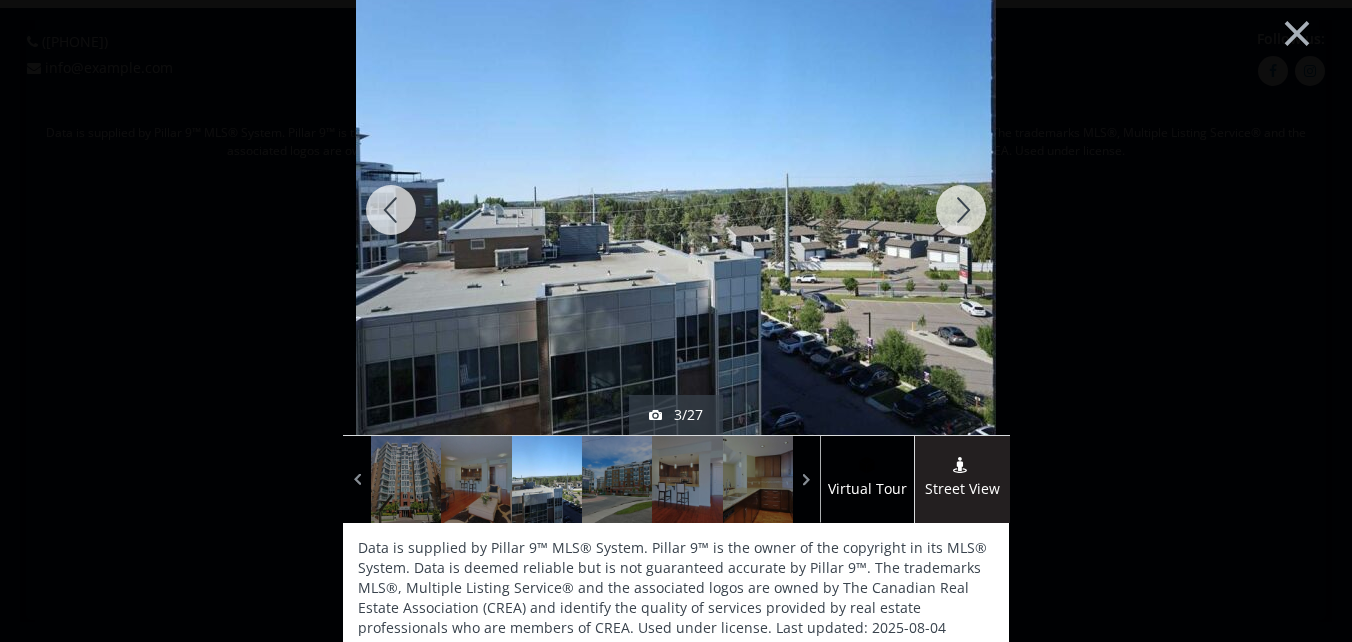 click at bounding box center (961, 210) 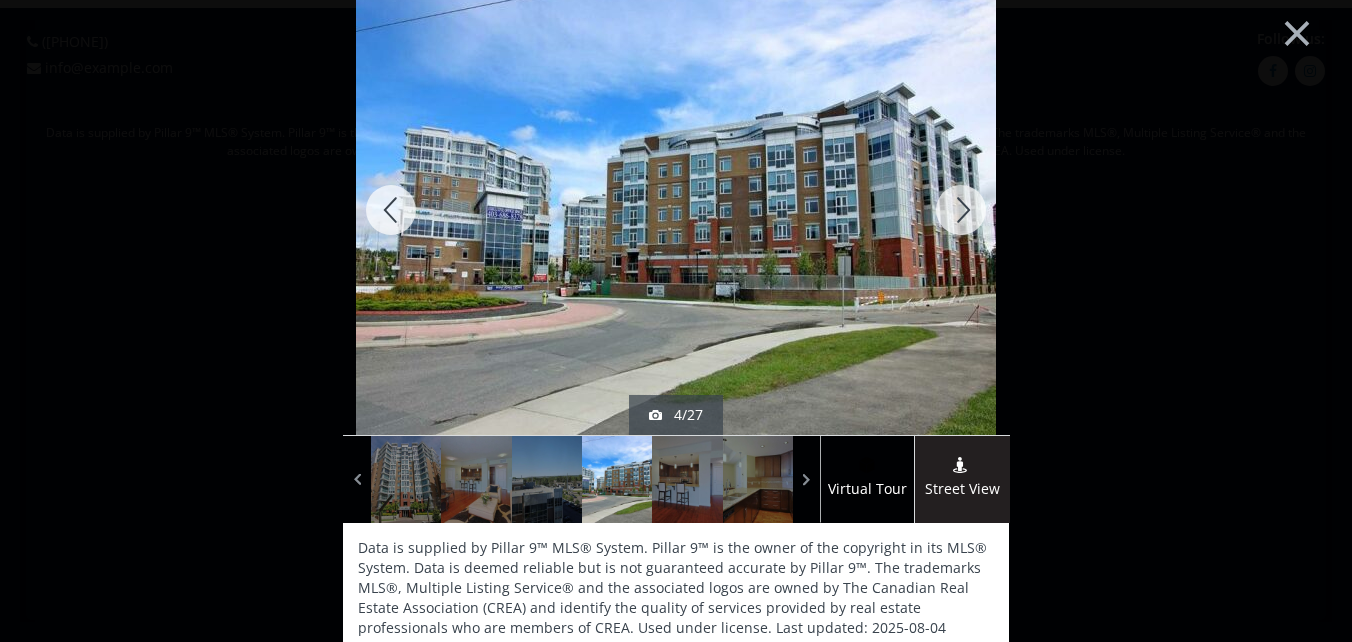 click at bounding box center (961, 210) 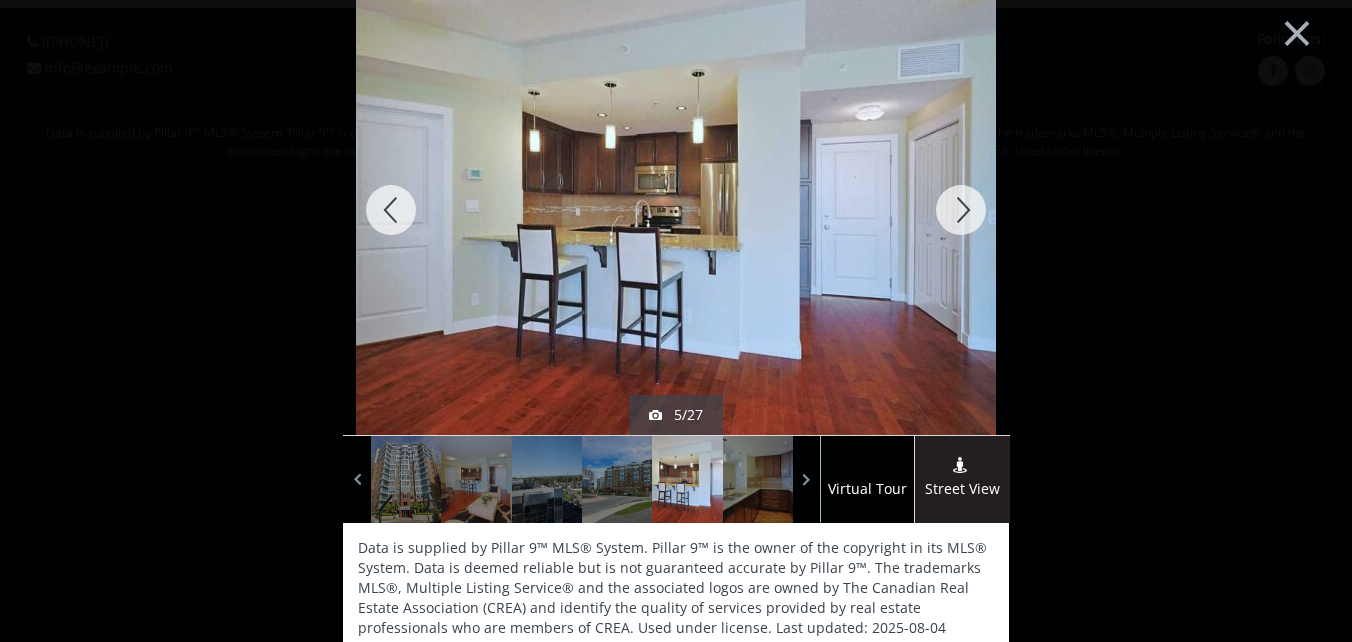 click at bounding box center (961, 210) 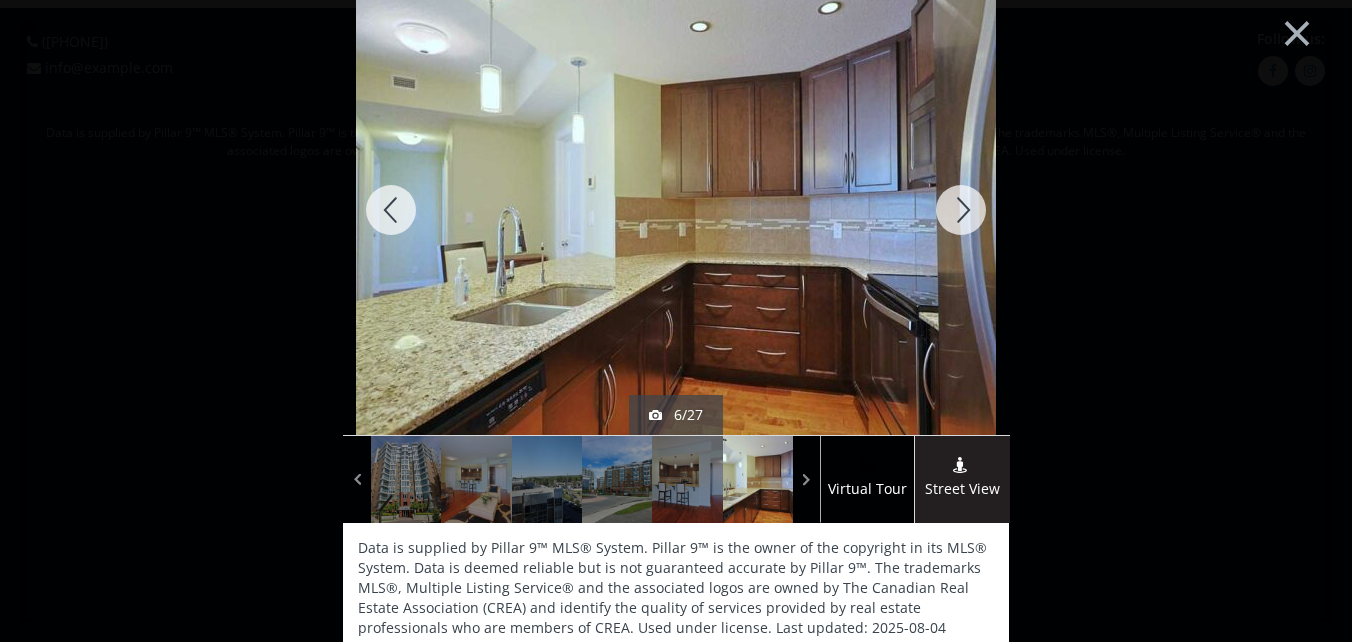 click at bounding box center [961, 210] 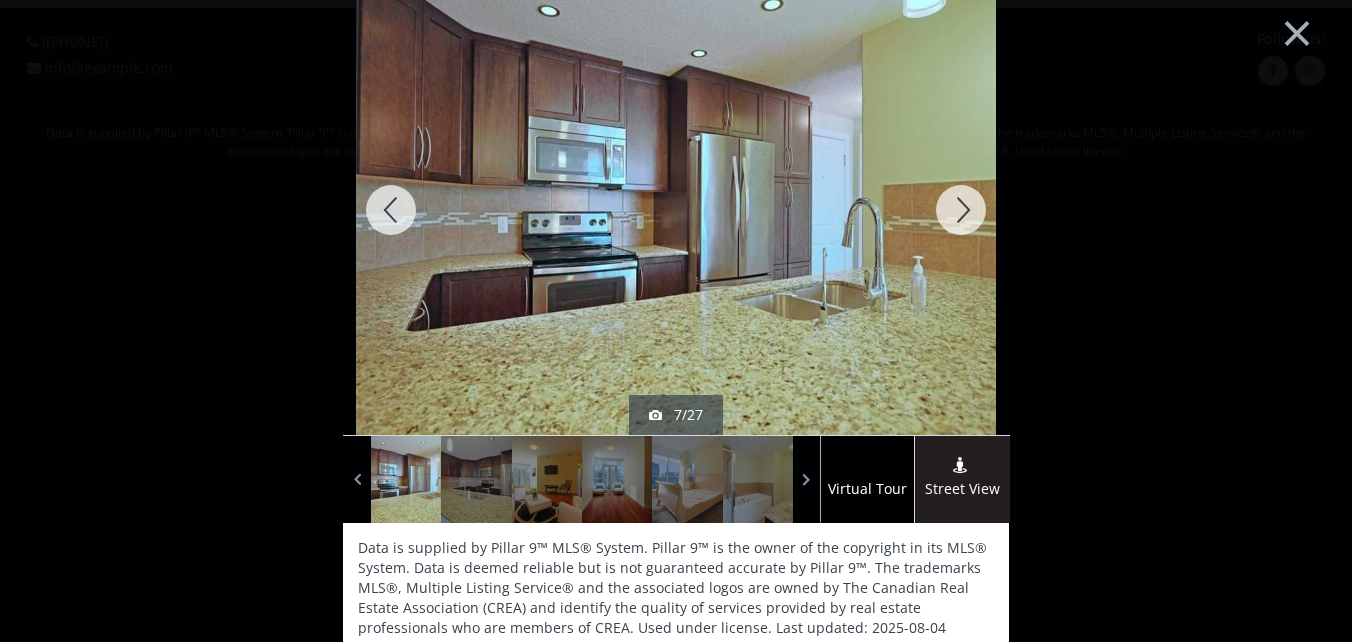 click at bounding box center (961, 210) 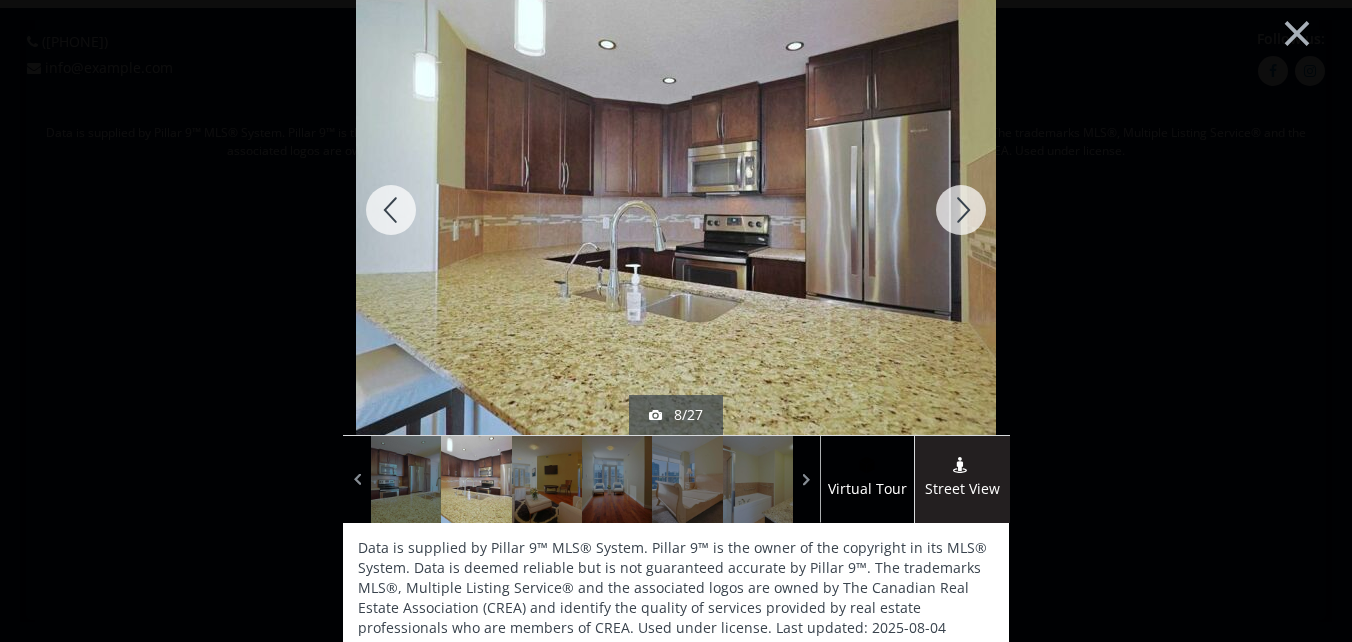 click at bounding box center (961, 210) 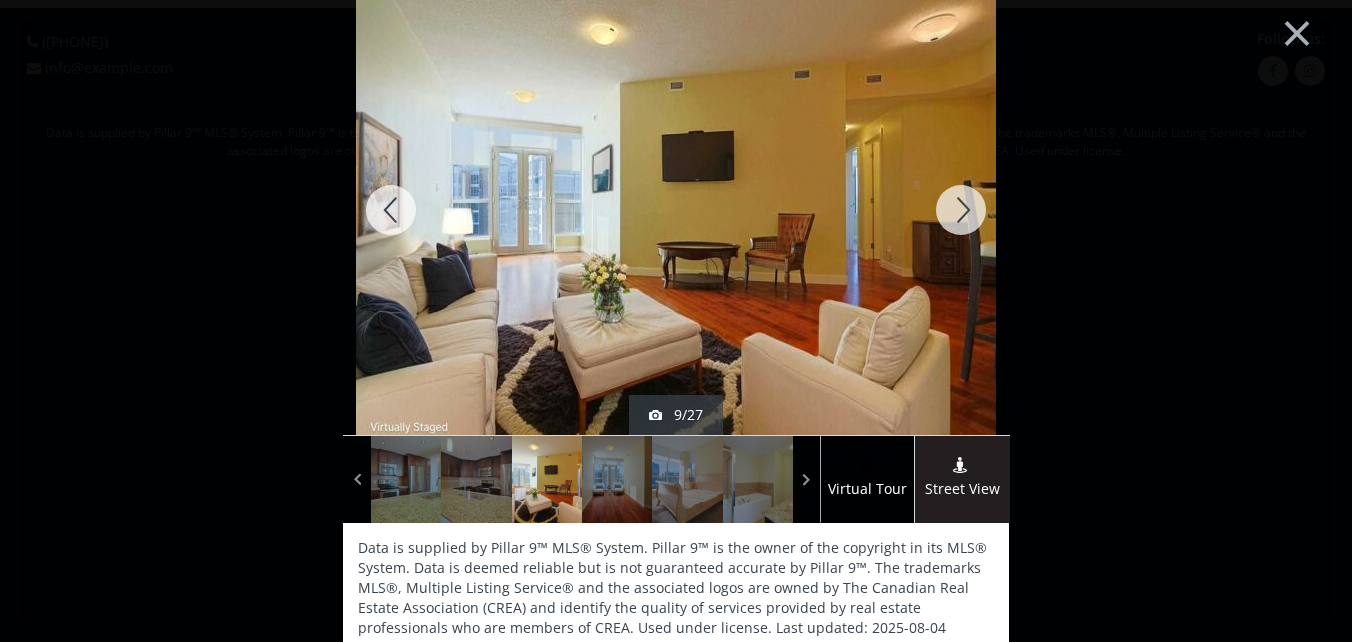 click at bounding box center [961, 210] 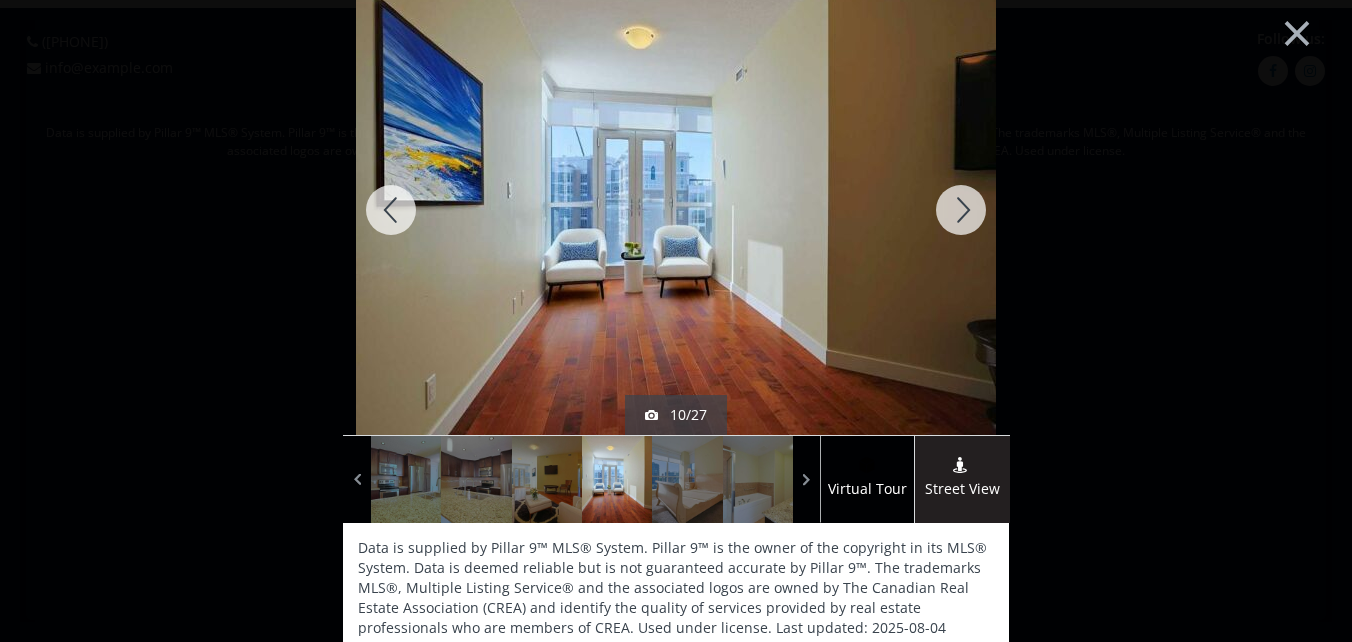 click at bounding box center (391, 210) 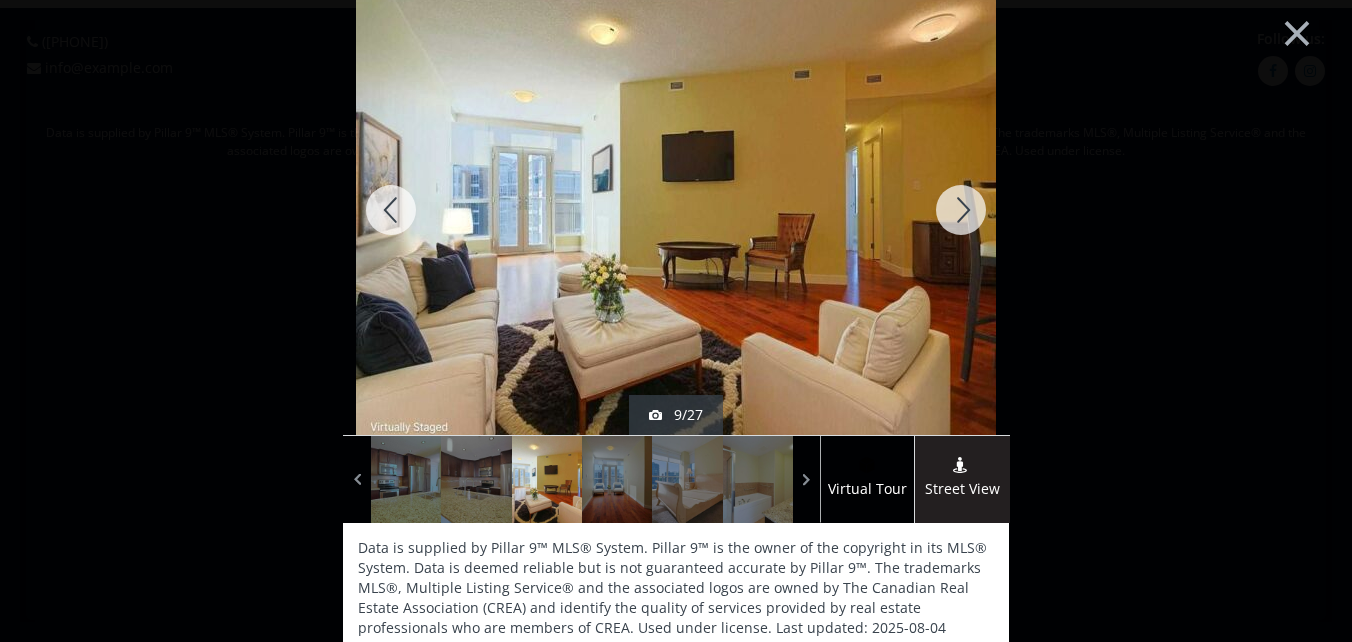 click at bounding box center [961, 210] 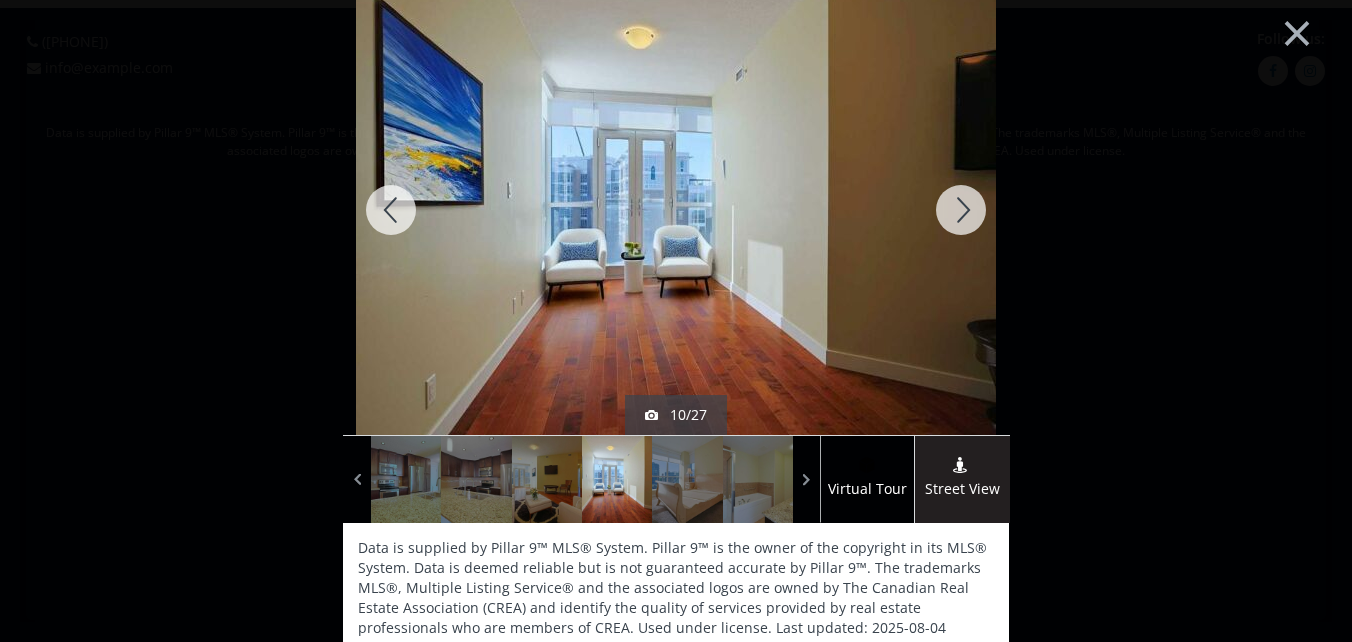 click at bounding box center [391, 210] 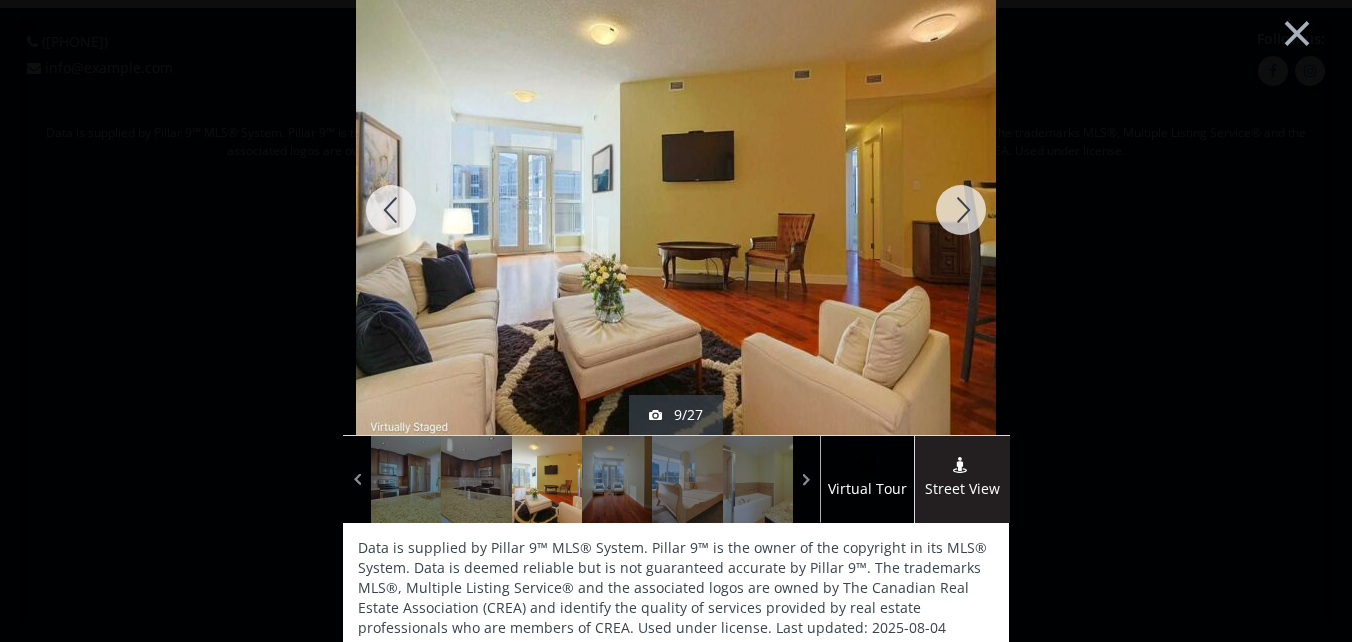 click at bounding box center (961, 210) 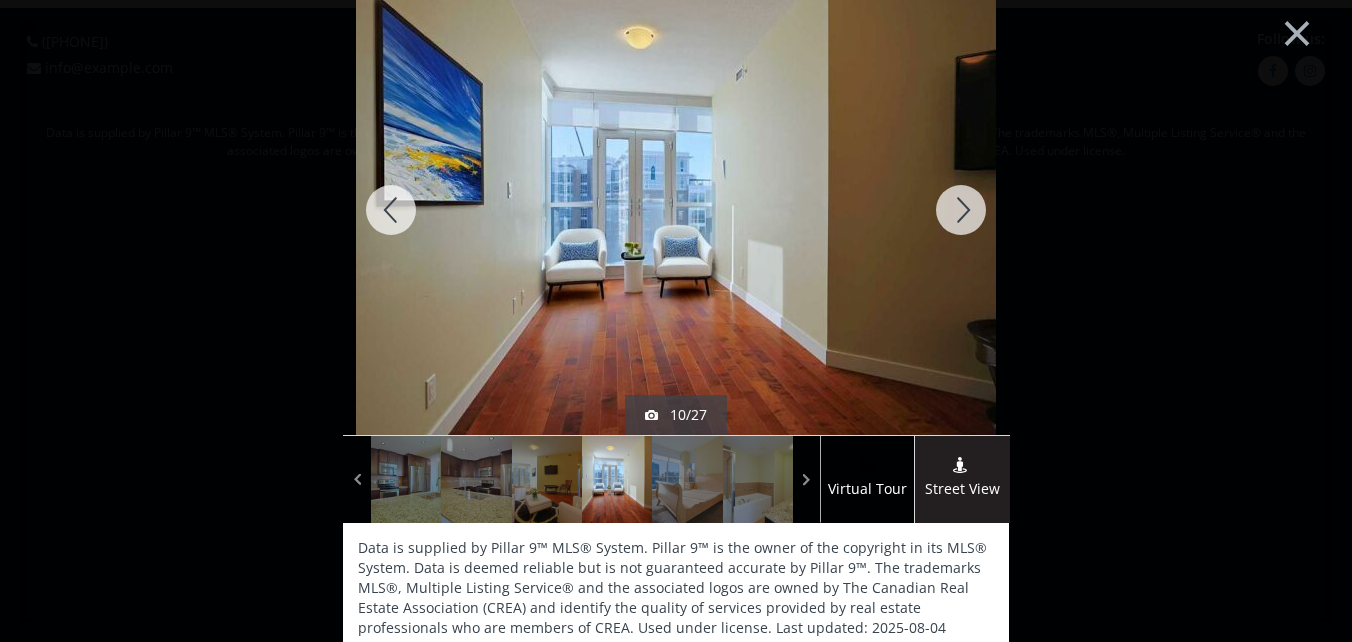 click at bounding box center [391, 210] 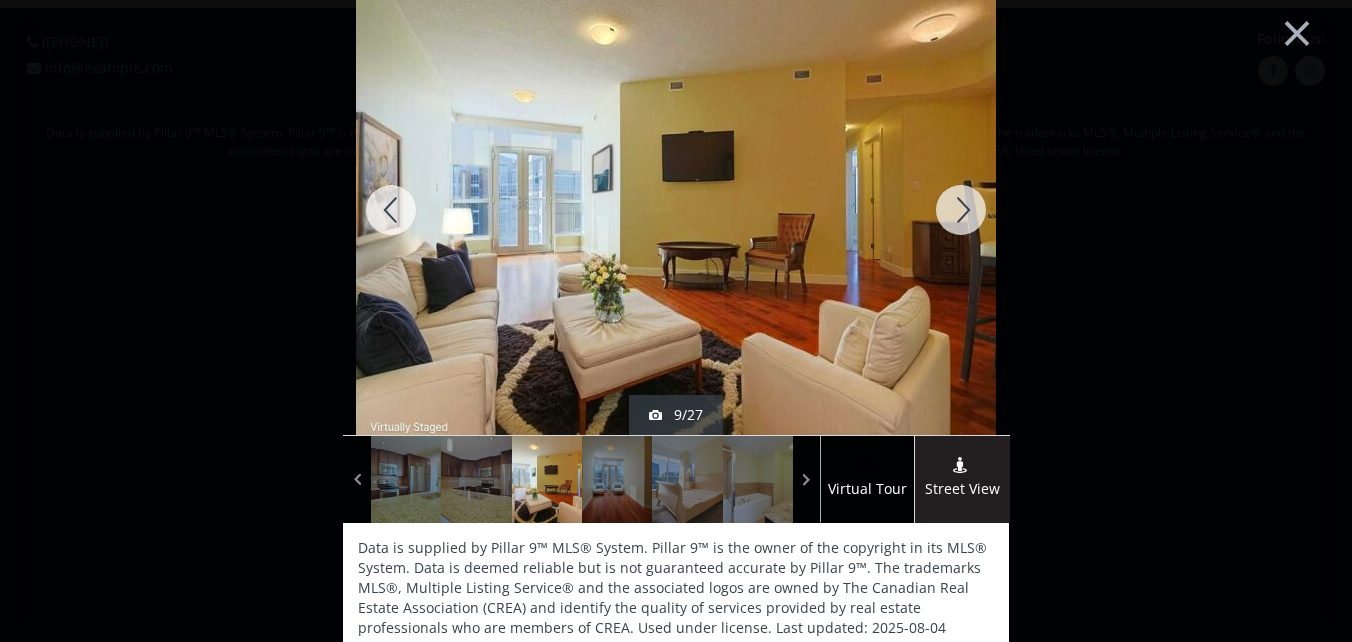 click at bounding box center (961, 210) 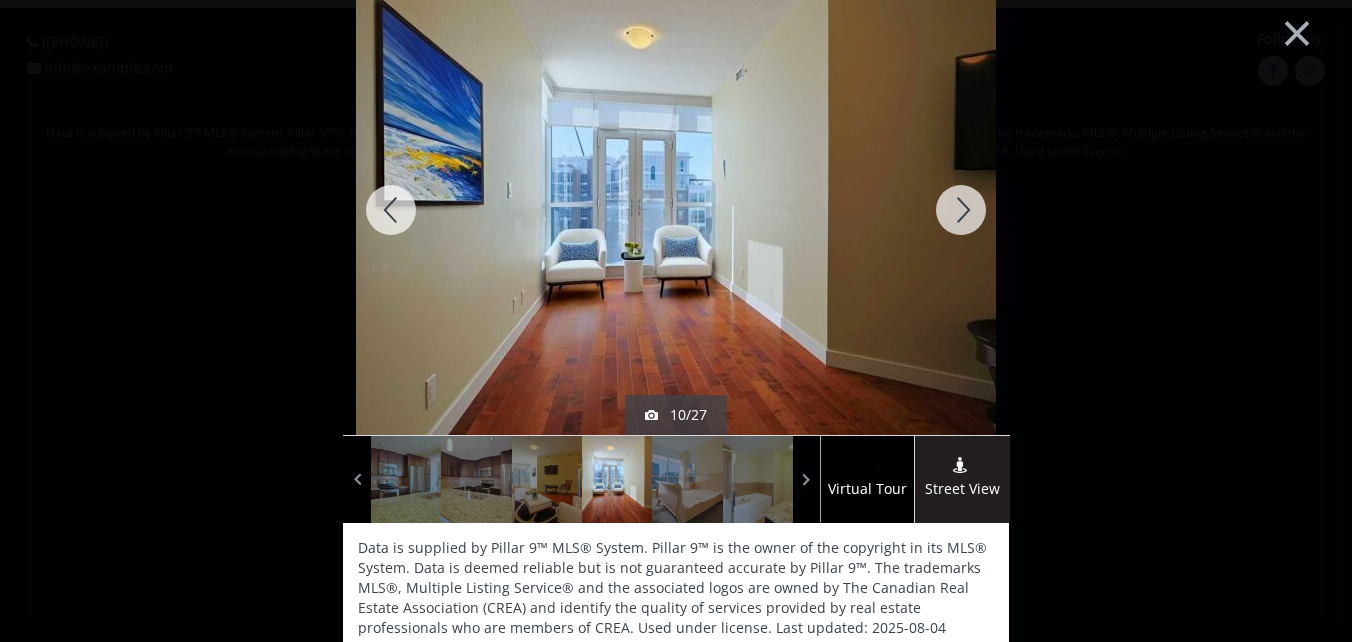 click at bounding box center (961, 210) 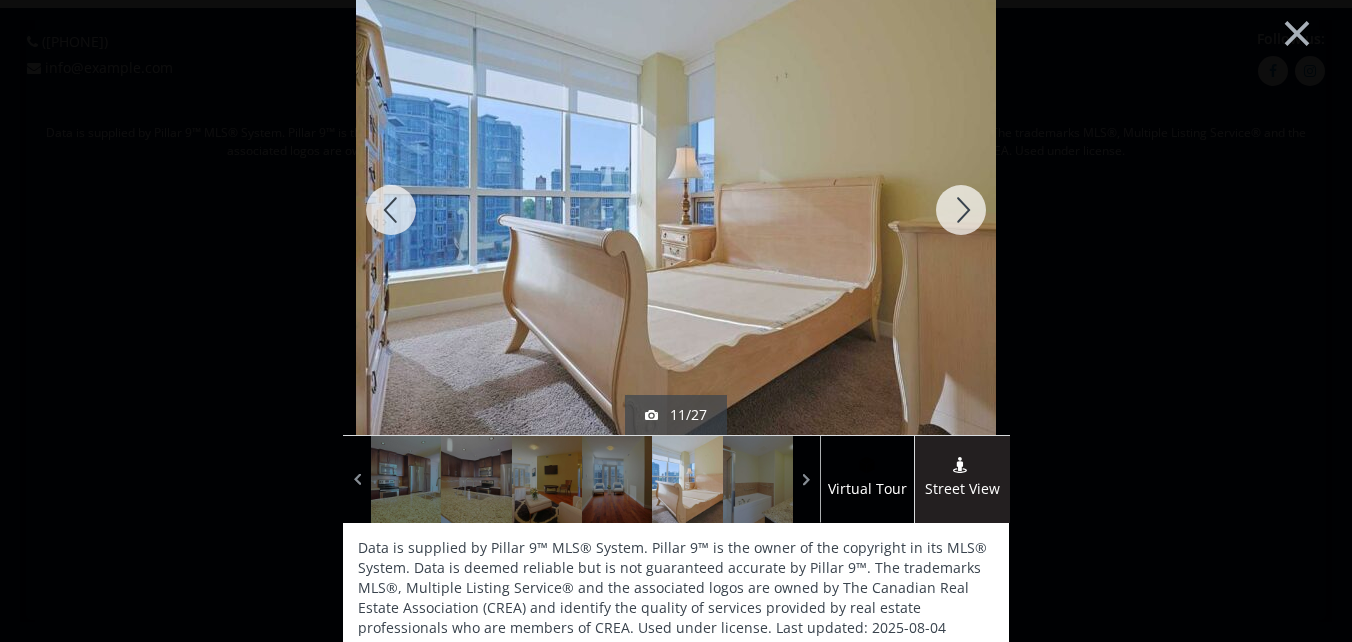 click at bounding box center [961, 210] 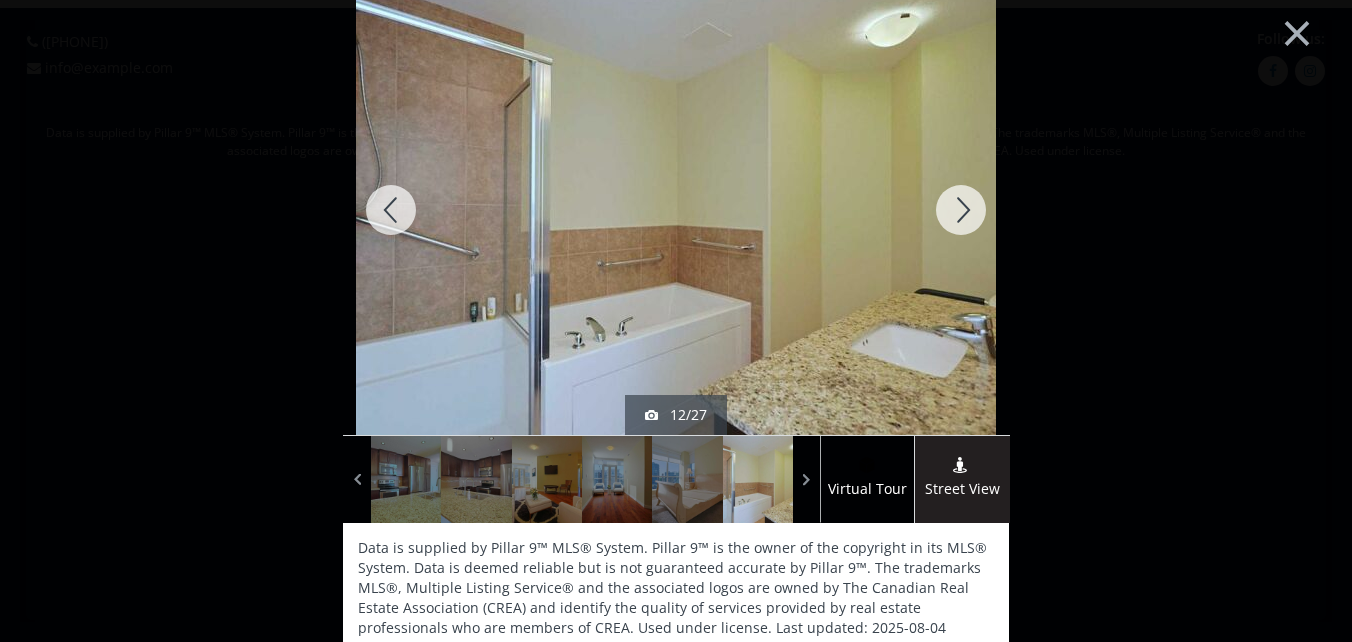 click at bounding box center [961, 210] 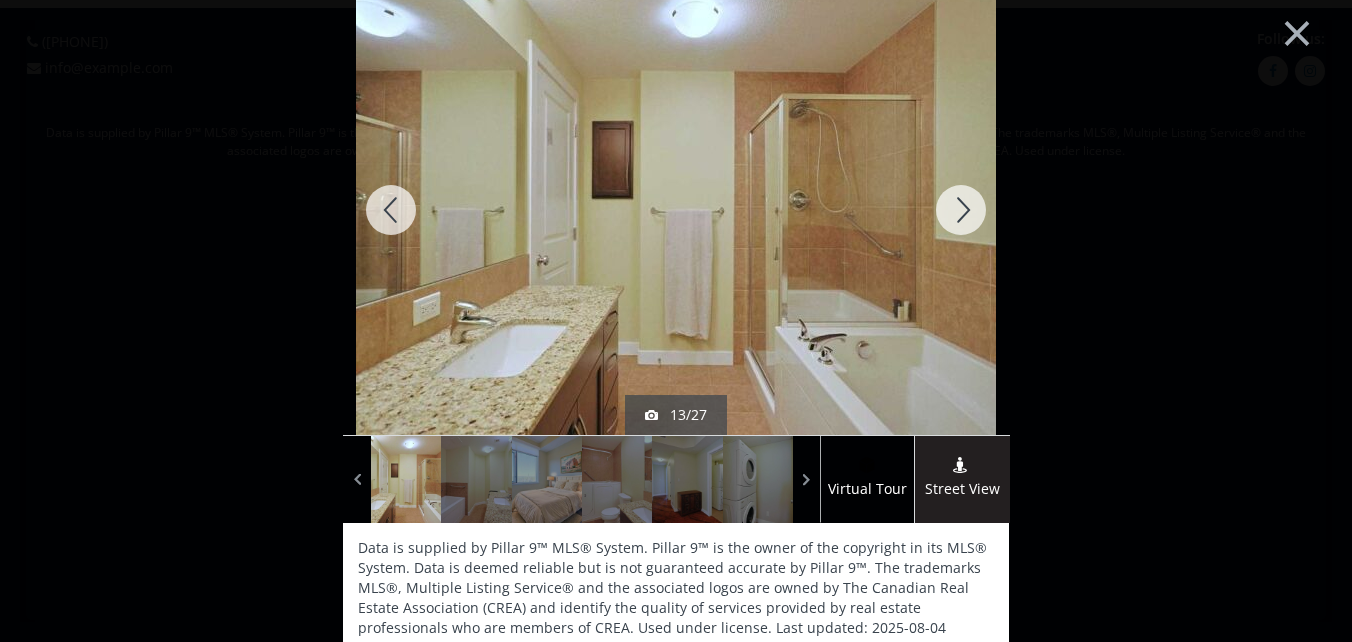 click at bounding box center (961, 210) 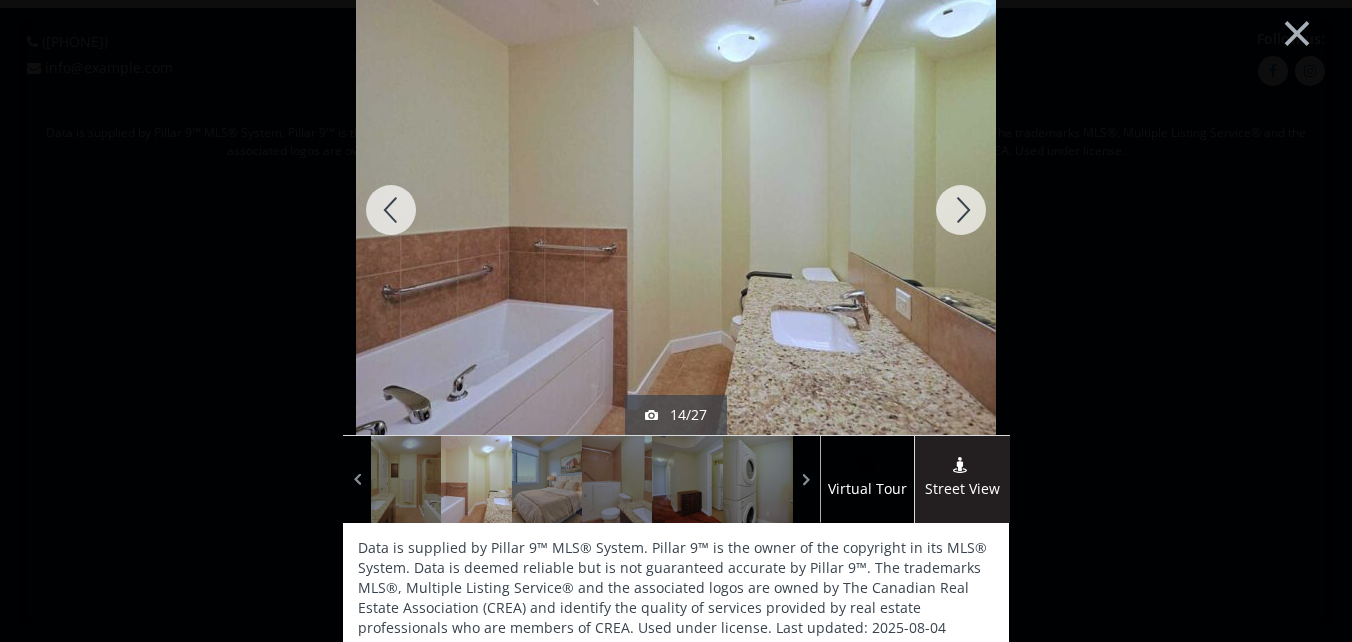 click at bounding box center (961, 210) 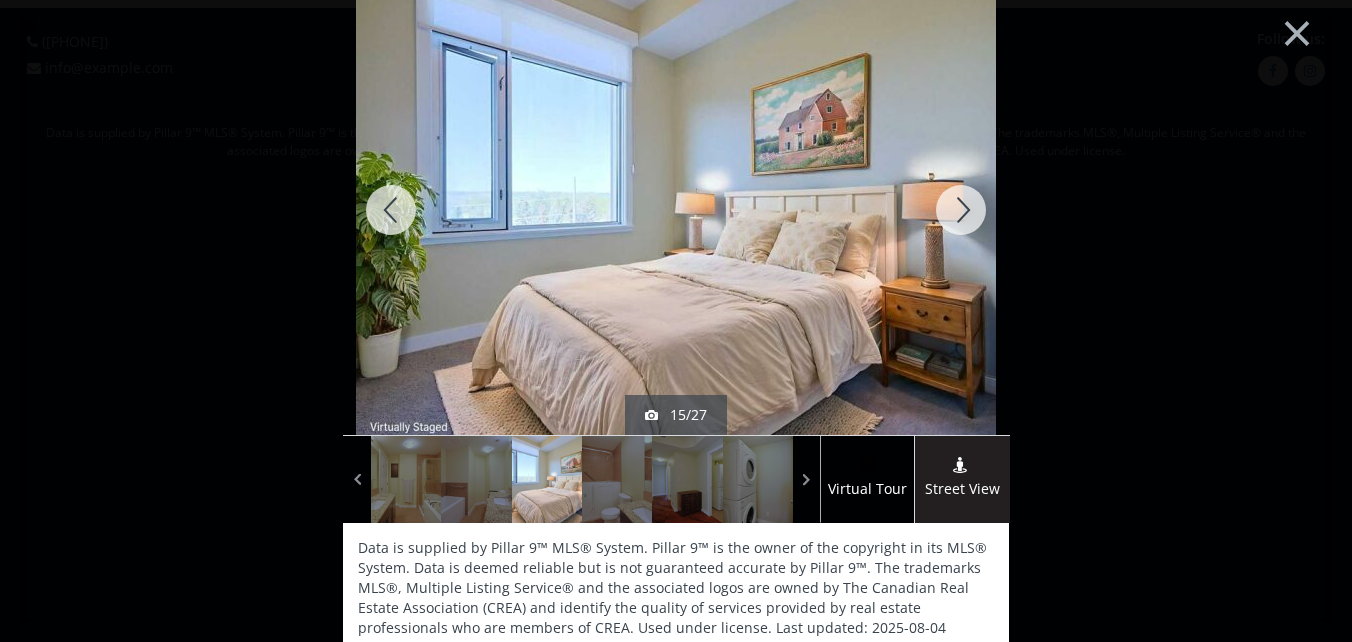 click at bounding box center (961, 210) 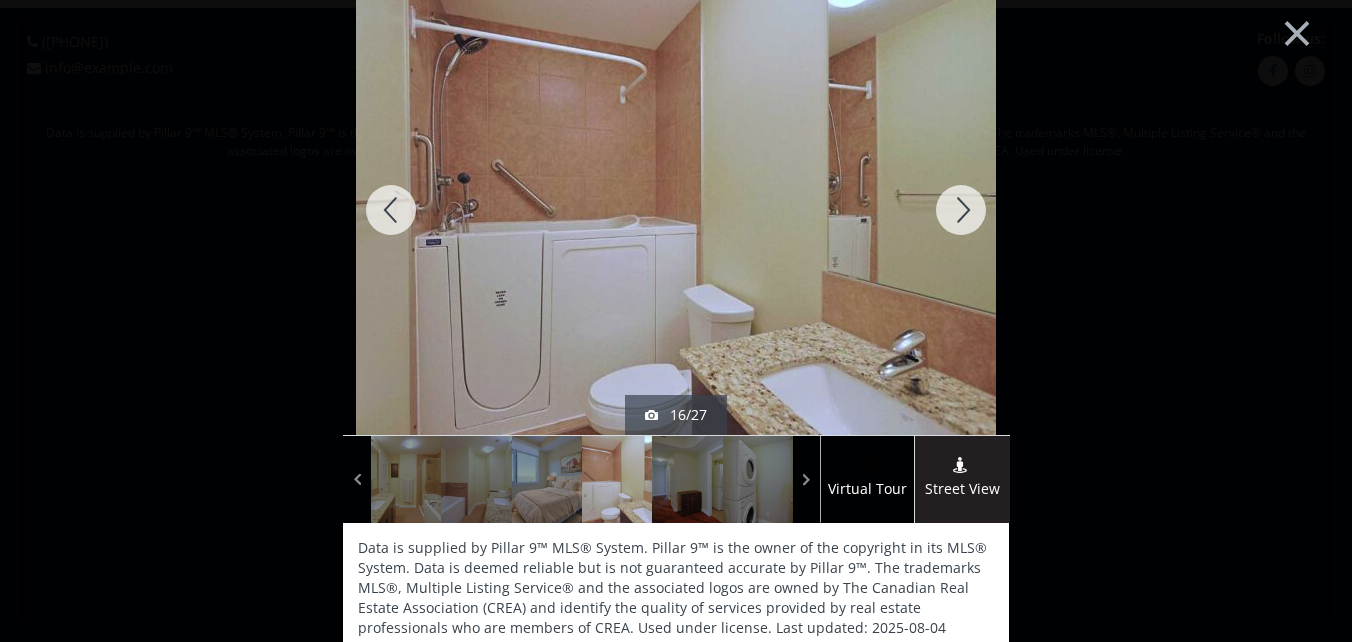 click at bounding box center [961, 210] 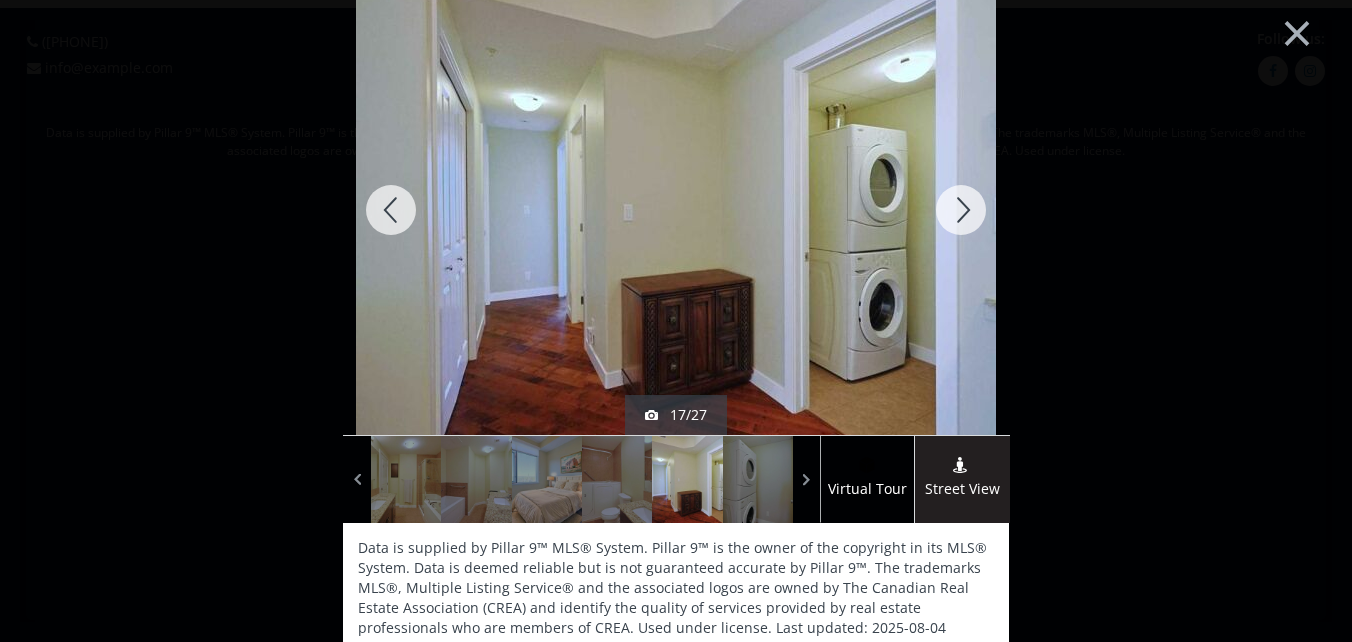 click at bounding box center [961, 210] 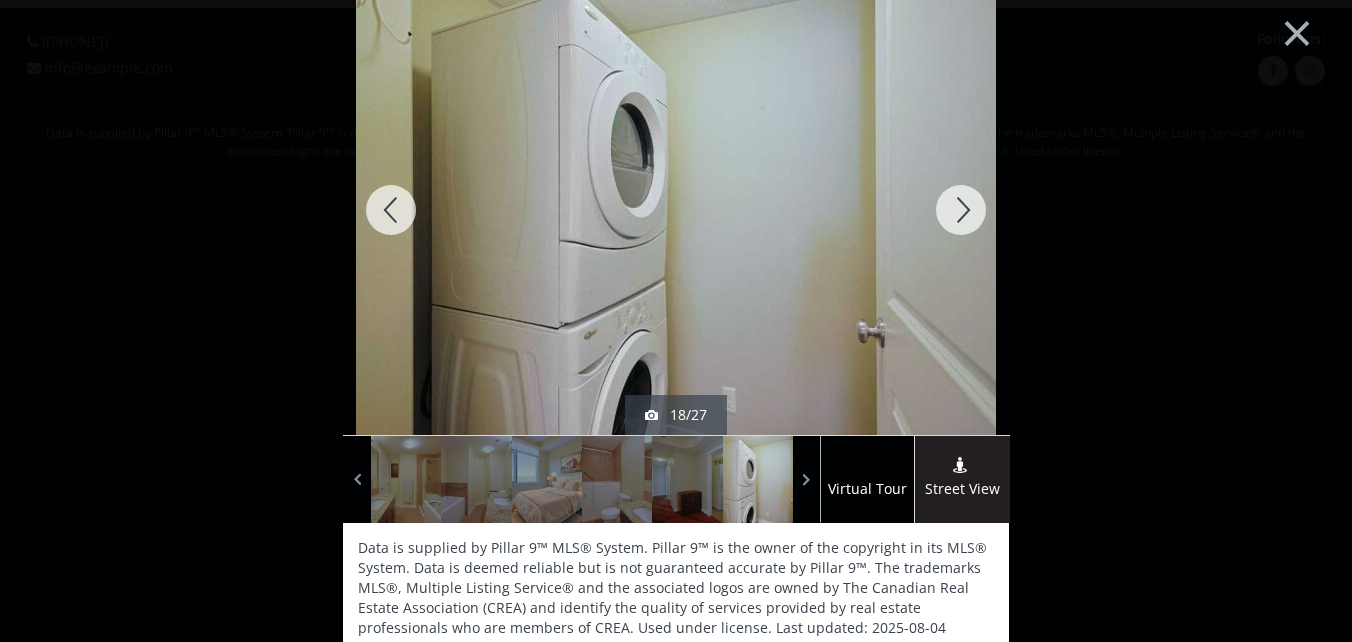 click at bounding box center [961, 210] 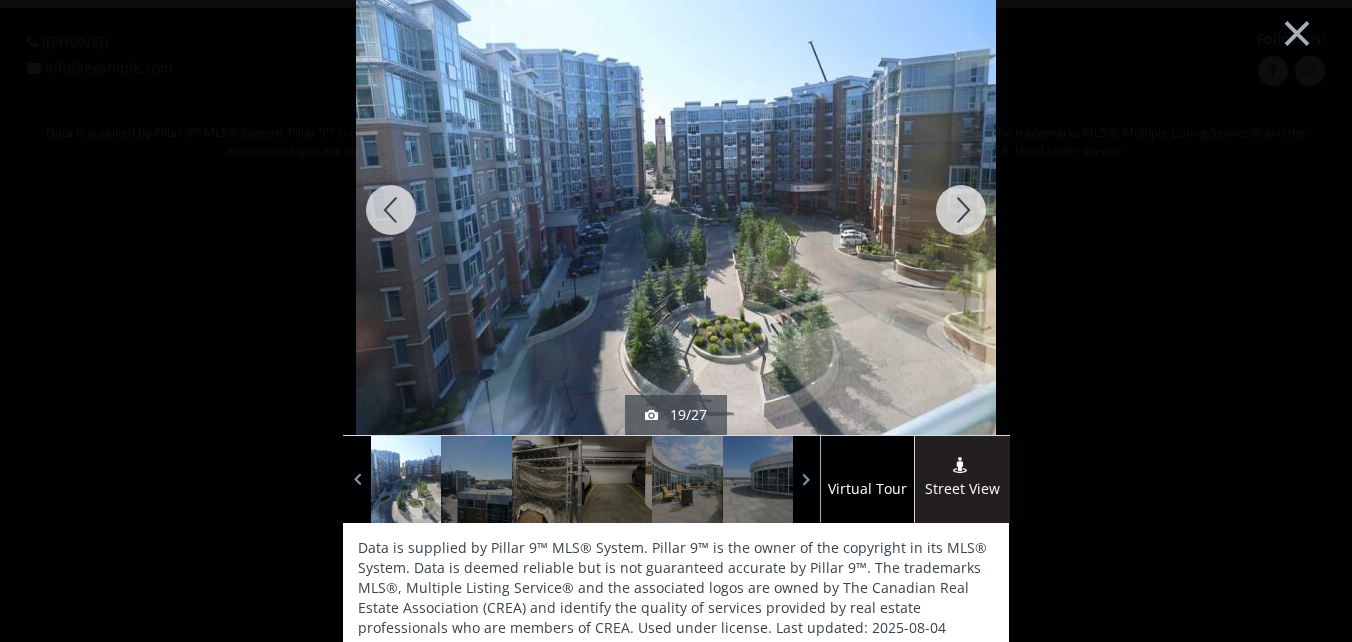 click at bounding box center (961, 210) 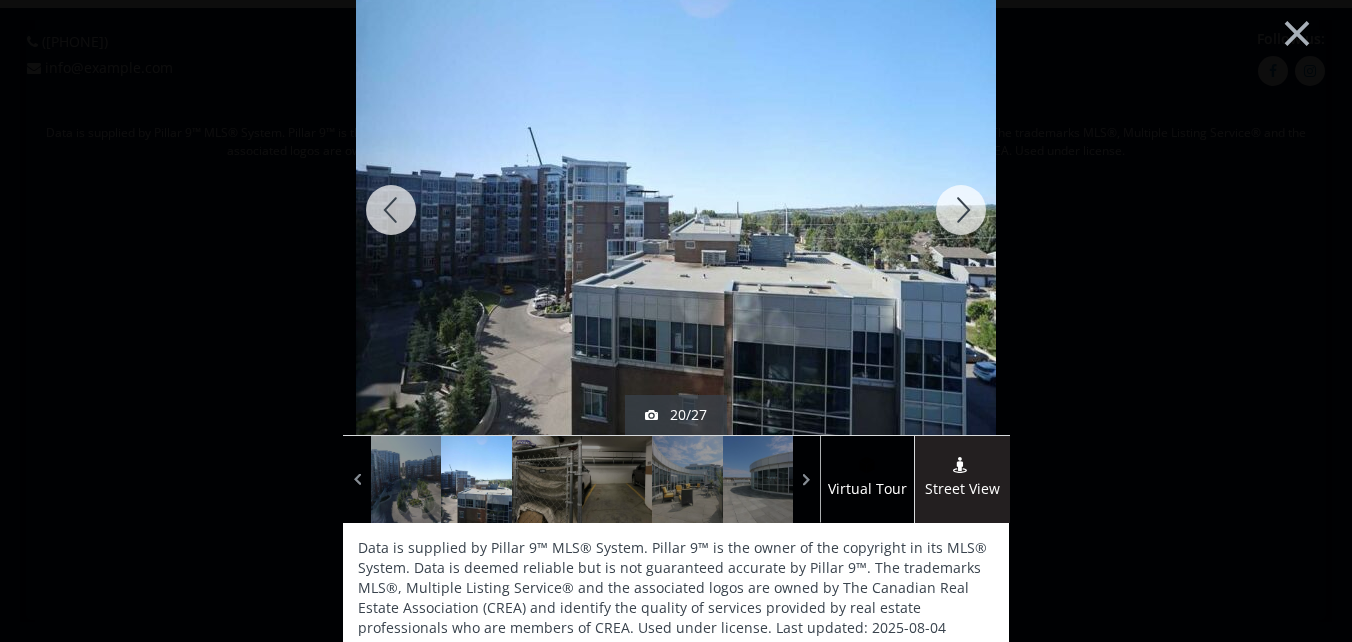 click at bounding box center [961, 210] 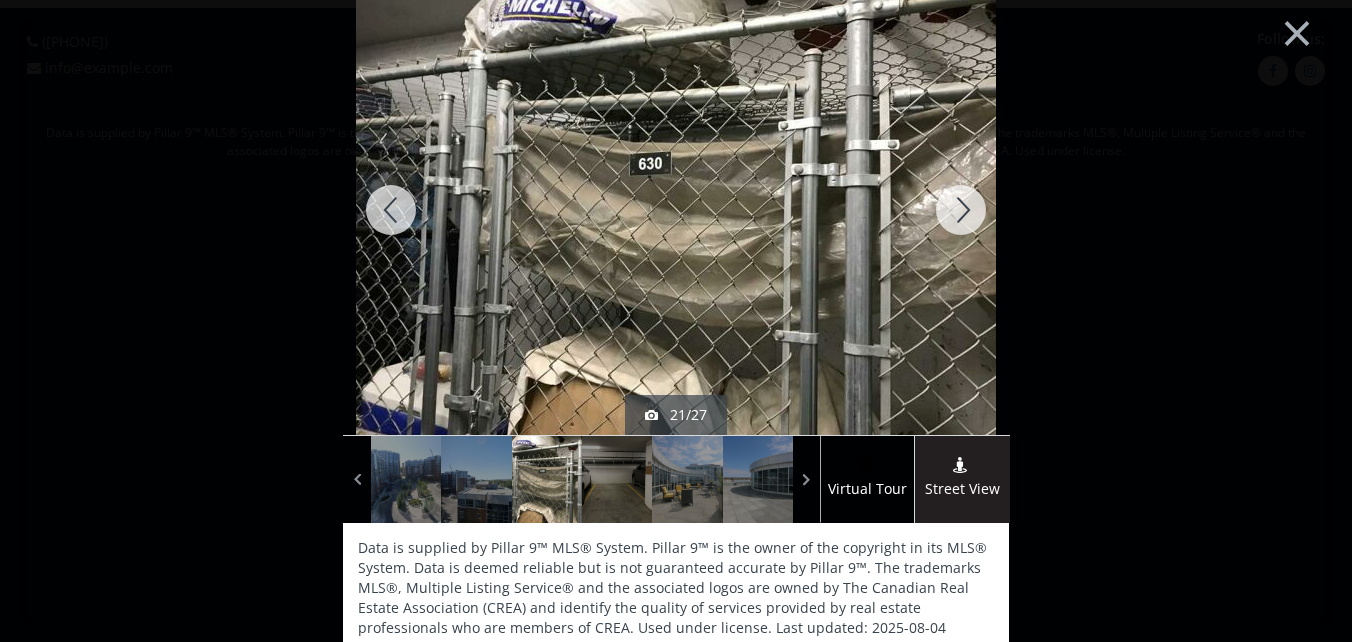 click at bounding box center [961, 210] 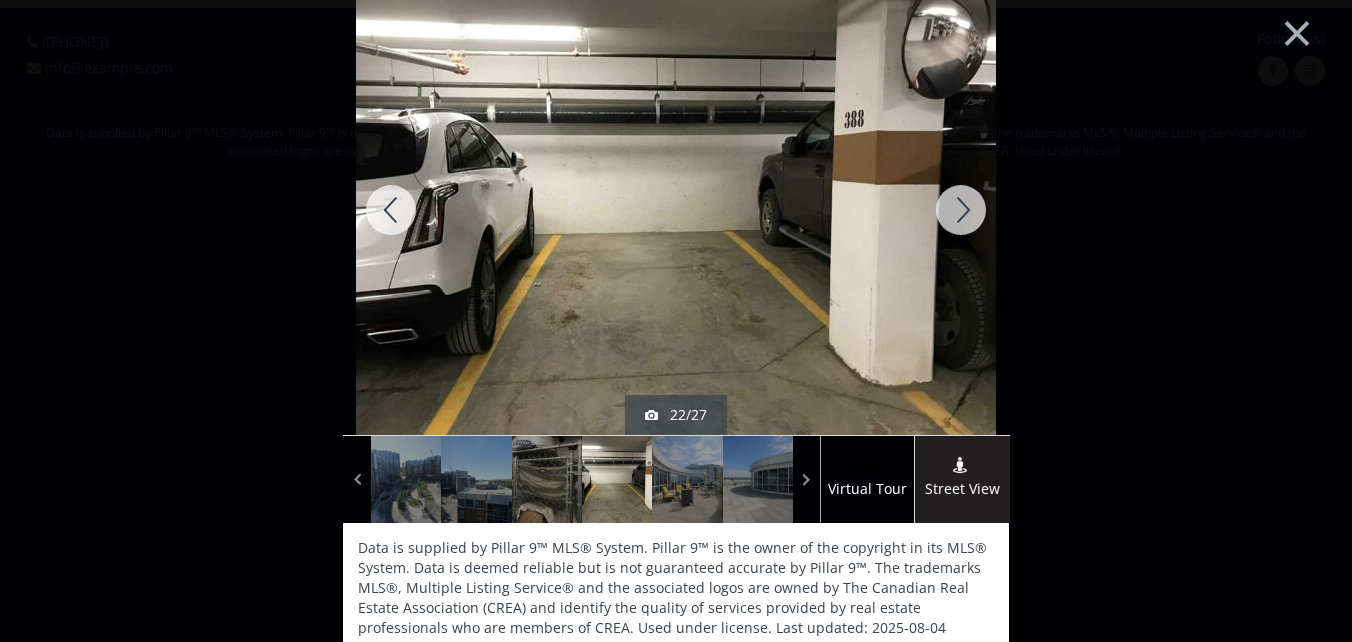 click at bounding box center [961, 210] 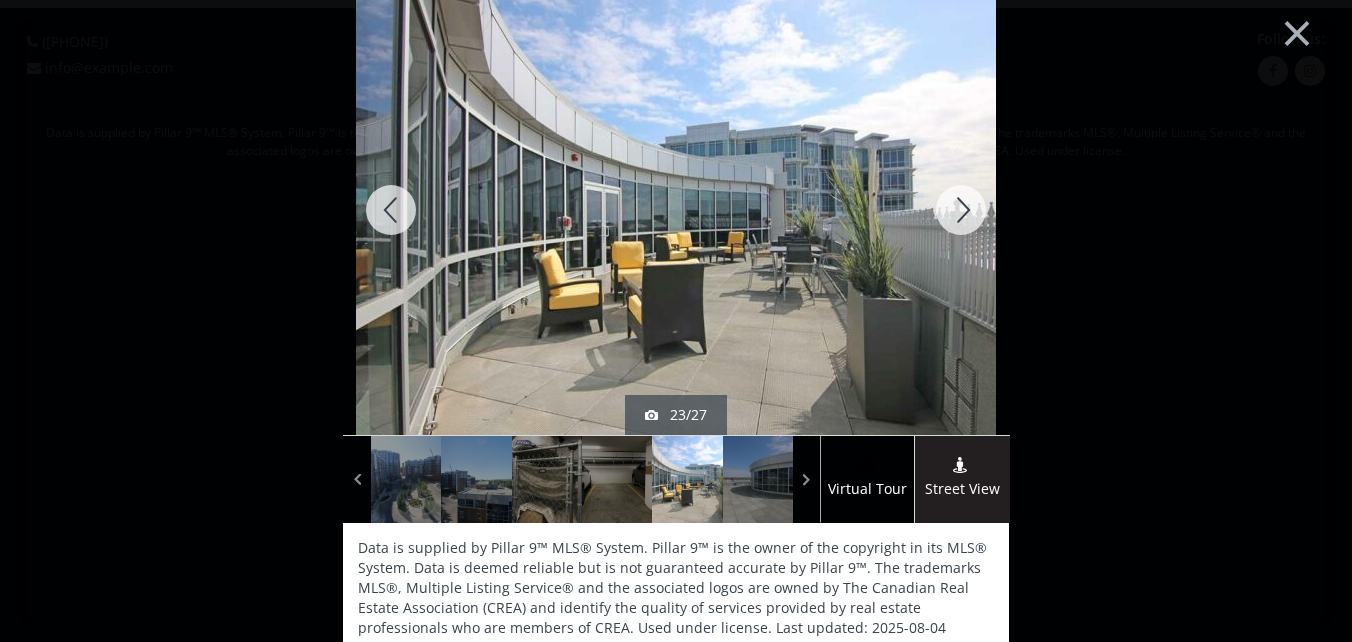 click at bounding box center (961, 210) 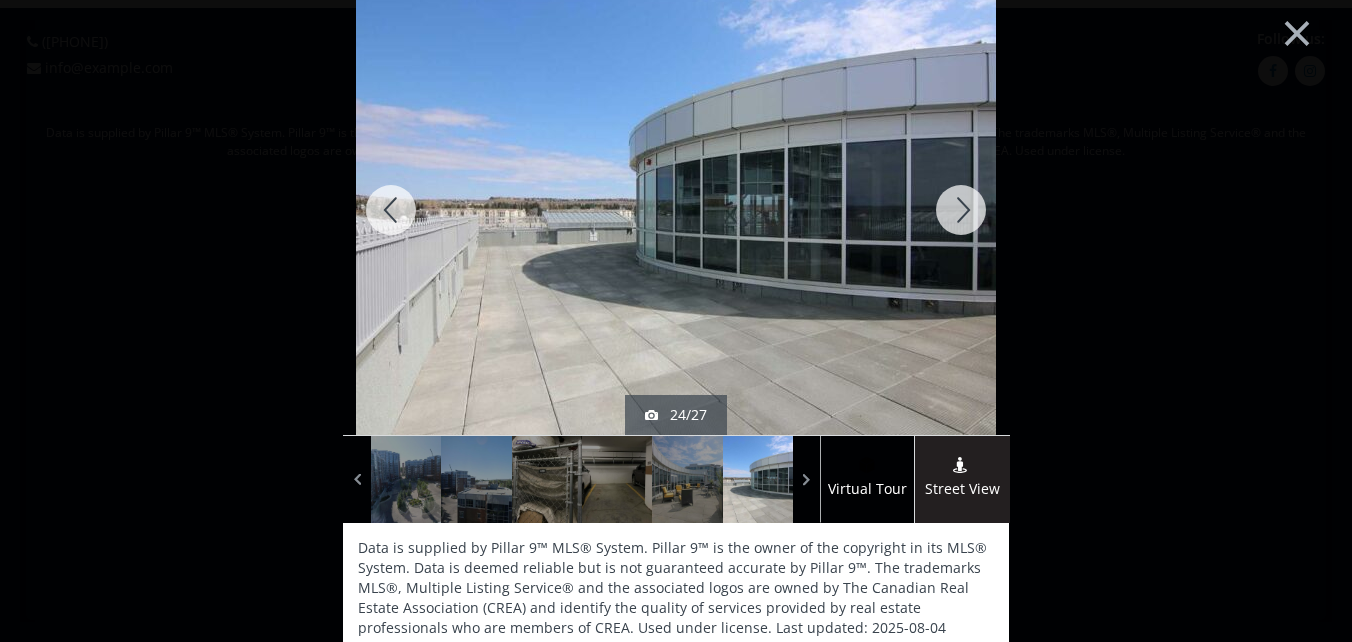 click at bounding box center [961, 210] 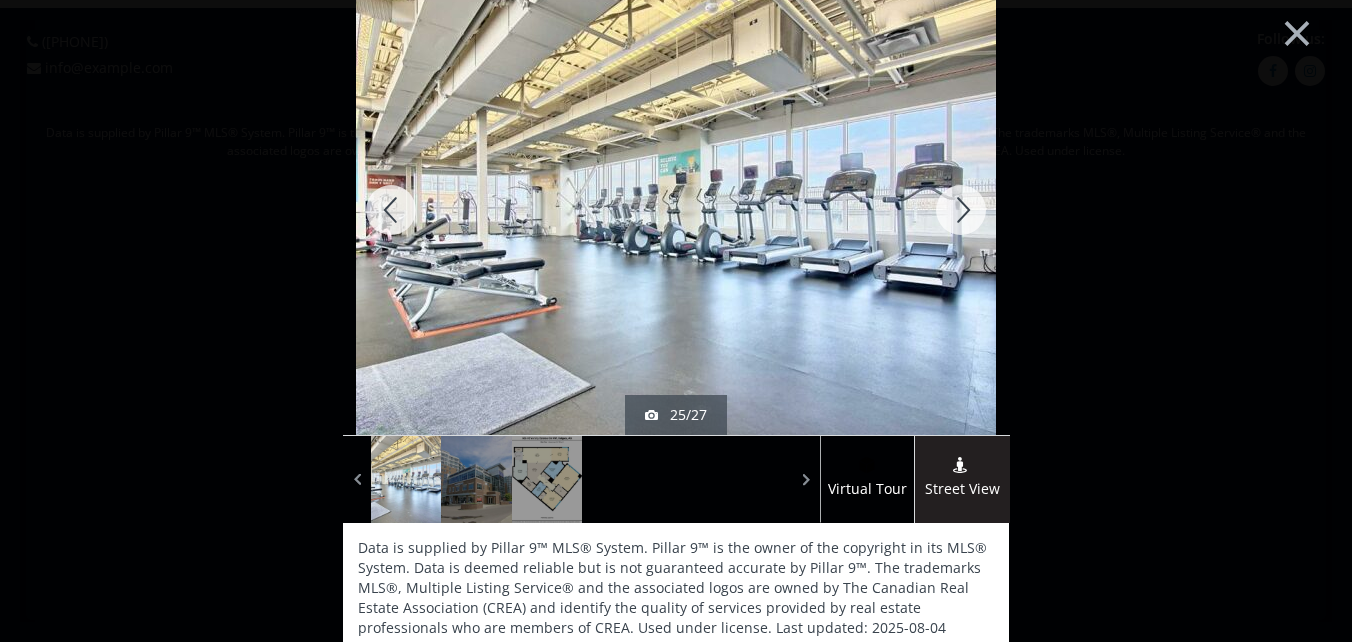 click at bounding box center (961, 210) 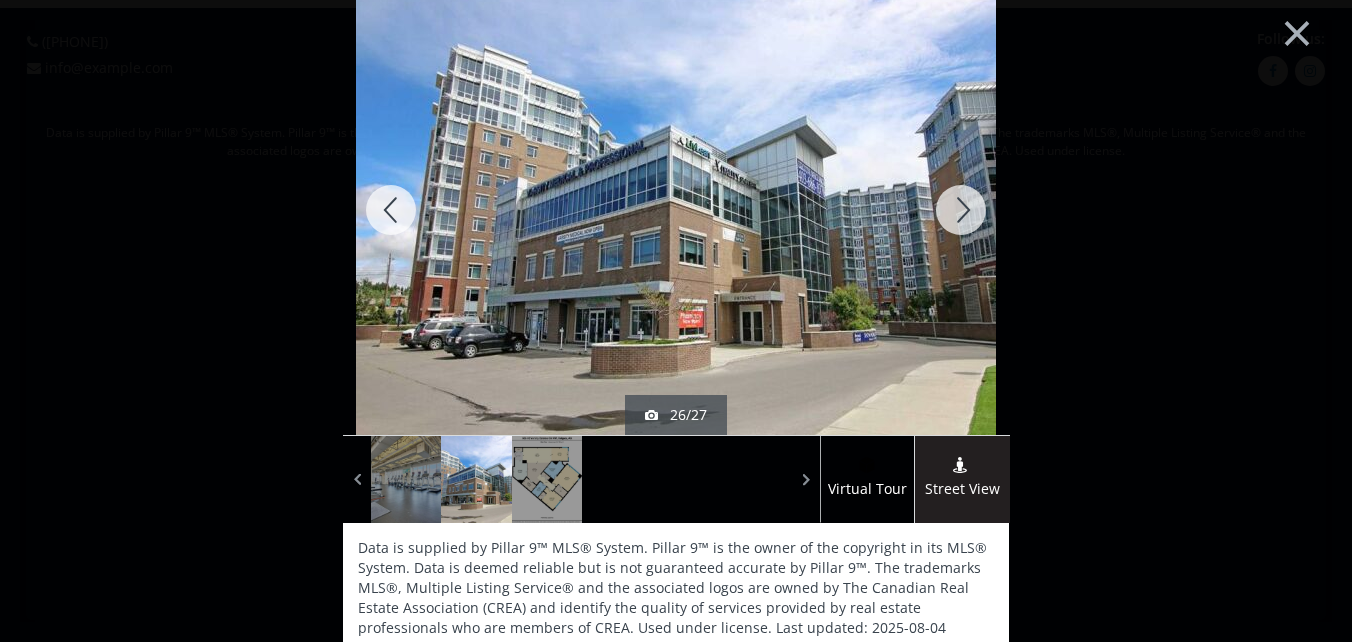 click at bounding box center (961, 210) 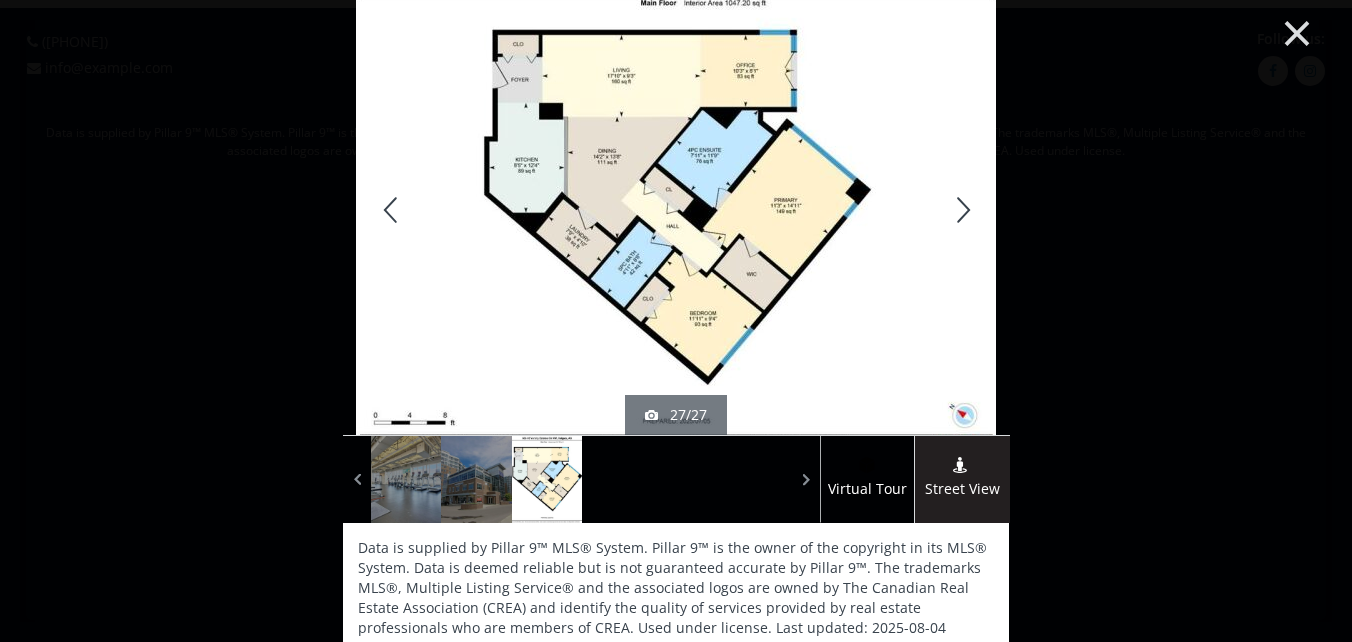 click on "×" at bounding box center [1297, 31] 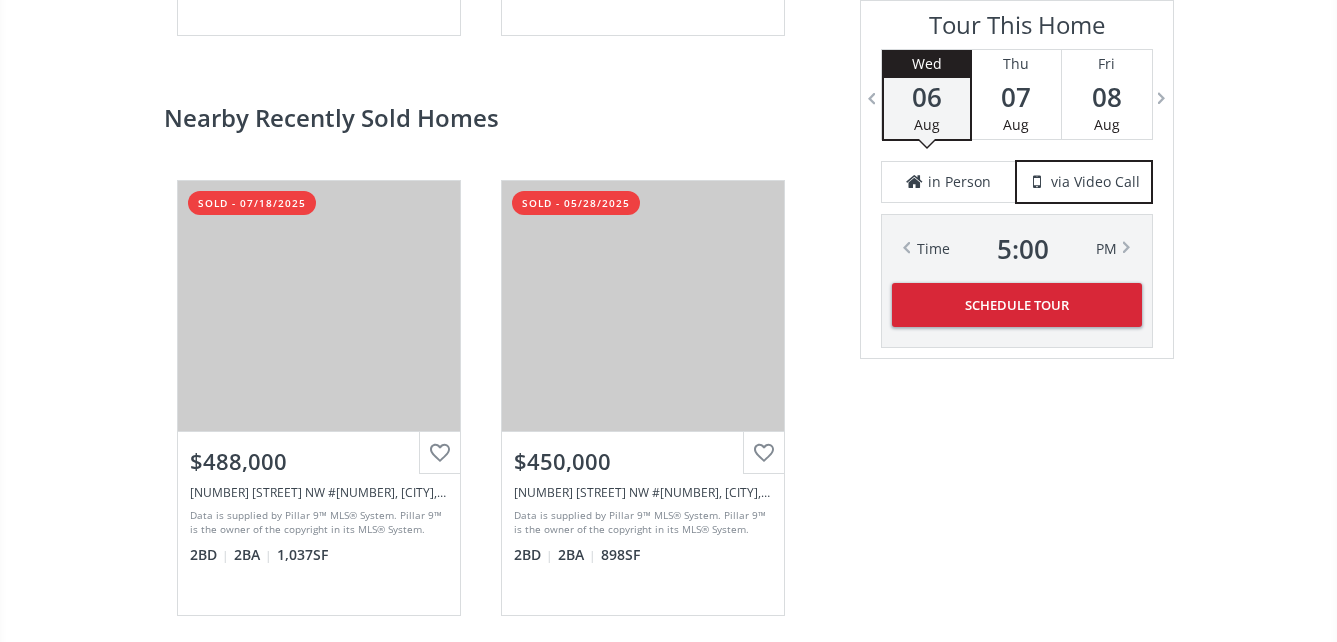 scroll, scrollTop: 3700, scrollLeft: 0, axis: vertical 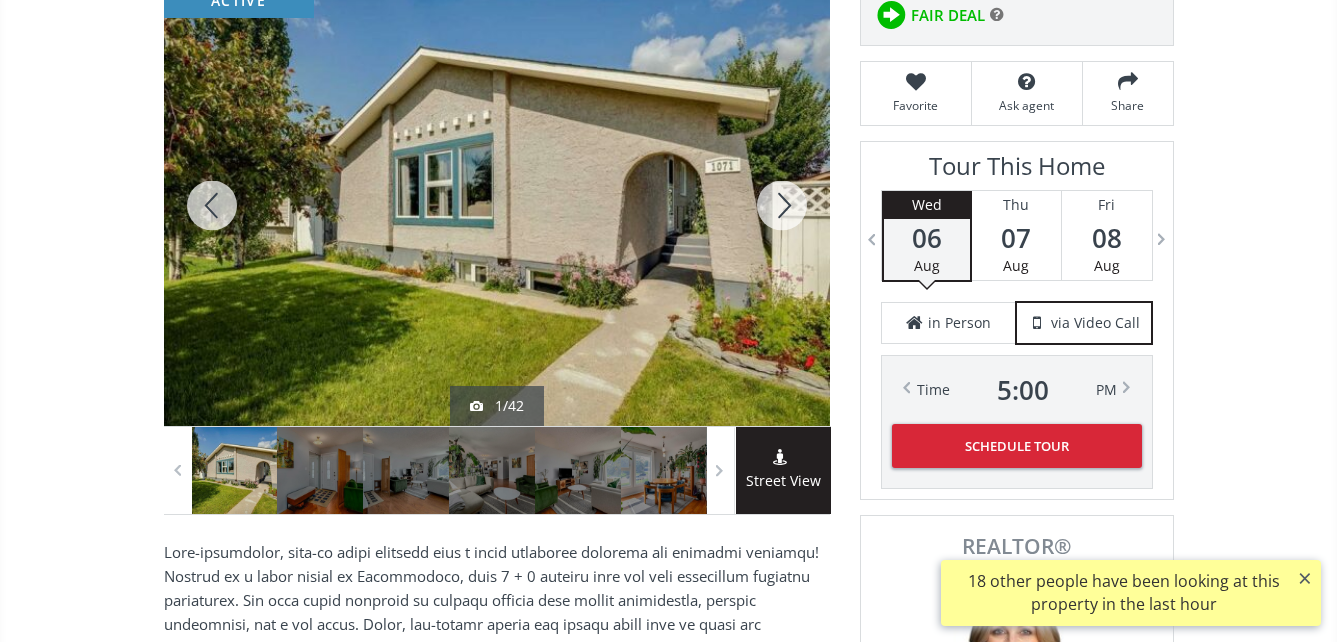 click at bounding box center [497, 205] 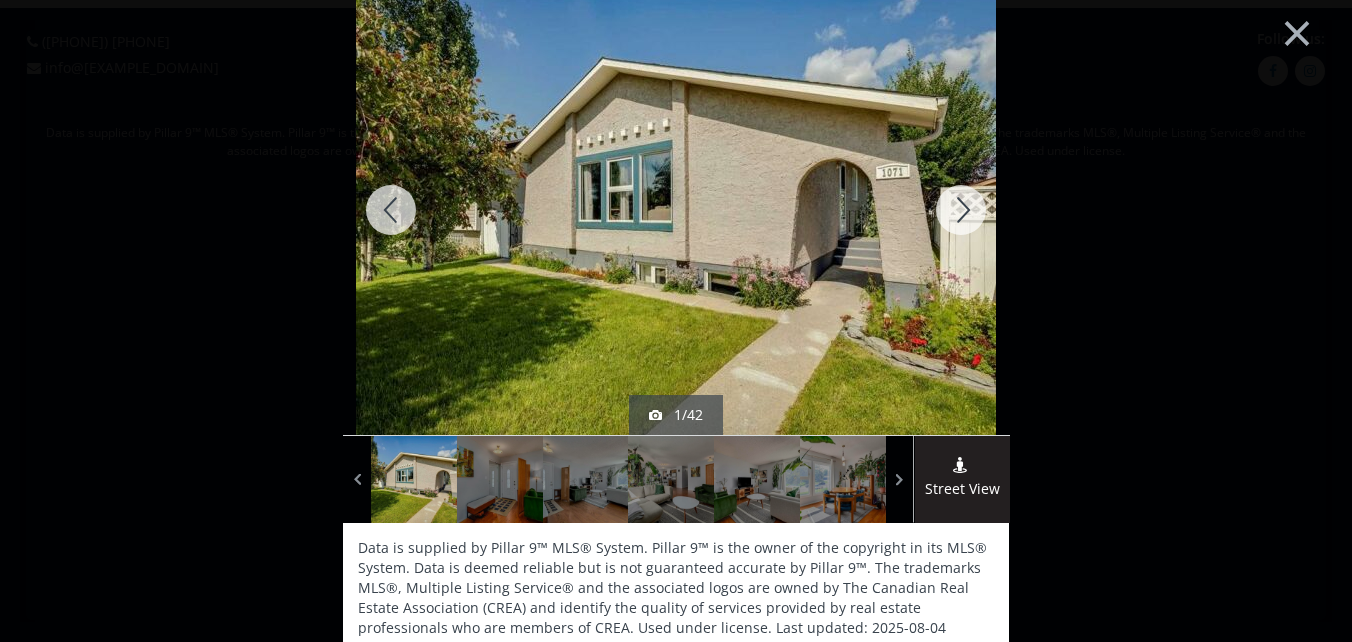 click at bounding box center [961, 210] 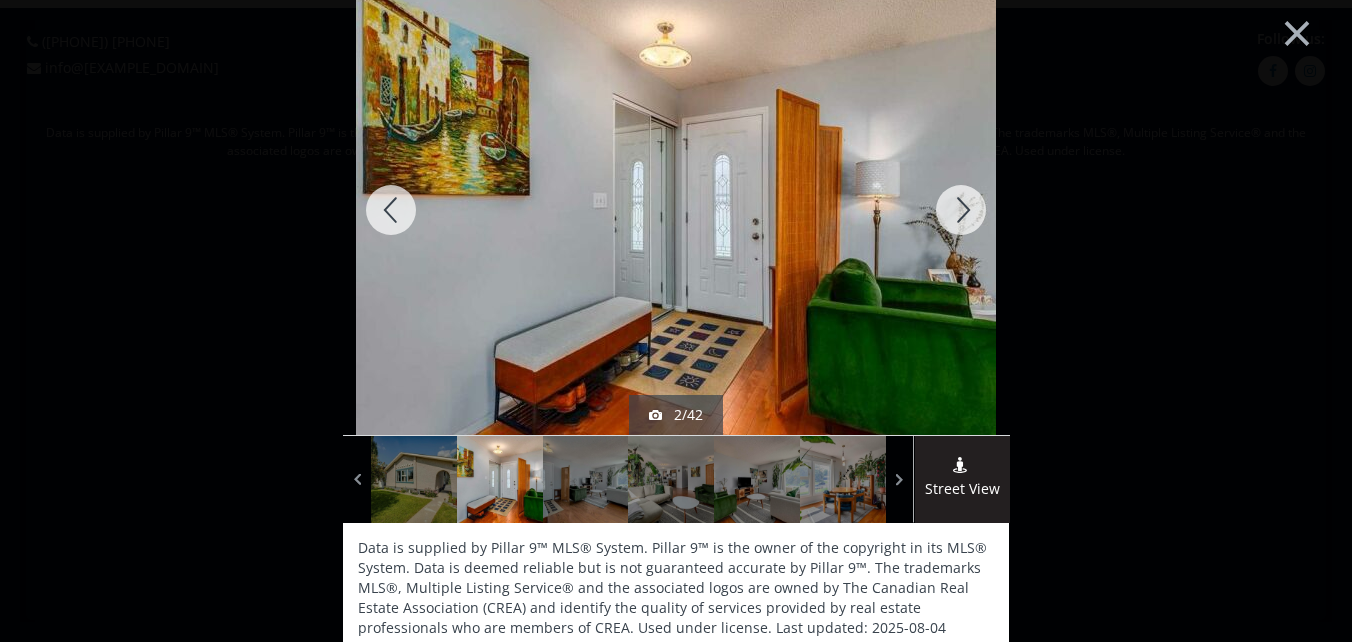 click at bounding box center (961, 210) 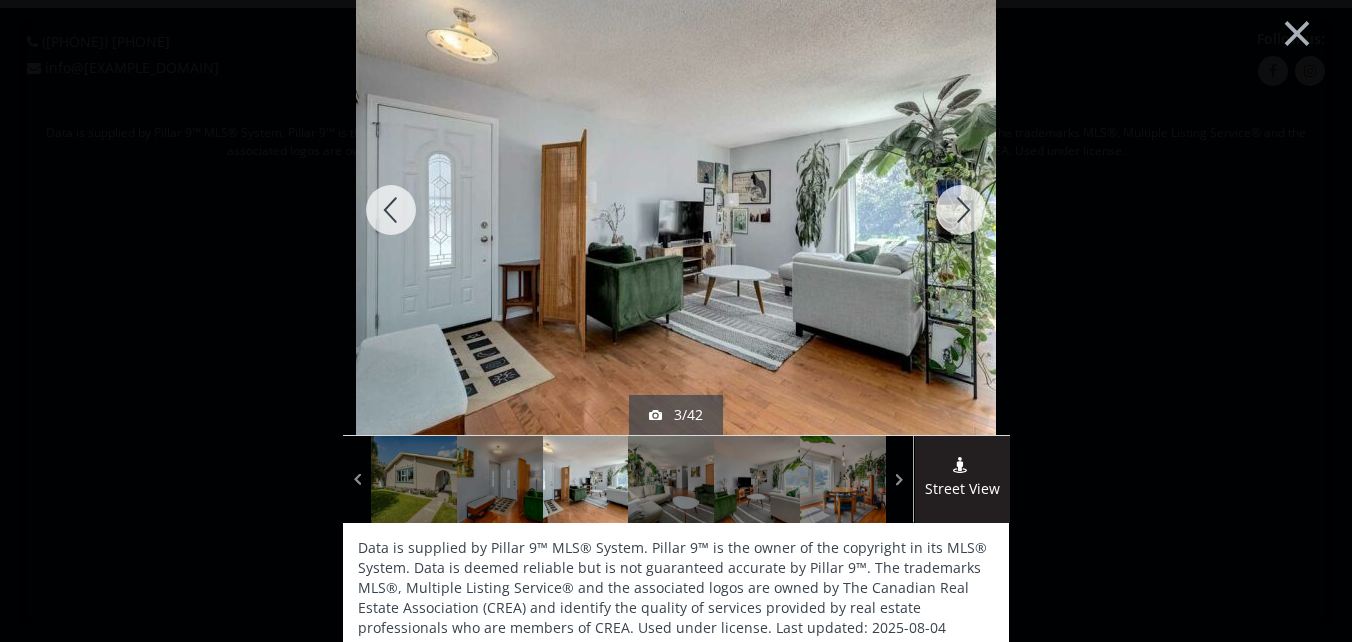 click at bounding box center [961, 210] 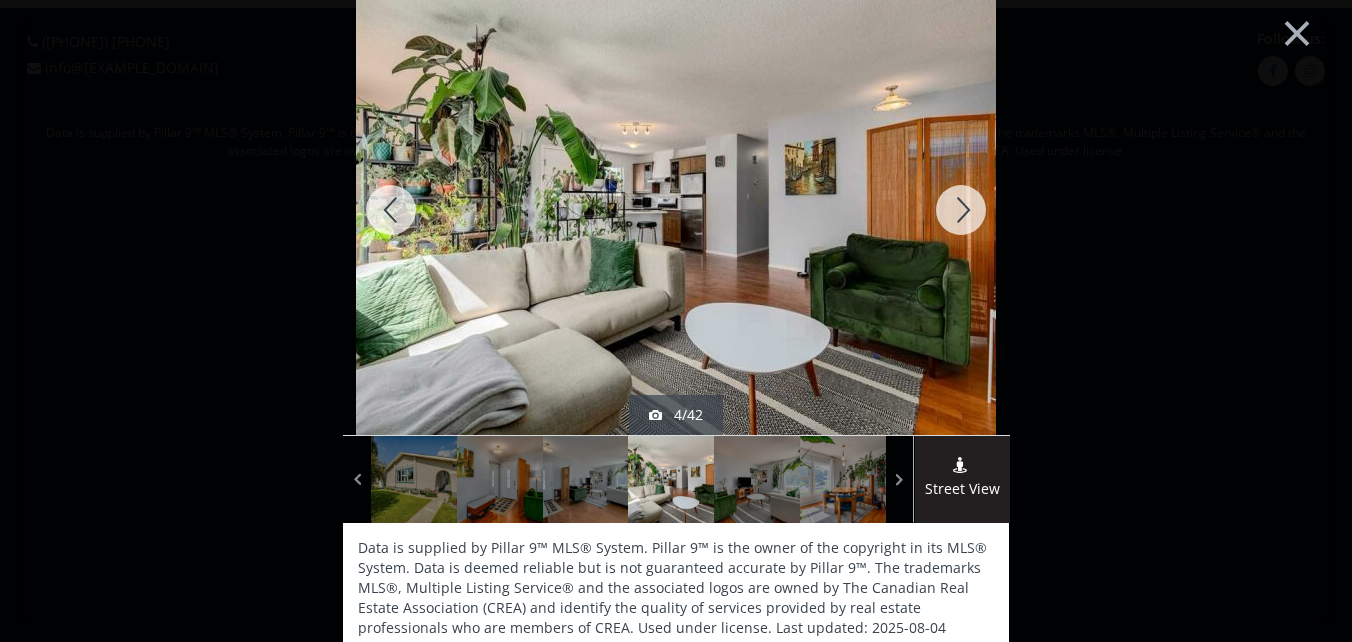 click at bounding box center (961, 210) 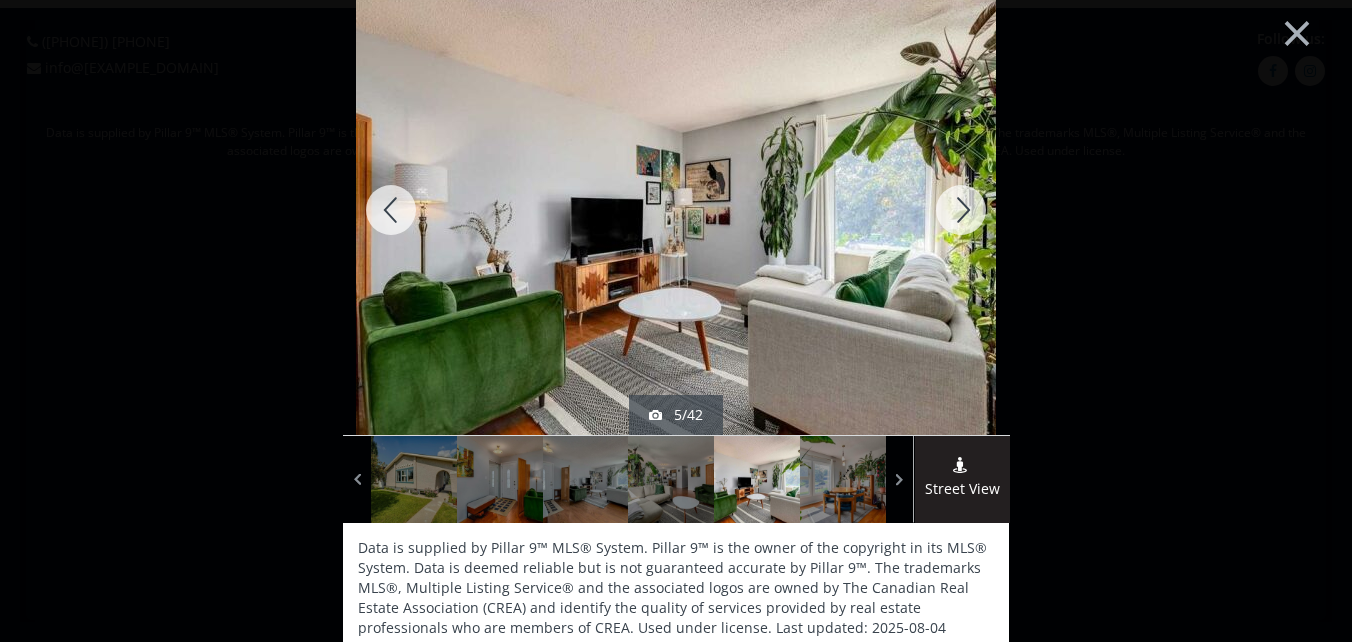 click at bounding box center (961, 210) 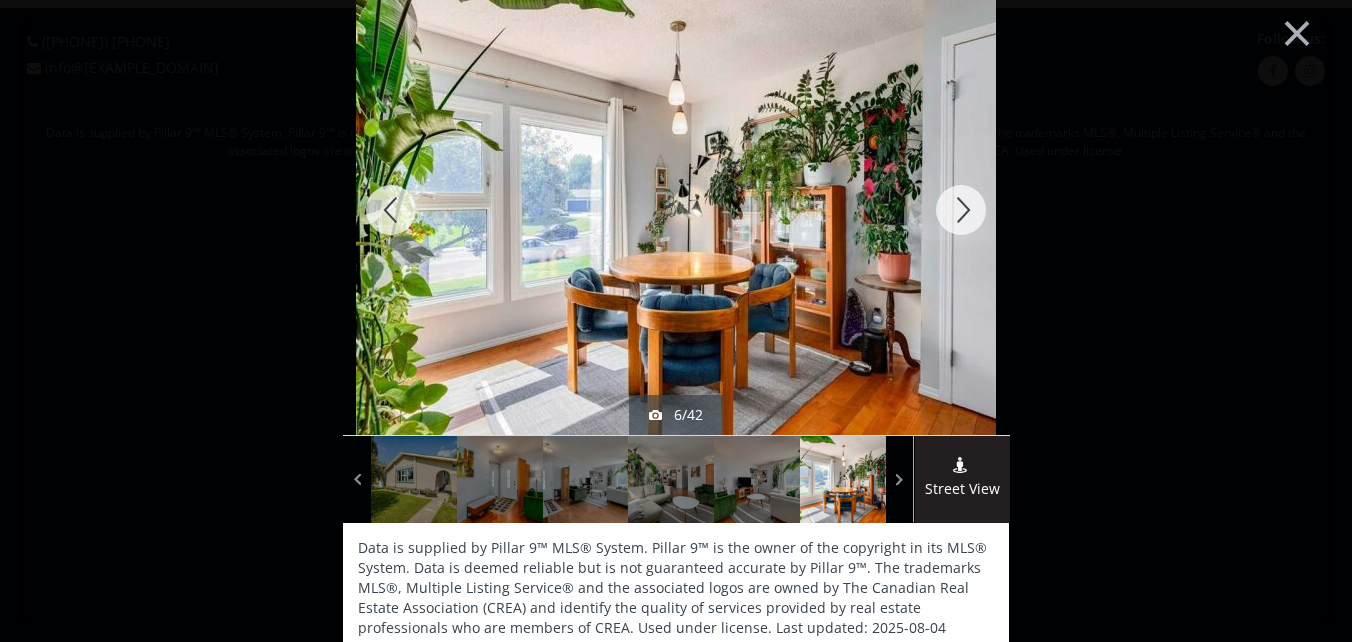 click at bounding box center [961, 210] 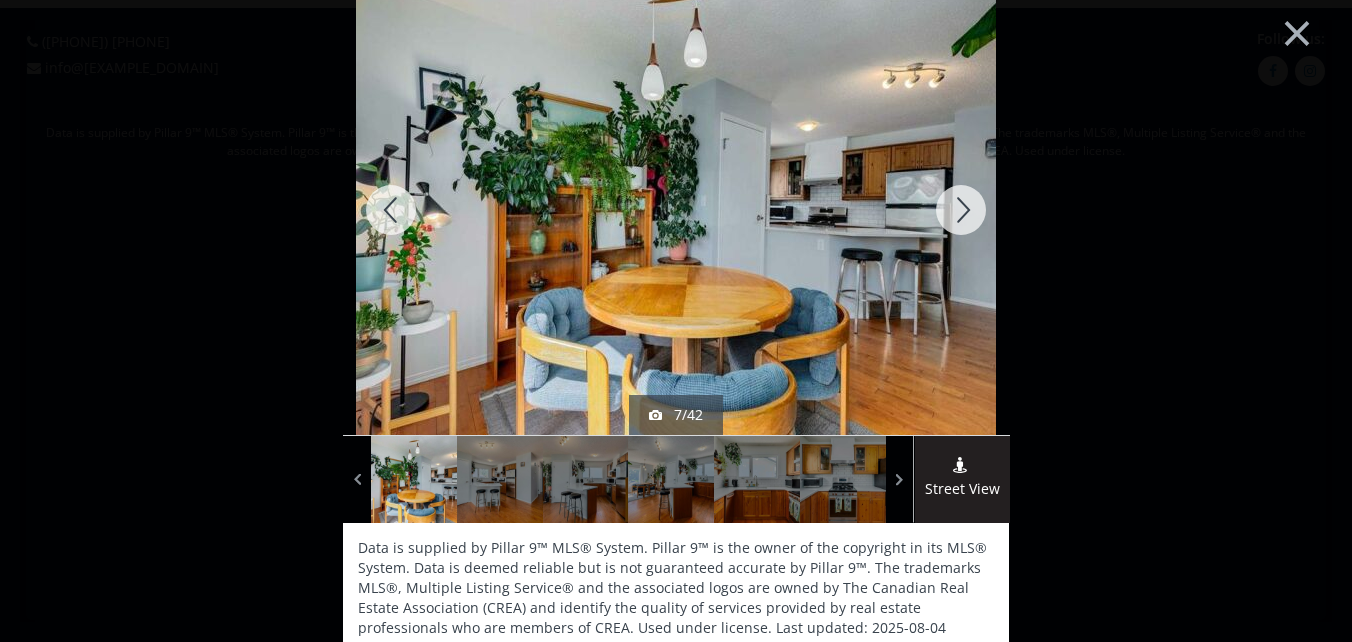 click at bounding box center (961, 210) 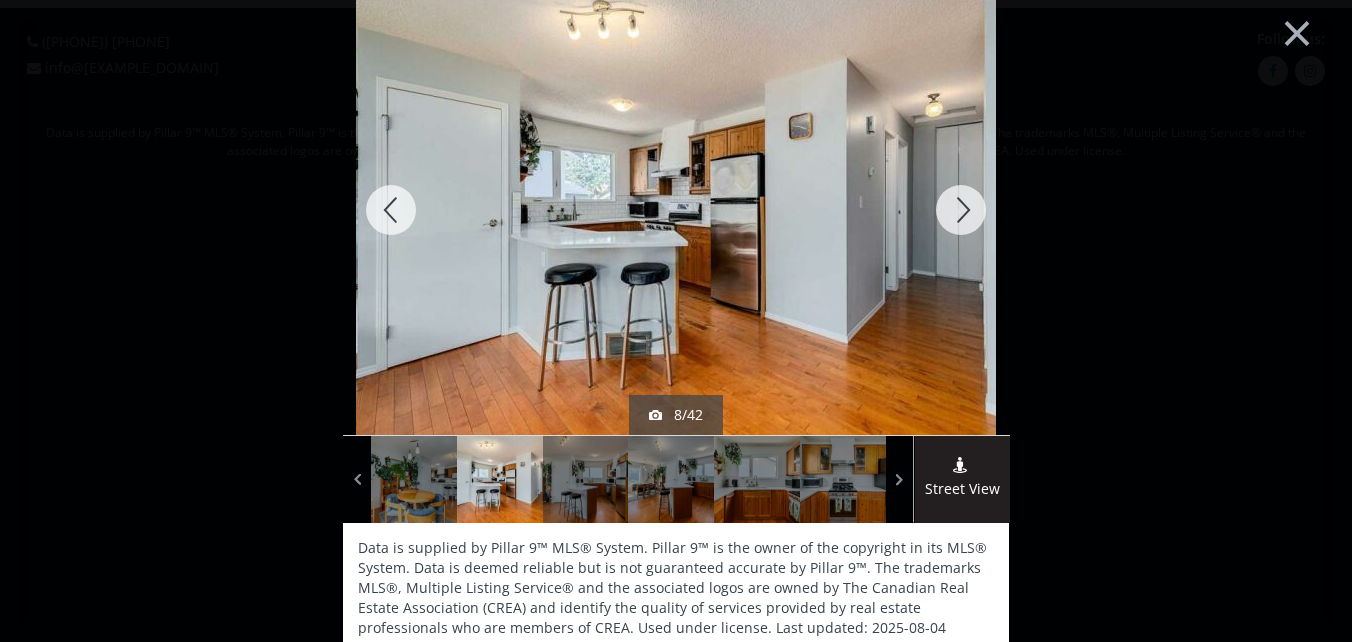 click at bounding box center [961, 210] 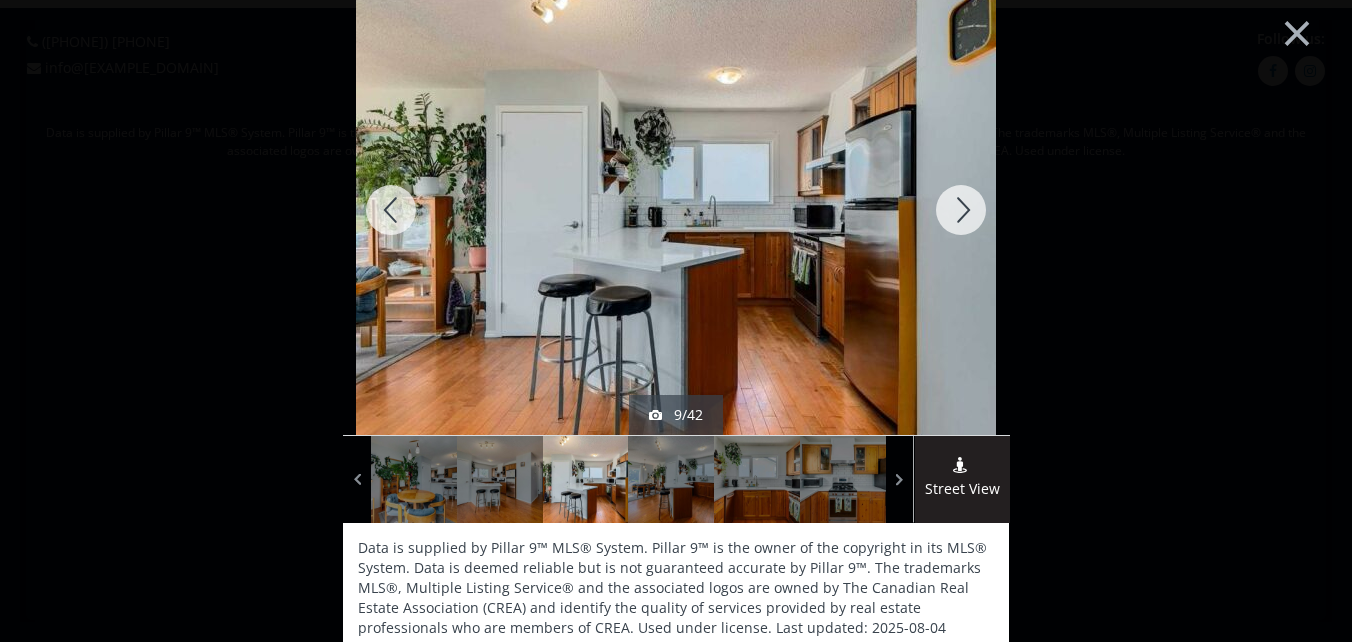 click at bounding box center [961, 210] 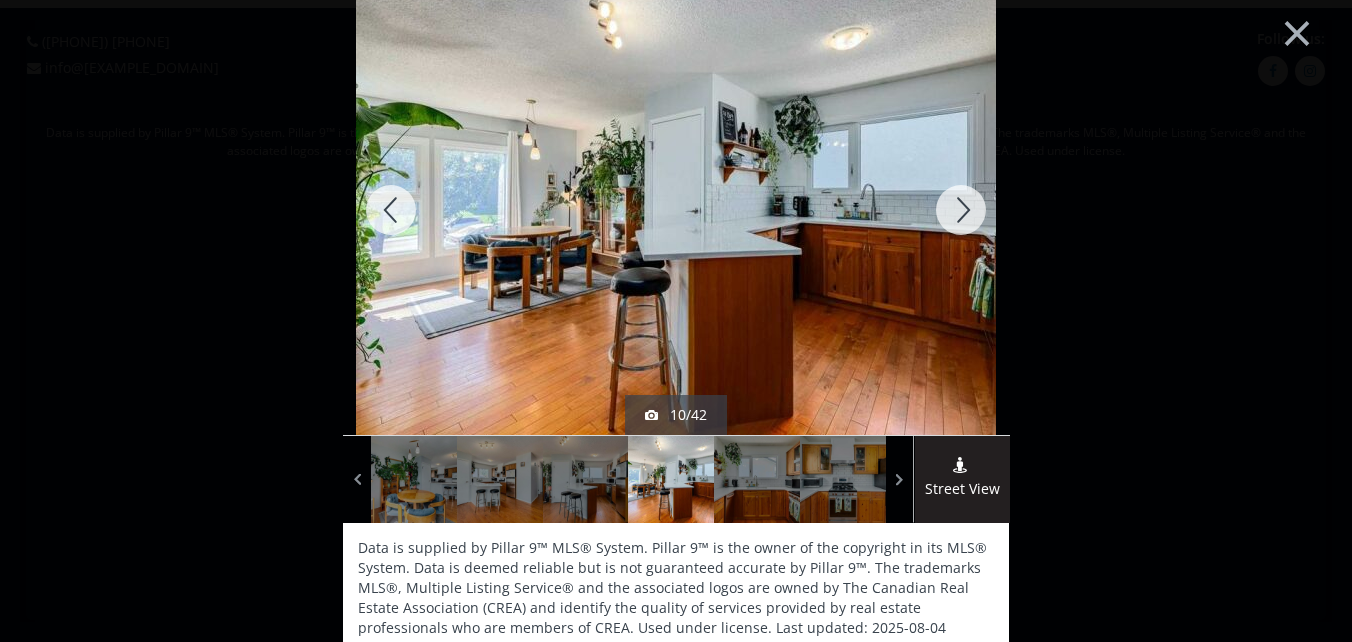 click at bounding box center [961, 210] 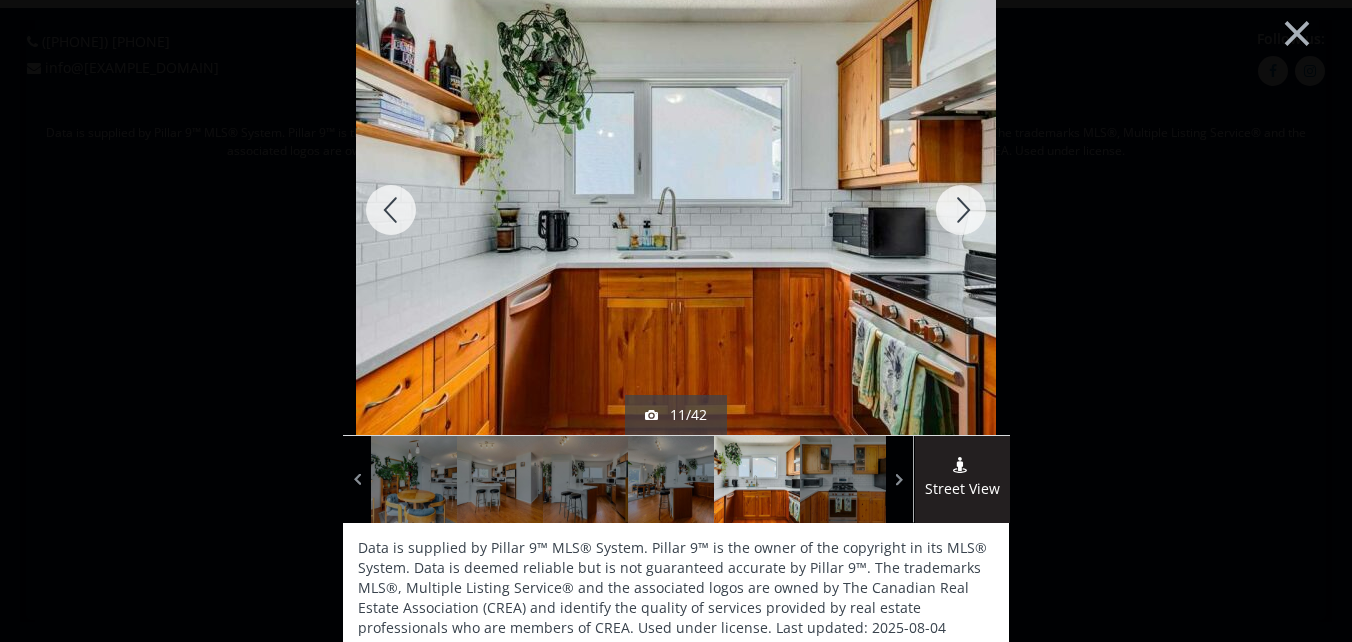 click at bounding box center [961, 210] 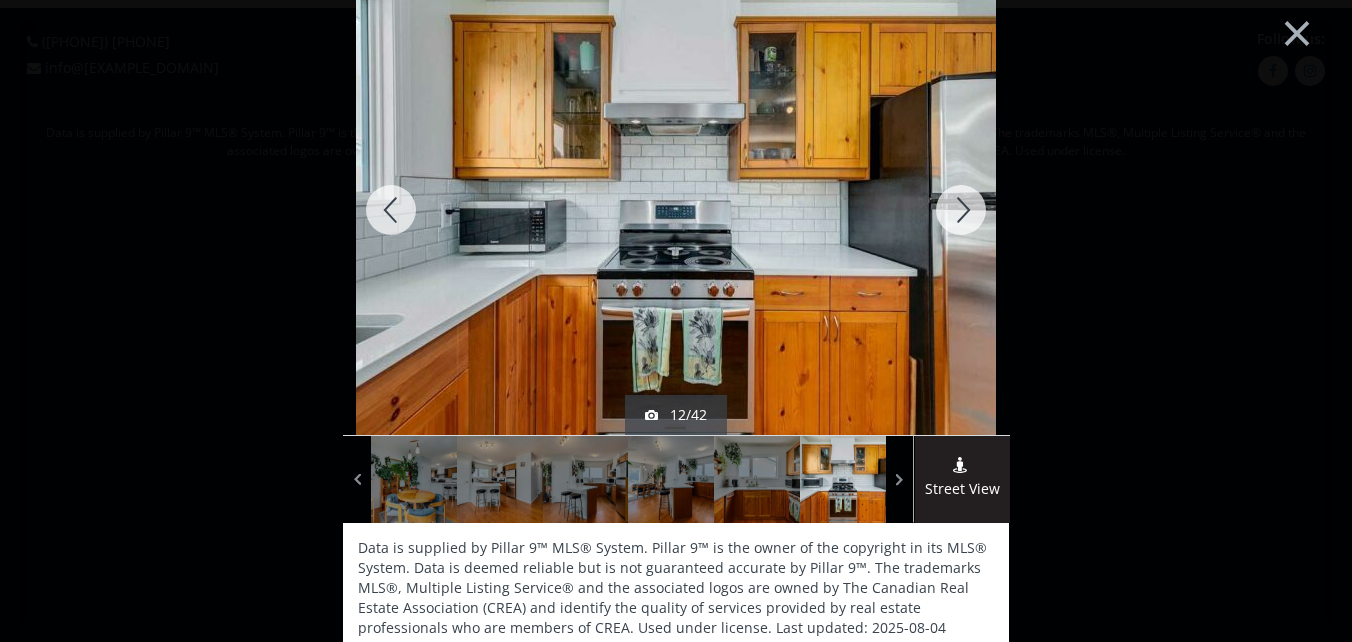 click at bounding box center (961, 210) 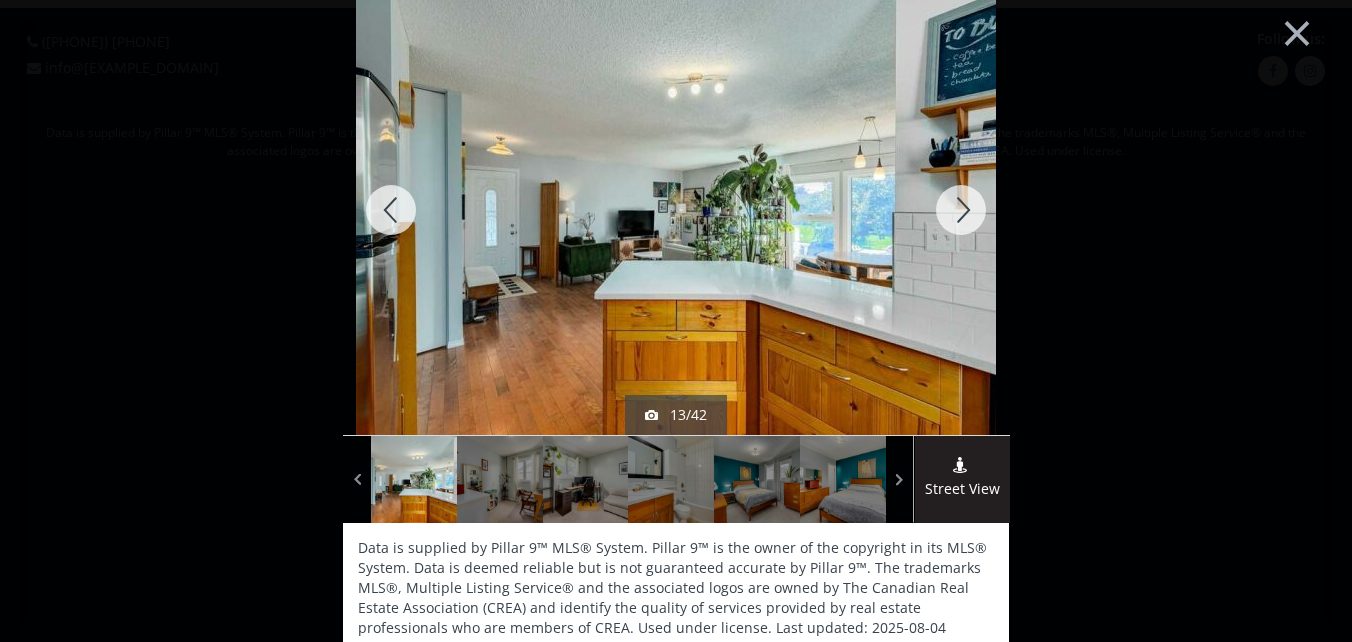 click at bounding box center (961, 210) 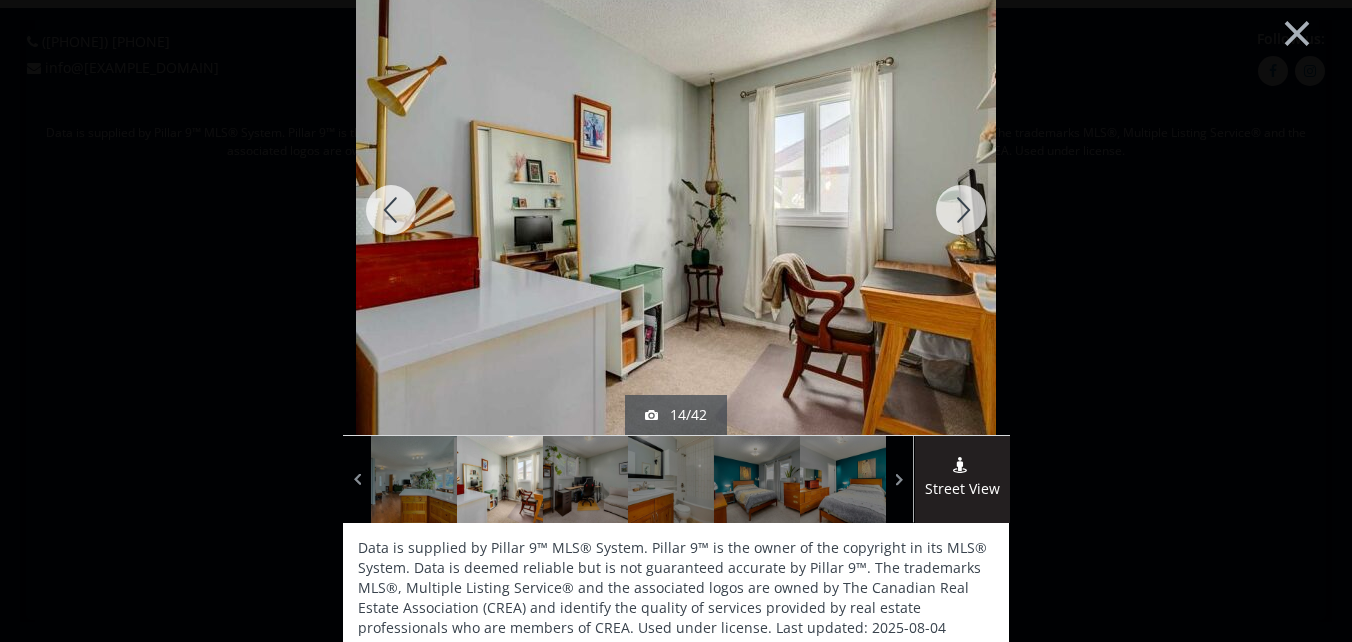 click at bounding box center (961, 210) 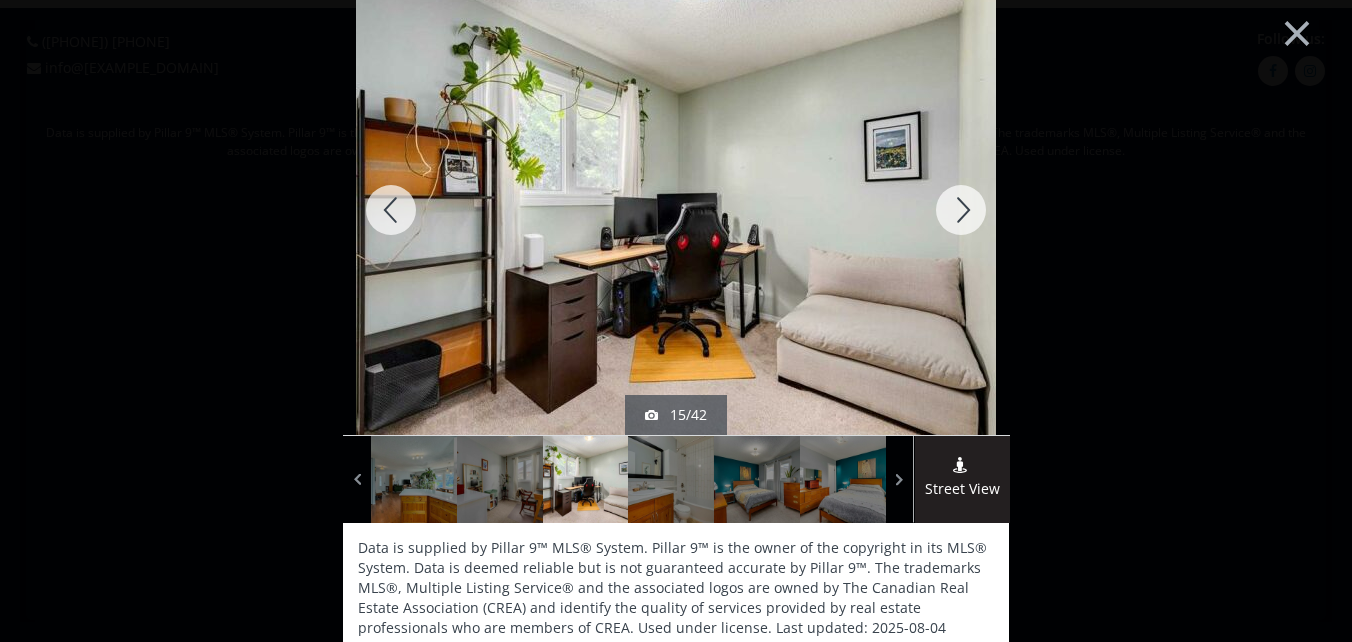 click at bounding box center (961, 210) 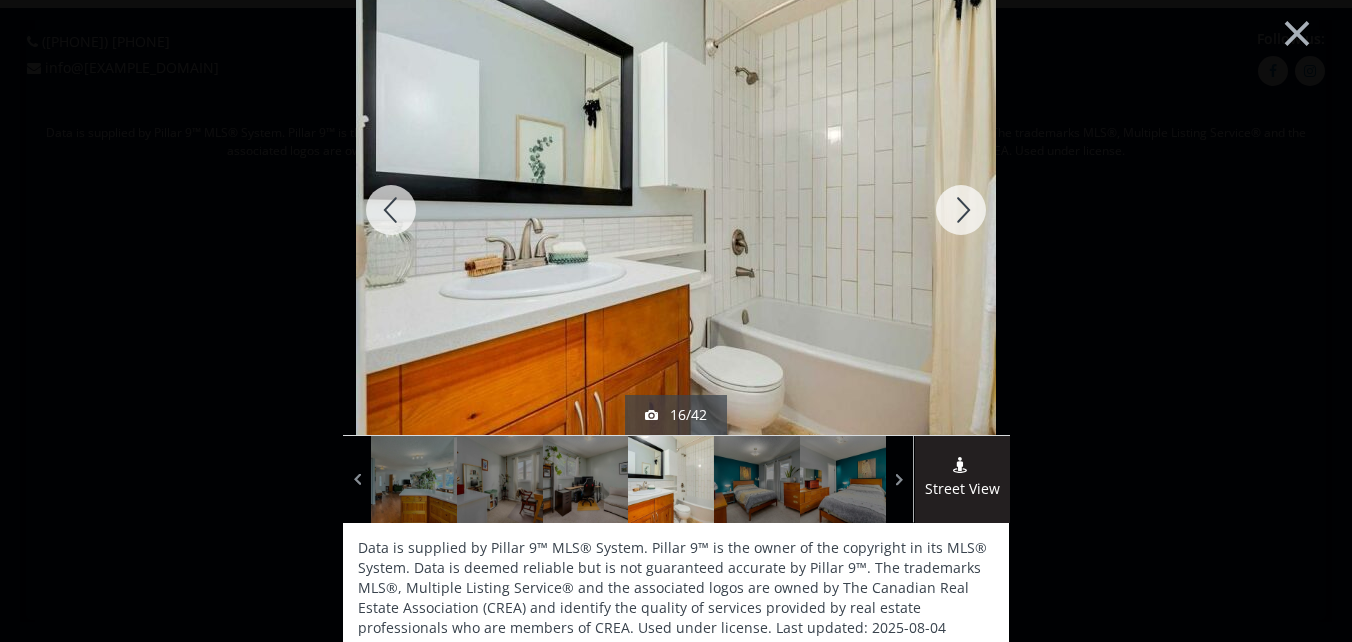 click at bounding box center (961, 210) 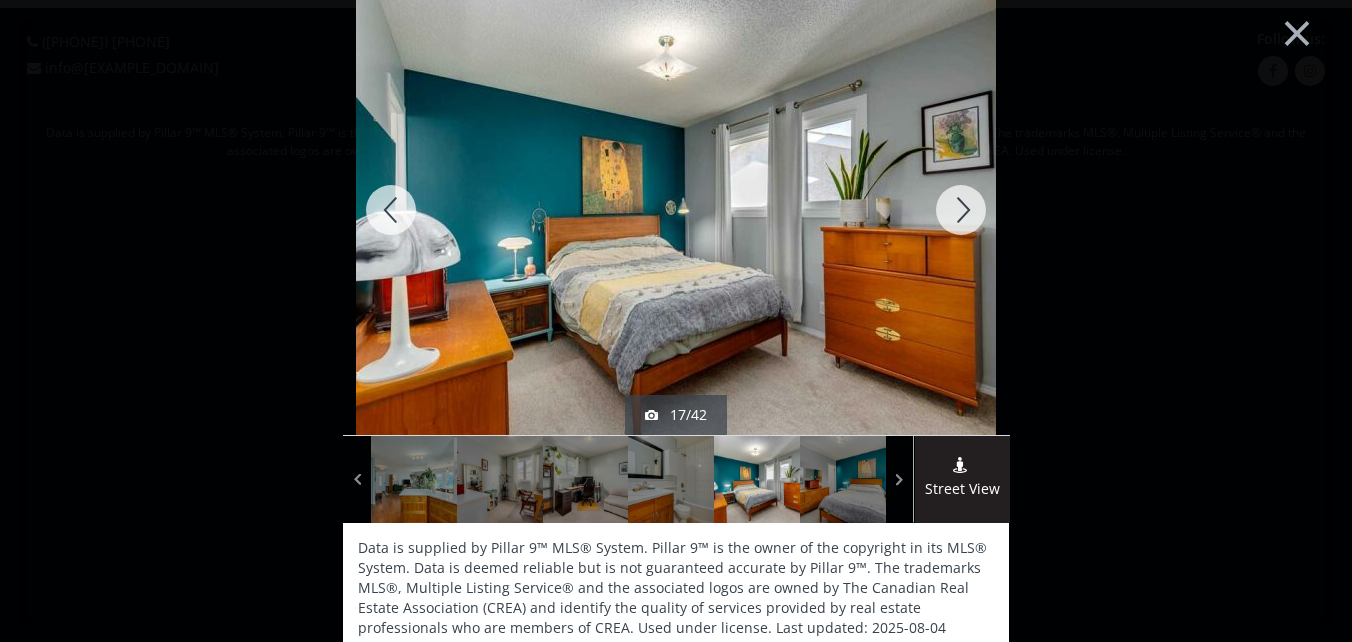 click at bounding box center [961, 210] 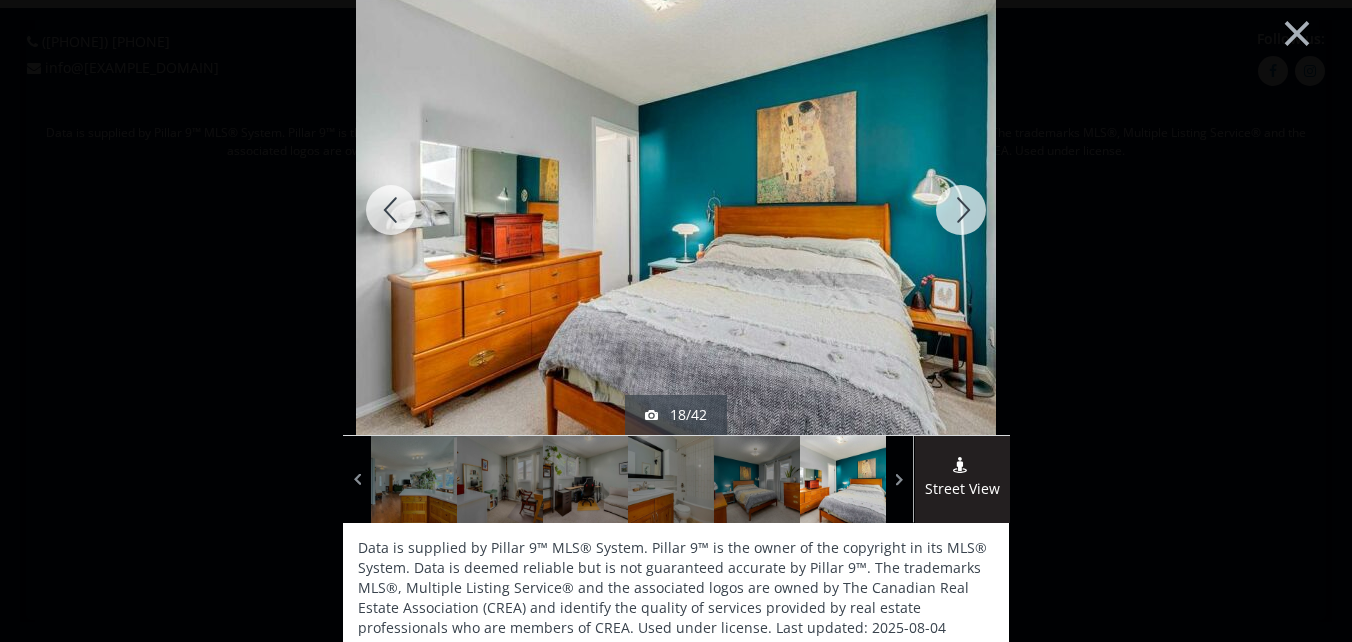 click at bounding box center [961, 210] 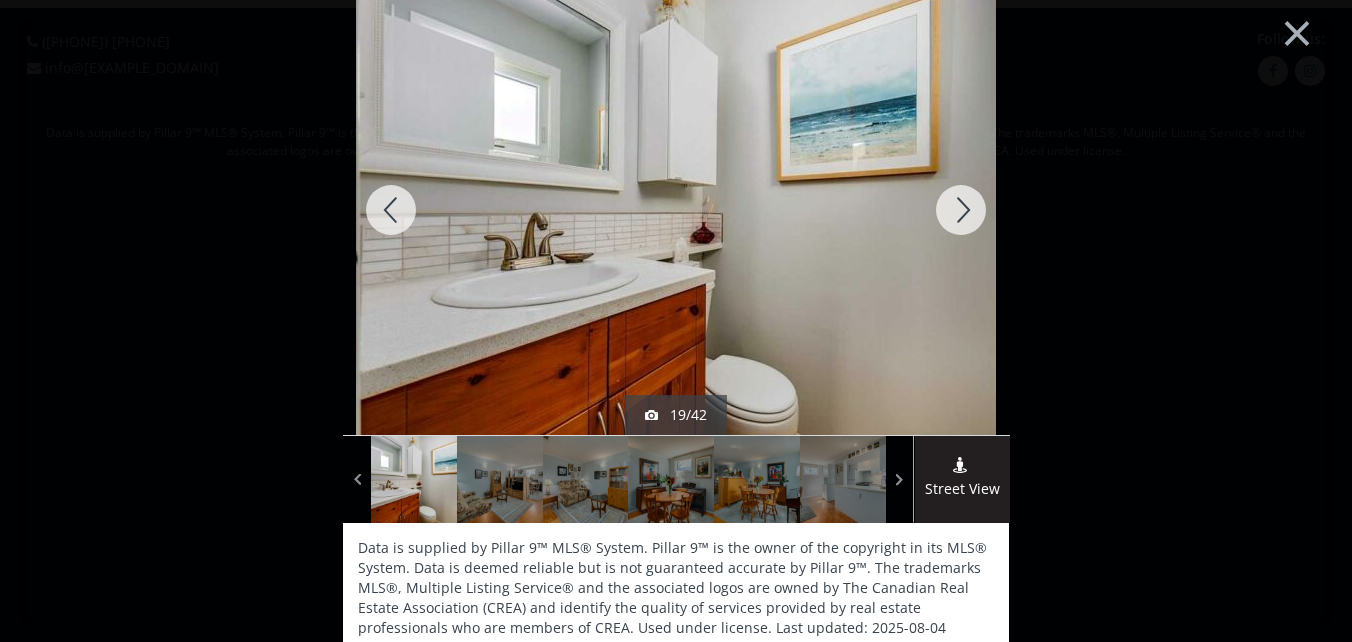 click at bounding box center (961, 210) 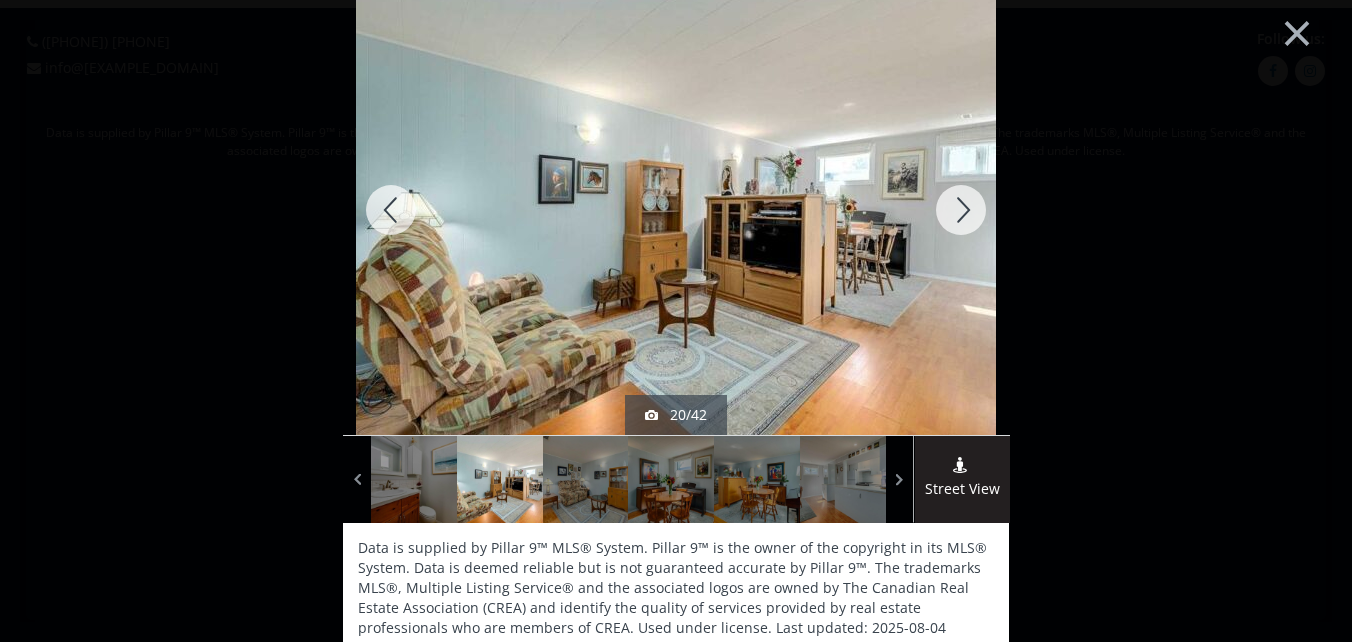 click at bounding box center [391, 210] 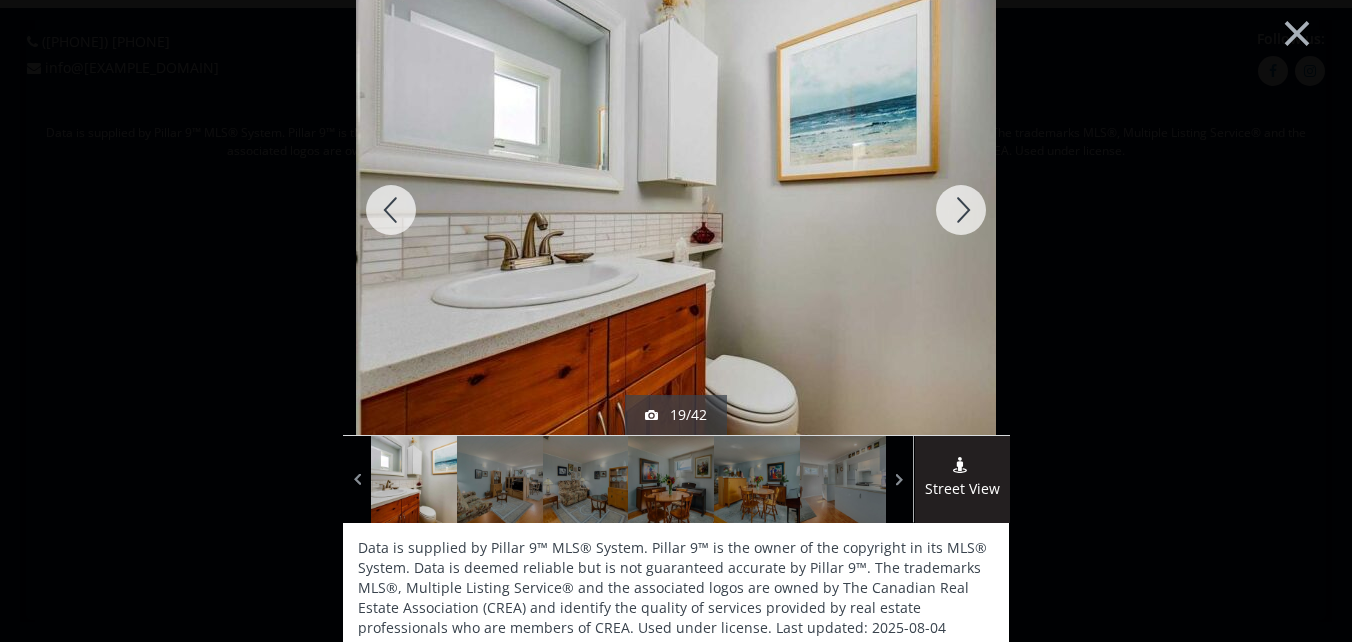 click at bounding box center (961, 210) 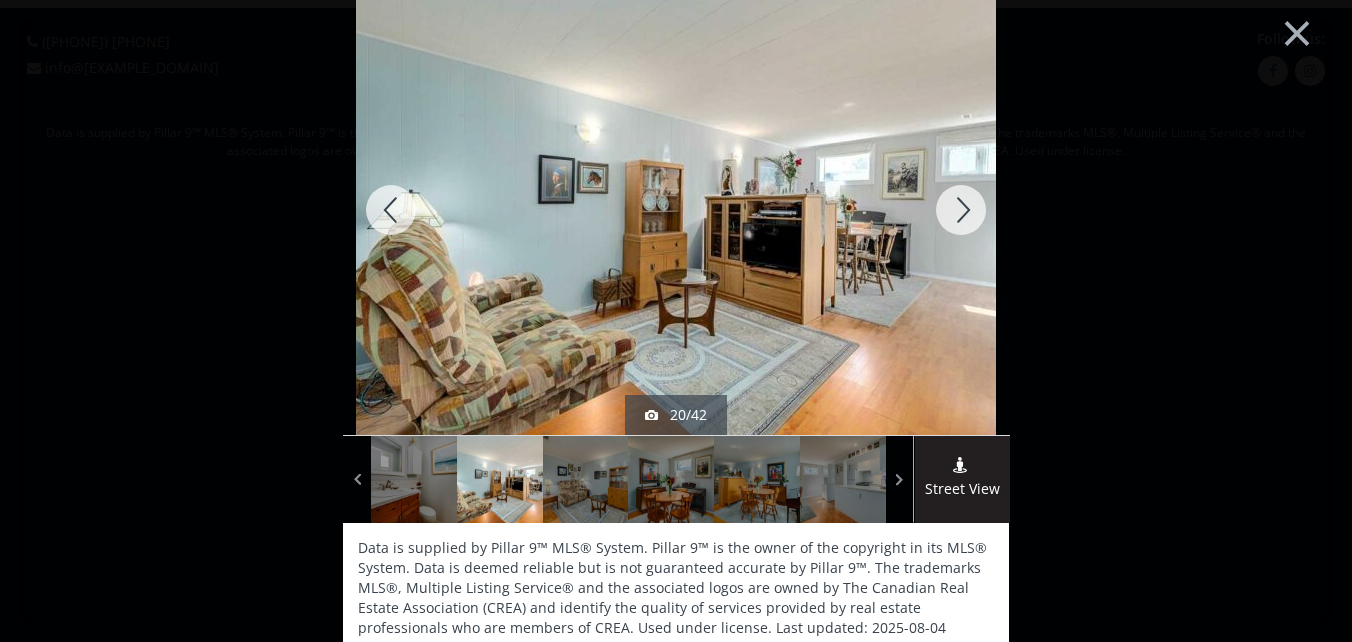 click at bounding box center (961, 210) 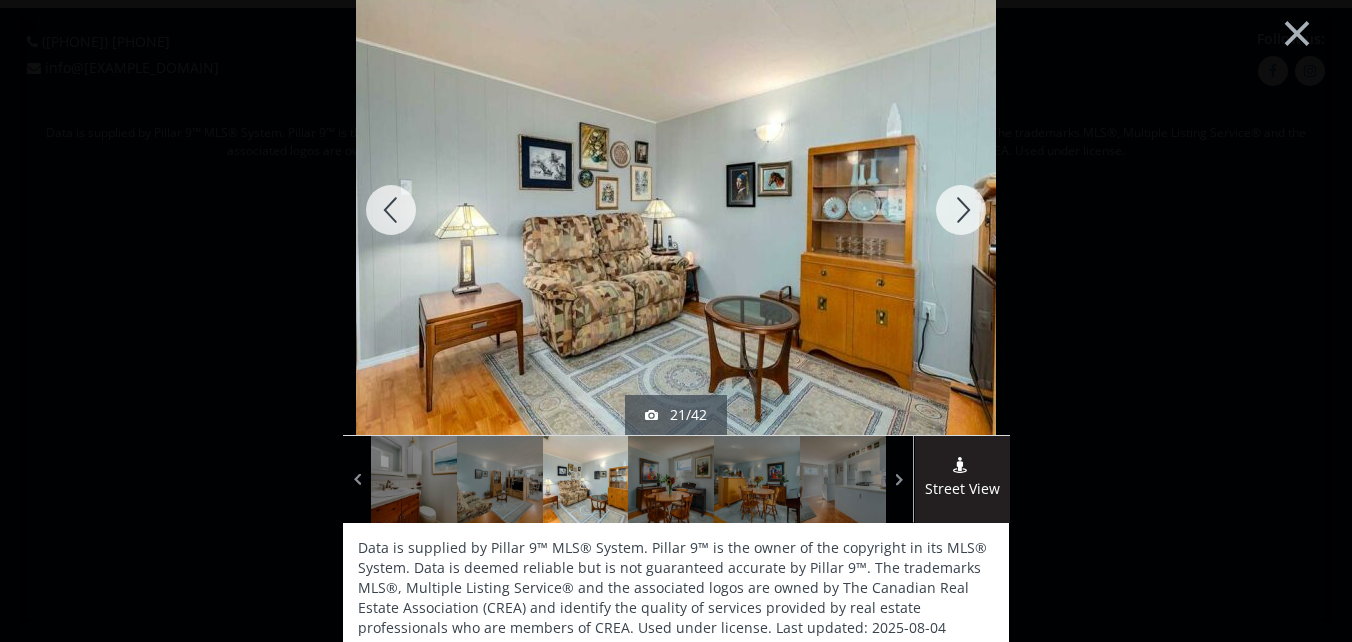 click at bounding box center (961, 210) 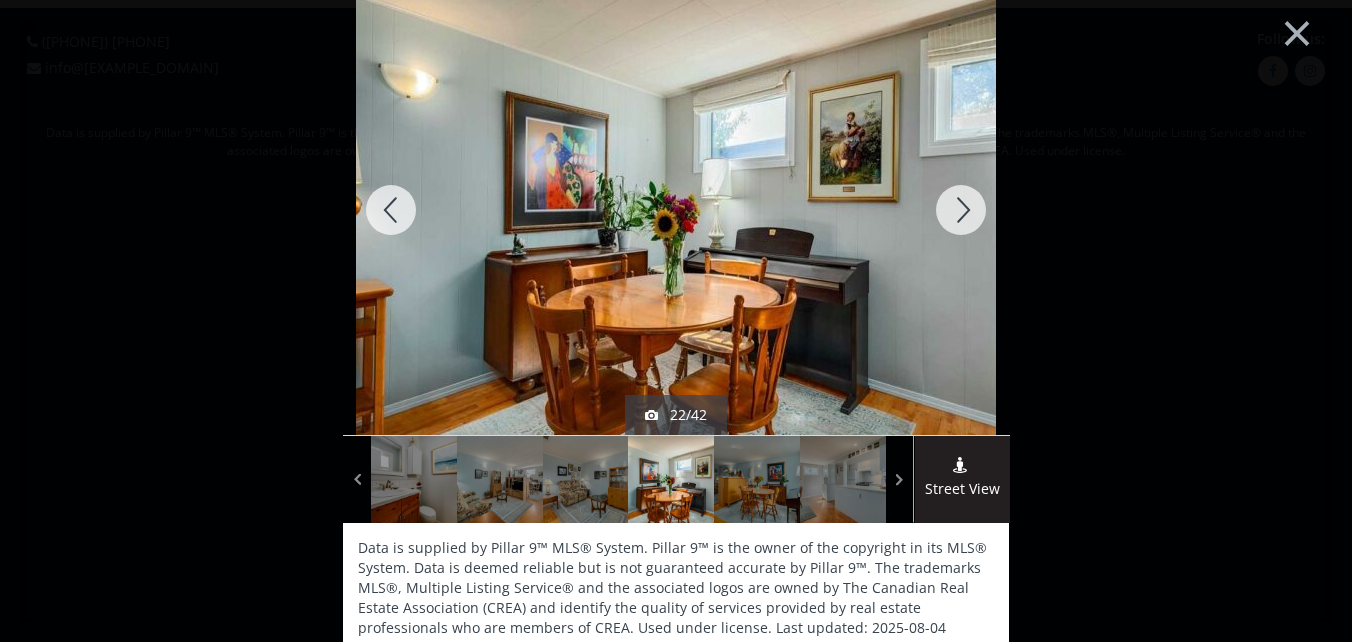 click at bounding box center [961, 210] 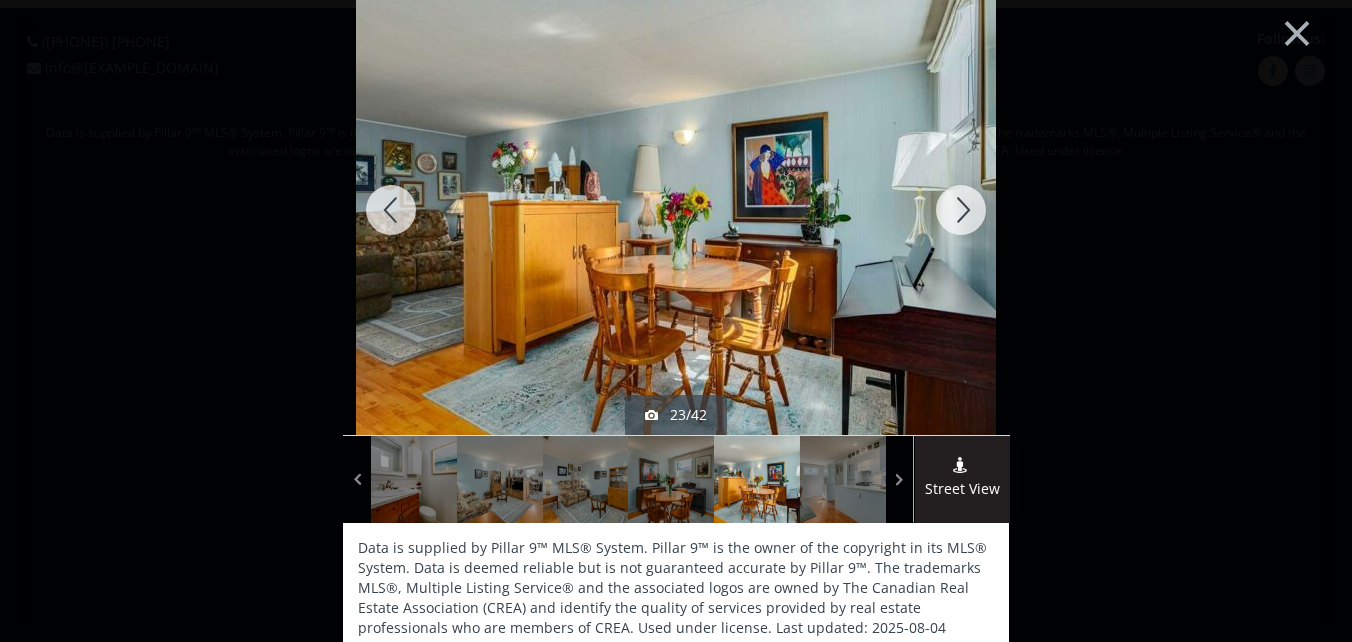 click at bounding box center [961, 210] 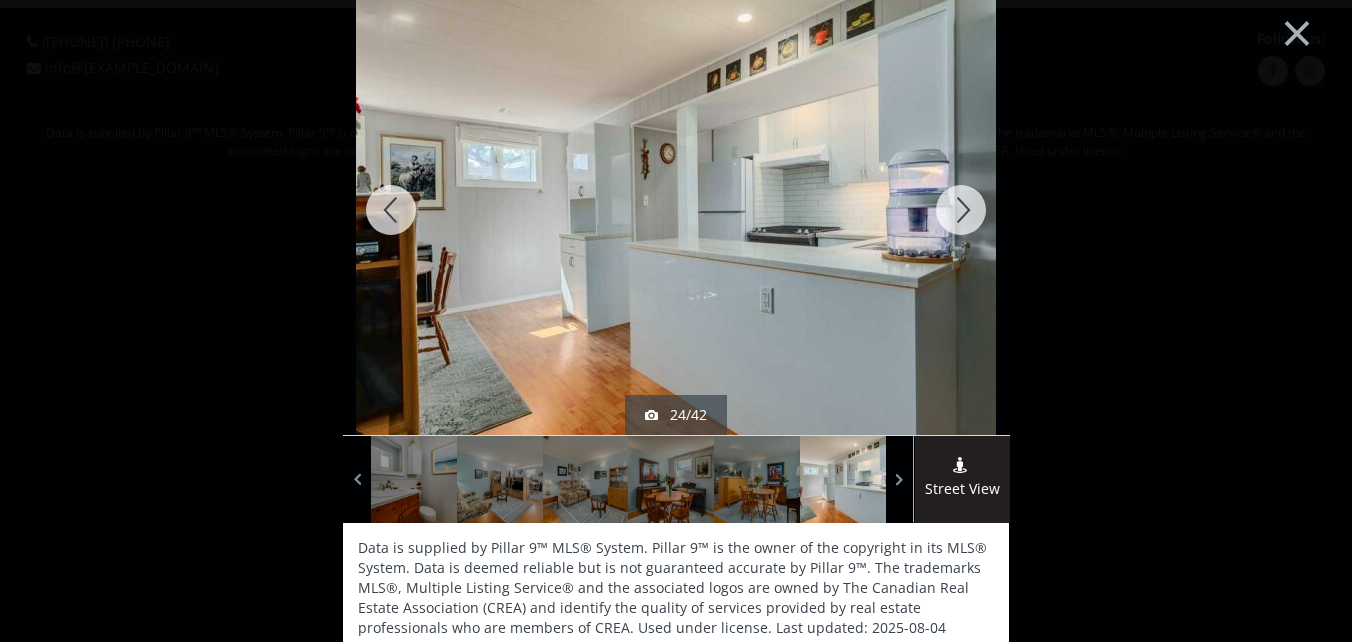 click at bounding box center [961, 210] 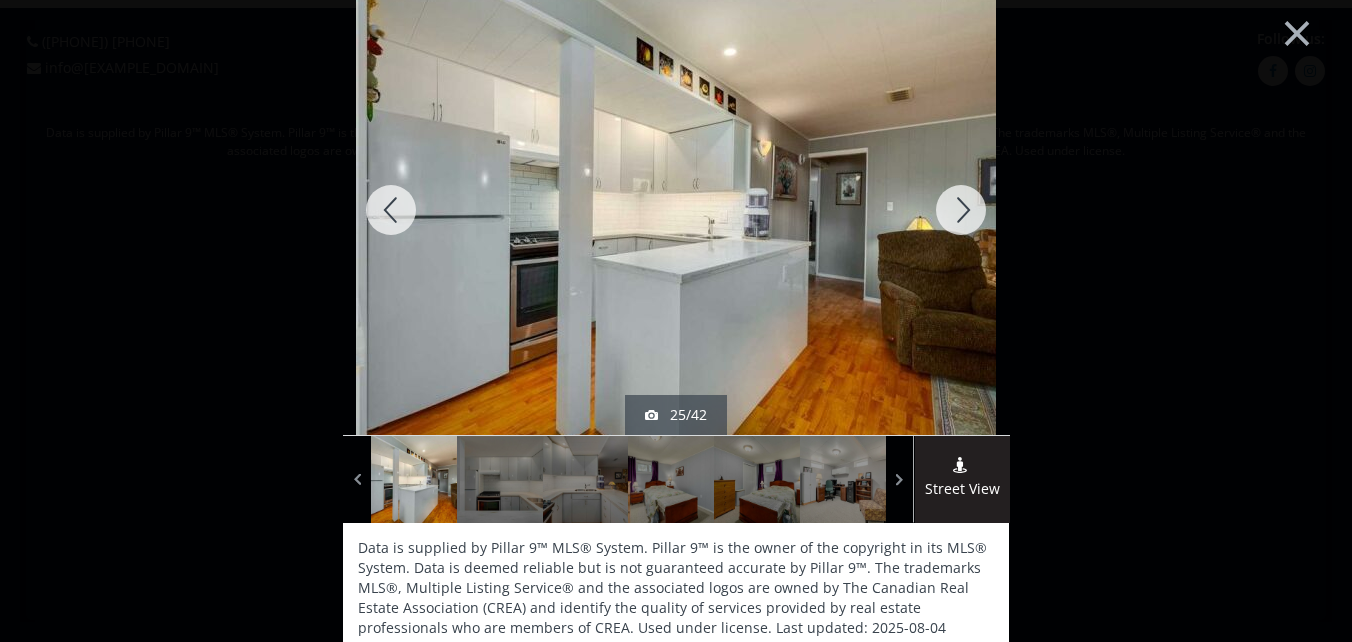 click at bounding box center (961, 210) 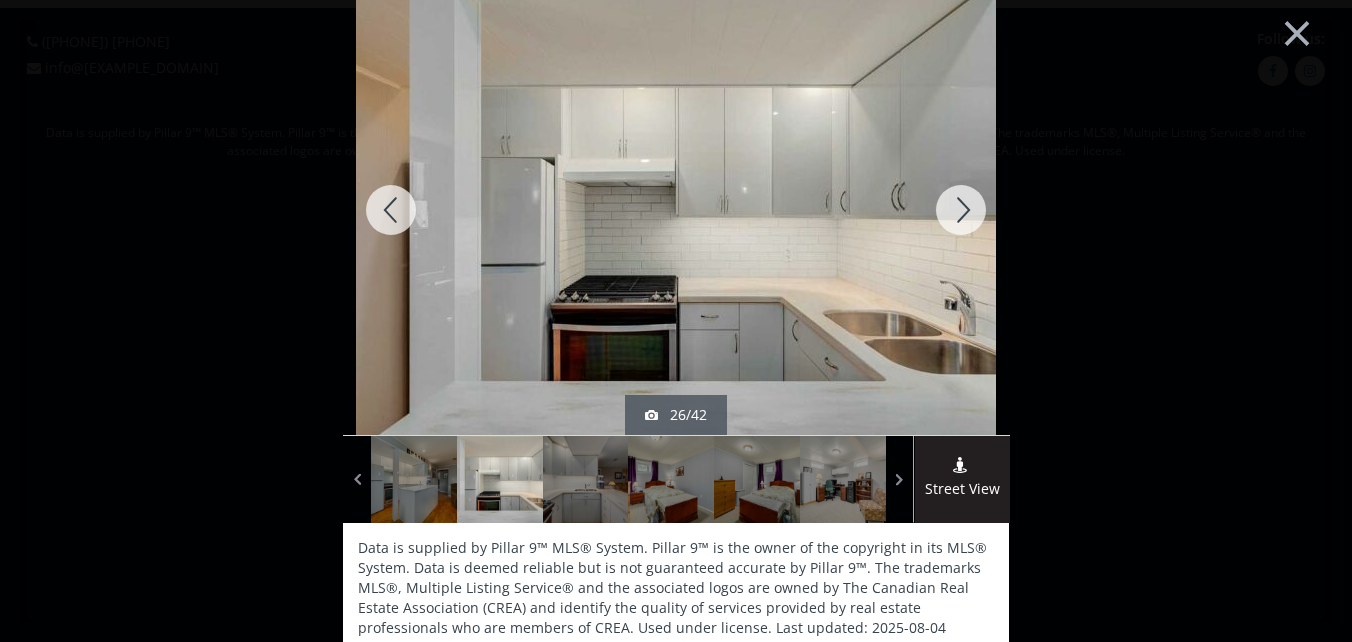 click at bounding box center [961, 210] 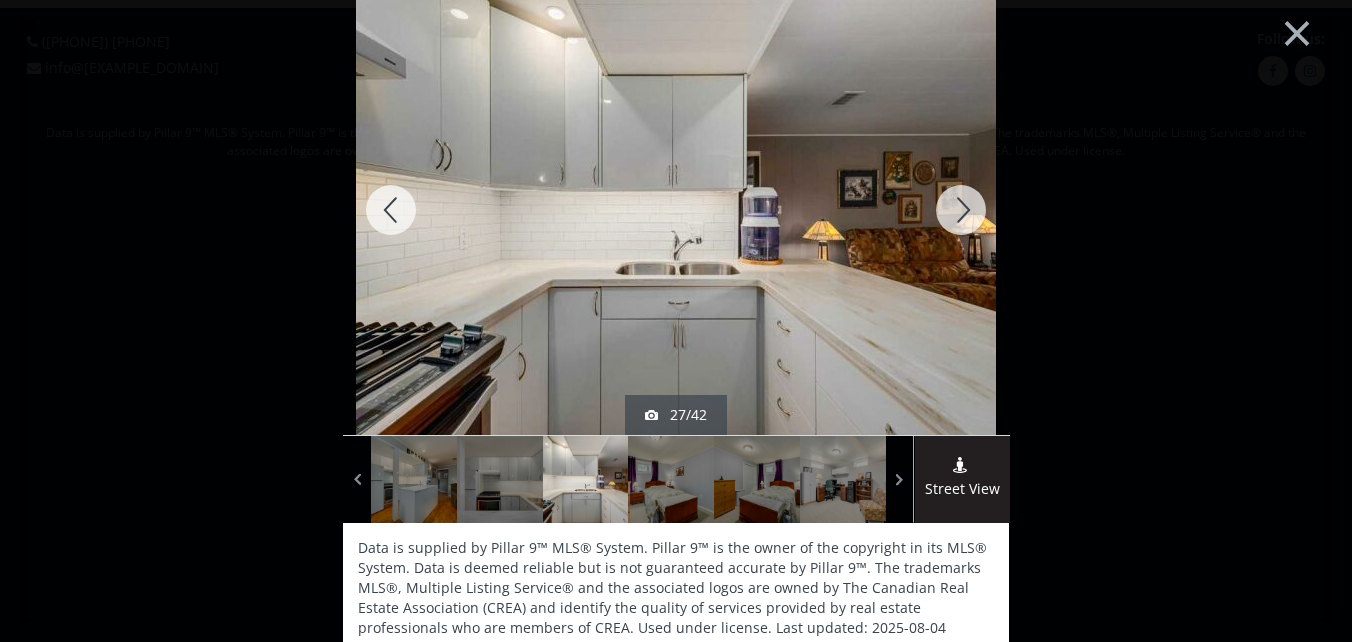 click at bounding box center [961, 210] 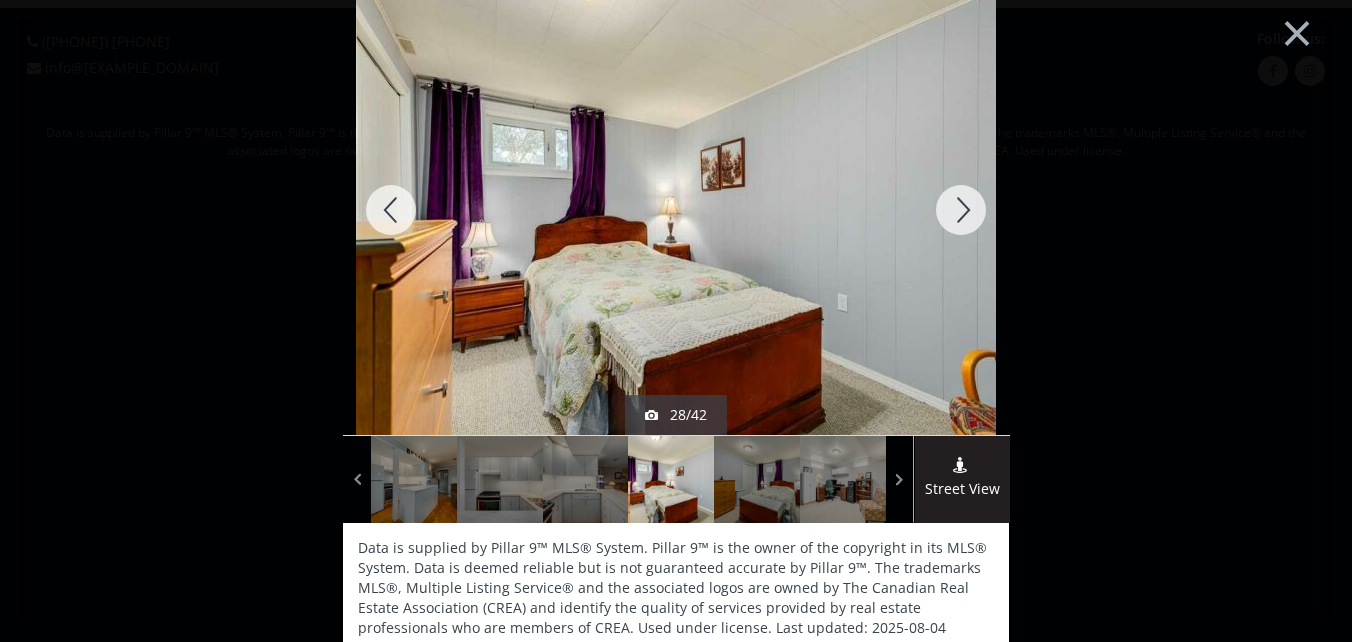 click at bounding box center [961, 210] 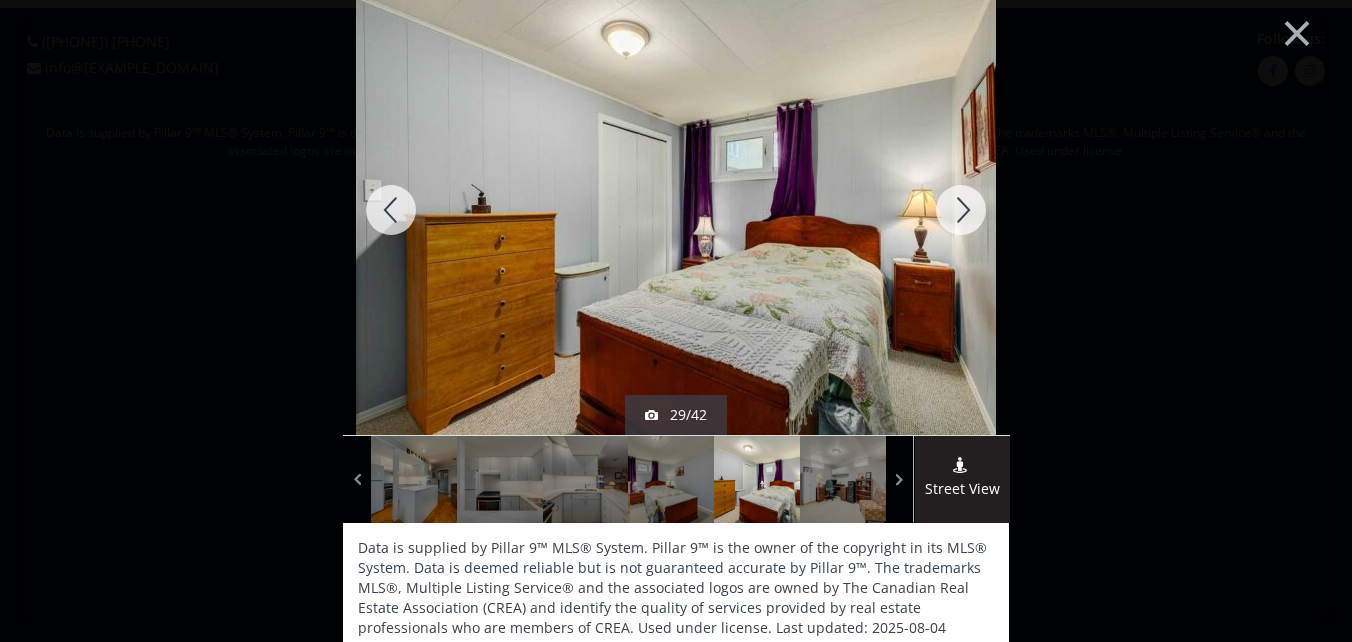 click at bounding box center [961, 210] 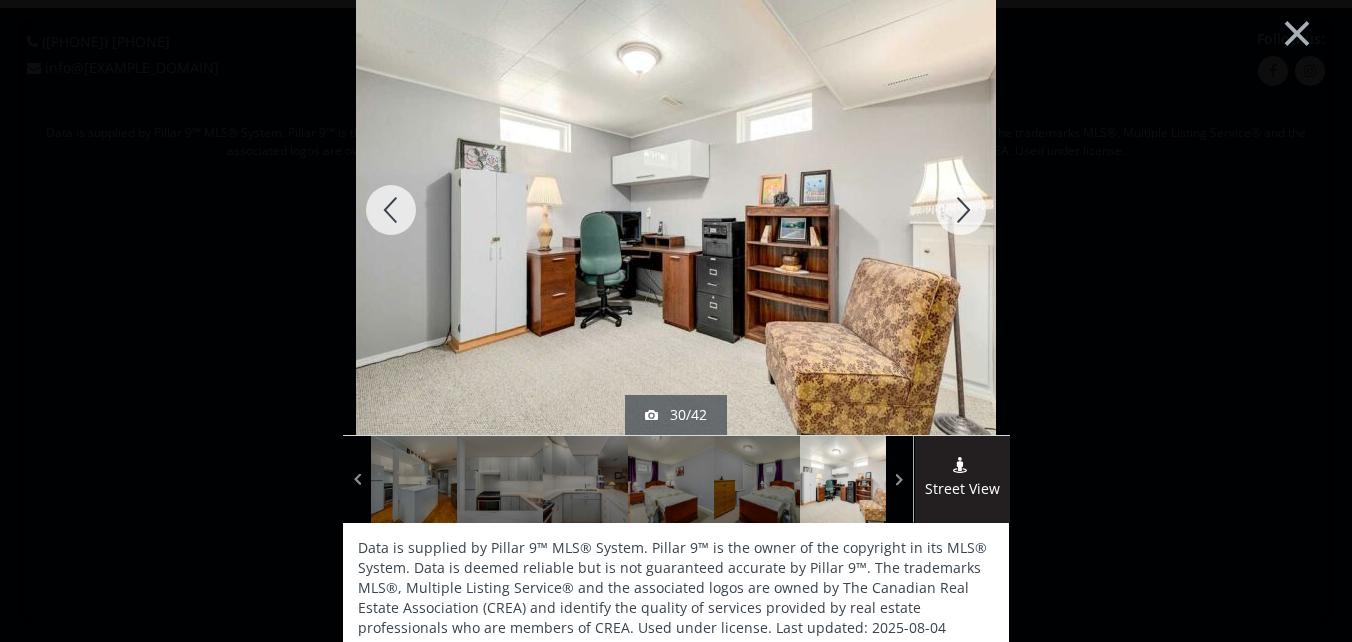 click at bounding box center (961, 210) 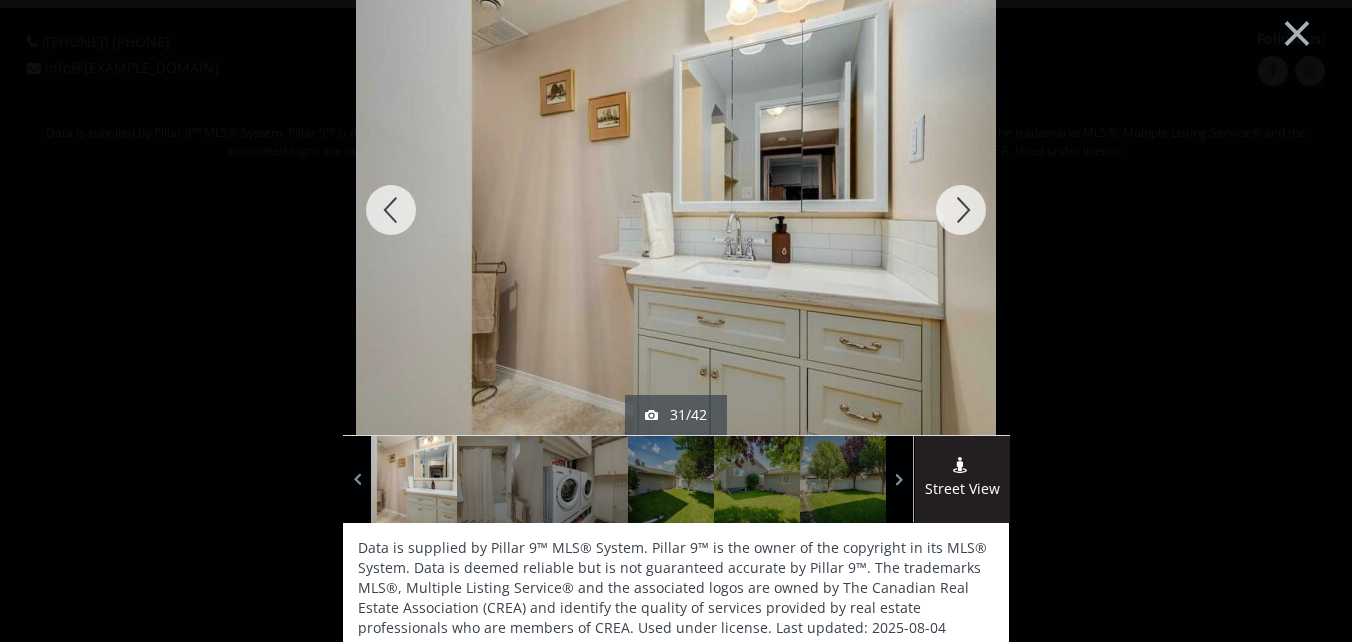 click at bounding box center (961, 210) 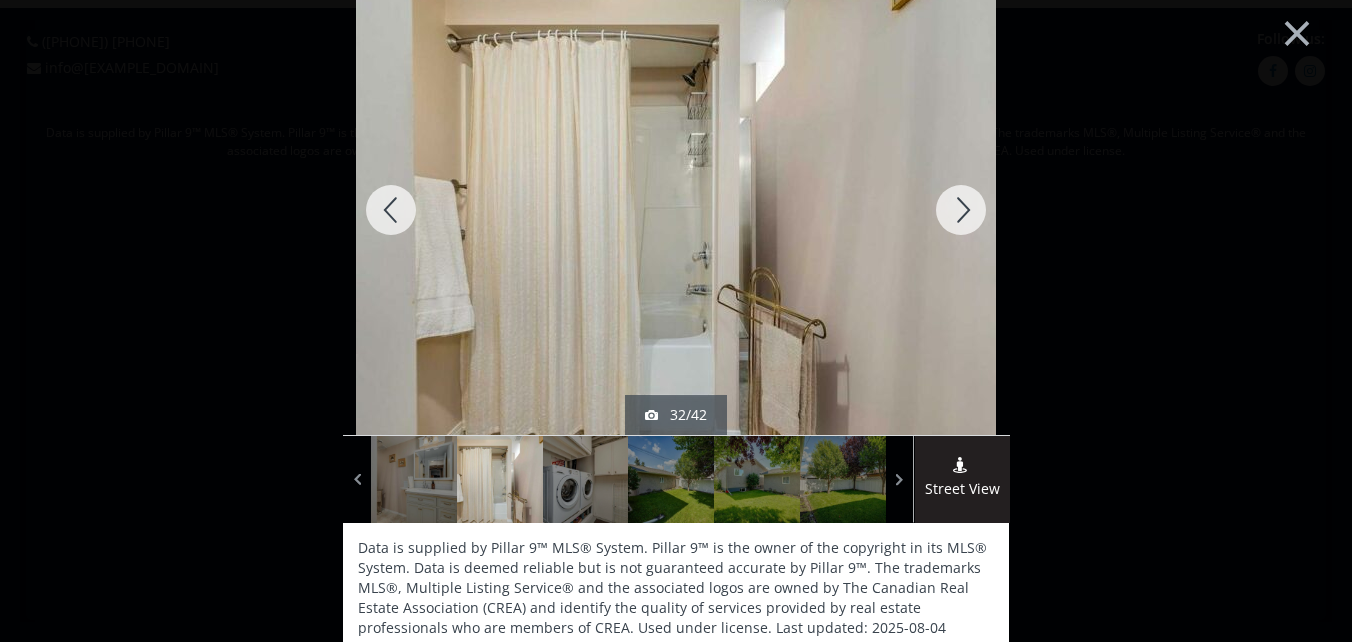 click at bounding box center [961, 210] 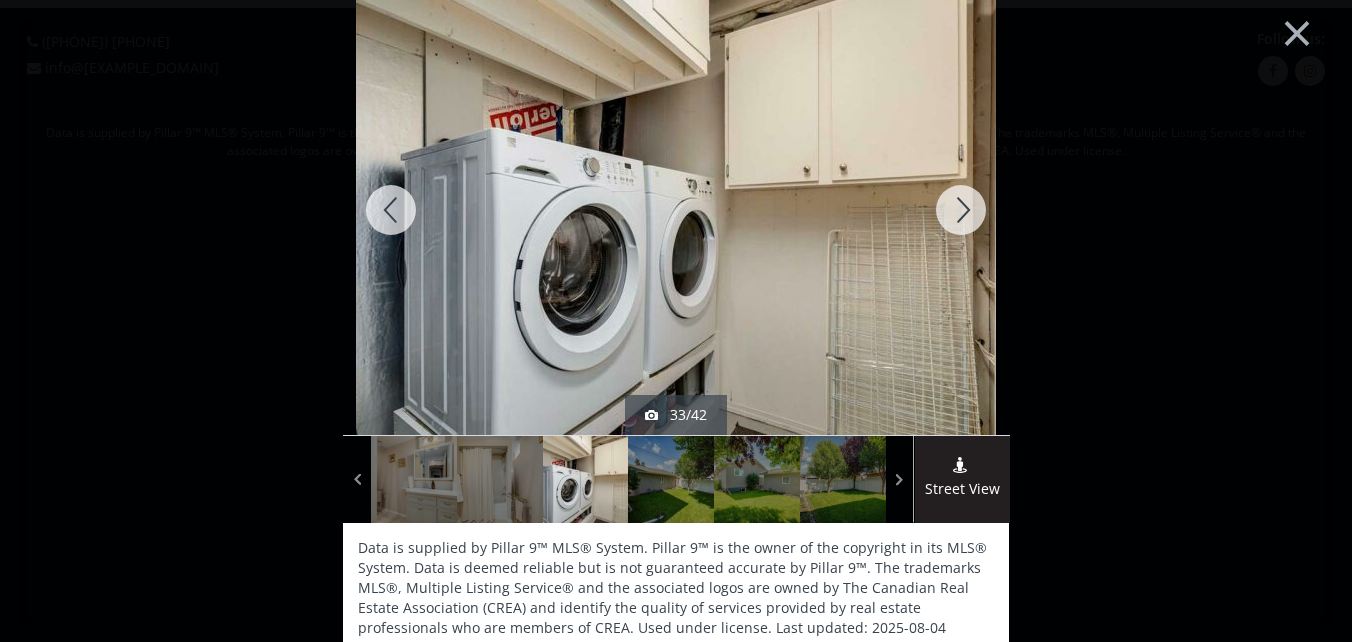 click at bounding box center (961, 210) 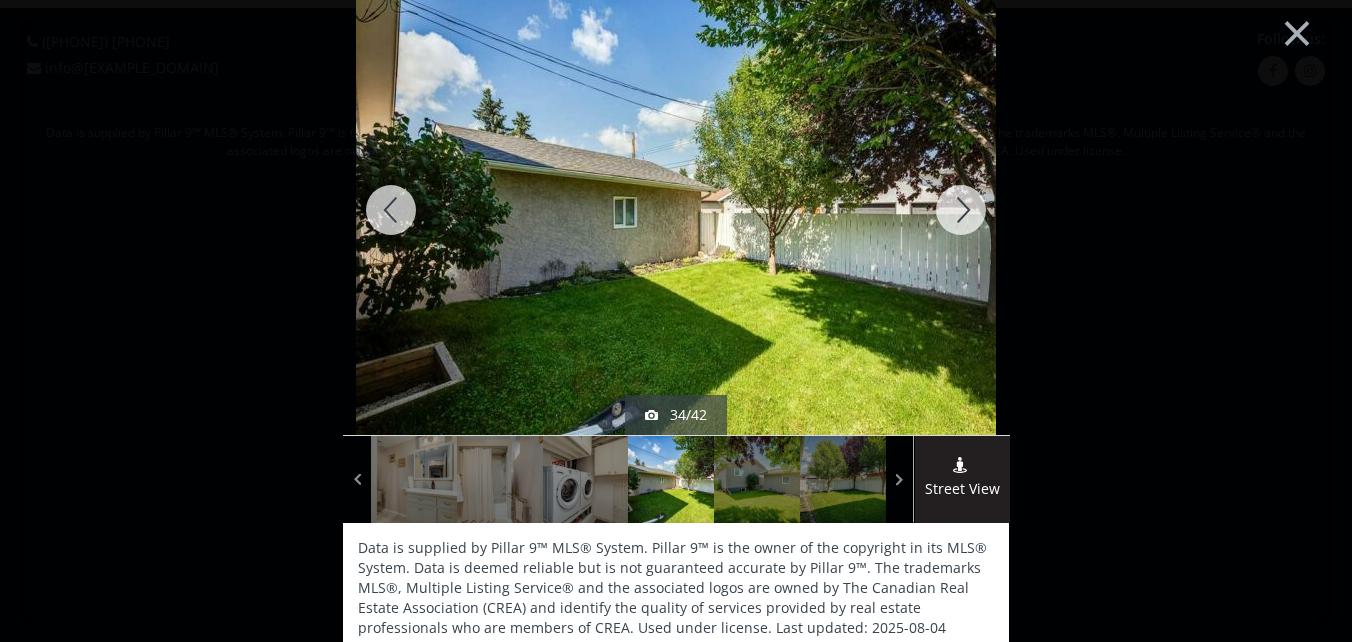 click at bounding box center (961, 210) 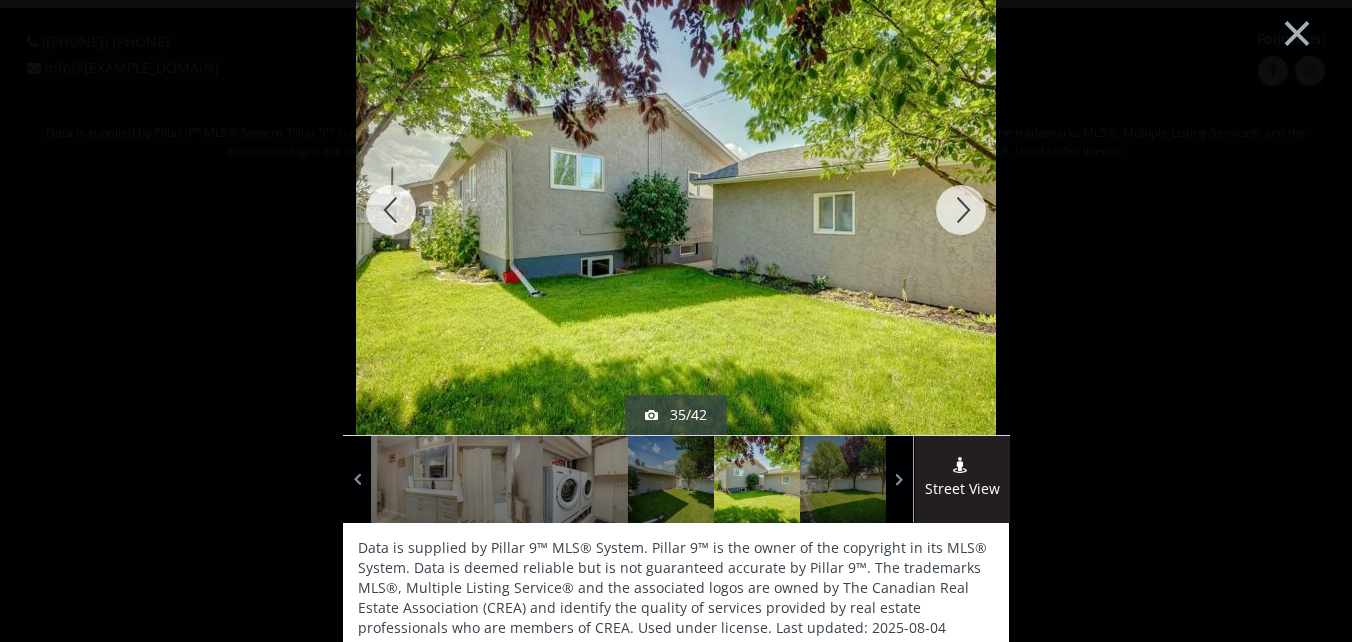 click at bounding box center [961, 210] 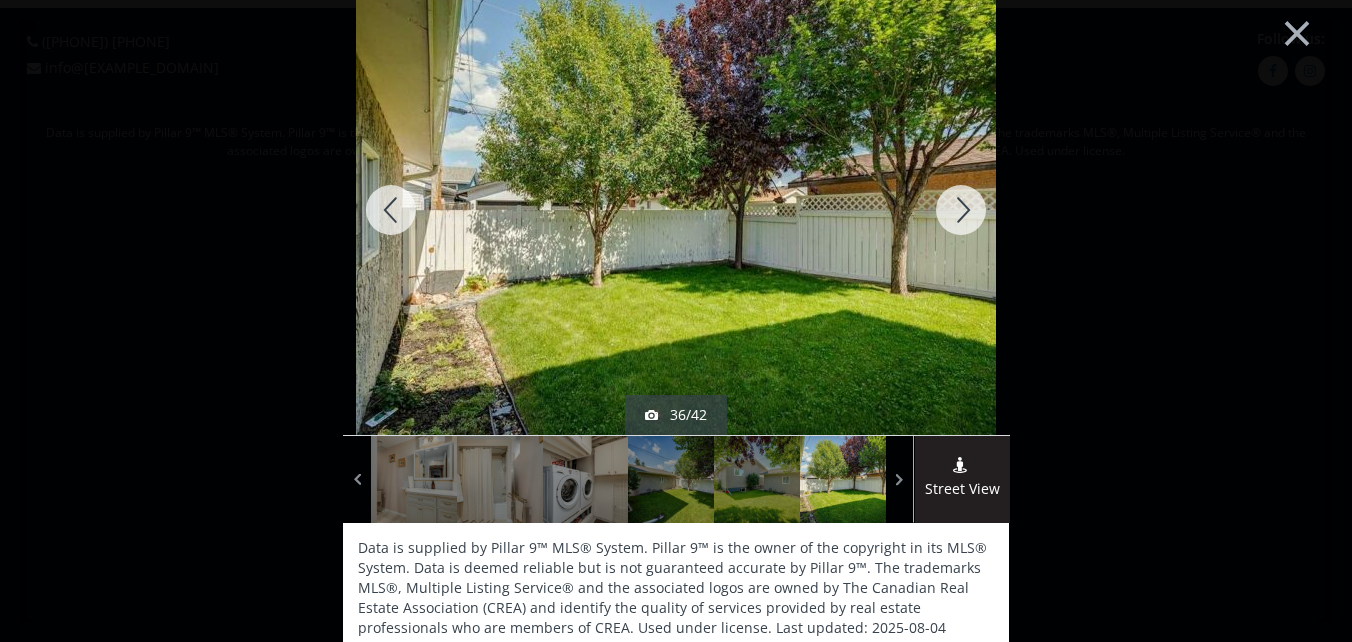 click at bounding box center [961, 210] 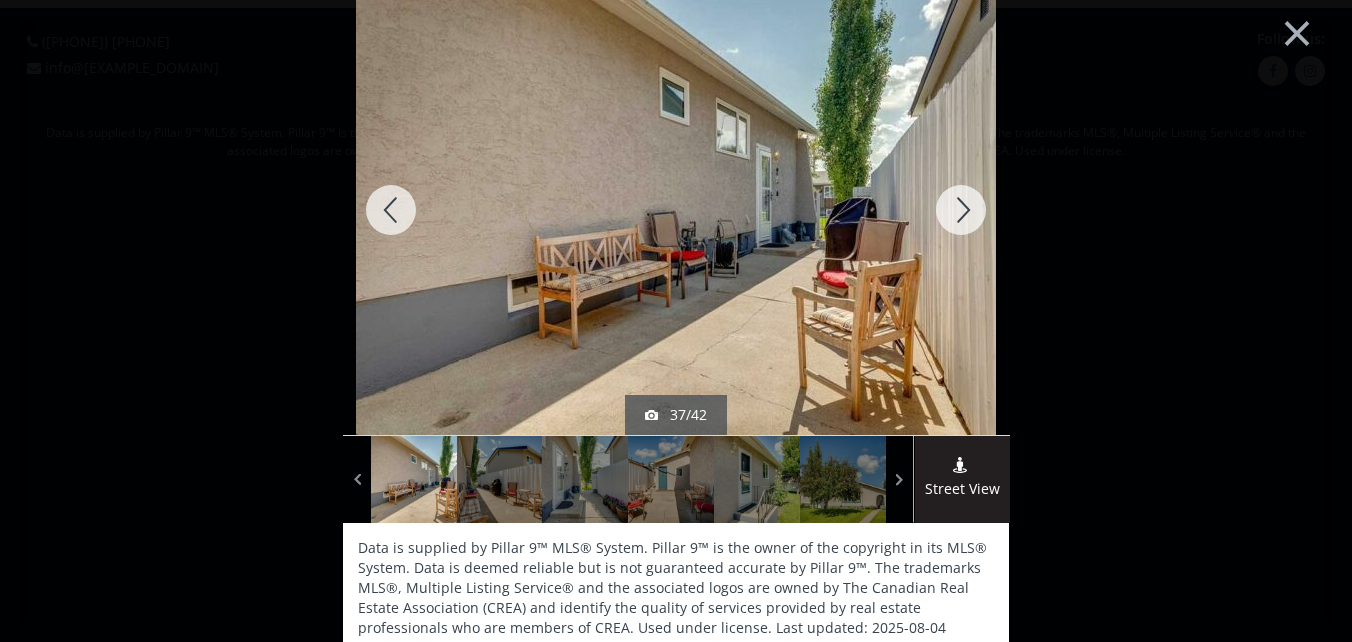 click at bounding box center [961, 210] 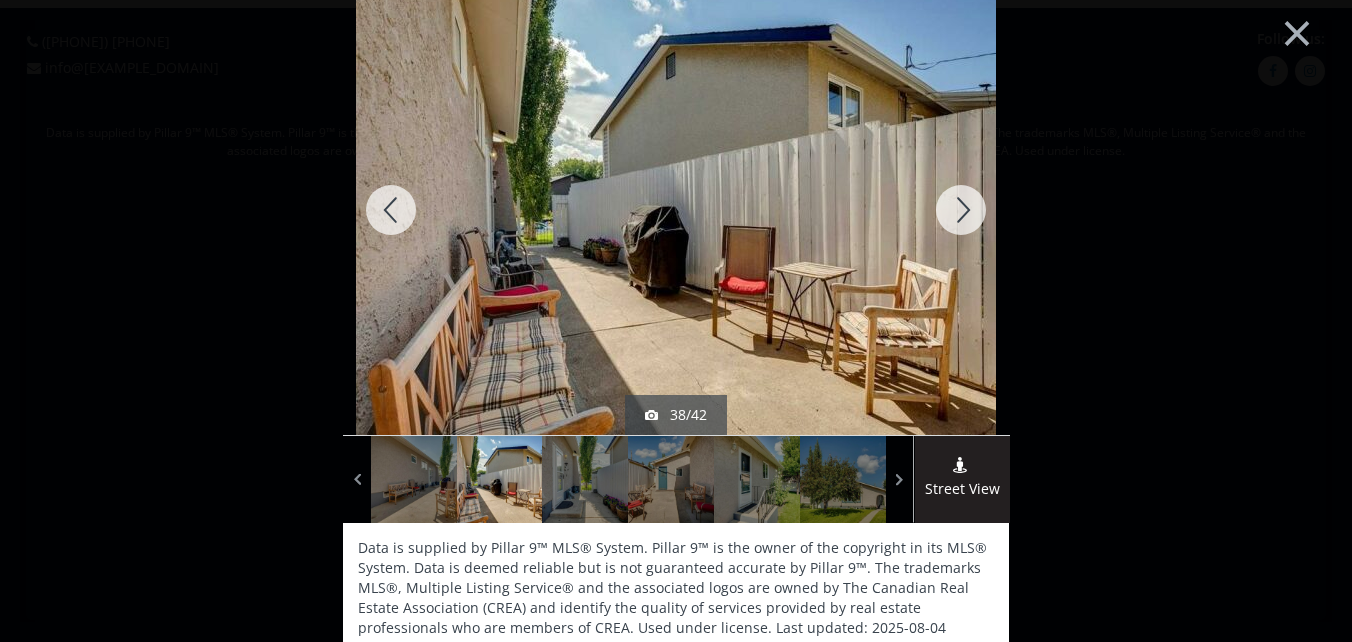 click at bounding box center [961, 210] 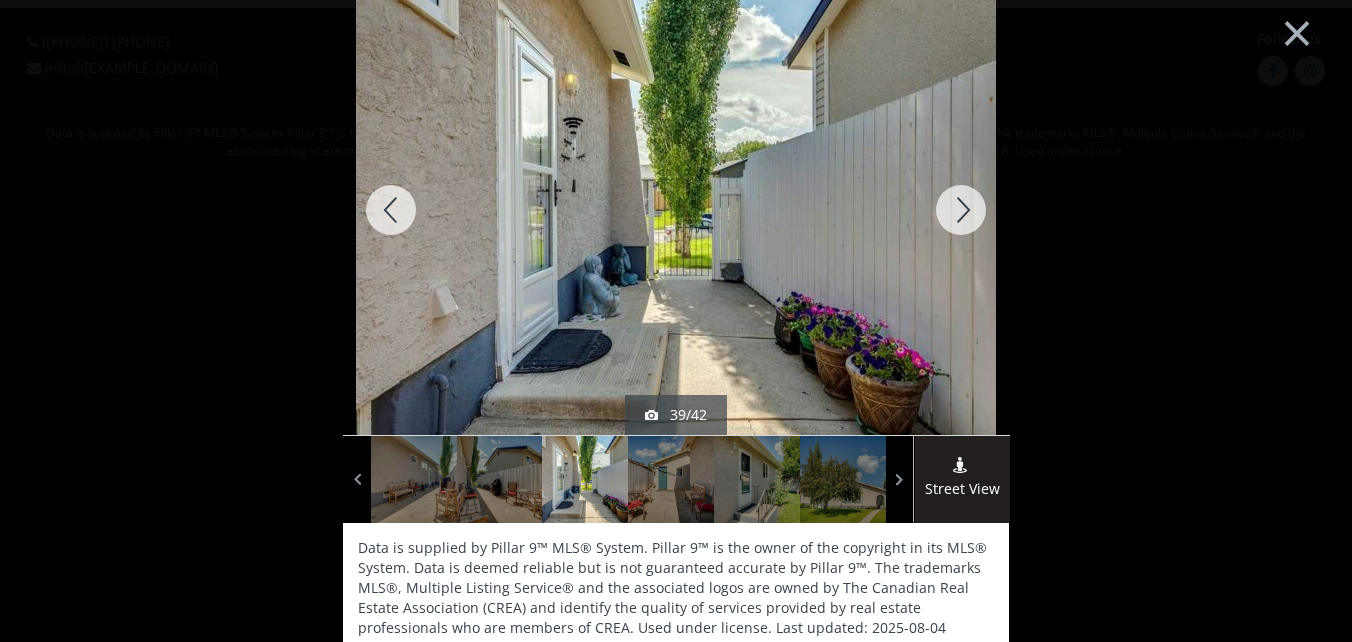 click at bounding box center [961, 210] 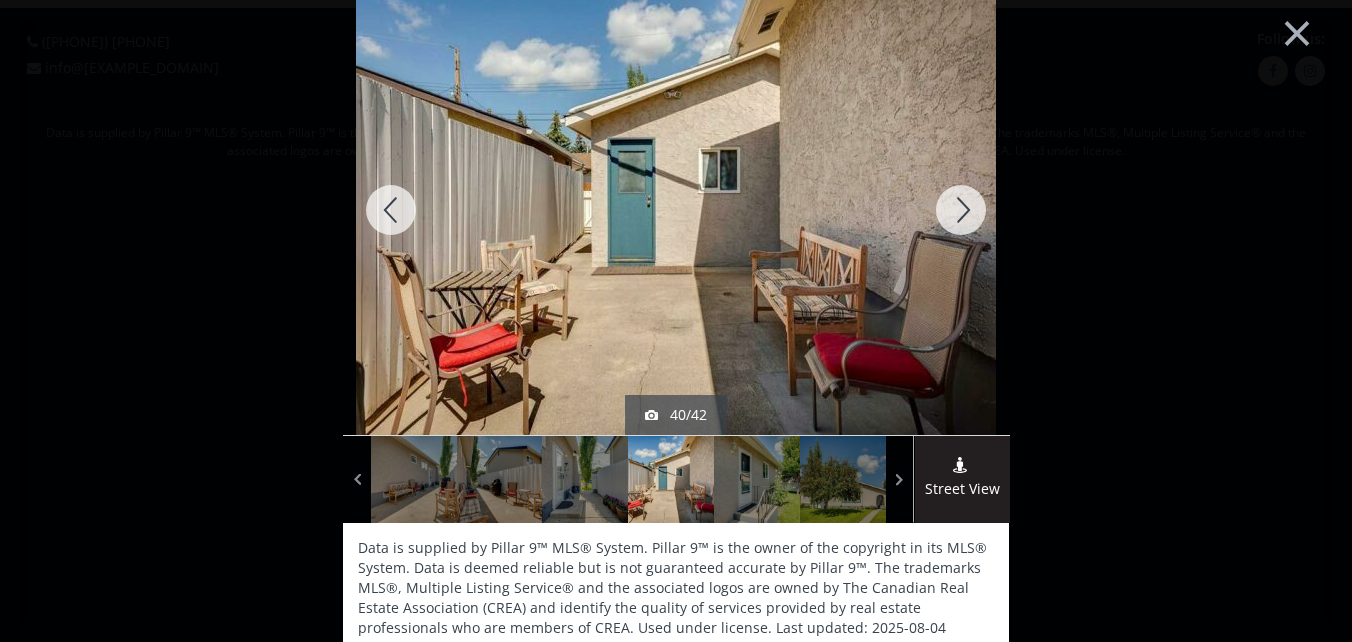 click at bounding box center (391, 210) 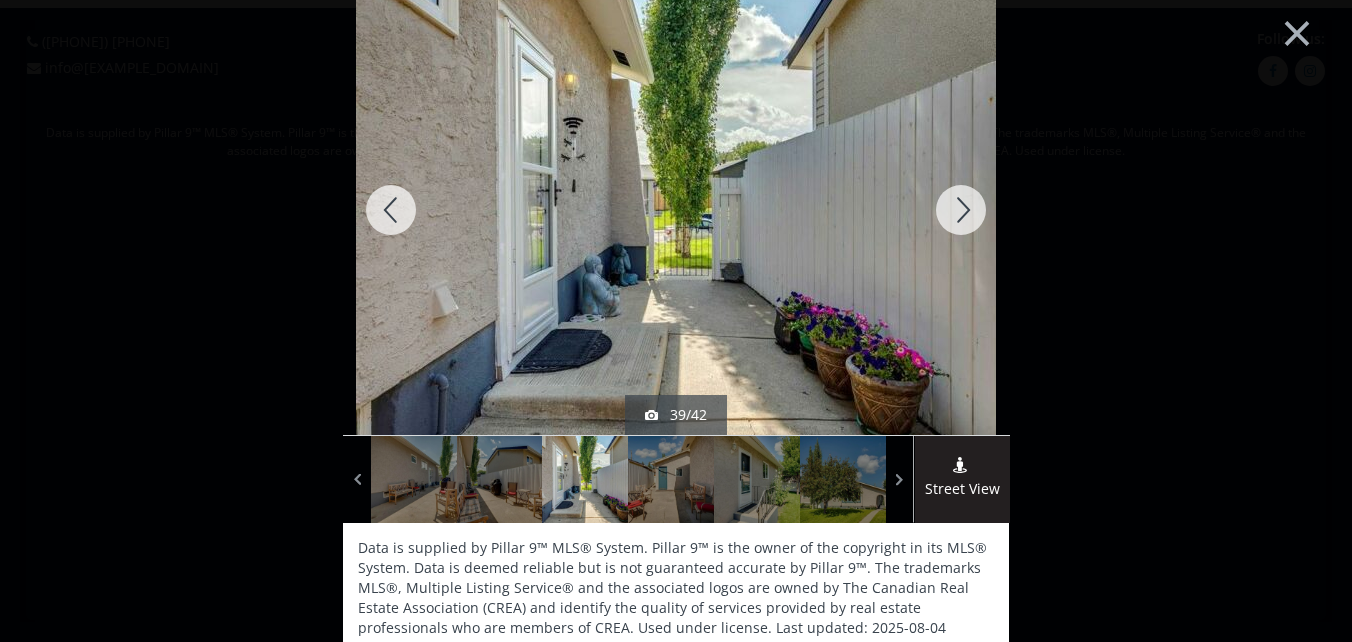 click at bounding box center (961, 210) 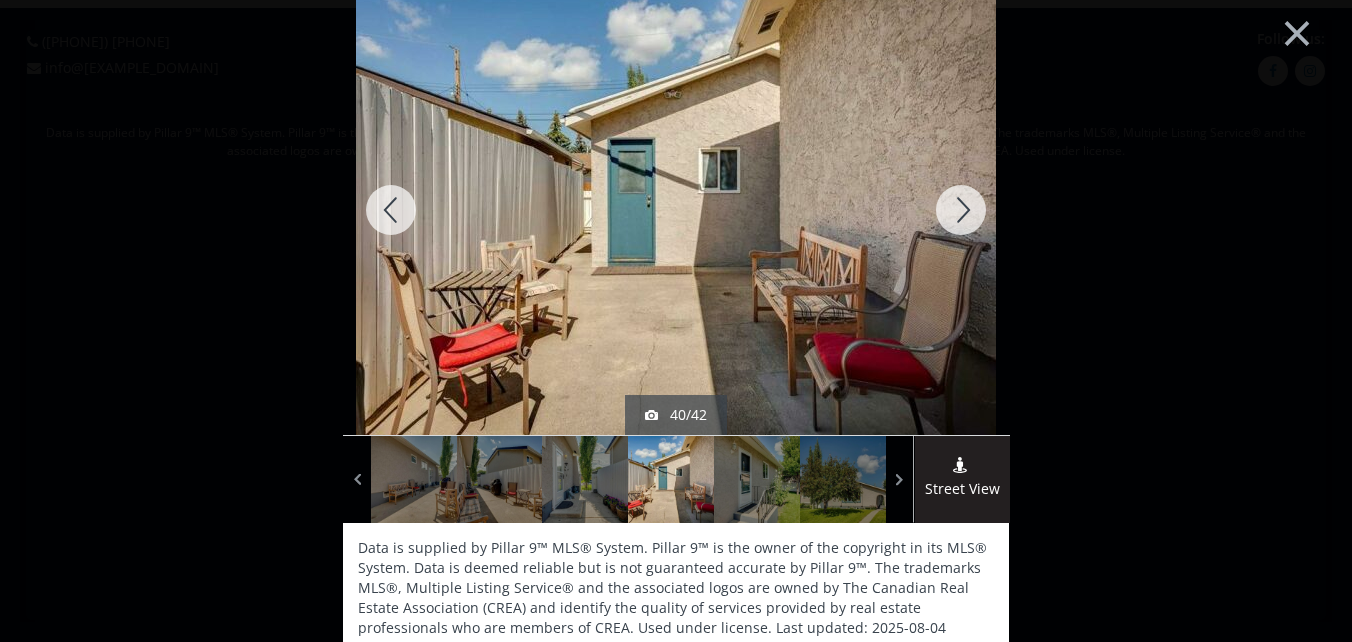click at bounding box center [961, 210] 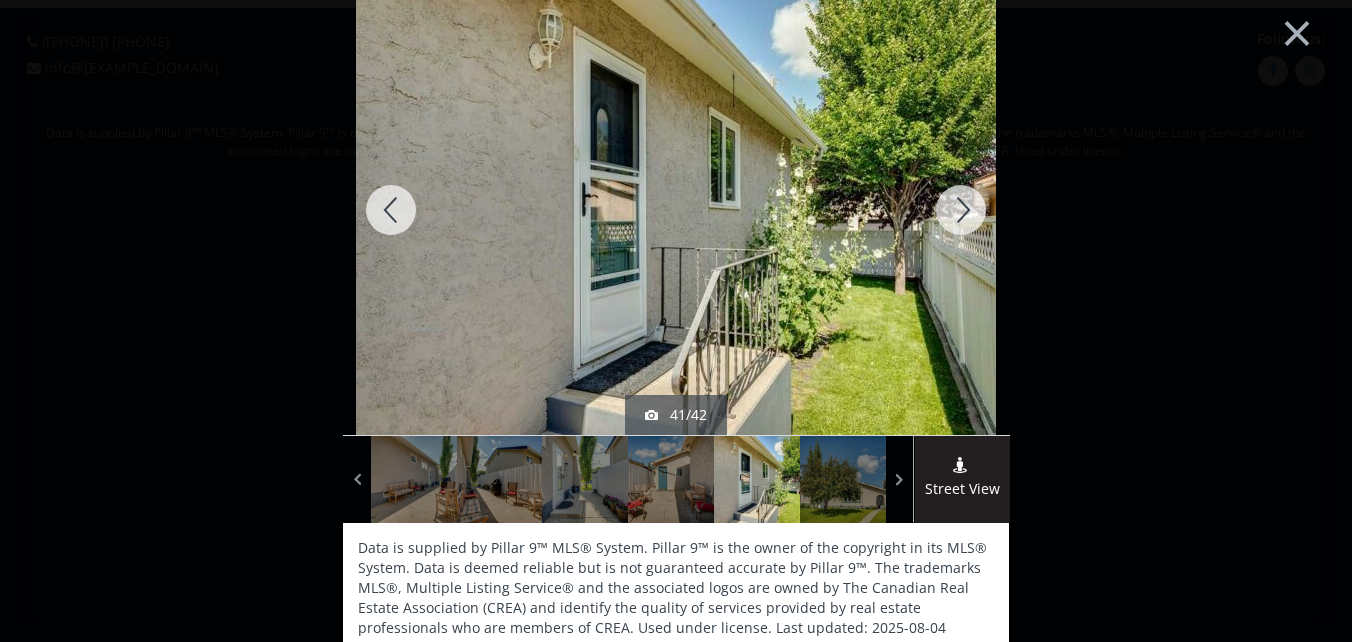 click at bounding box center [961, 210] 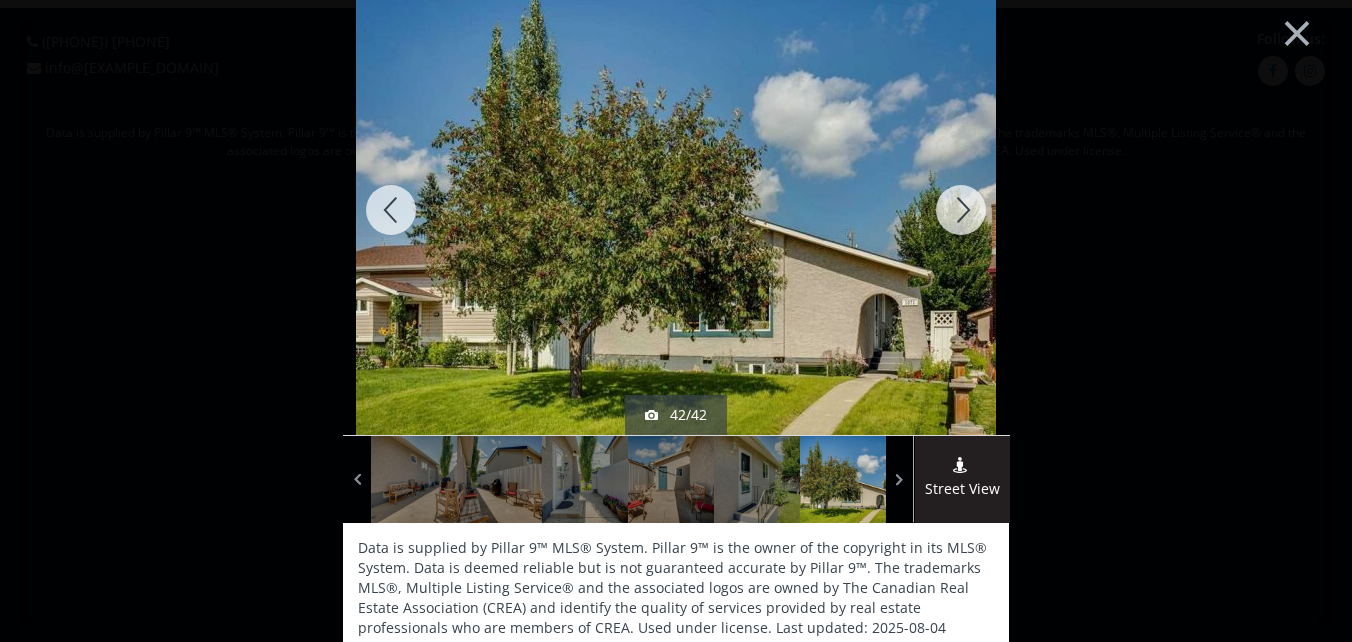 click at bounding box center [961, 210] 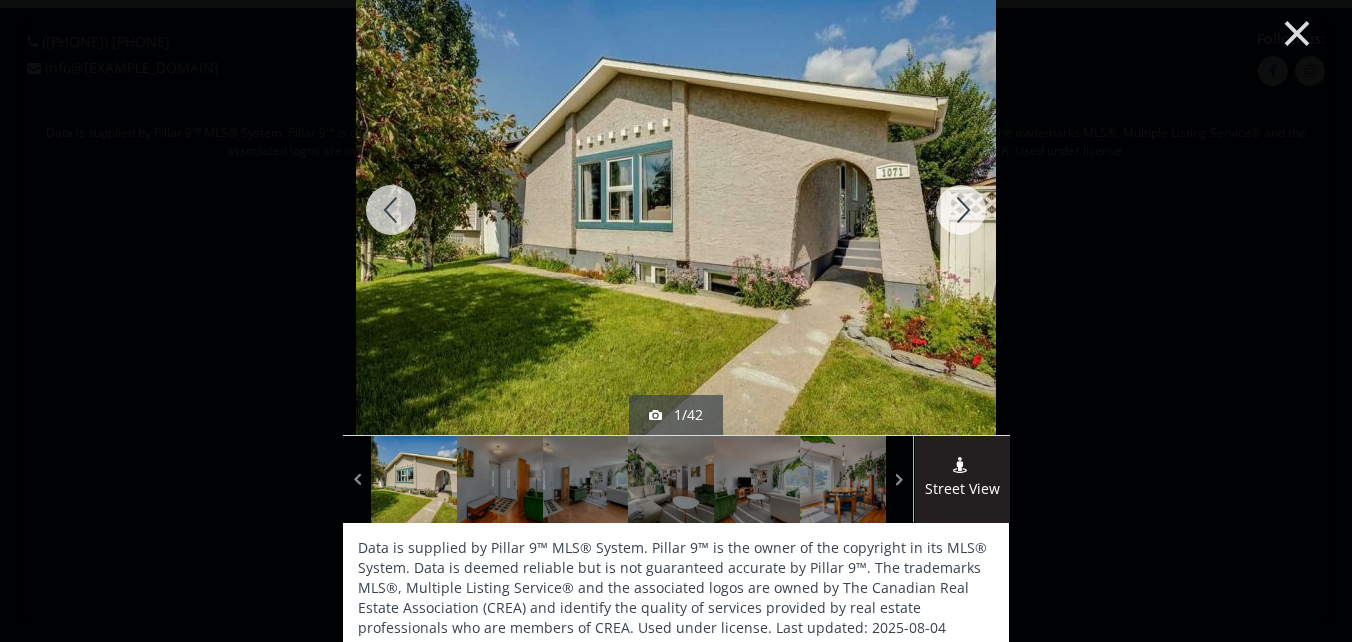 click on "×" at bounding box center [1297, 31] 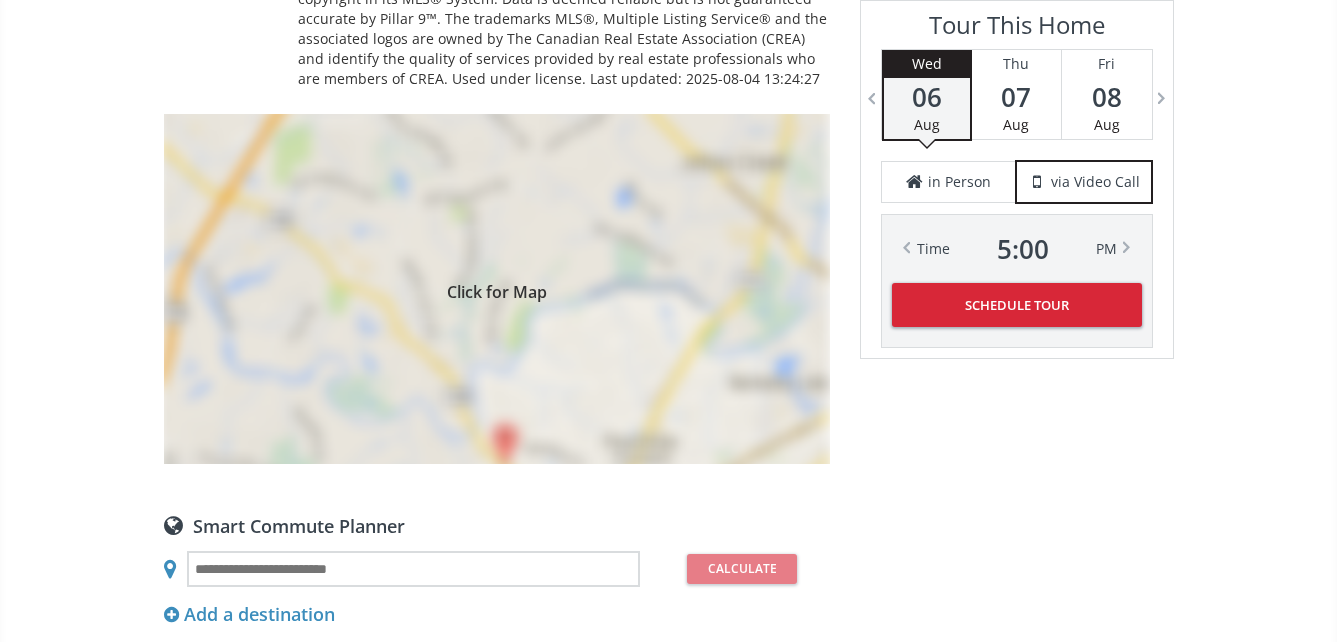 scroll, scrollTop: 1600, scrollLeft: 0, axis: vertical 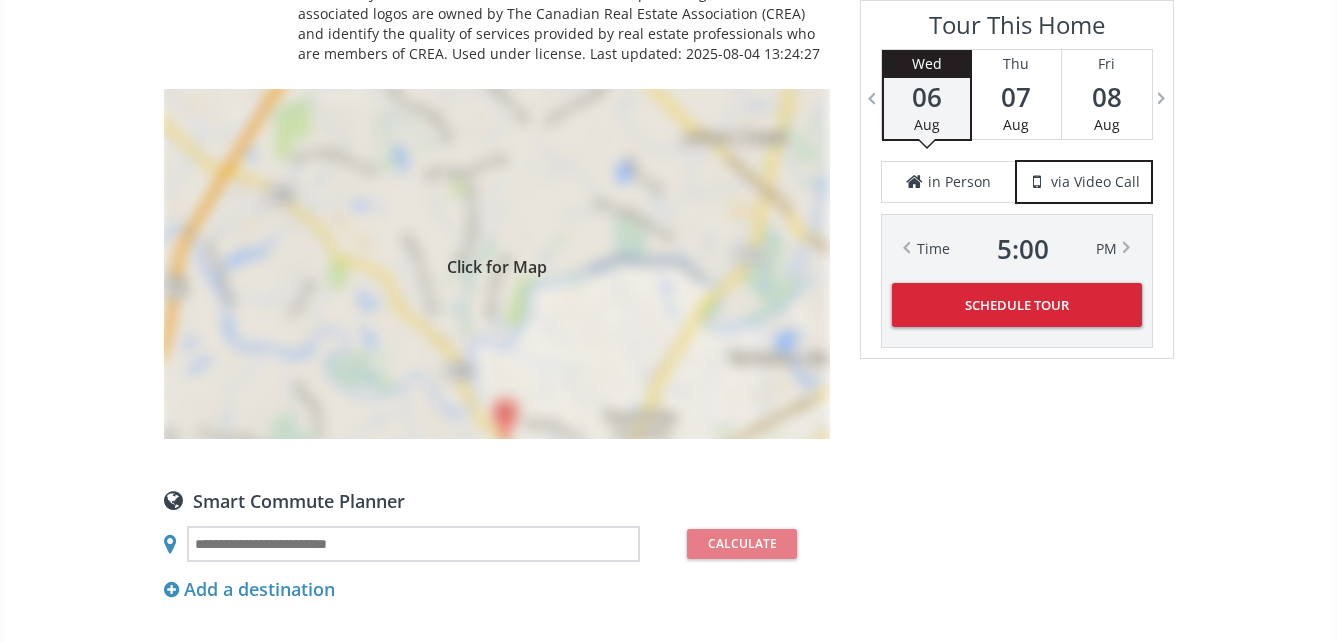 click on "Click for Map" at bounding box center [497, 264] 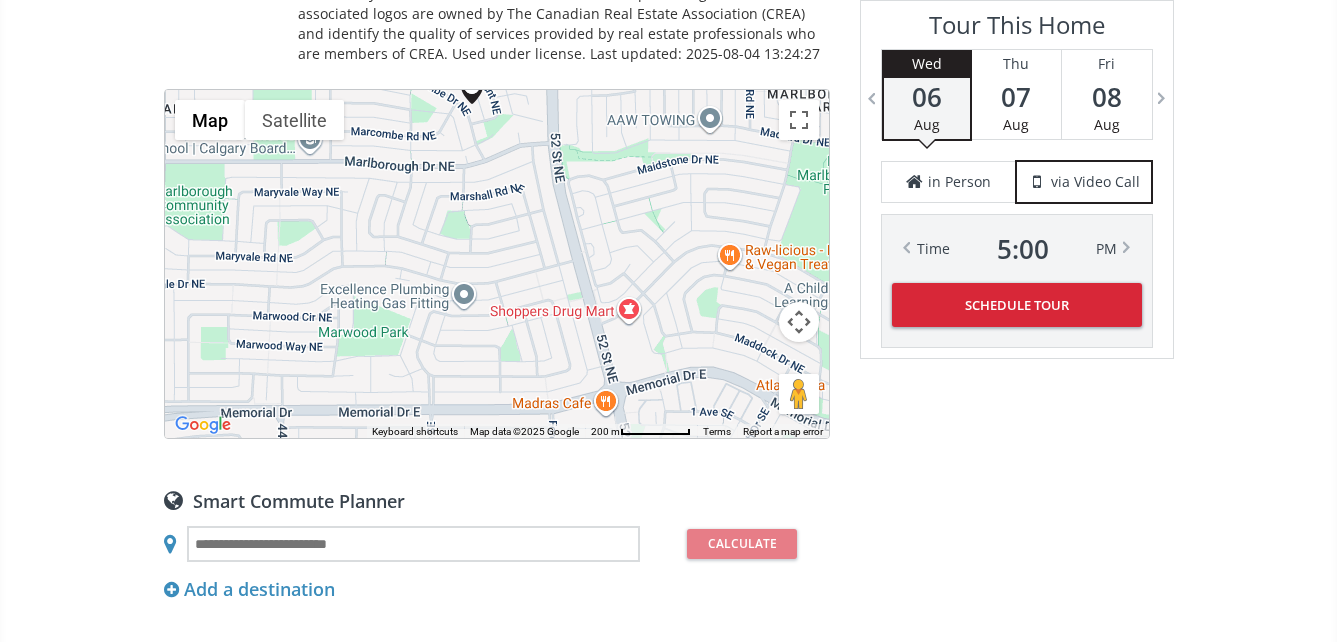 drag, startPoint x: 544, startPoint y: 329, endPoint x: 521, endPoint y: 170, distance: 160.6549 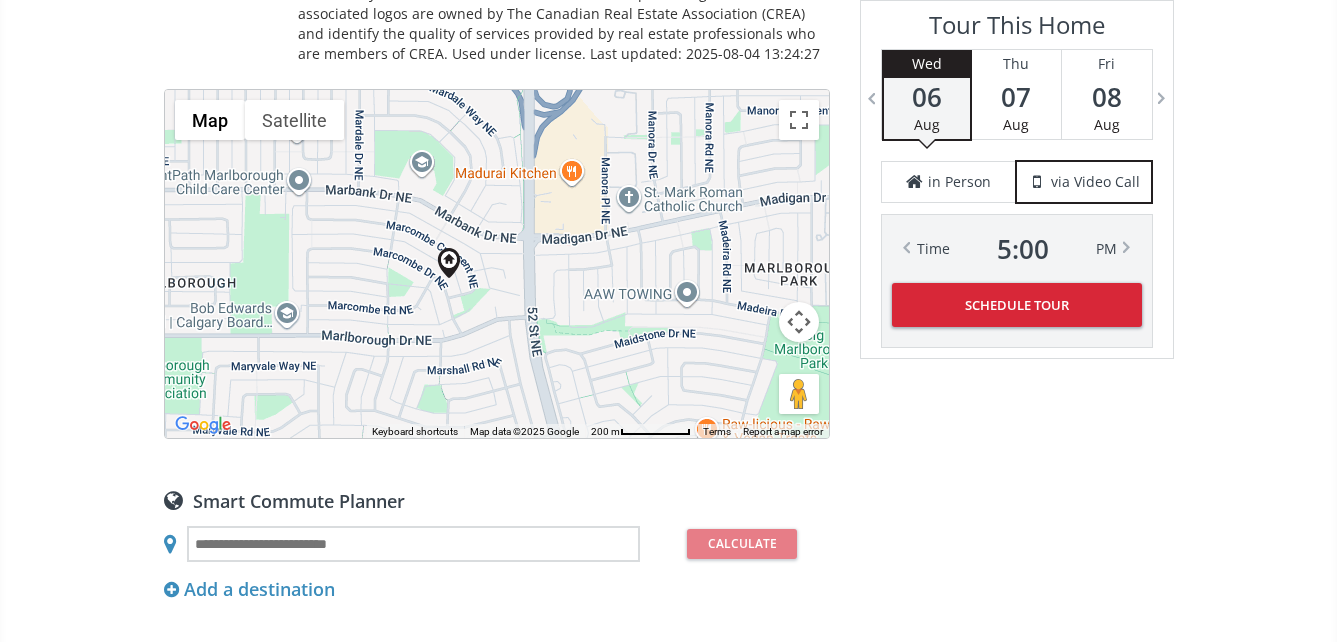 drag, startPoint x: 582, startPoint y: 249, endPoint x: 559, endPoint y: 425, distance: 177.49648 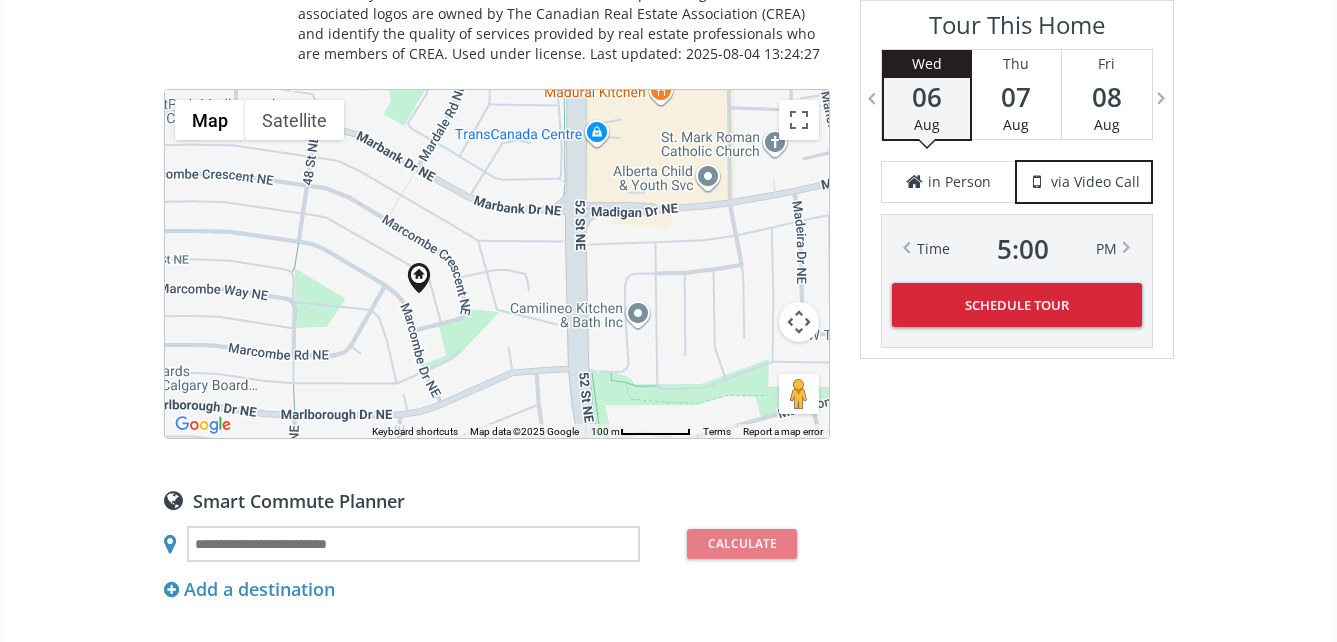 click on "To navigate, press the arrow keys." at bounding box center (497, 264) 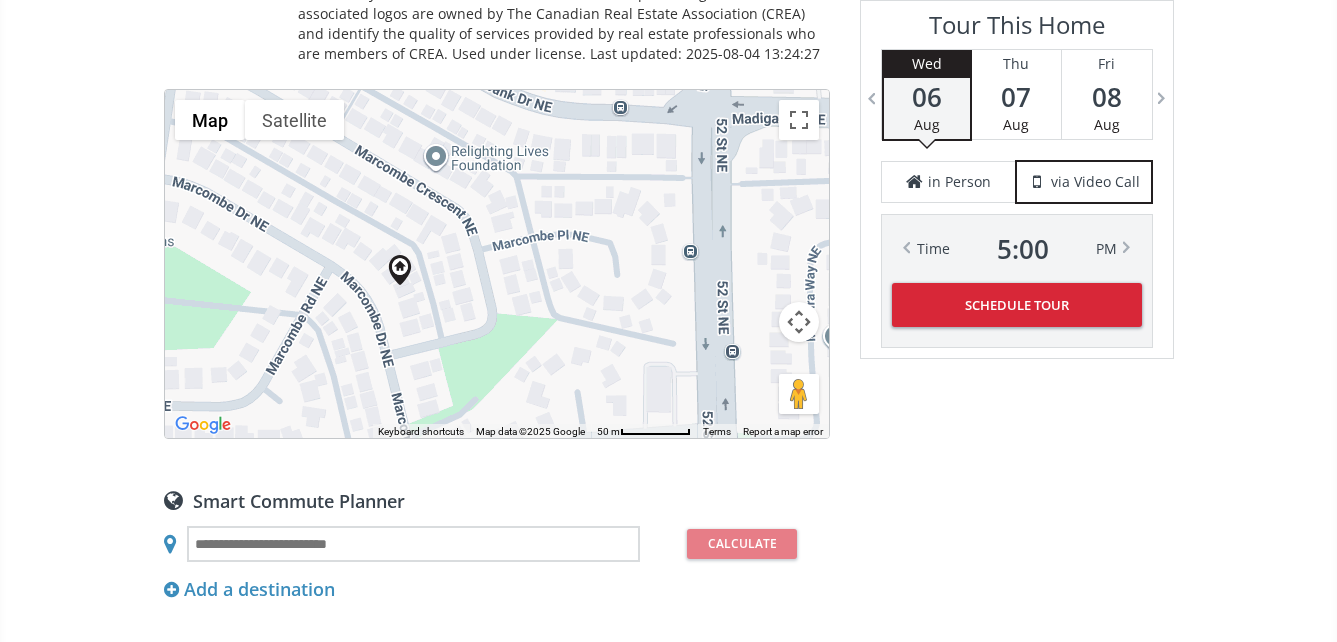 drag, startPoint x: 405, startPoint y: 319, endPoint x: 457, endPoint y: 280, distance: 65 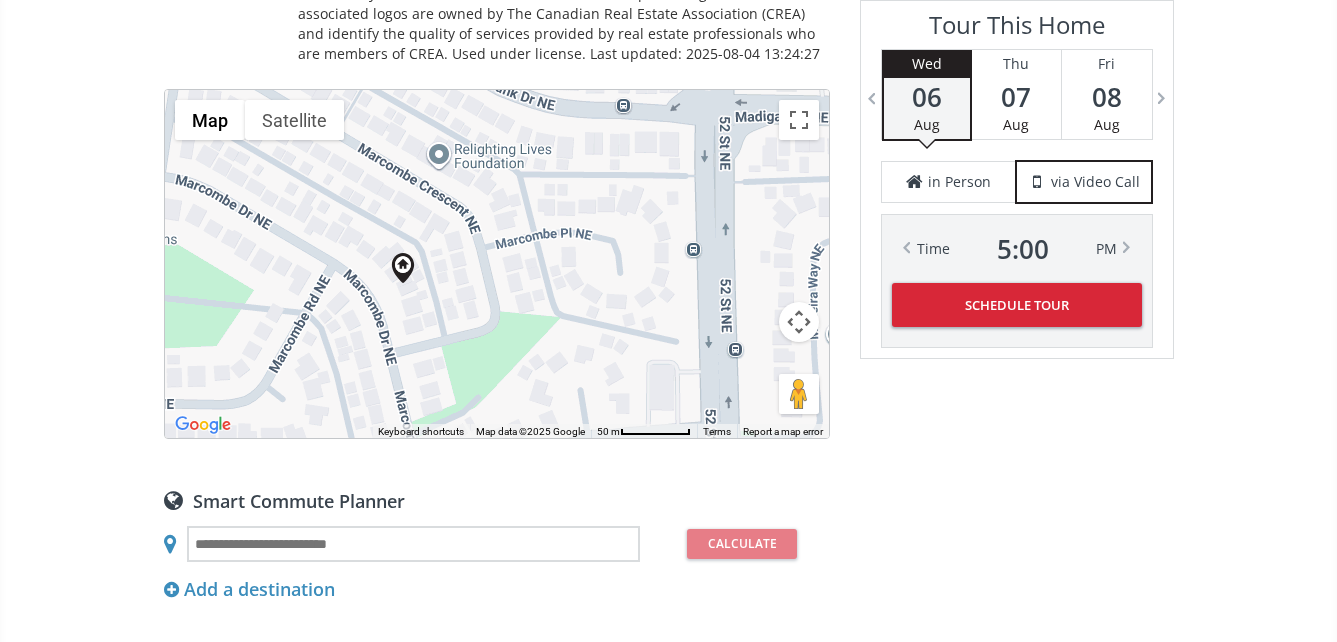 click on "To navigate, press the arrow keys." at bounding box center [497, 264] 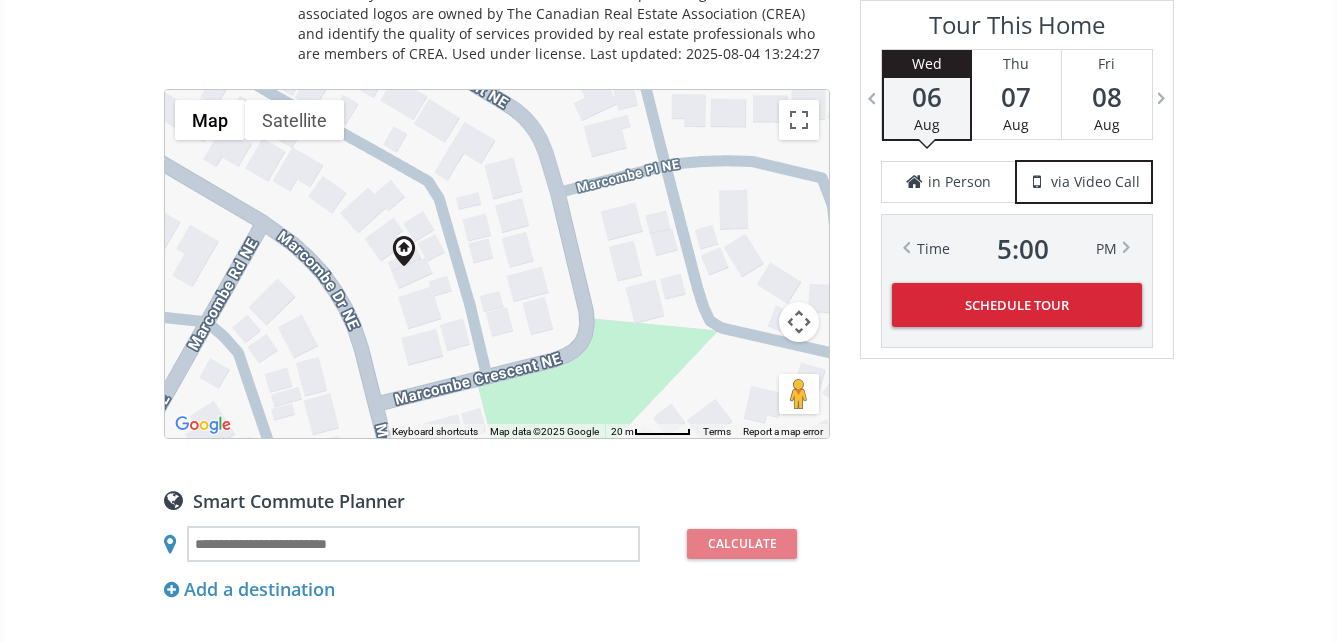 click on "To navigate, press the arrow keys." at bounding box center [497, 264] 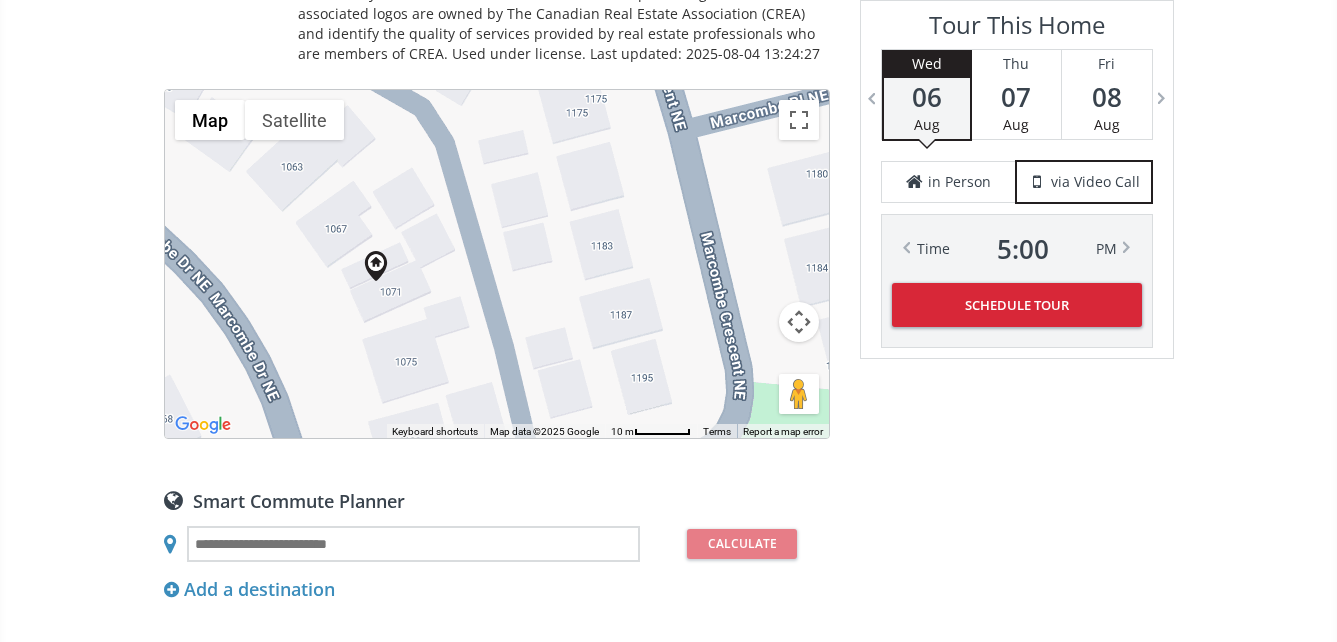 click at bounding box center [799, 322] 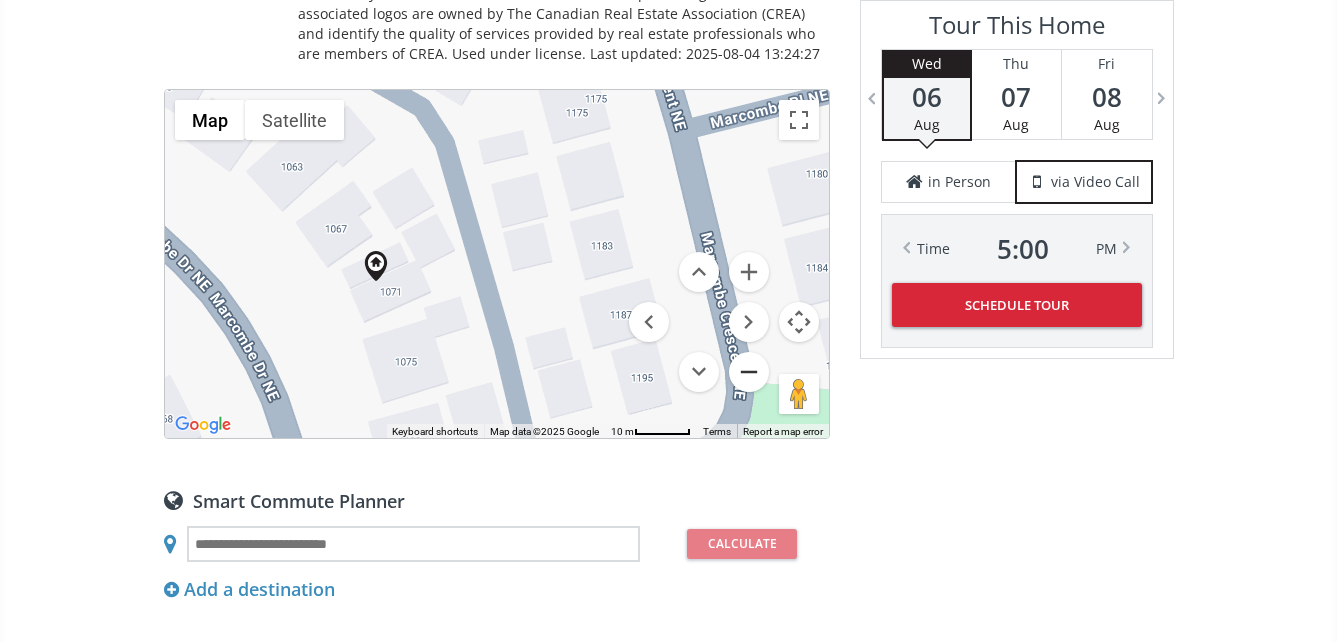 click at bounding box center [749, 372] 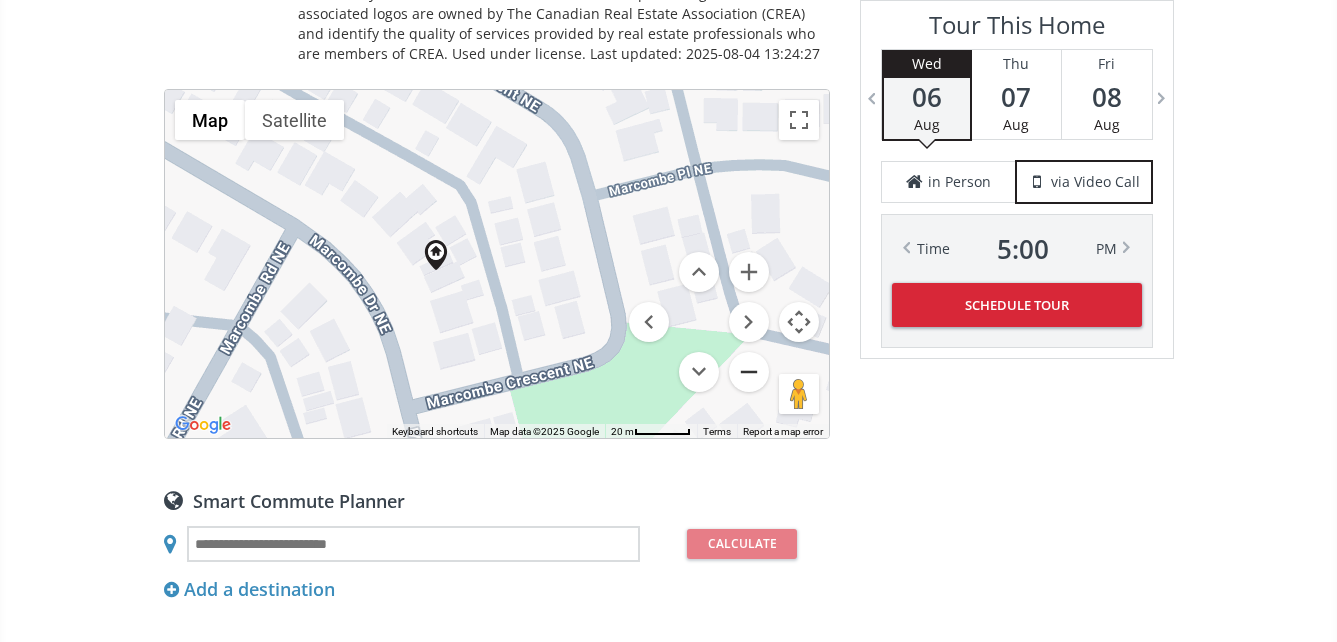 click at bounding box center (749, 372) 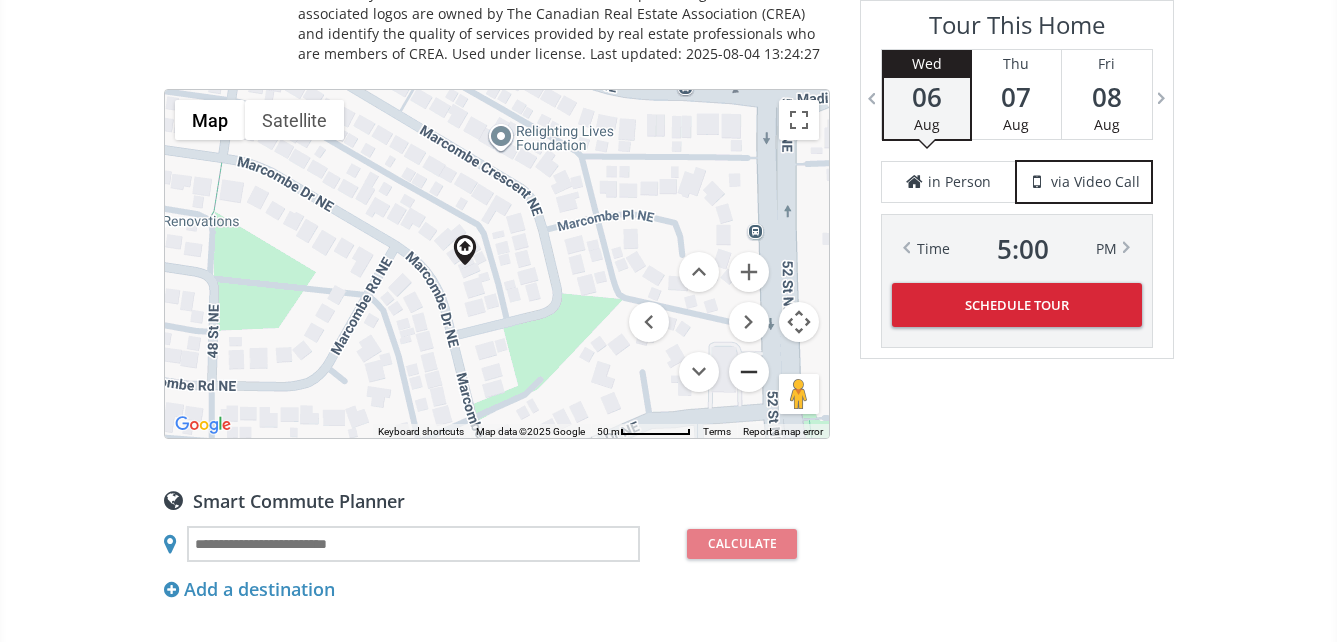 click at bounding box center (749, 372) 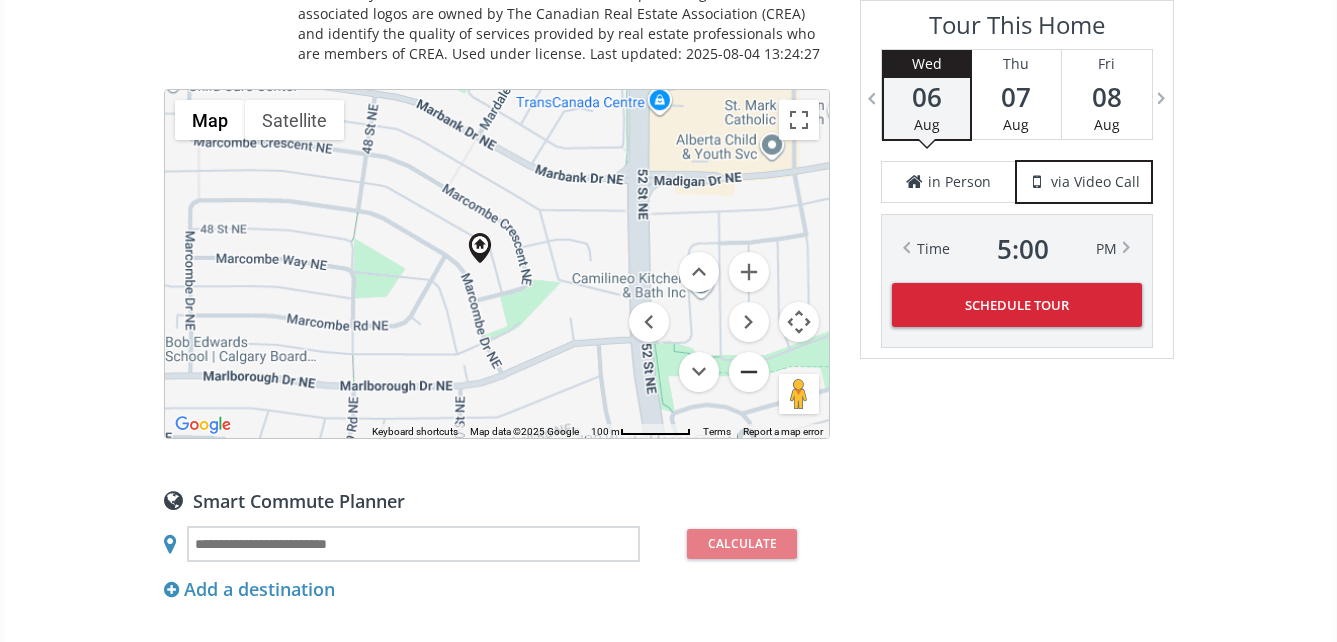 click at bounding box center (749, 372) 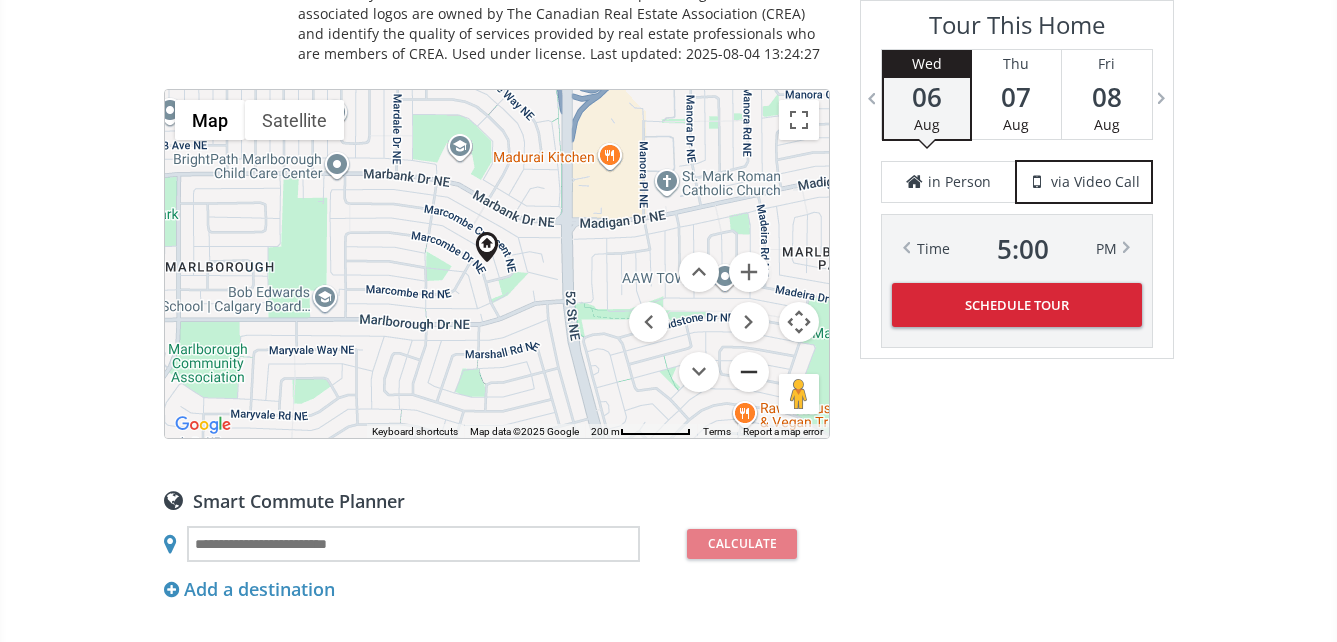 click at bounding box center [749, 372] 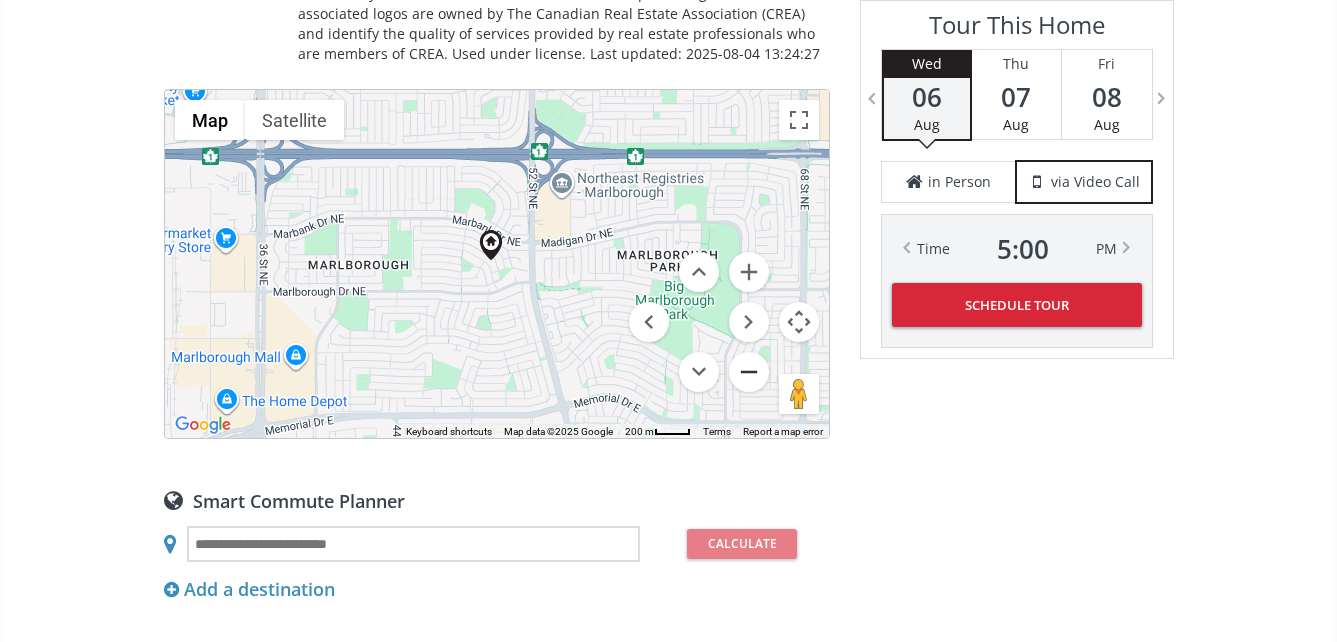click at bounding box center (749, 372) 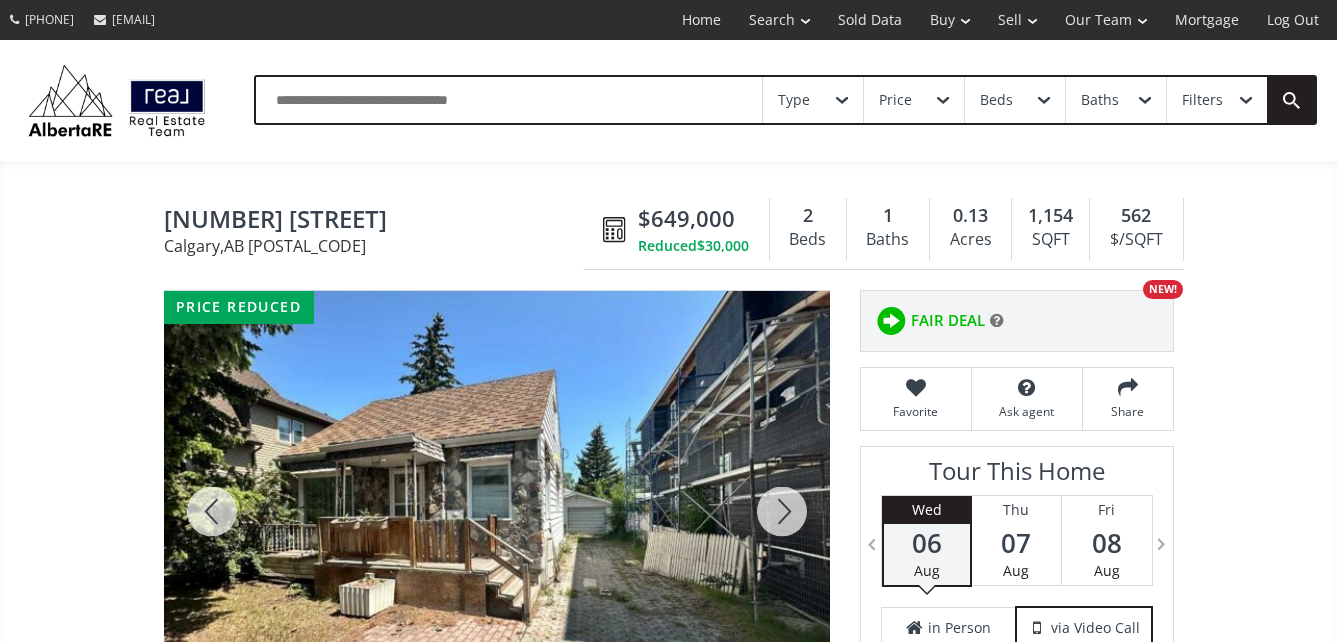scroll, scrollTop: 0, scrollLeft: 0, axis: both 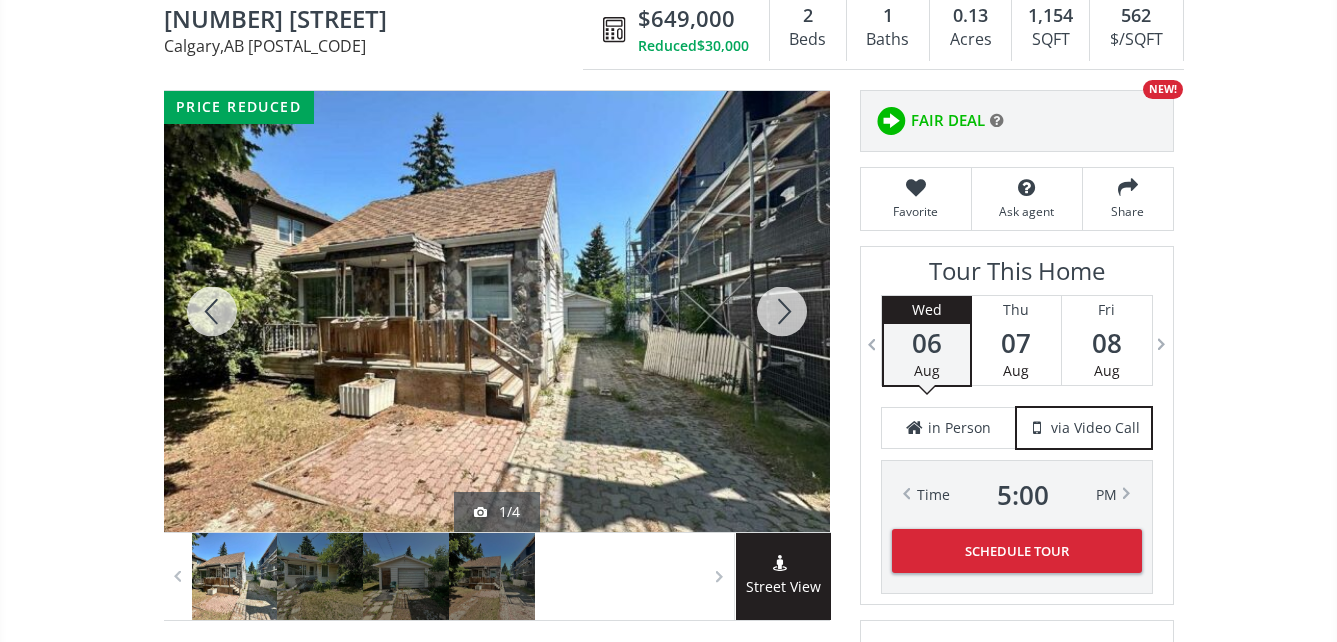 click at bounding box center (497, 311) 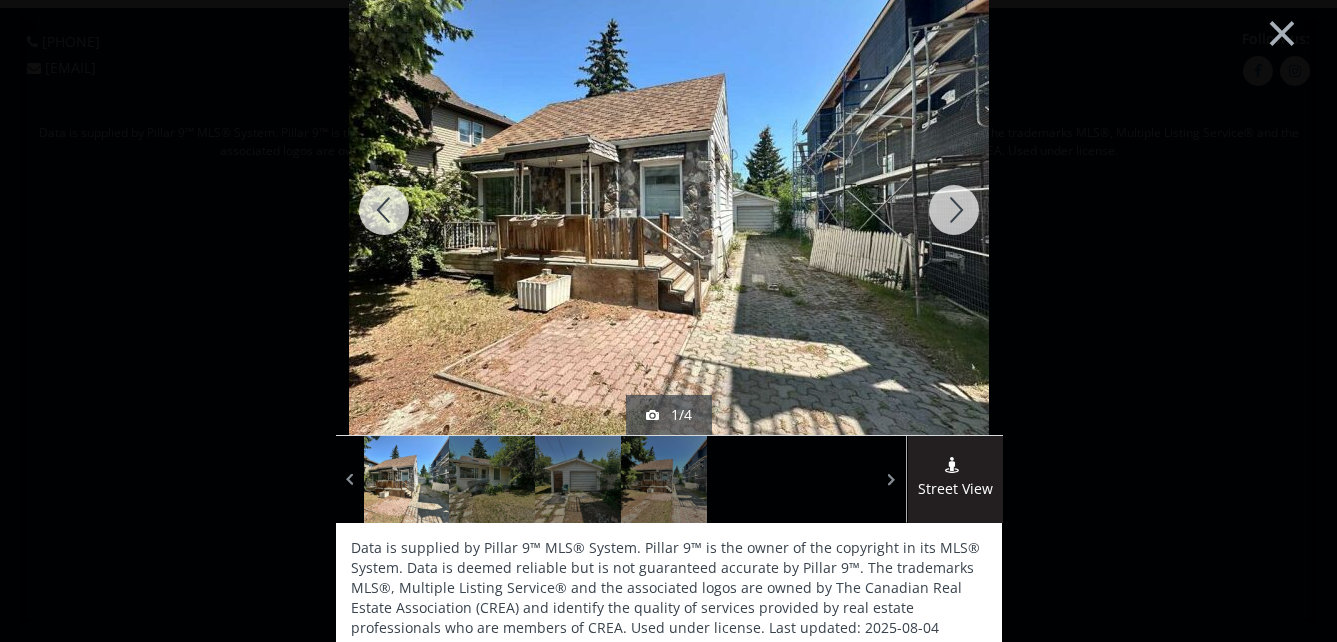 scroll, scrollTop: 0, scrollLeft: 0, axis: both 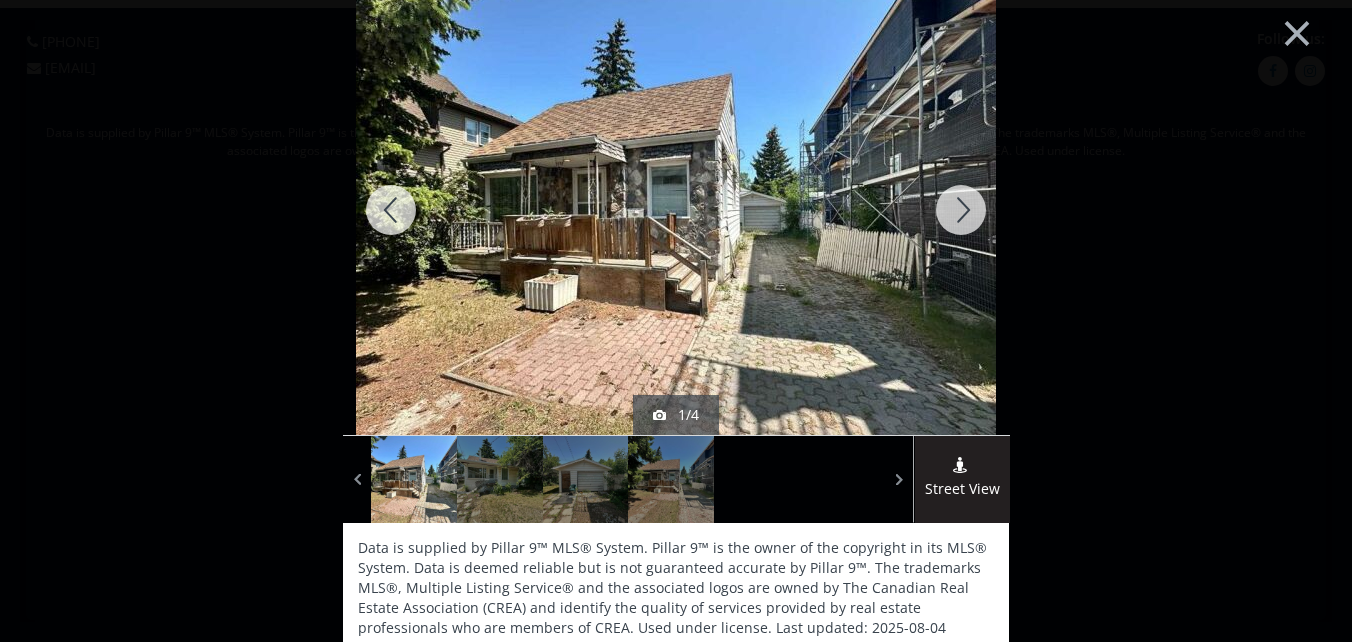 click at bounding box center (961, 210) 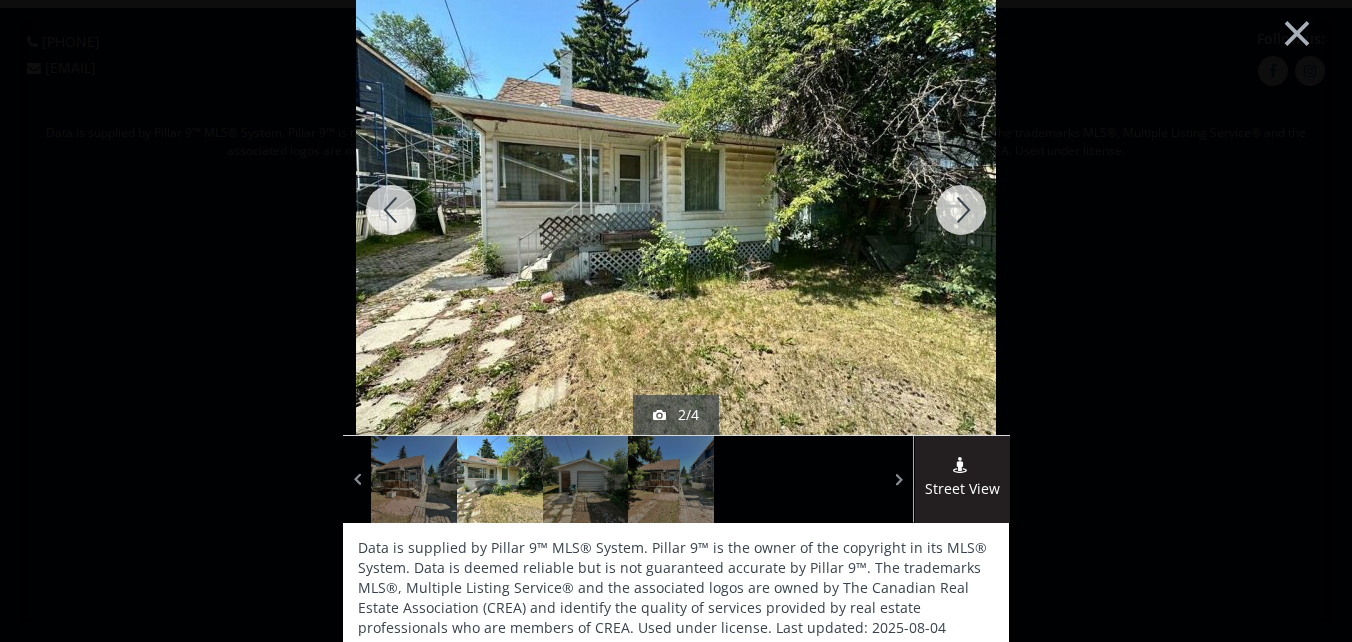 click at bounding box center (961, 210) 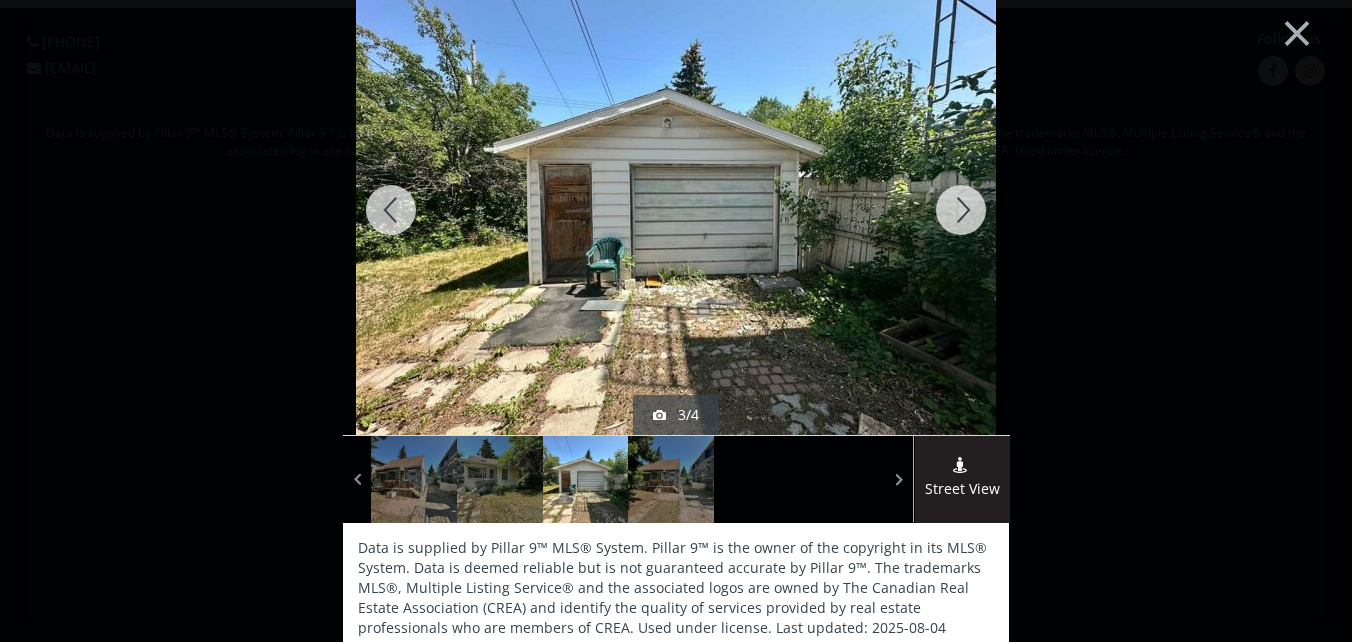 click at bounding box center (961, 210) 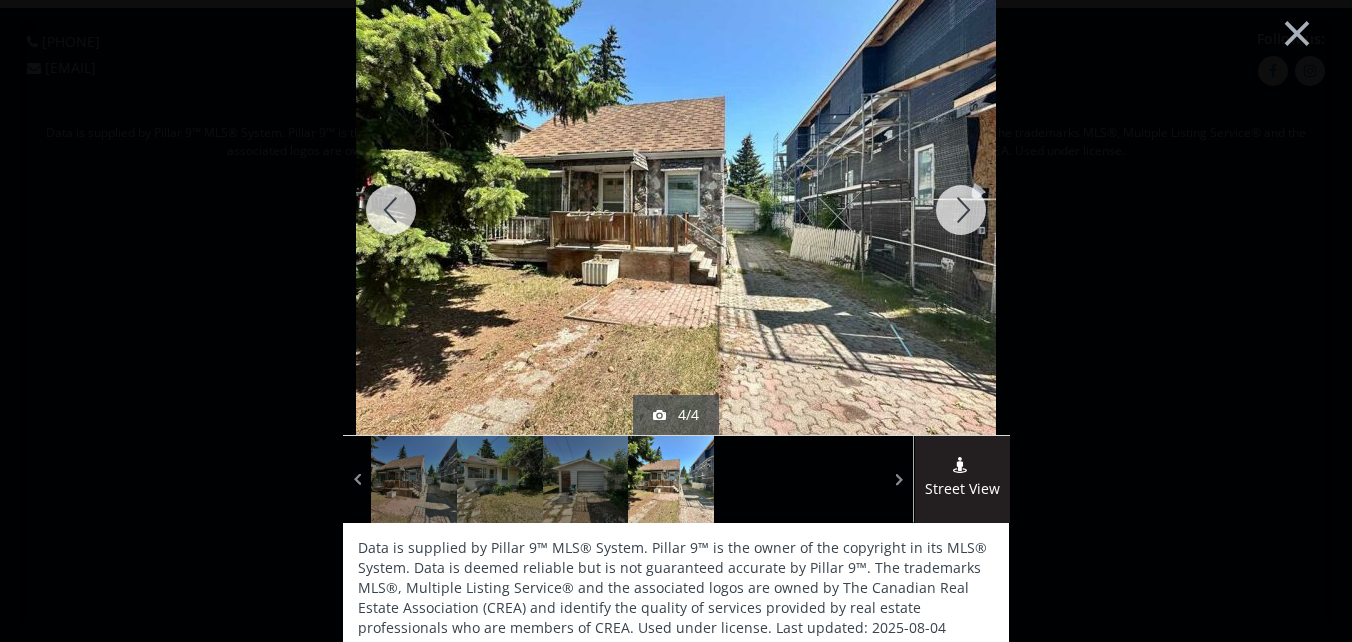 click at bounding box center [961, 210] 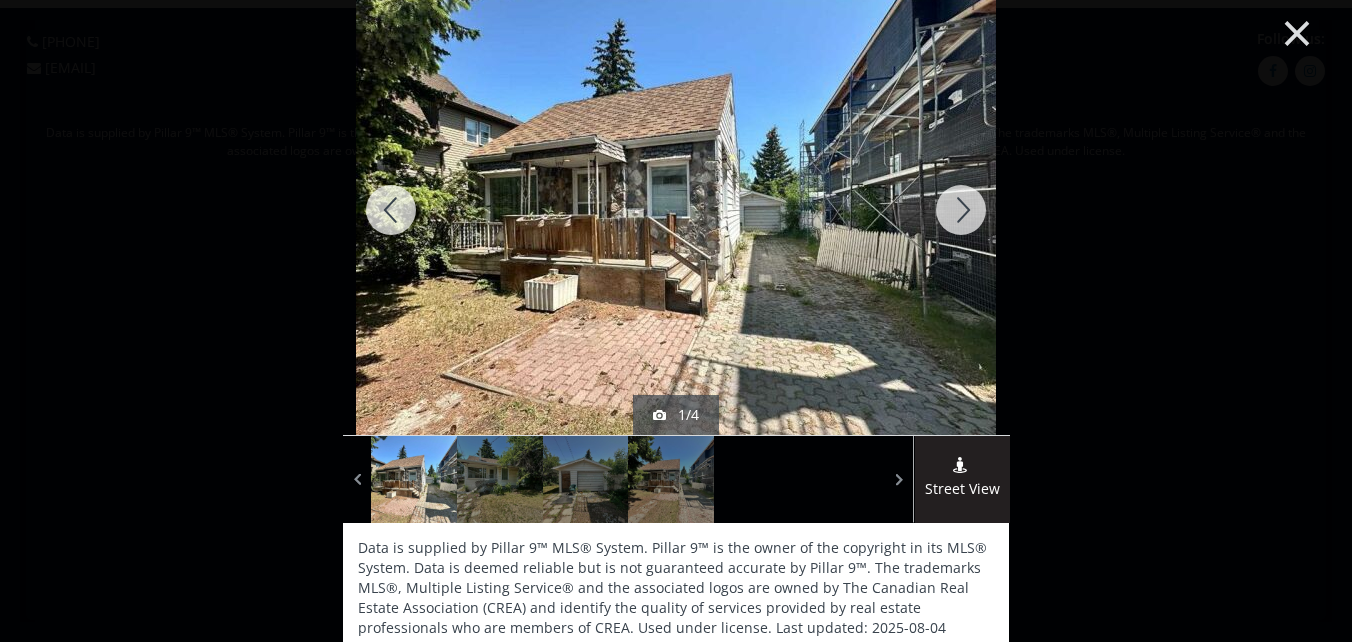 click on "×" at bounding box center (1297, 31) 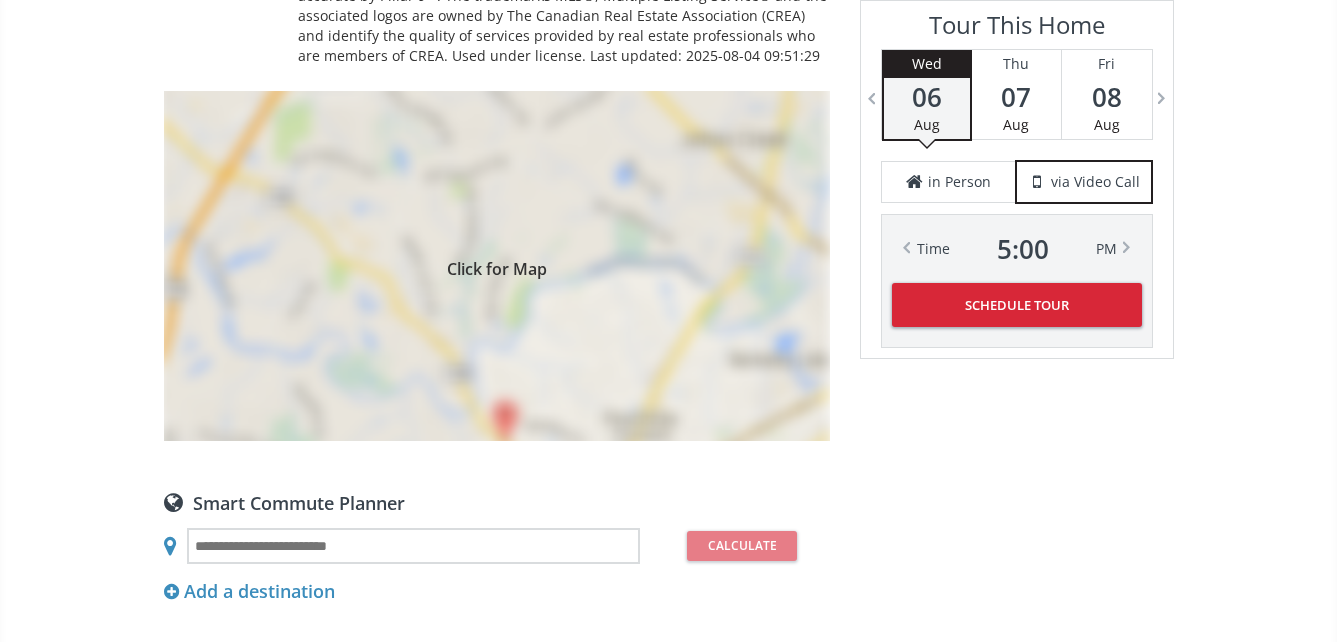 scroll, scrollTop: 1500, scrollLeft: 0, axis: vertical 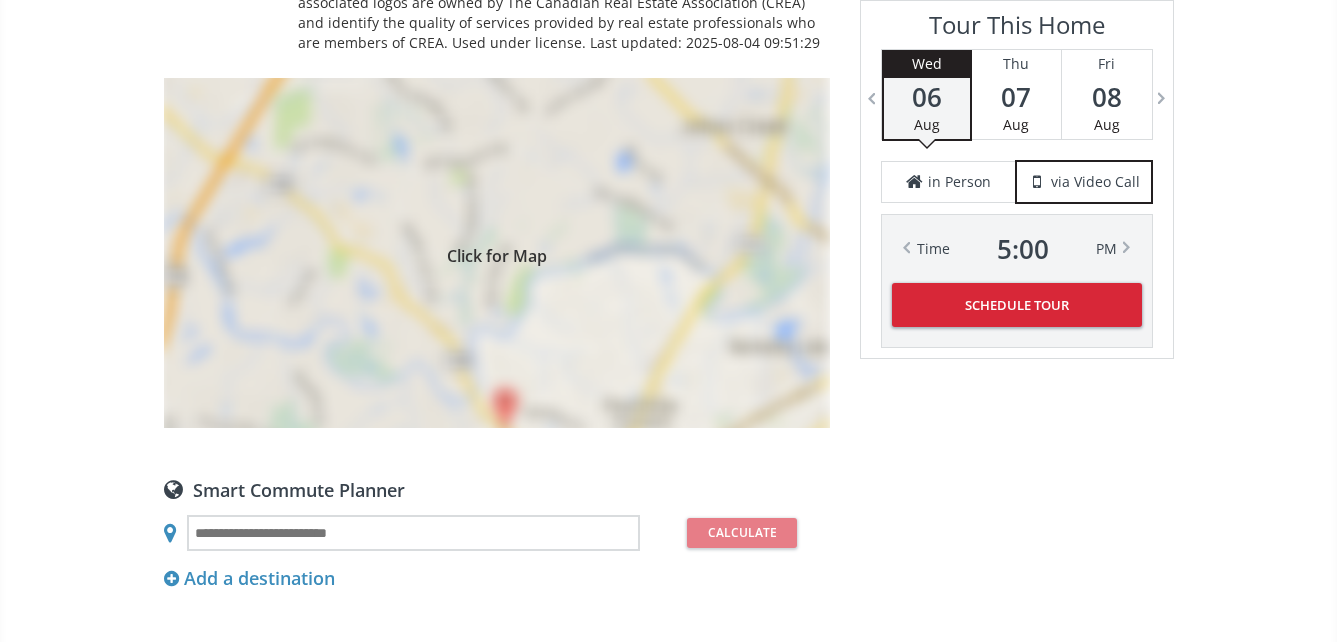 click on "Click for Map" at bounding box center (497, 253) 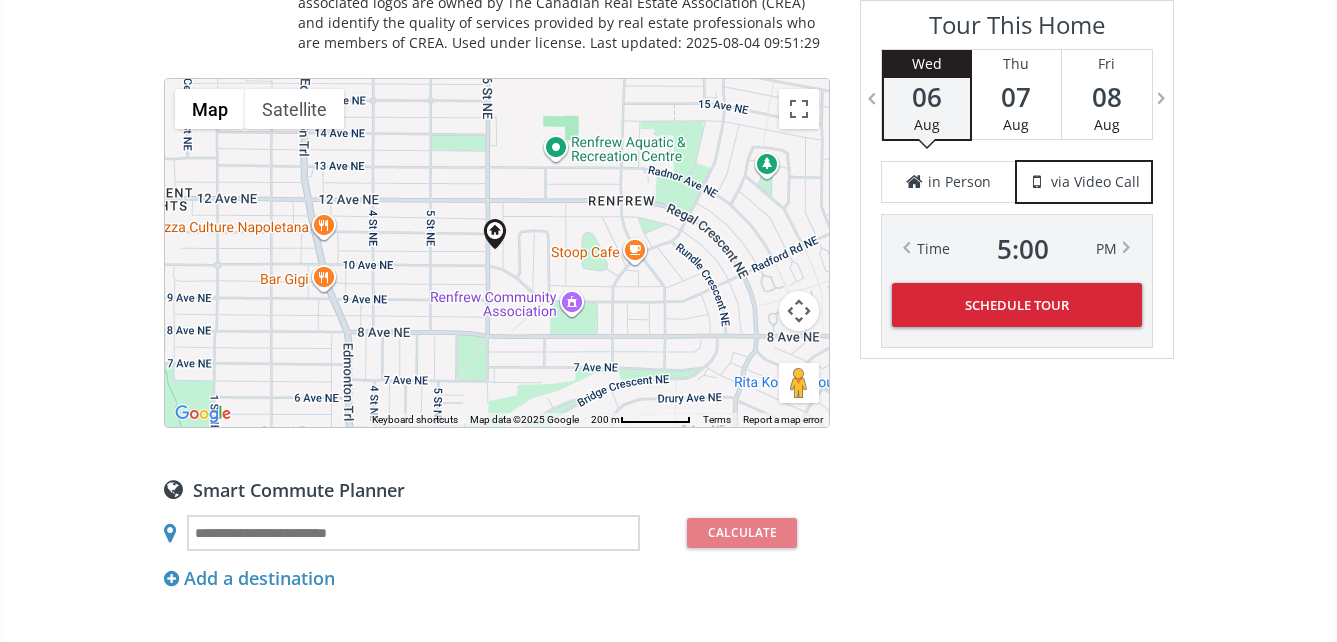 click on "To navigate, press the arrow keys." at bounding box center [497, 253] 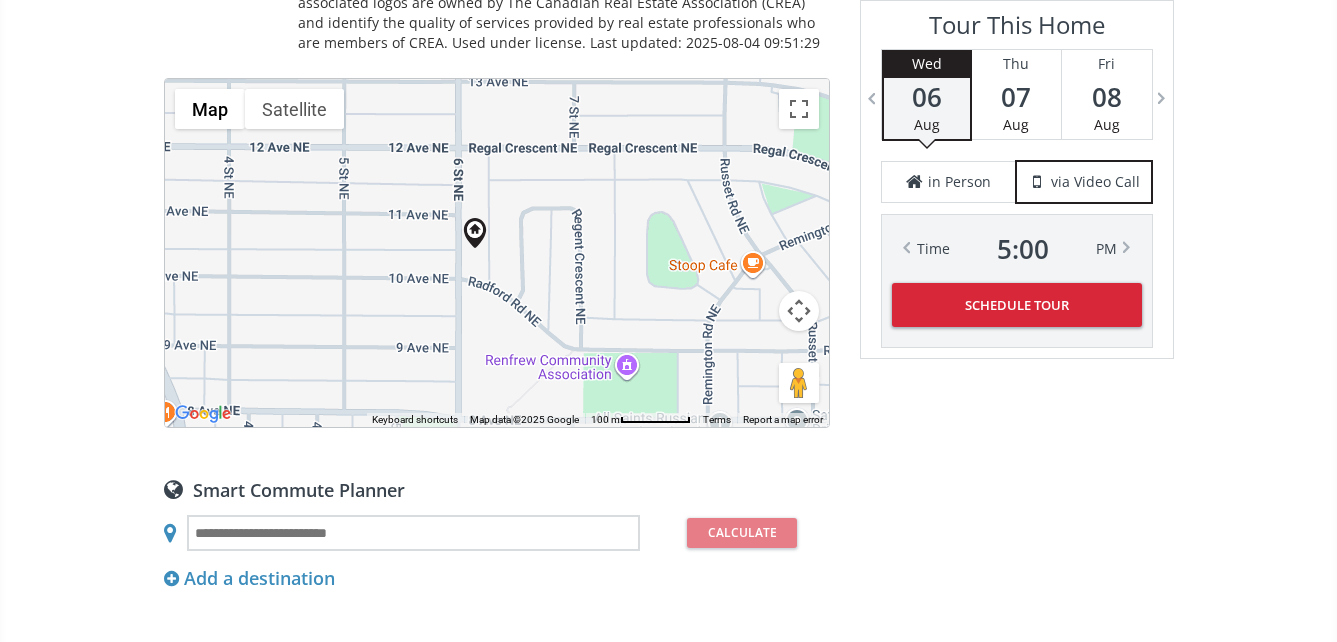 click on "To navigate, press the arrow keys." at bounding box center (497, 253) 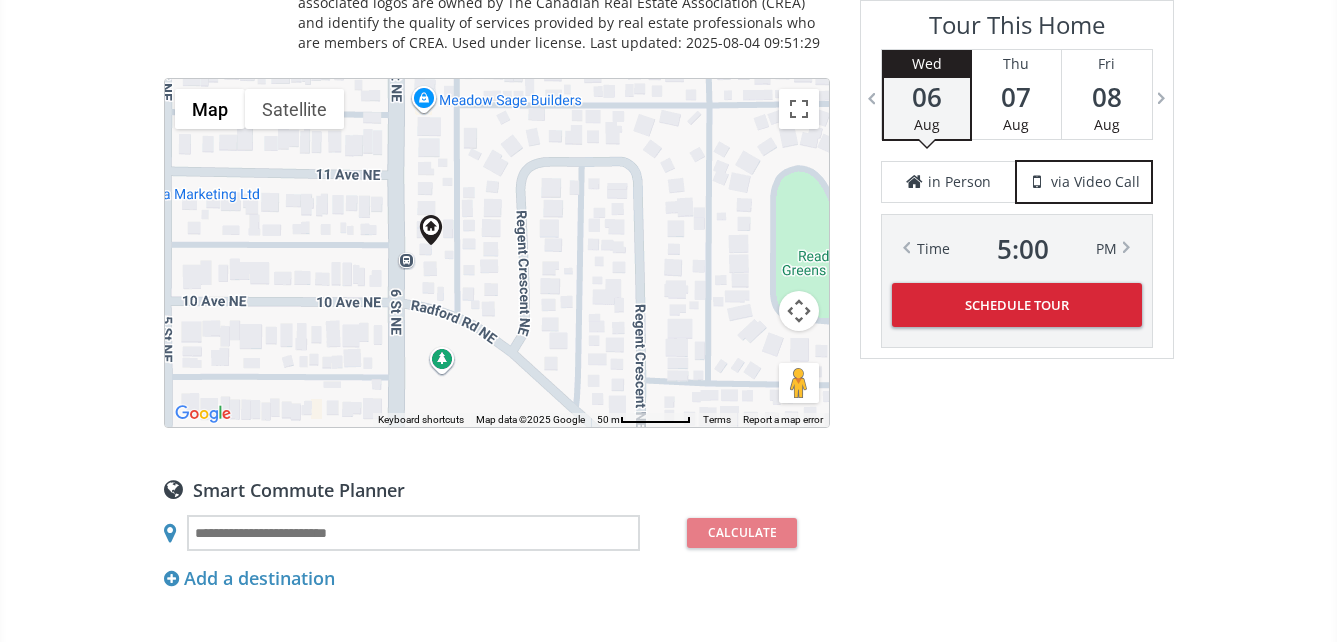 click on "To navigate, press the arrow keys." at bounding box center [497, 253] 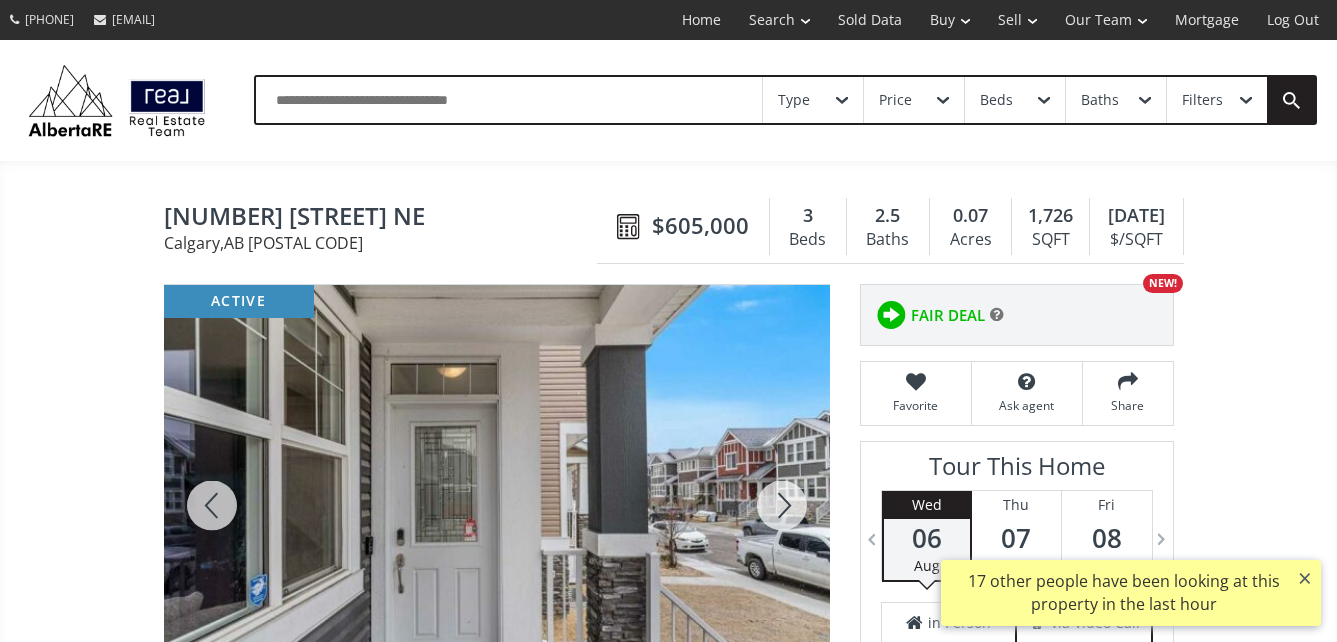 scroll, scrollTop: 200, scrollLeft: 0, axis: vertical 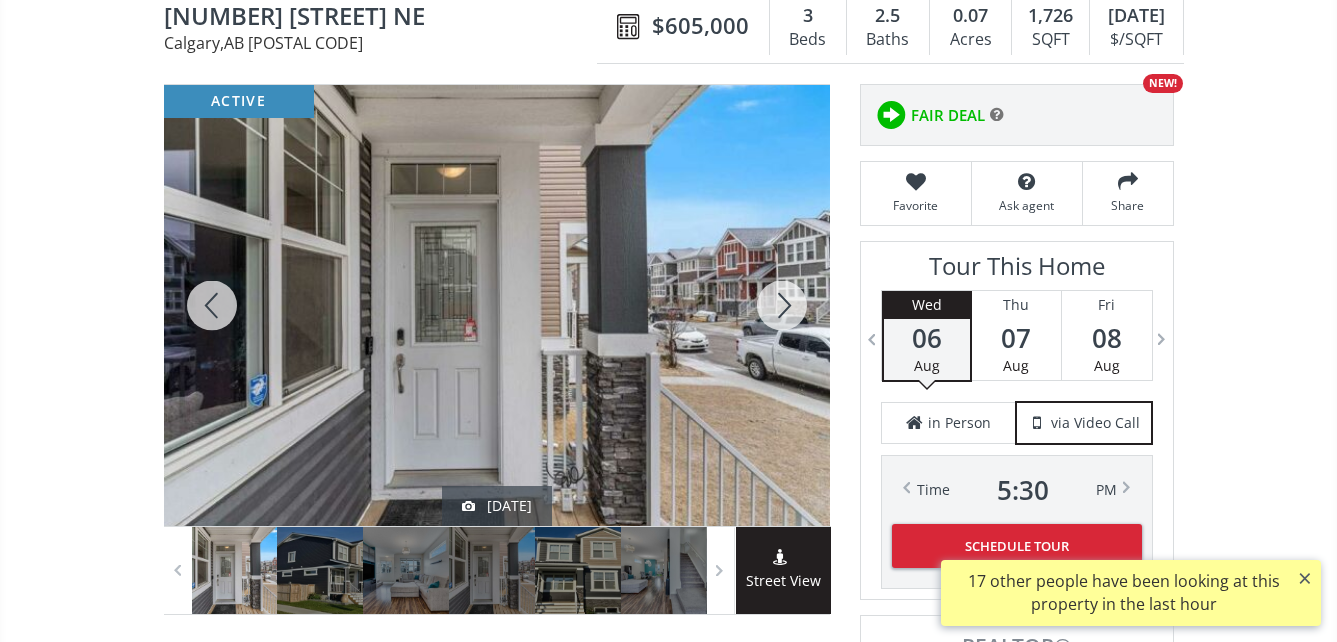 click at bounding box center (497, 305) 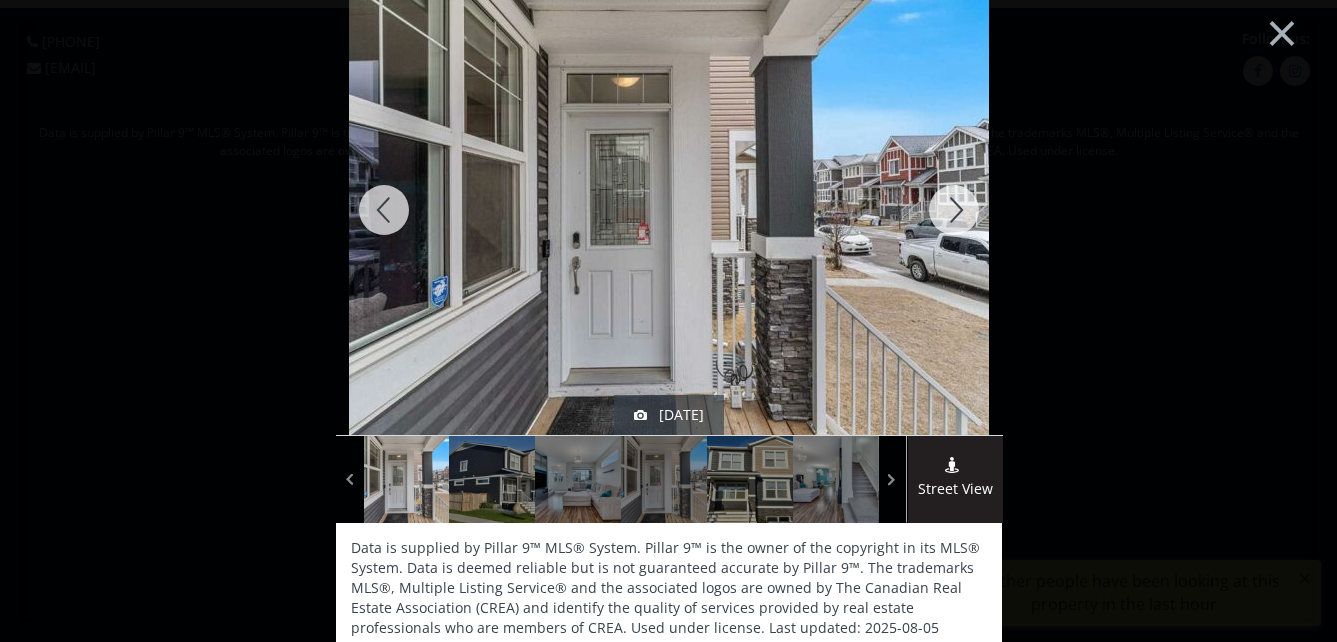 scroll, scrollTop: 0, scrollLeft: 0, axis: both 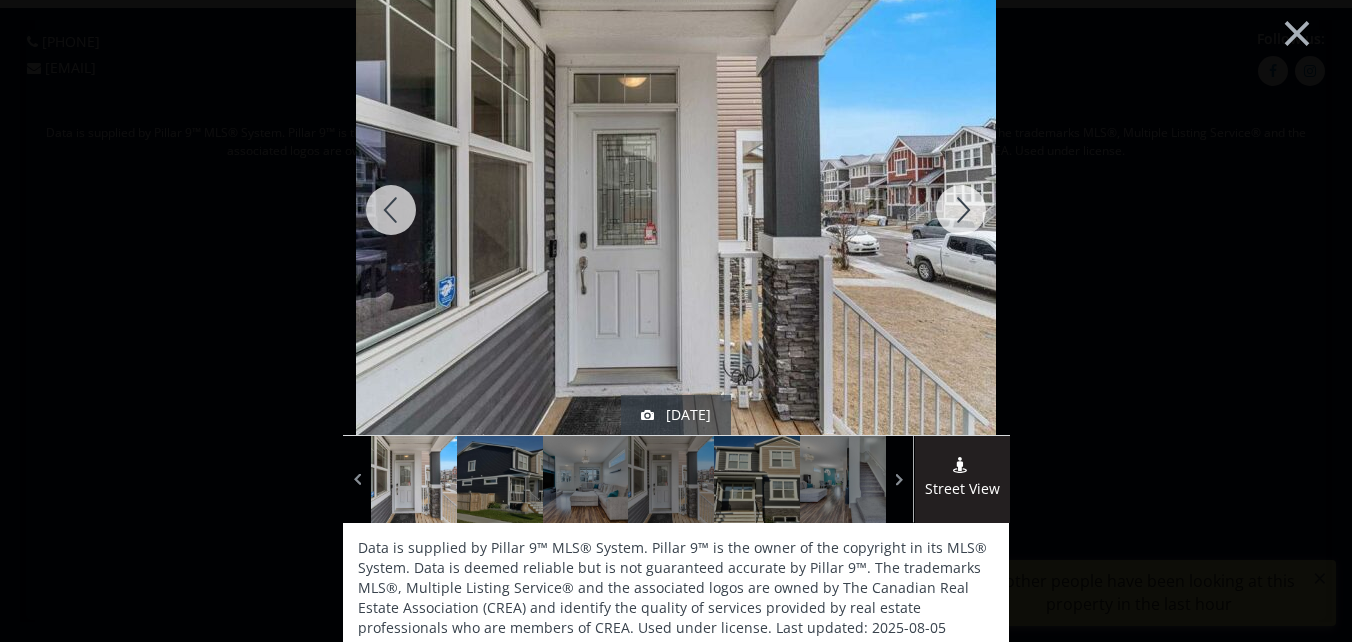 click at bounding box center (961, 210) 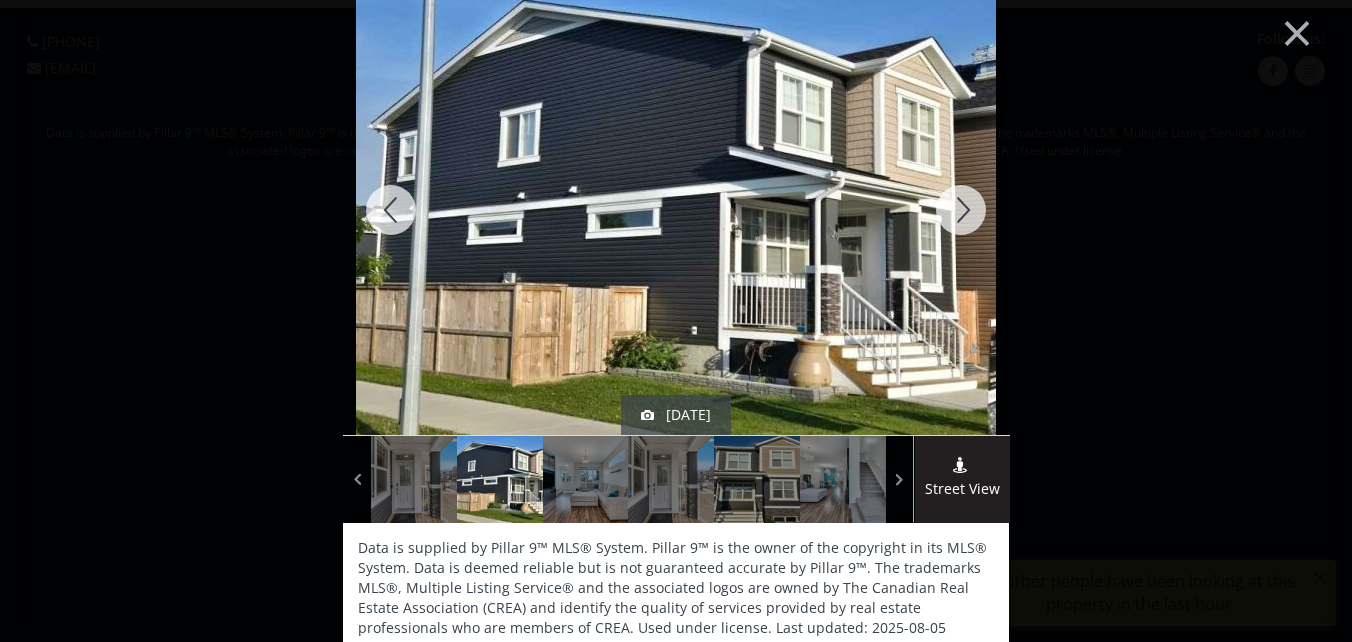 click at bounding box center (961, 210) 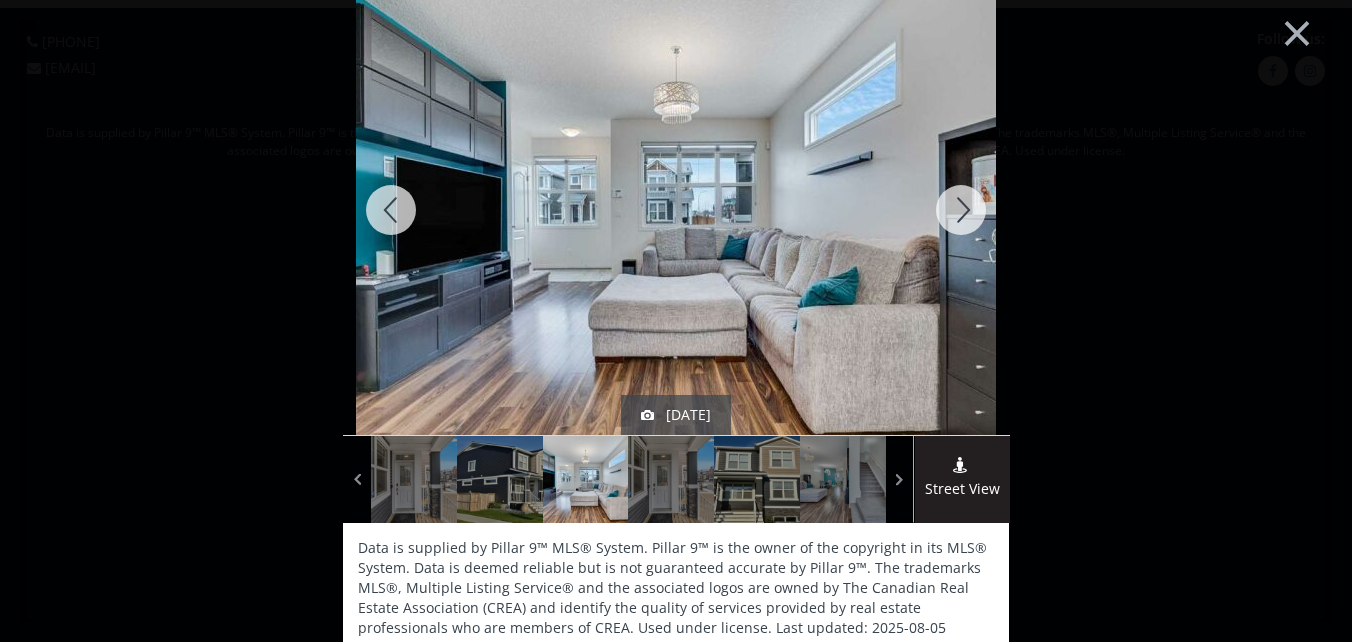 click at bounding box center [961, 210] 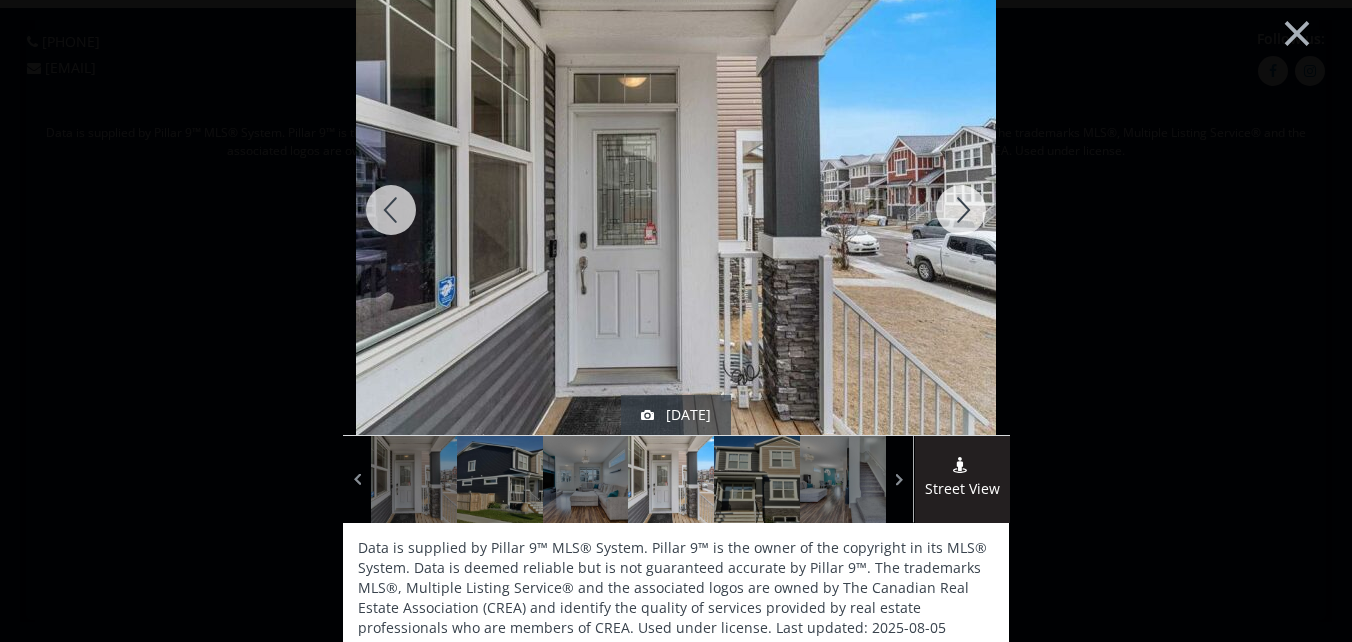 click at bounding box center (961, 210) 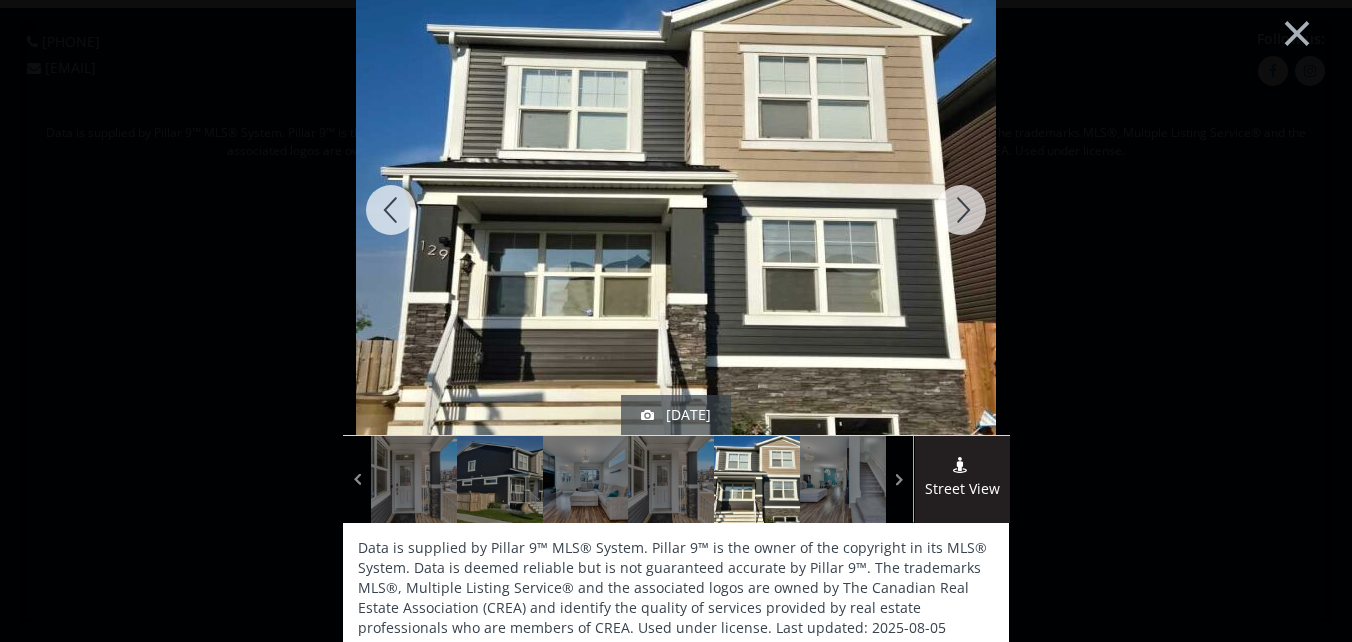 click at bounding box center (961, 210) 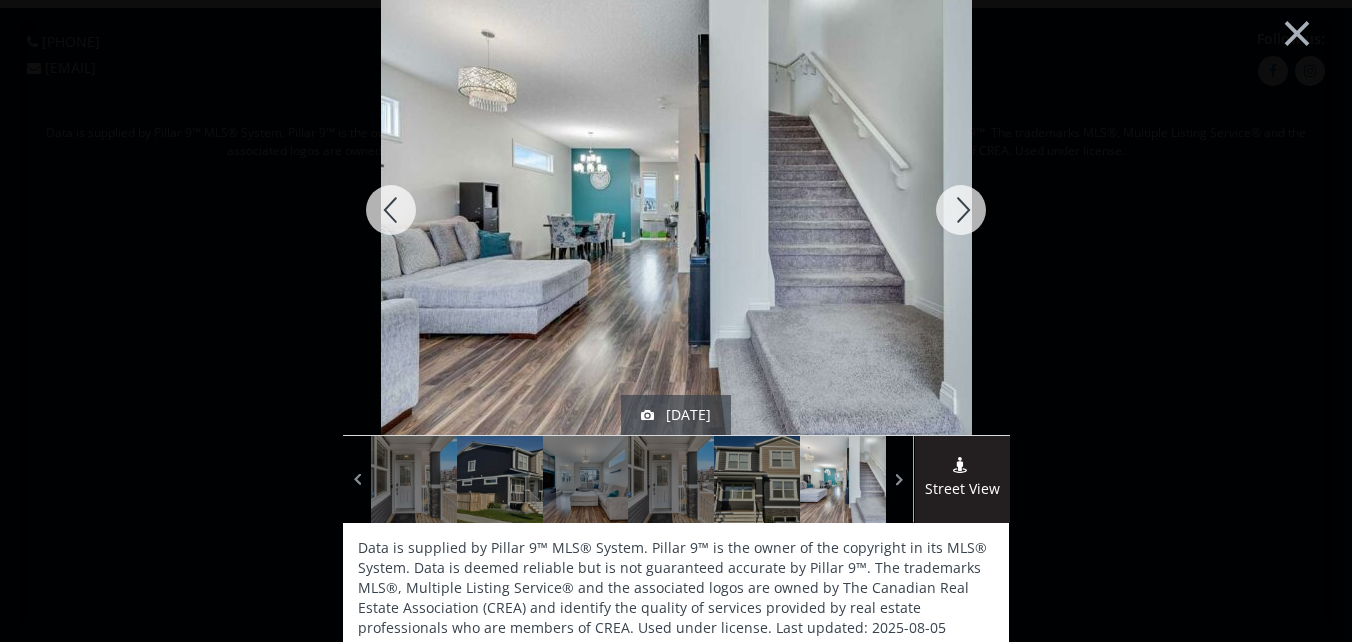 click at bounding box center (961, 210) 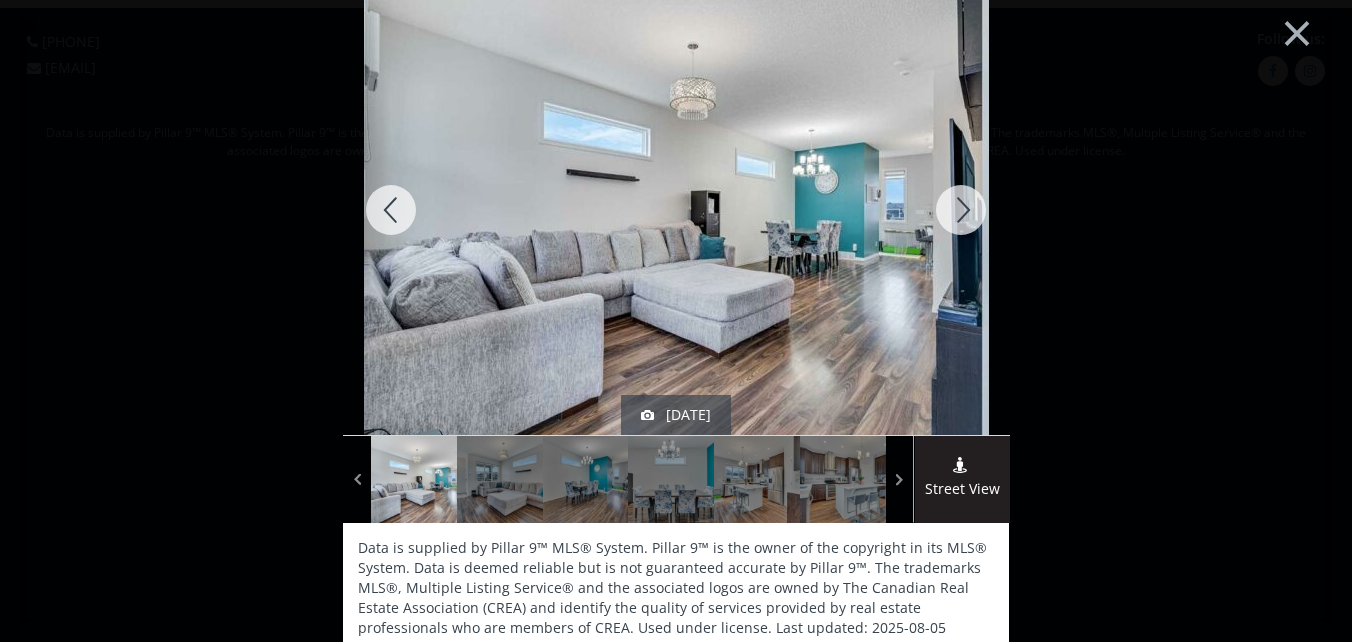 click at bounding box center [961, 210] 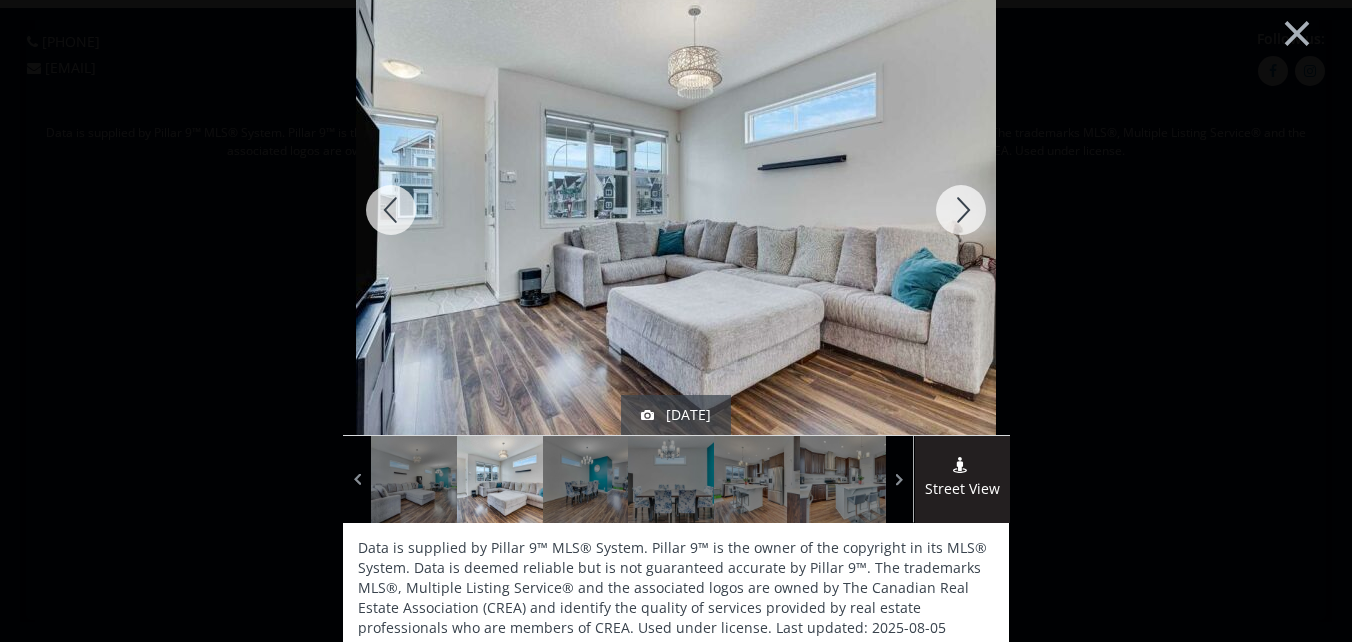 click at bounding box center (961, 210) 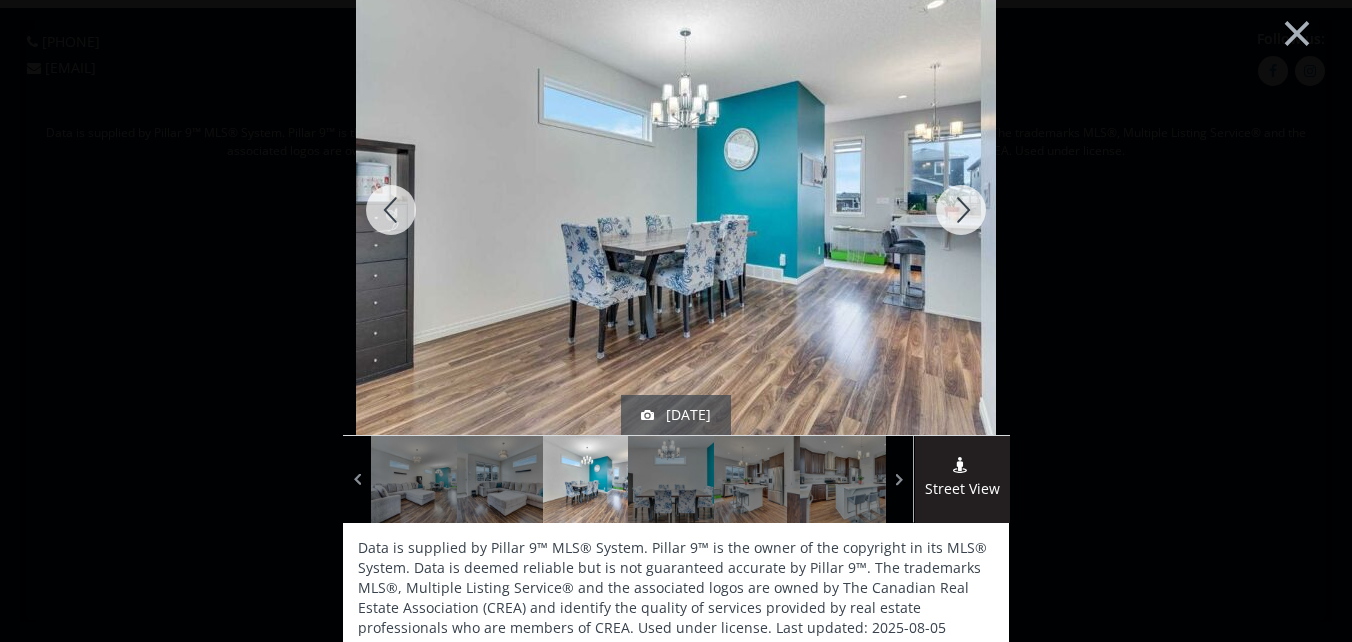 click at bounding box center (961, 210) 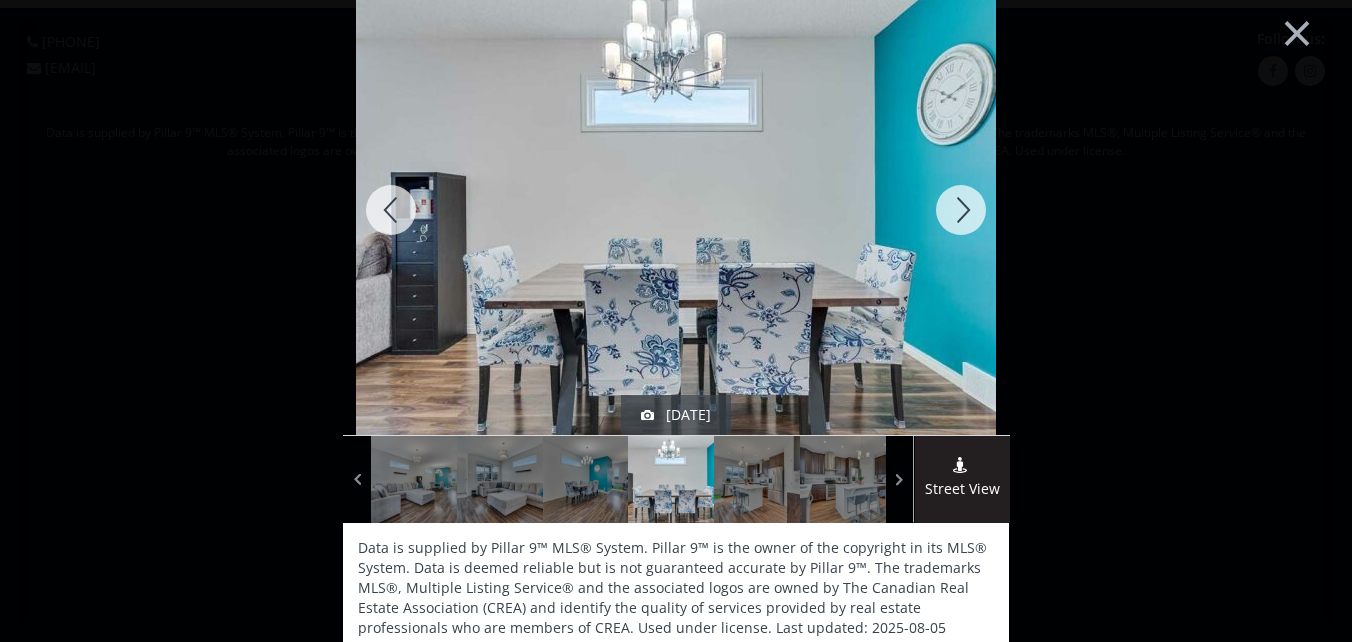 click at bounding box center [961, 210] 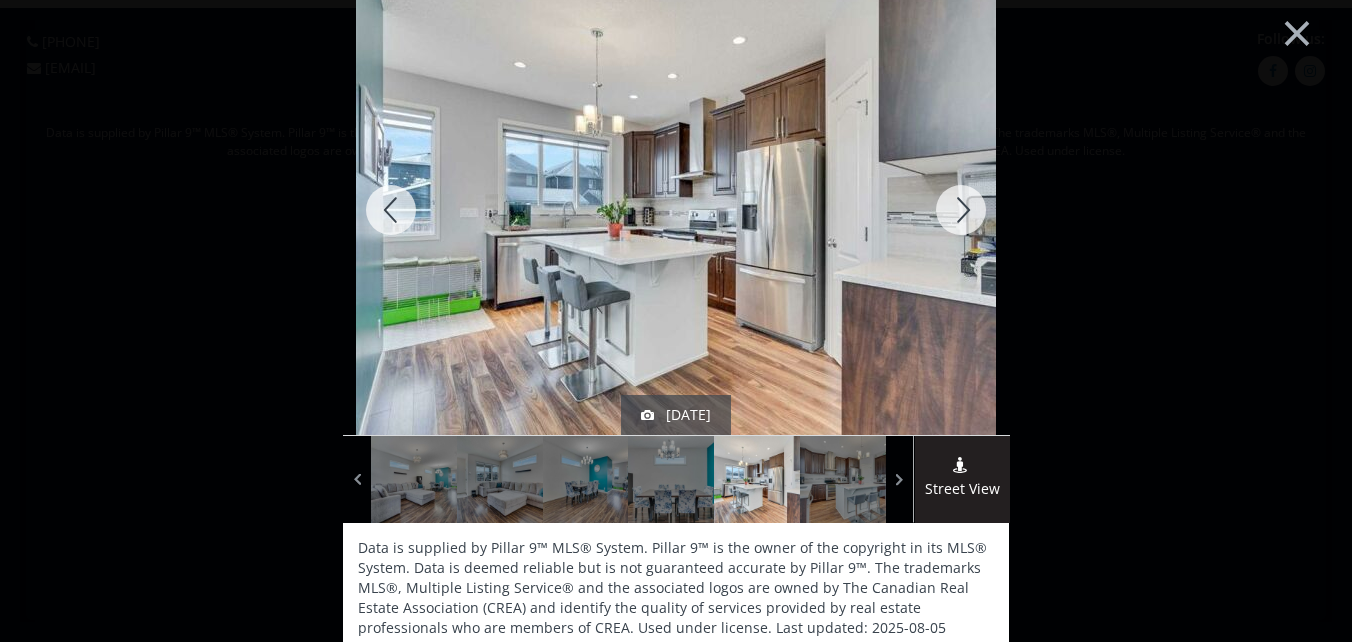 click at bounding box center [961, 210] 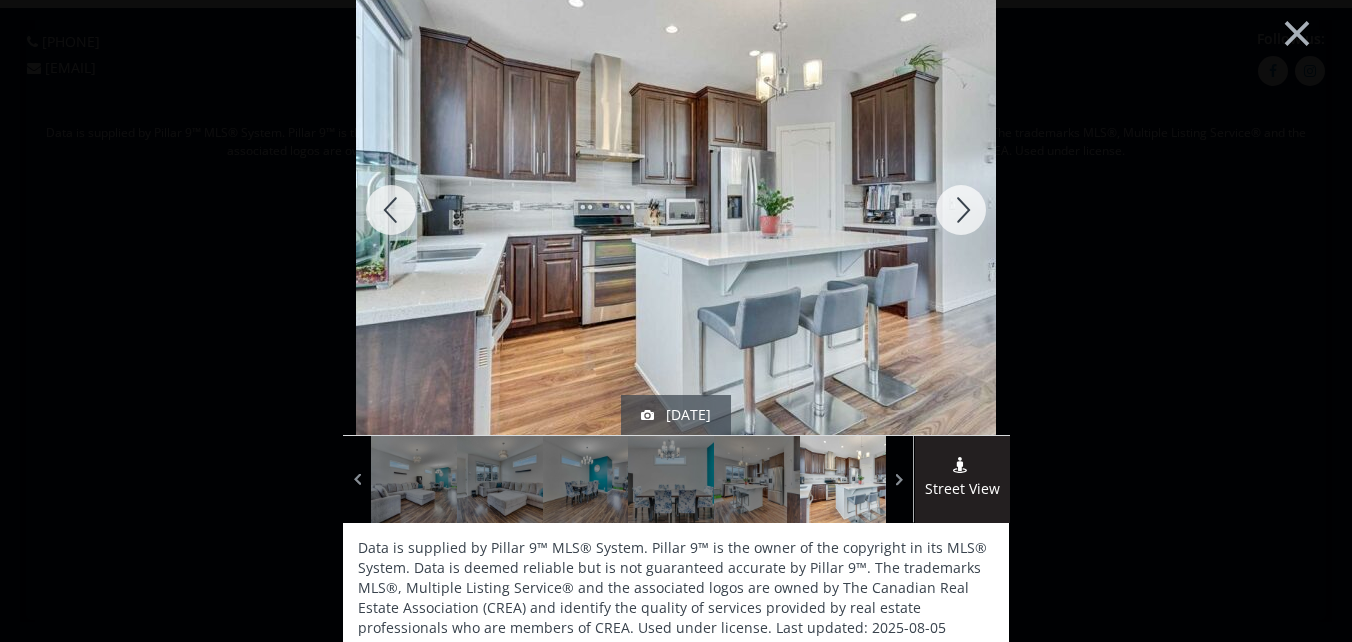 click at bounding box center [961, 210] 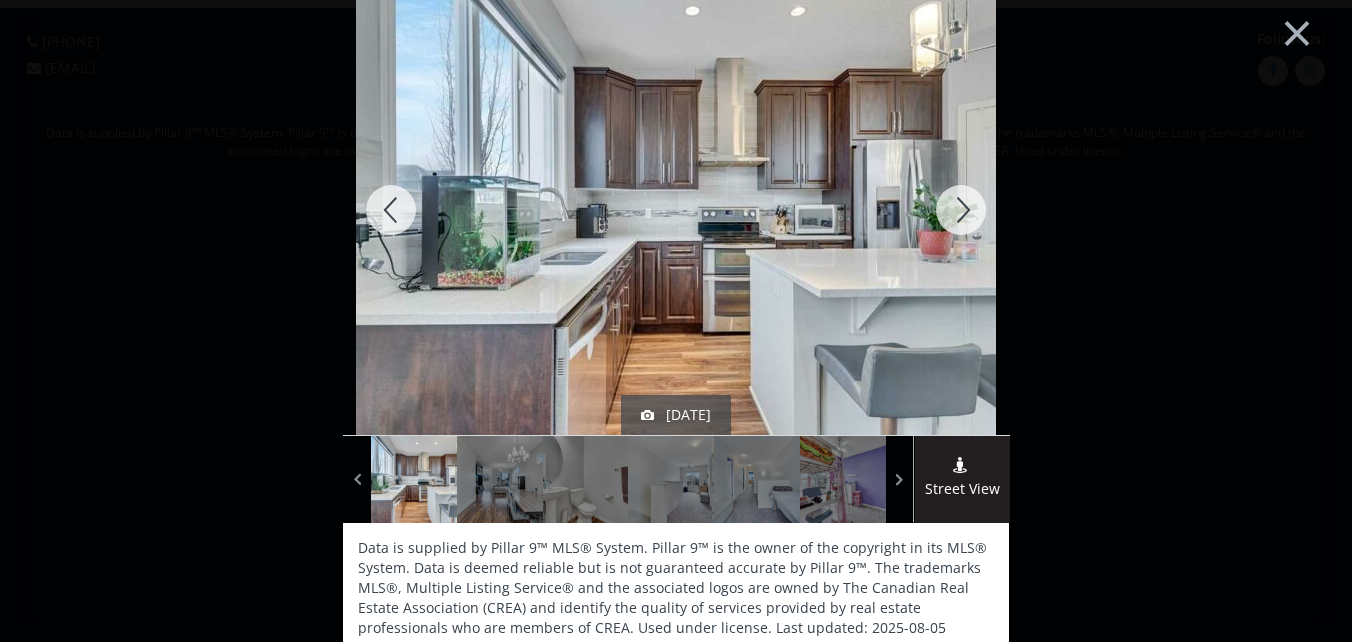 click at bounding box center [961, 210] 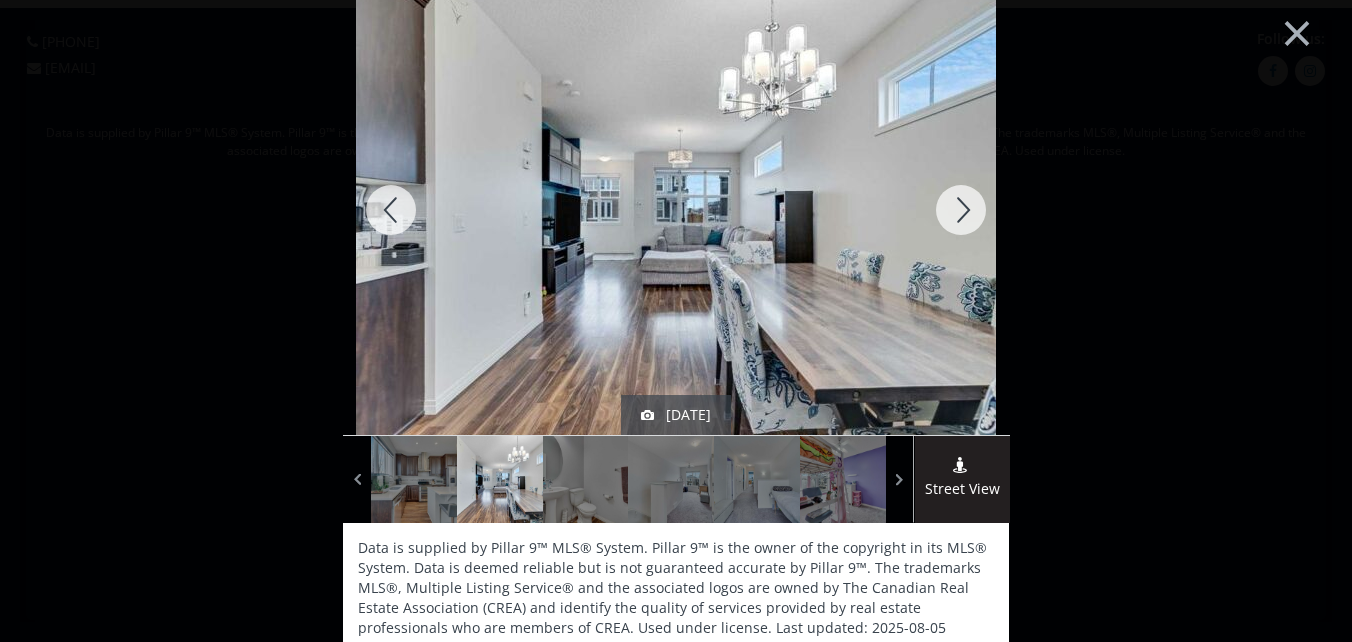click at bounding box center (961, 210) 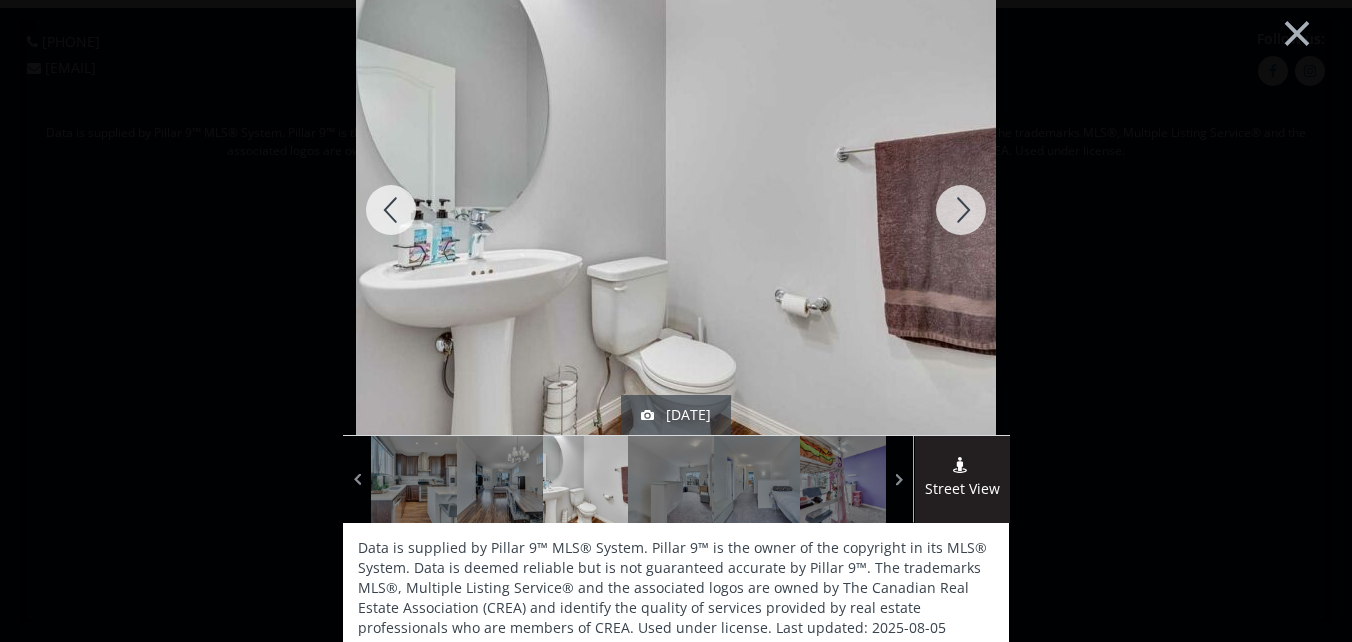 click at bounding box center (961, 210) 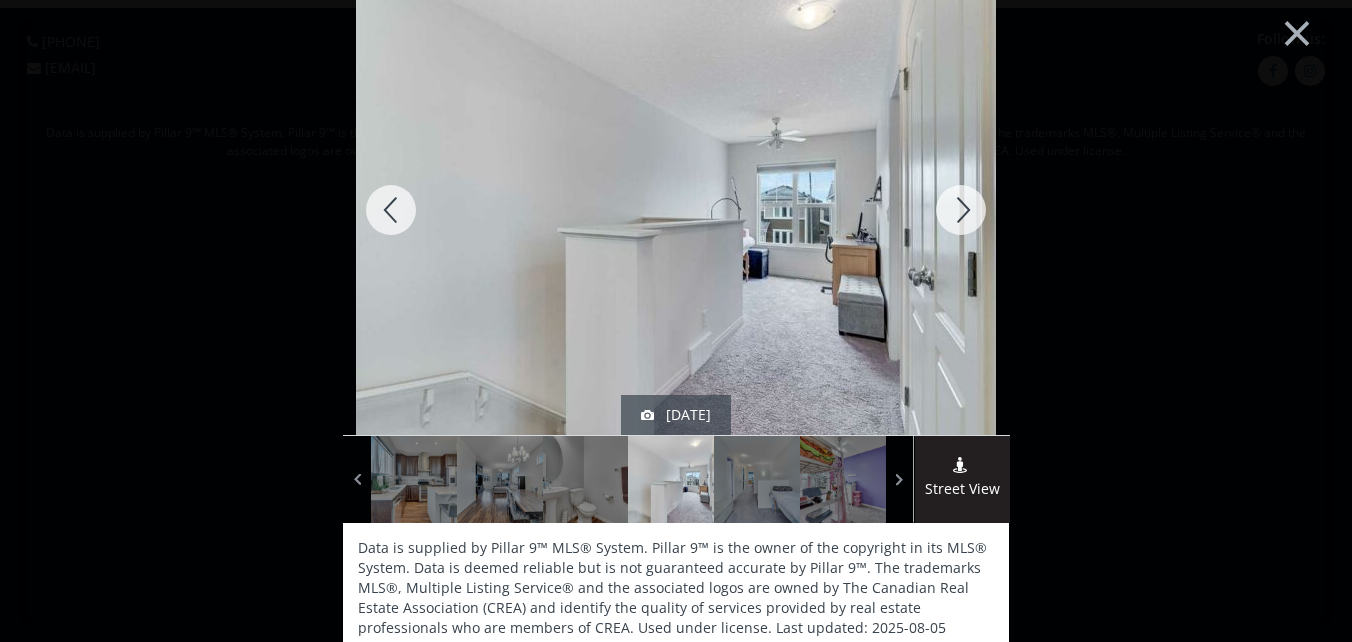 click at bounding box center [961, 210] 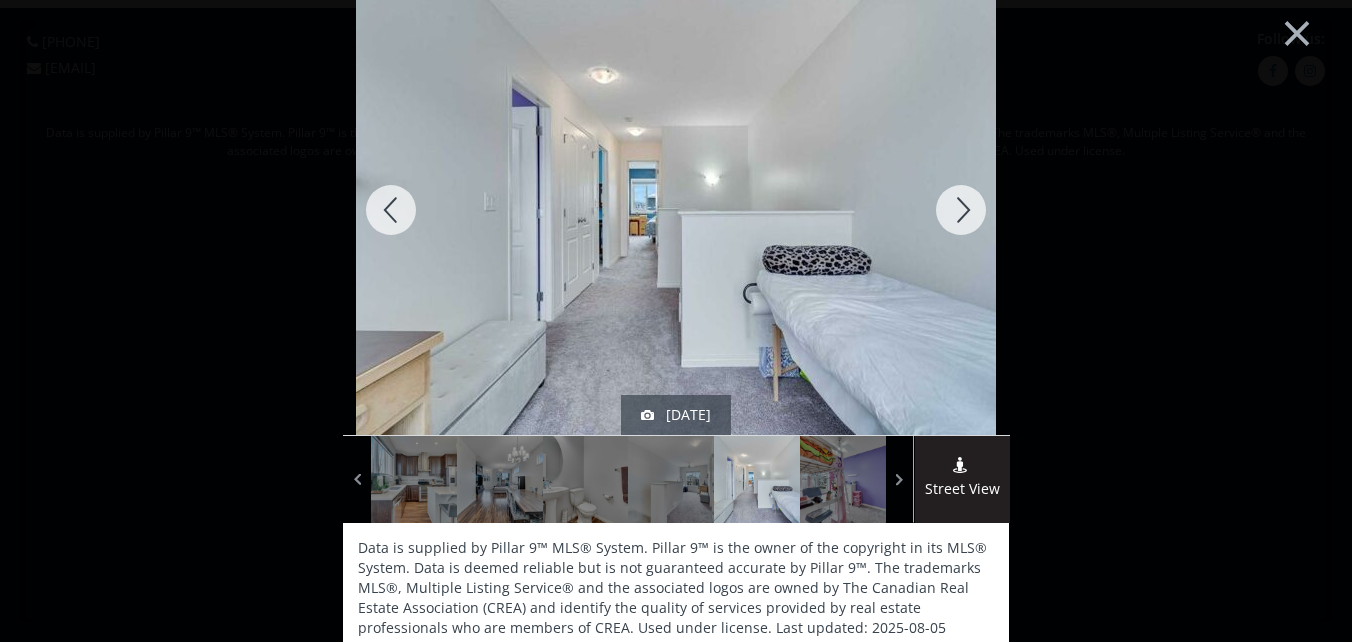 click at bounding box center [961, 210] 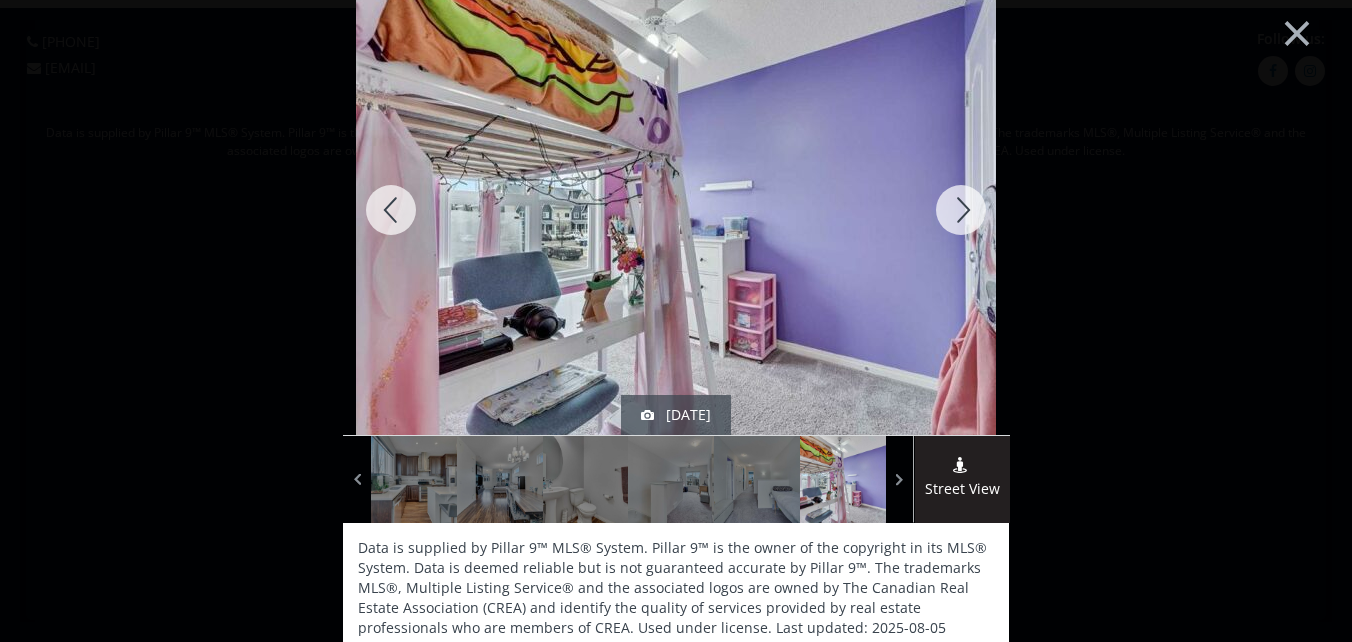 click at bounding box center (961, 210) 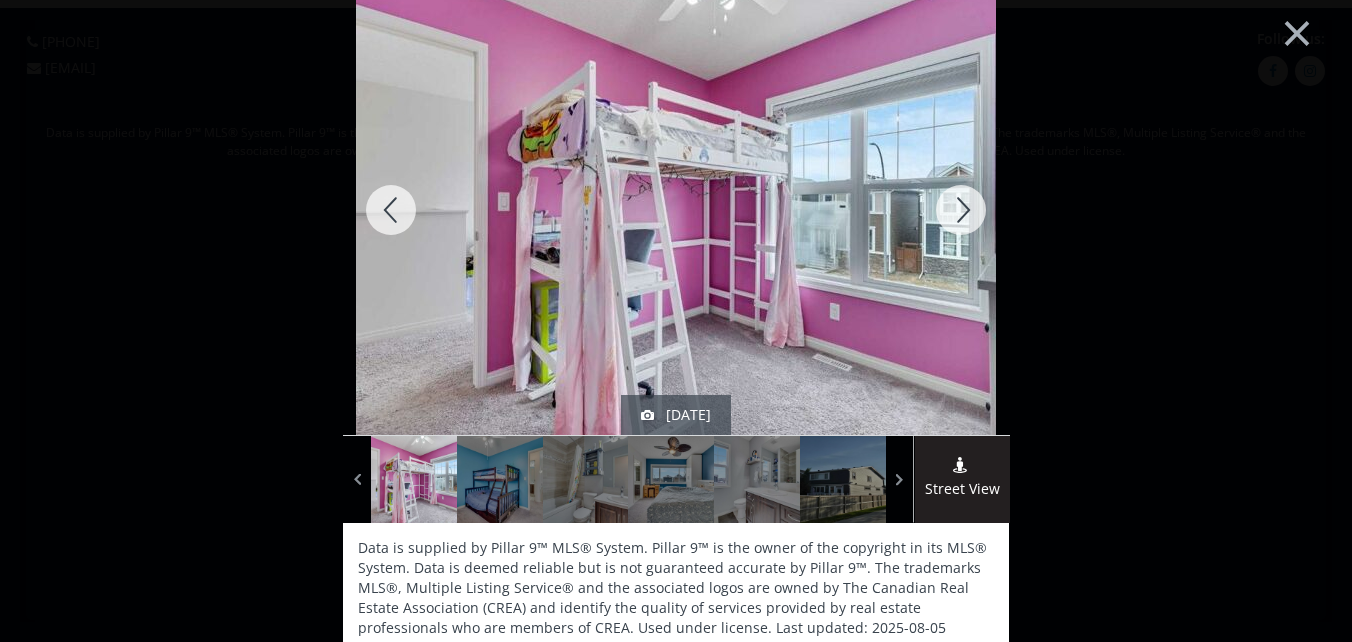 click at bounding box center [961, 210] 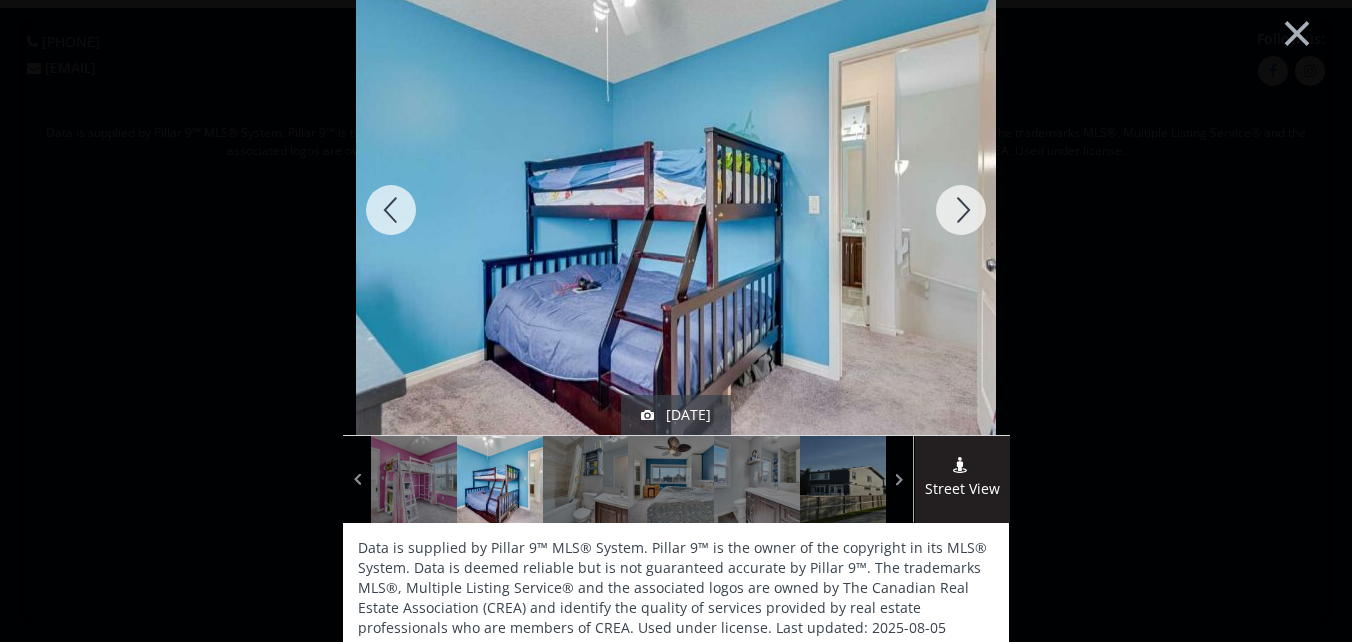 click at bounding box center [961, 210] 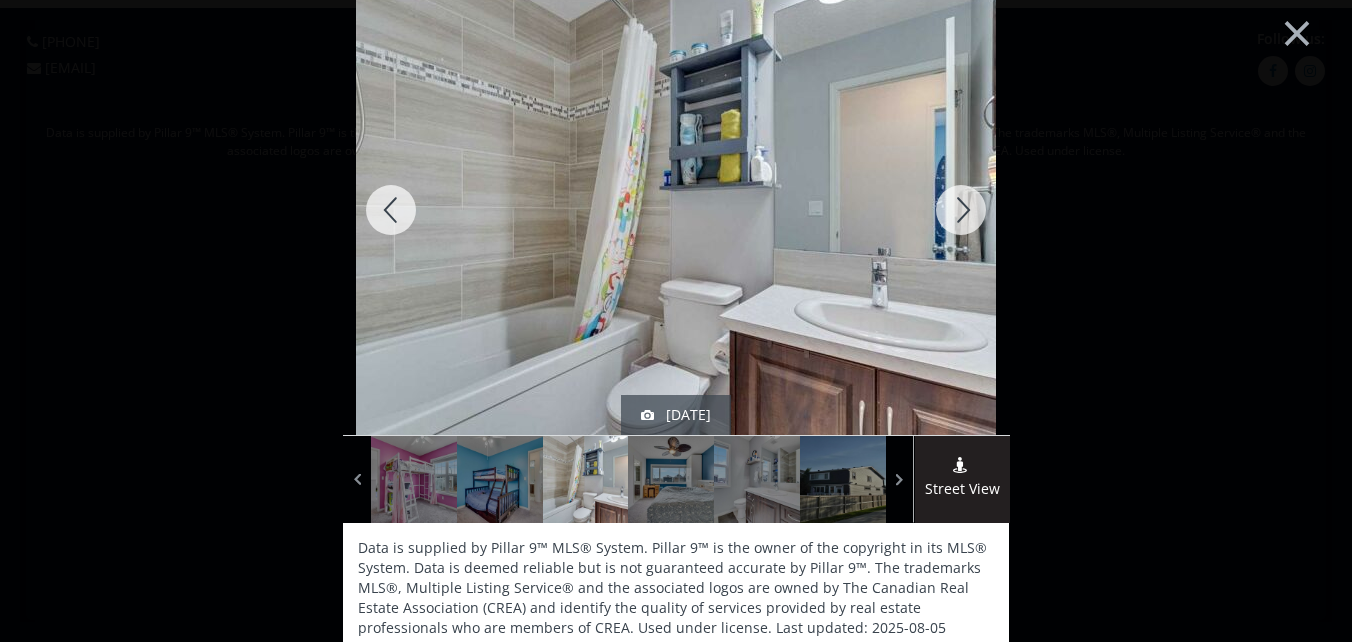 click at bounding box center (961, 210) 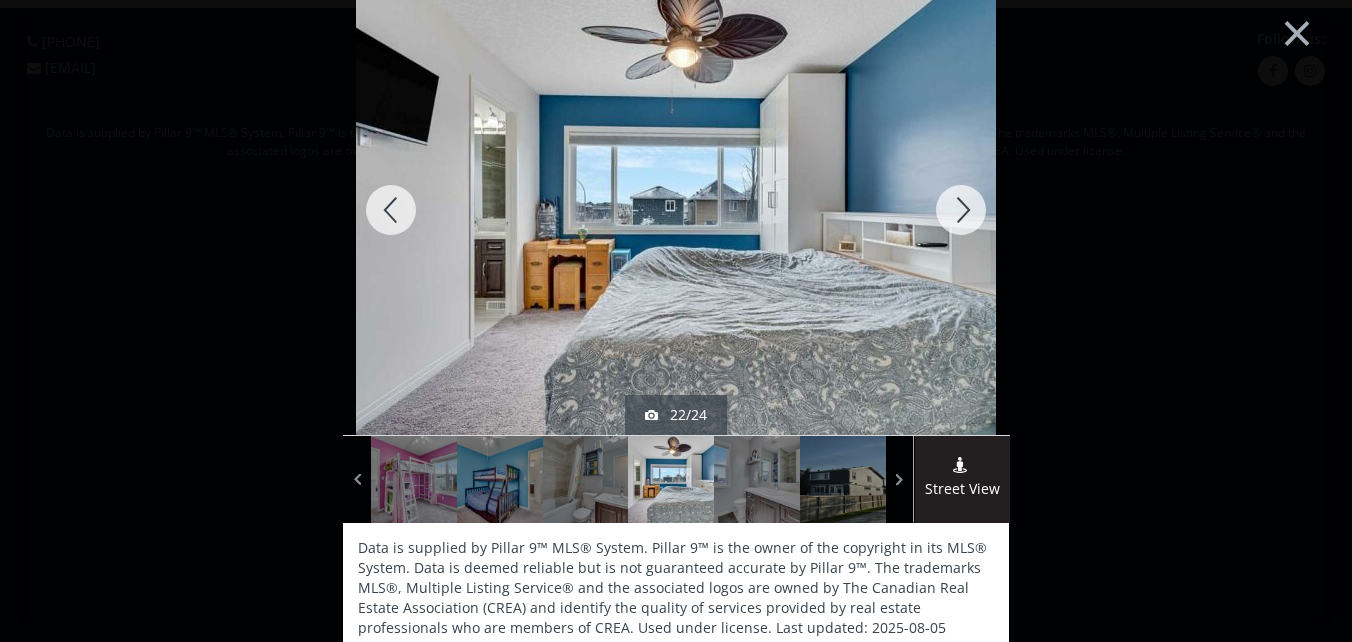 click at bounding box center (961, 210) 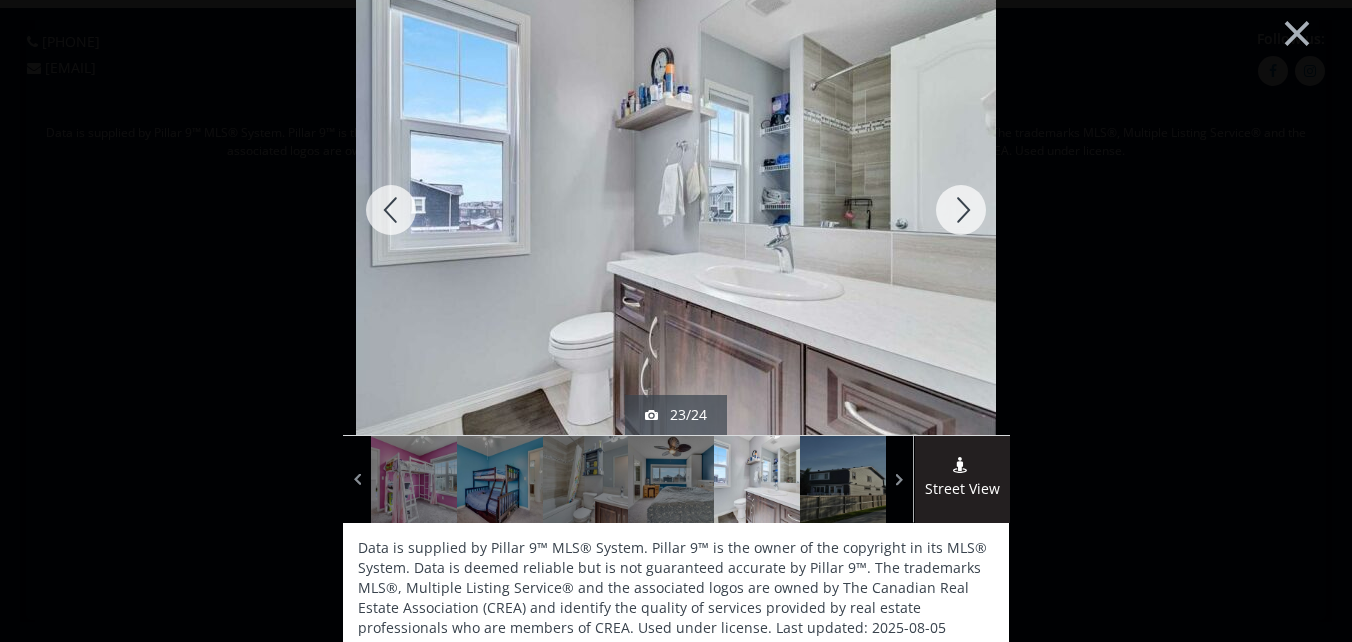 click at bounding box center (961, 210) 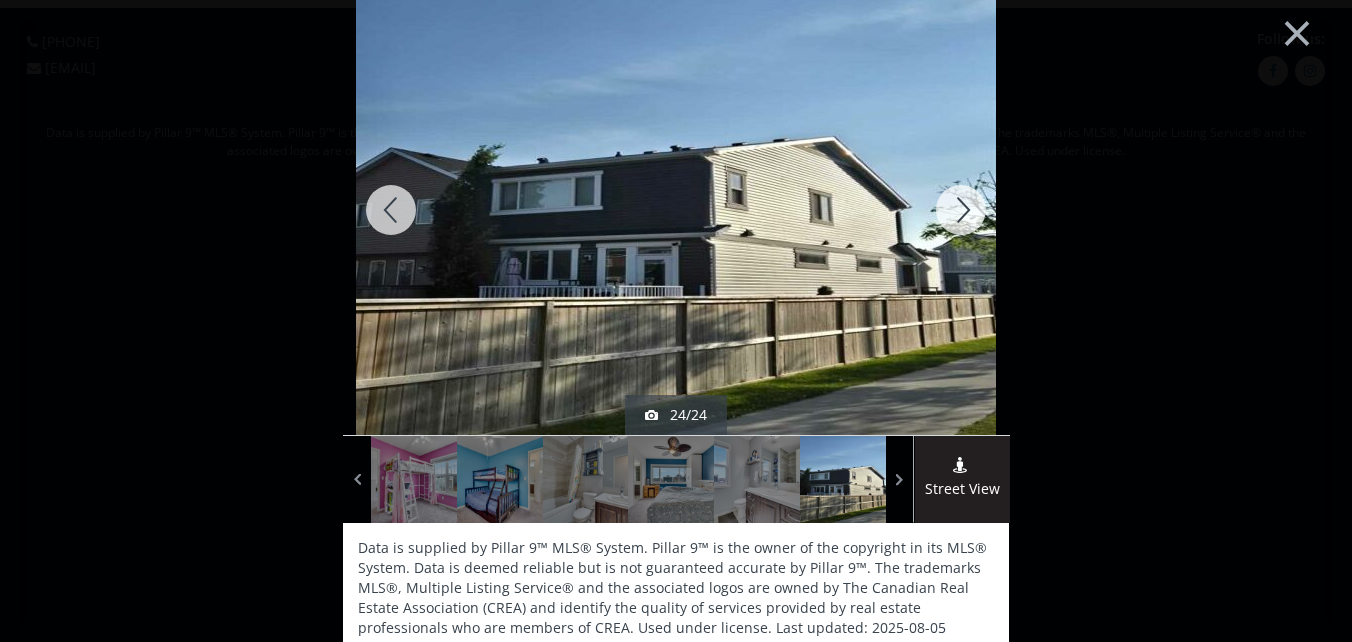 click at bounding box center [961, 210] 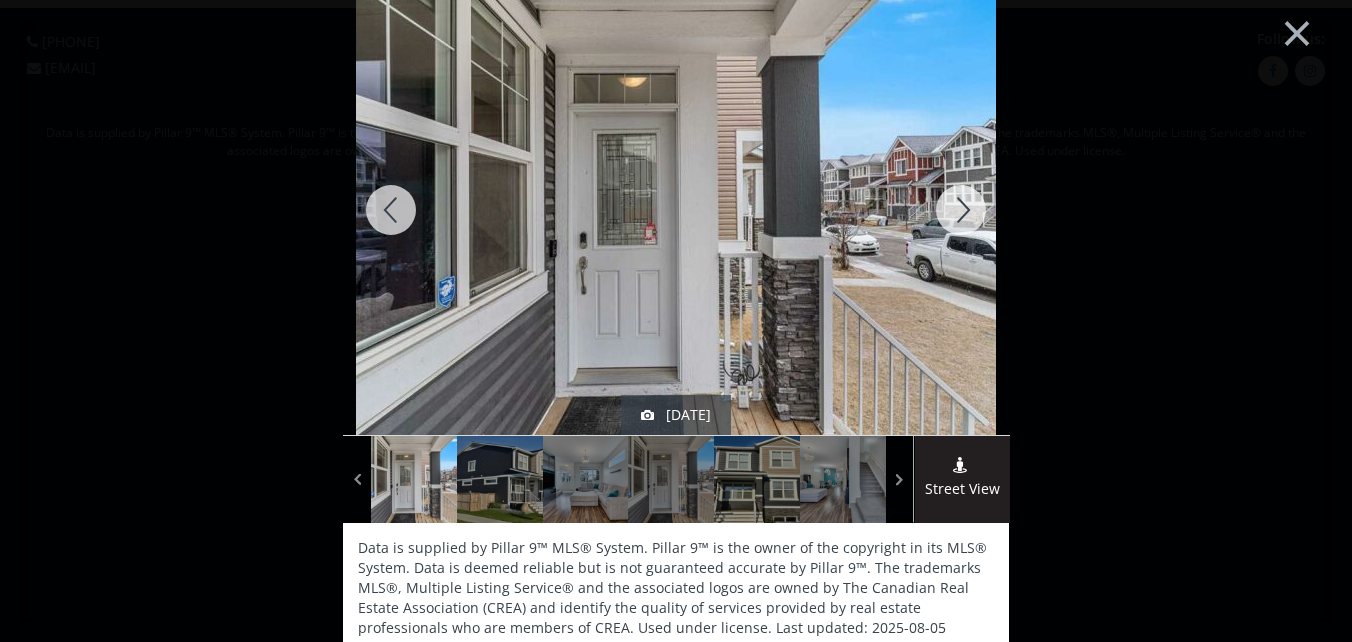 click at bounding box center (391, 210) 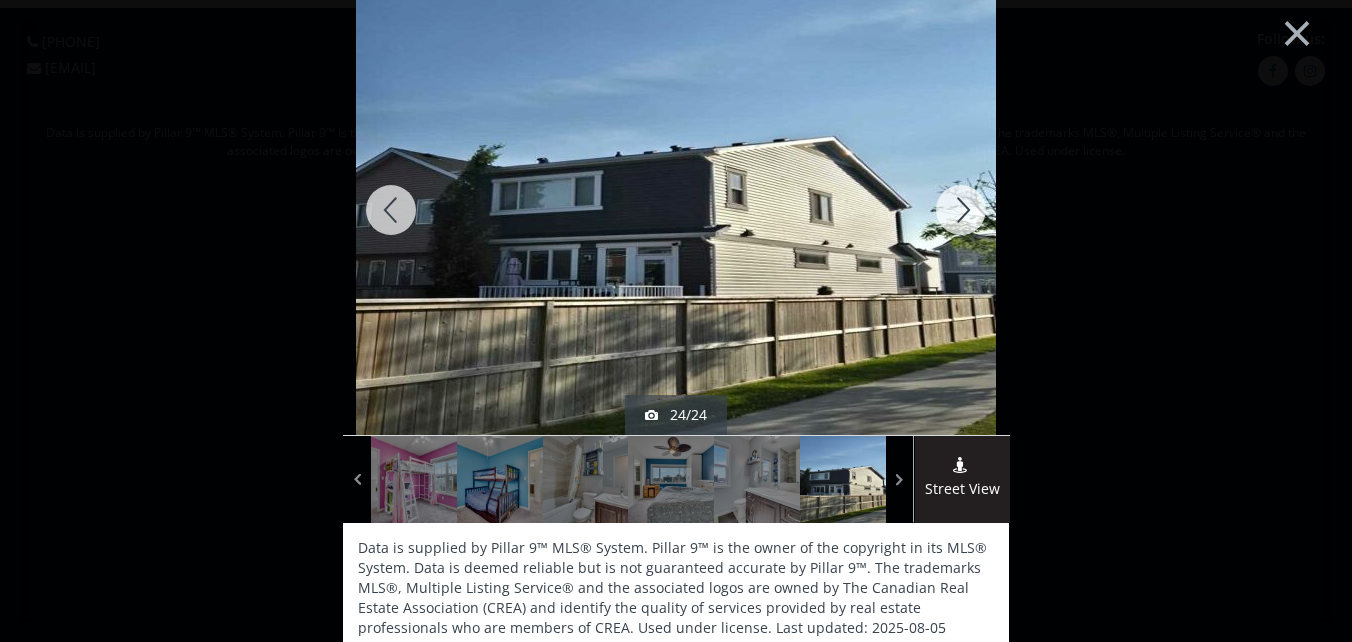 click at bounding box center [391, 210] 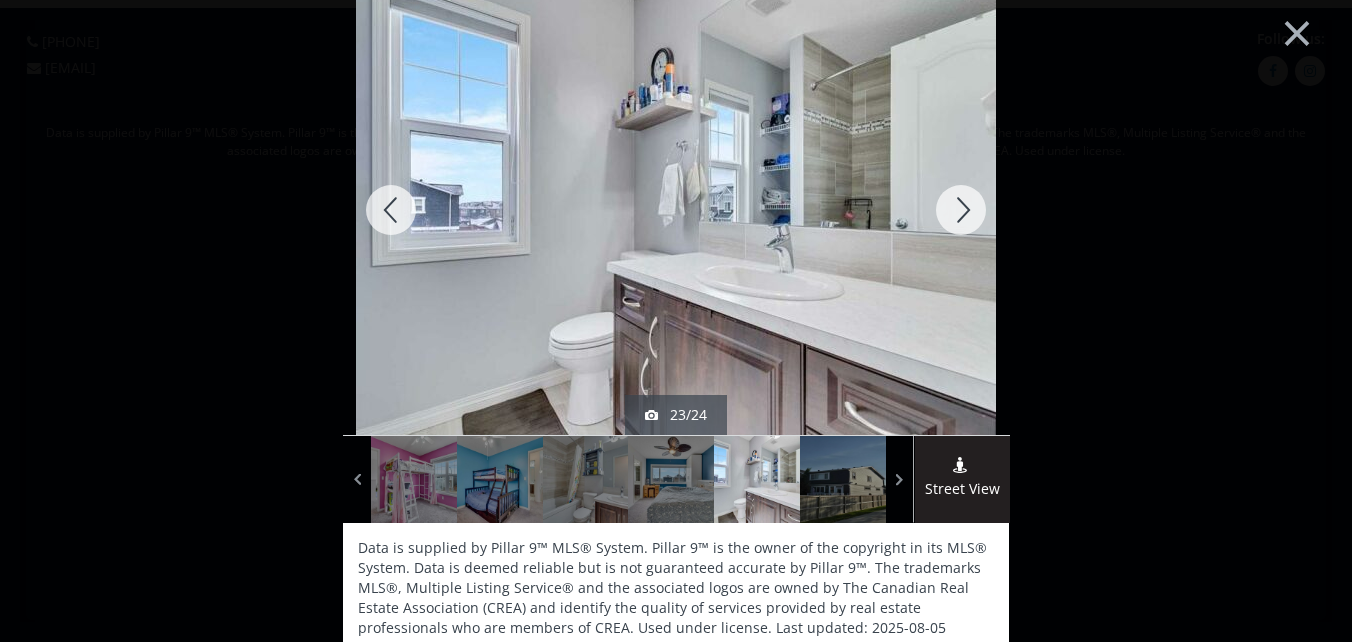 click at bounding box center (391, 210) 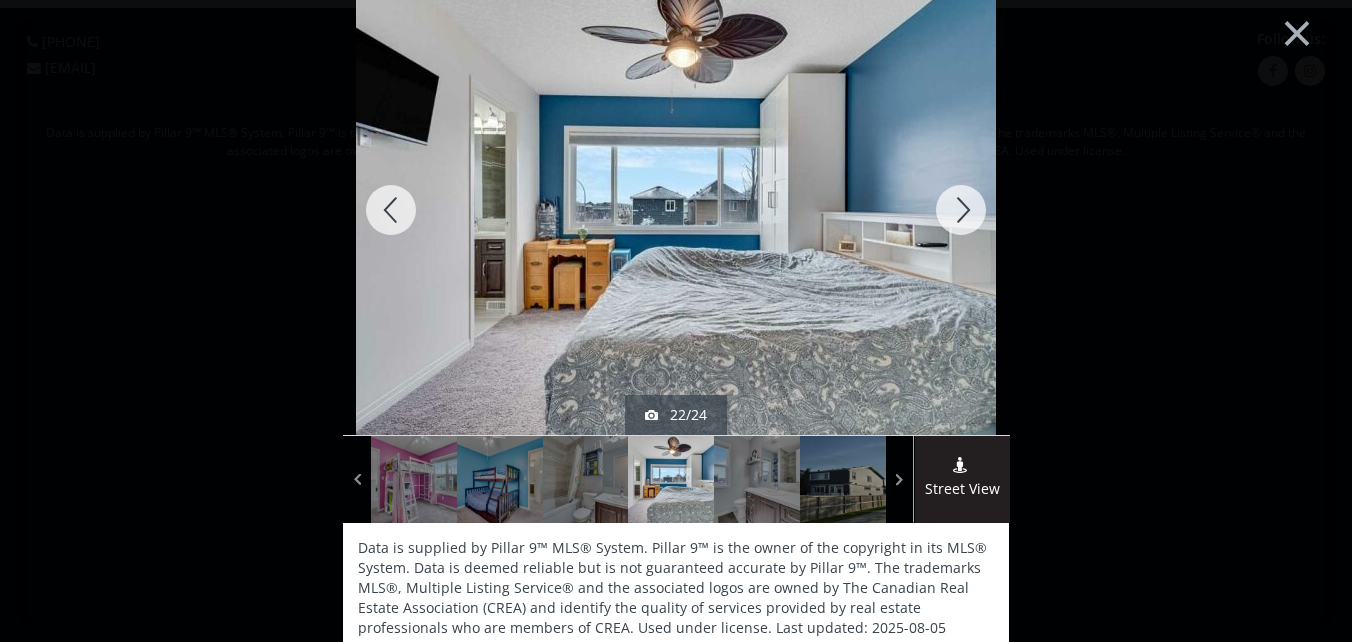 click at bounding box center (391, 210) 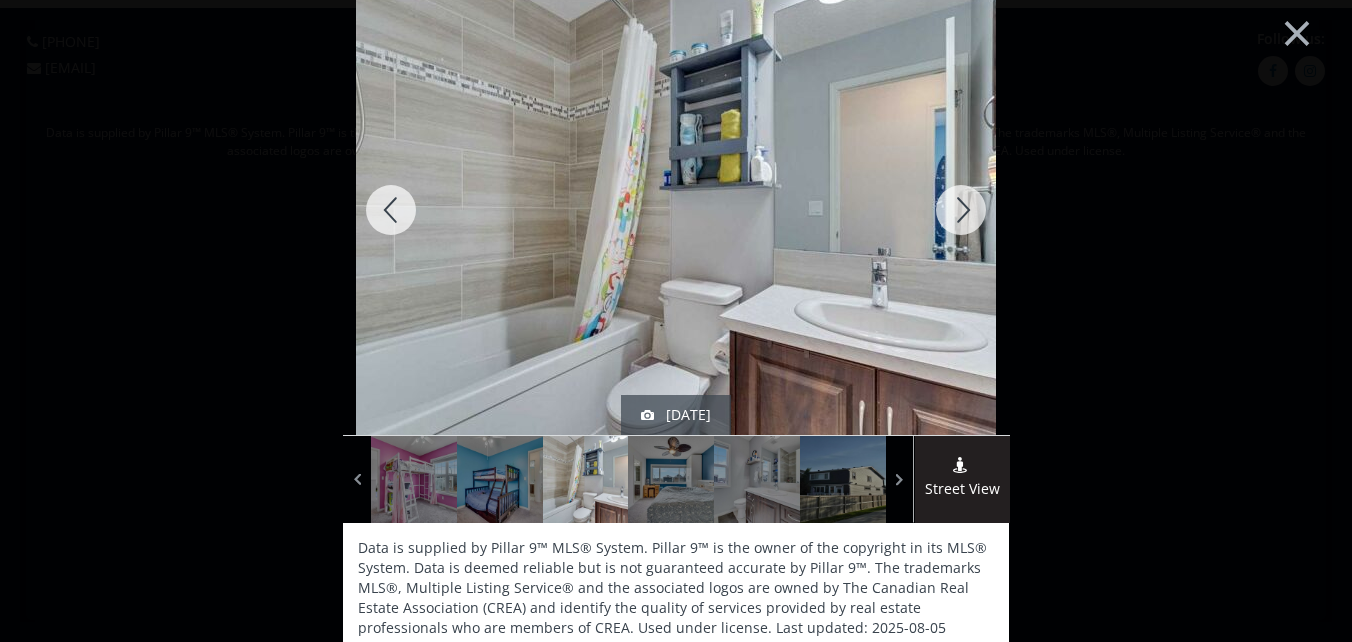 click at bounding box center (391, 210) 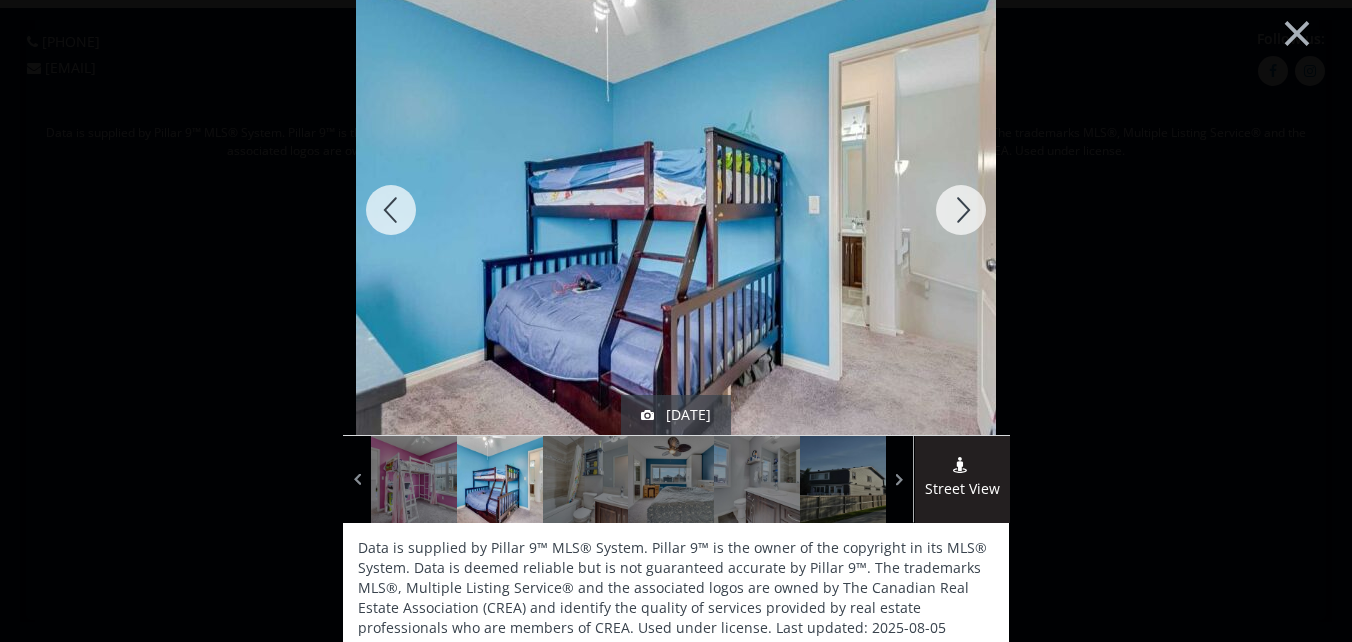 click at bounding box center (391, 210) 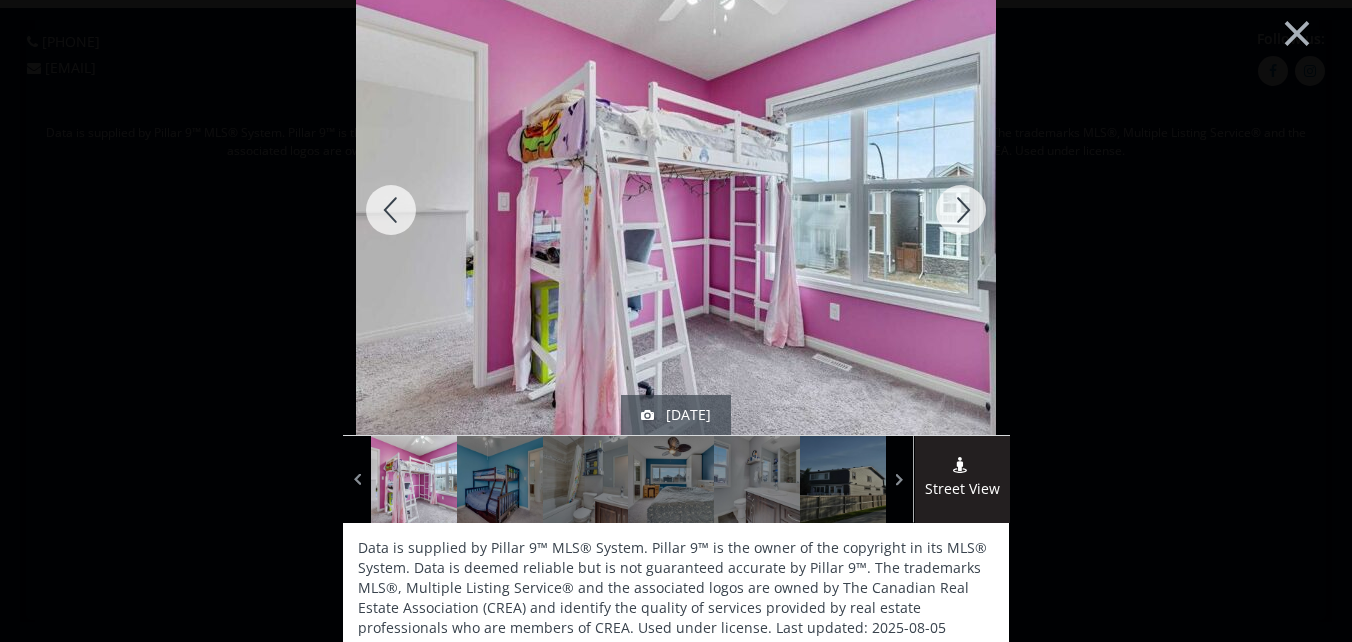 click at bounding box center [391, 210] 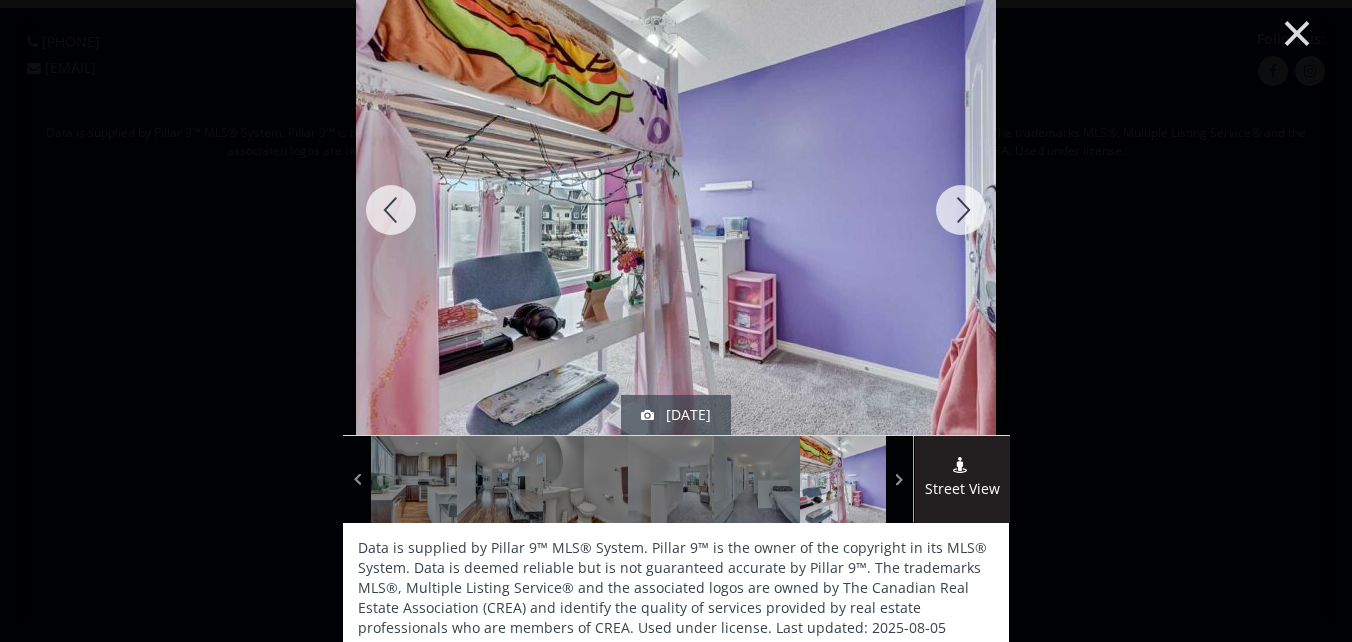 click on "×" at bounding box center (1297, 31) 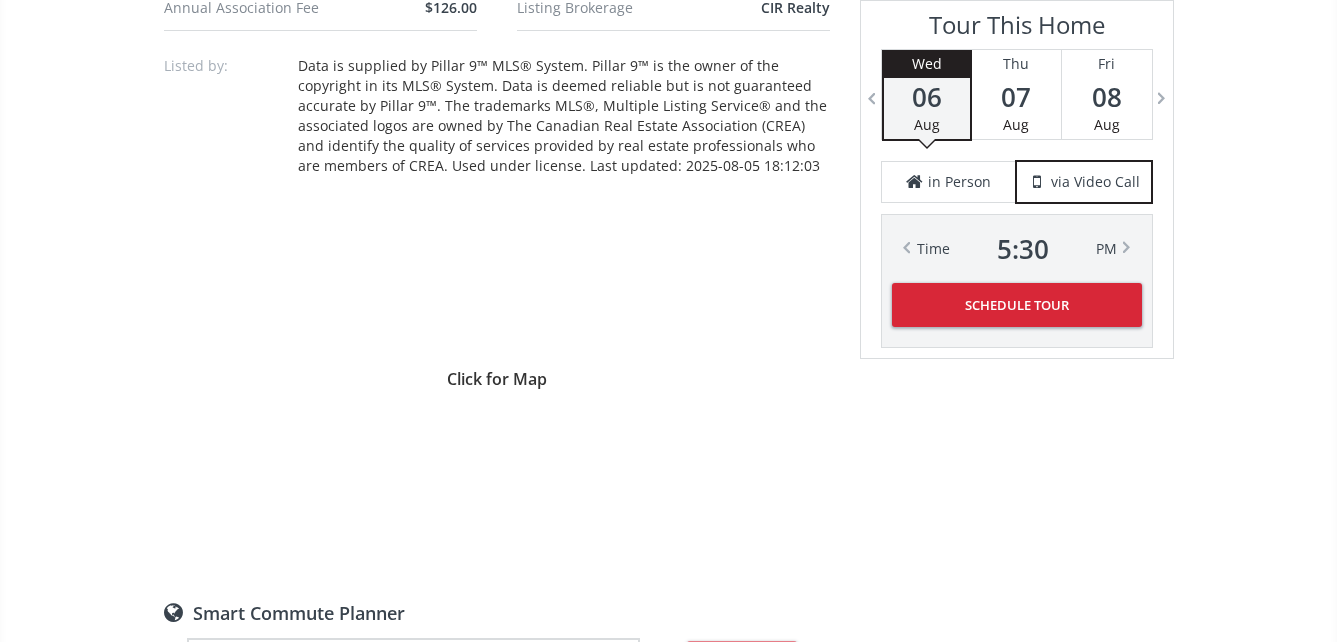 scroll, scrollTop: 1500, scrollLeft: 0, axis: vertical 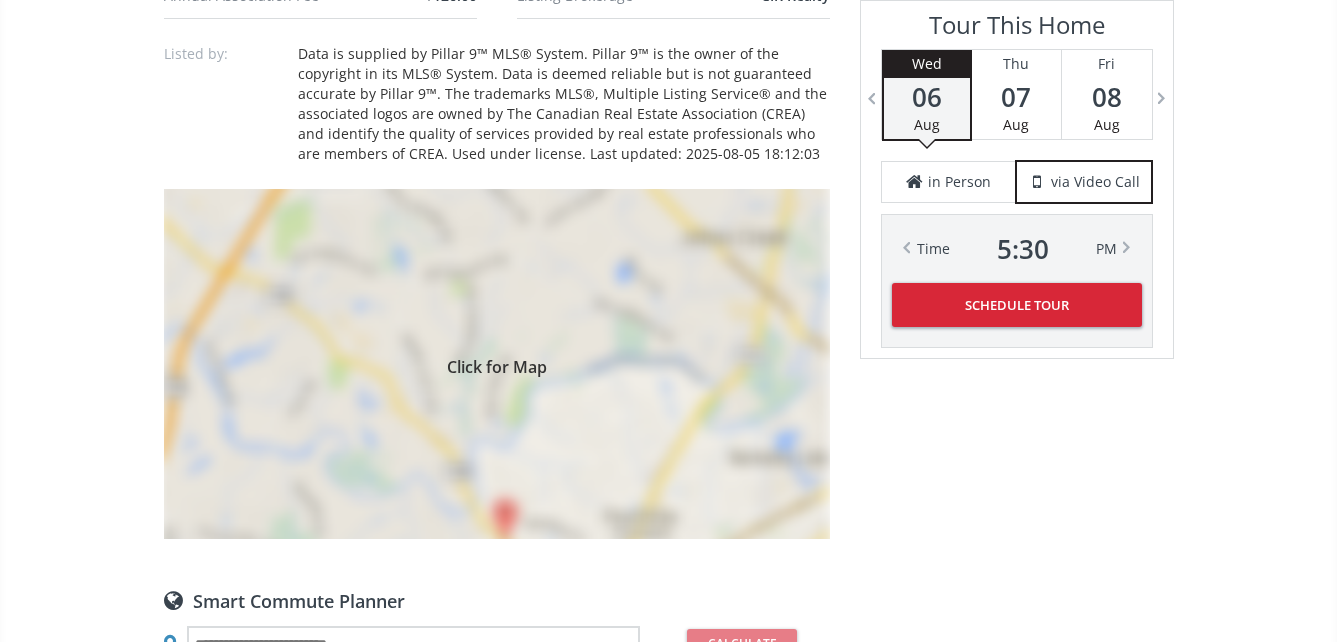 click on "Click for Map" at bounding box center (497, 364) 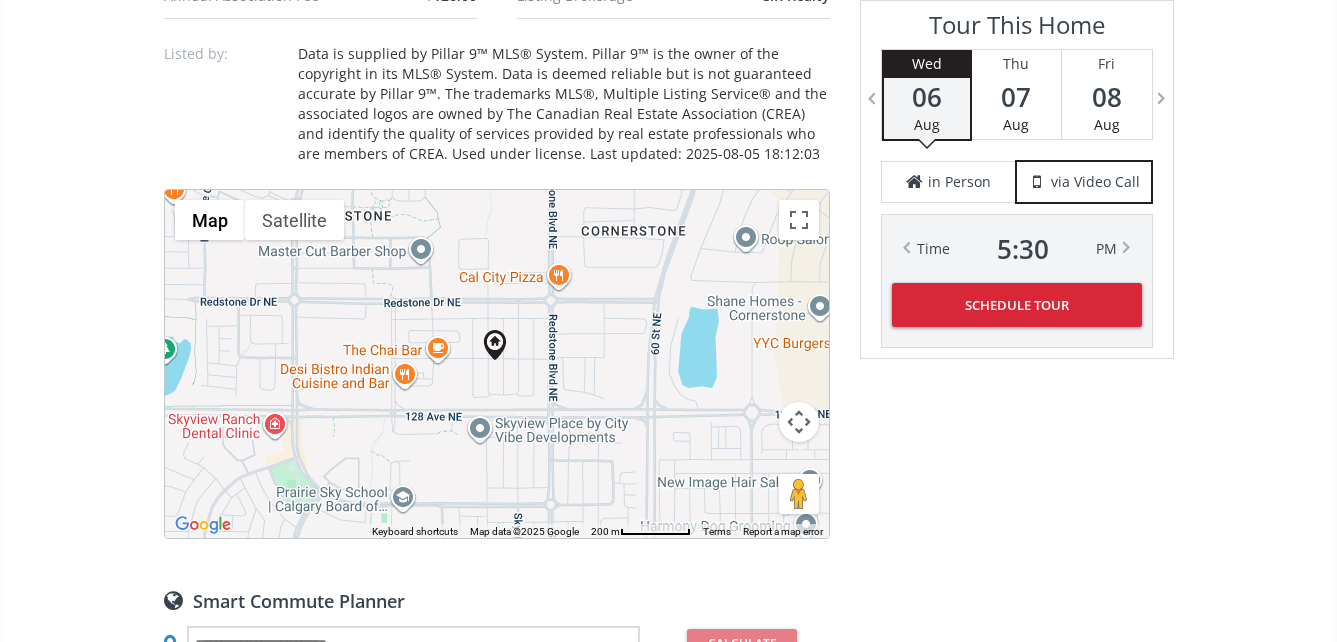 click on "To navigate, press the arrow keys." at bounding box center [497, 364] 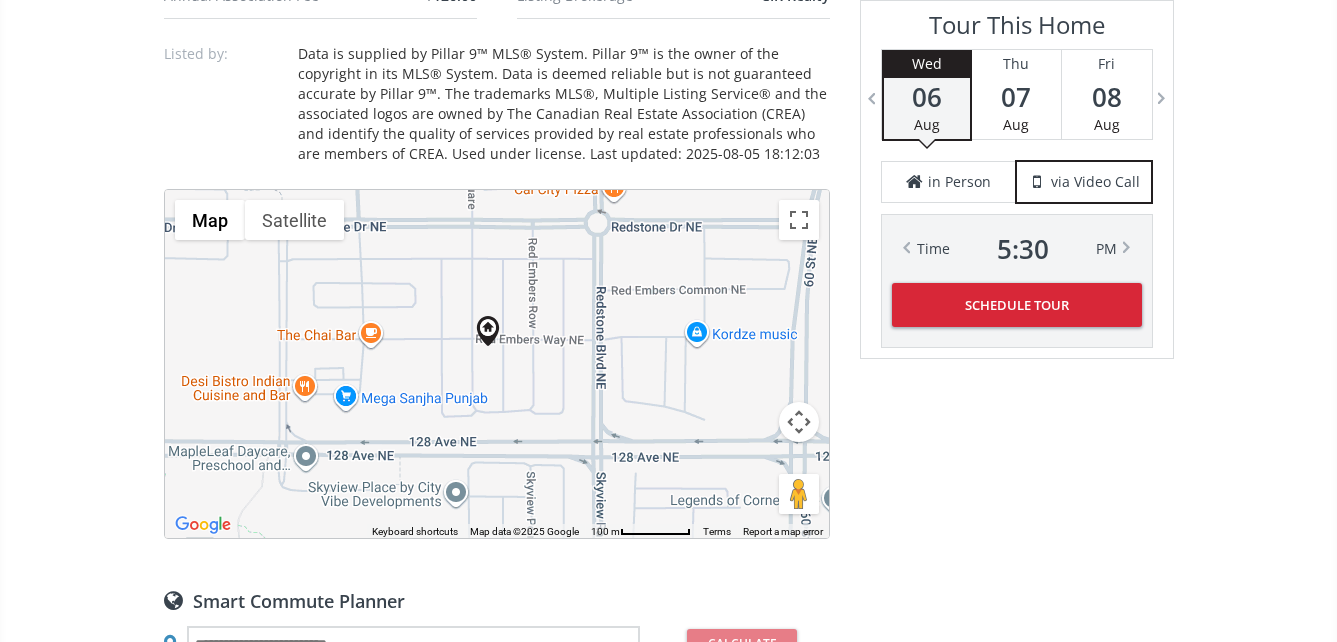 click on "To navigate, press the arrow keys." at bounding box center (497, 364) 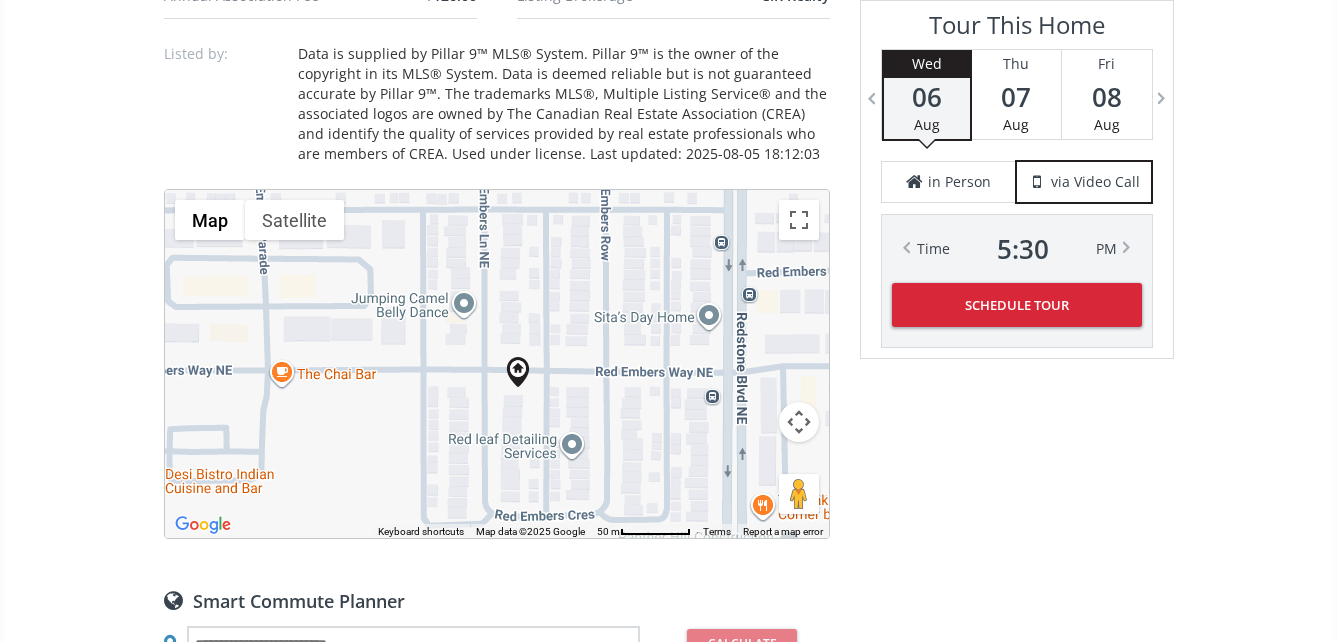 drag, startPoint x: 535, startPoint y: 398, endPoint x: 581, endPoint y: 470, distance: 85.44004 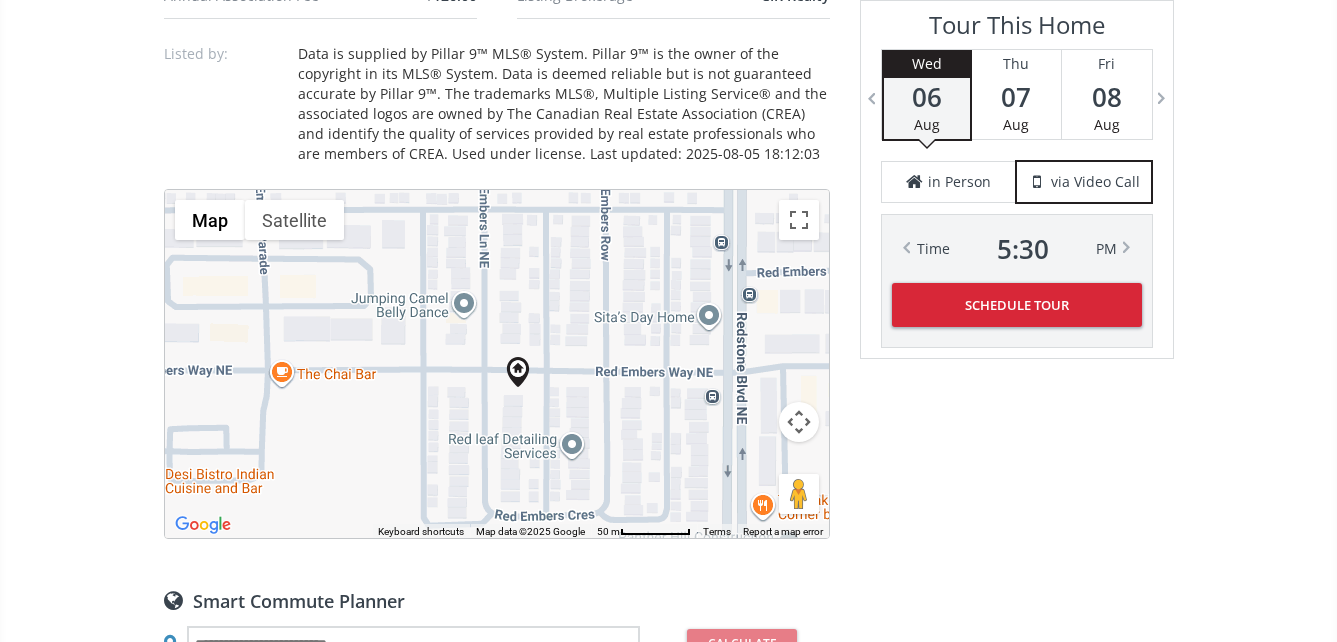 click on "To navigate, press the arrow keys." at bounding box center [497, 364] 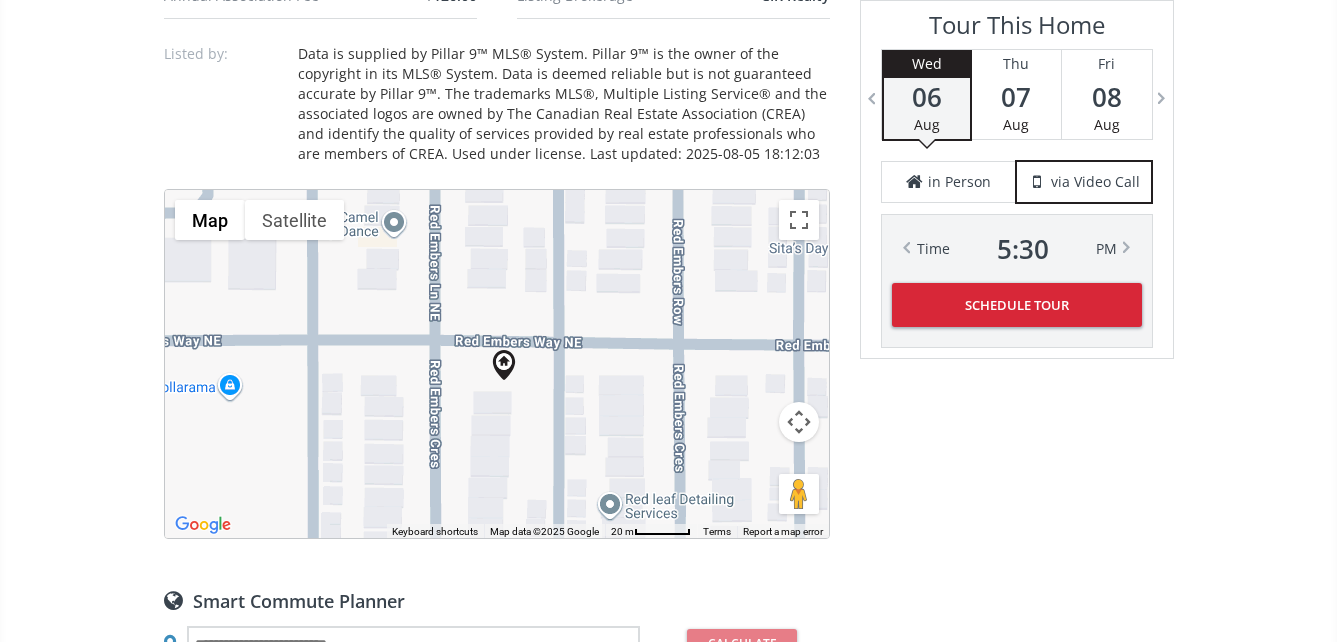 click on "To navigate, press the arrow keys." at bounding box center (497, 364) 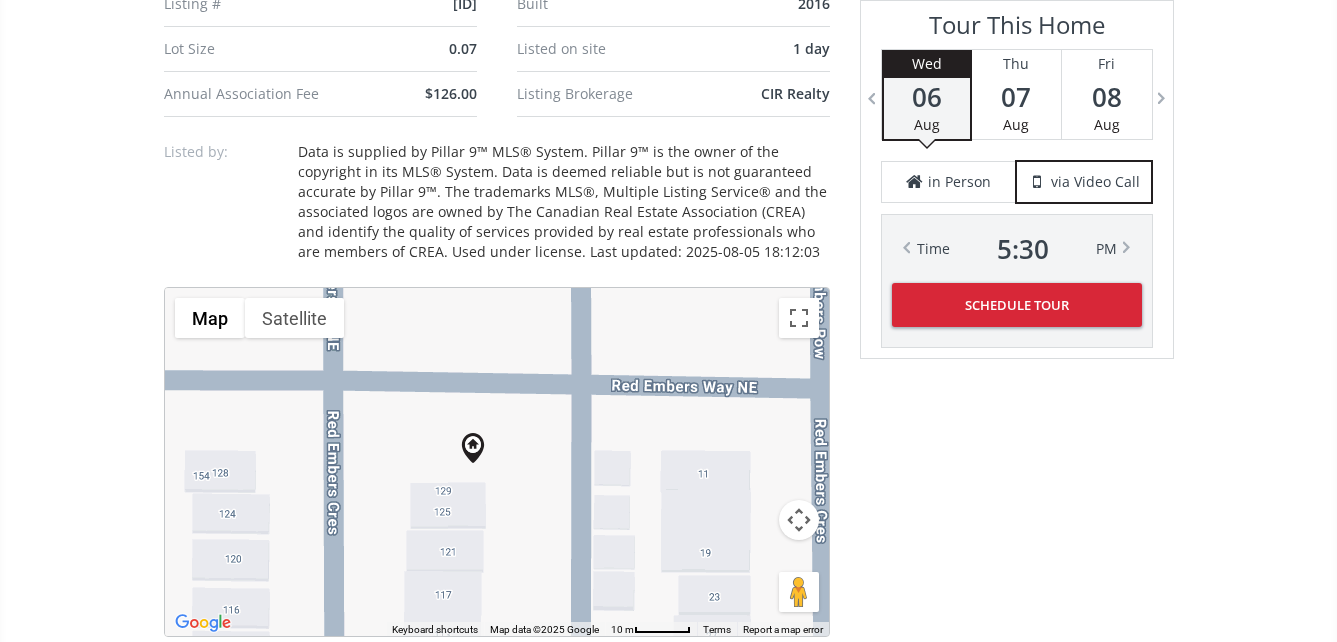 scroll, scrollTop: 1400, scrollLeft: 0, axis: vertical 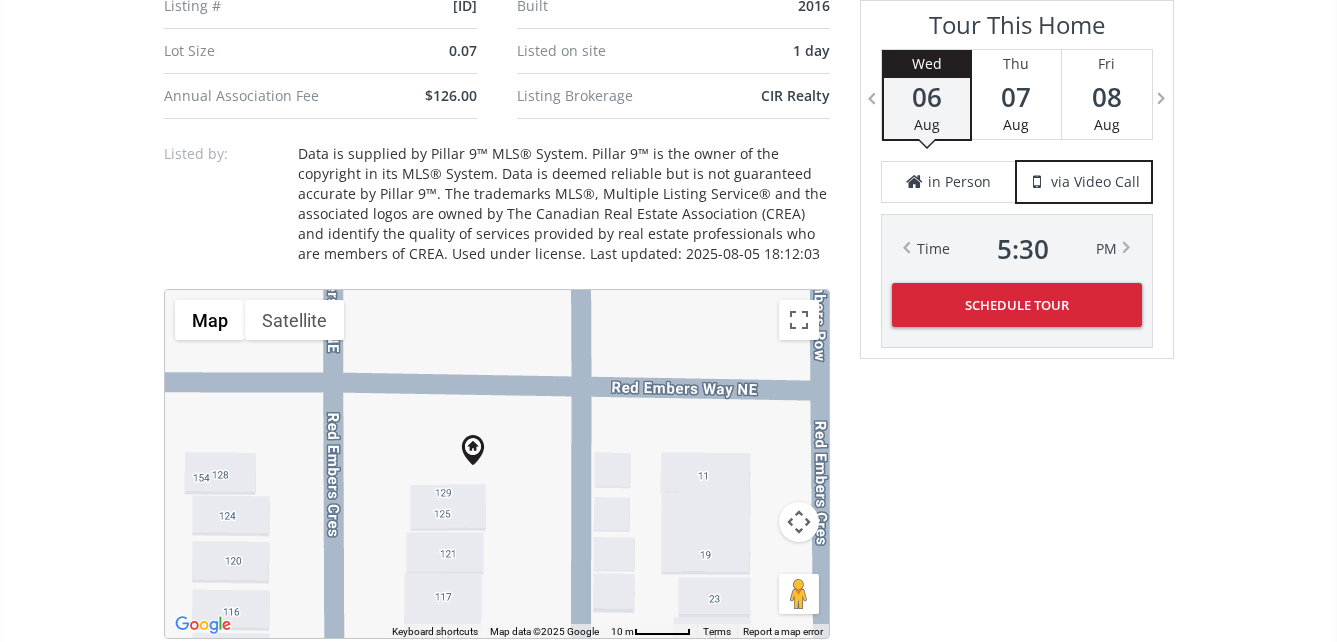 click at bounding box center [799, 522] 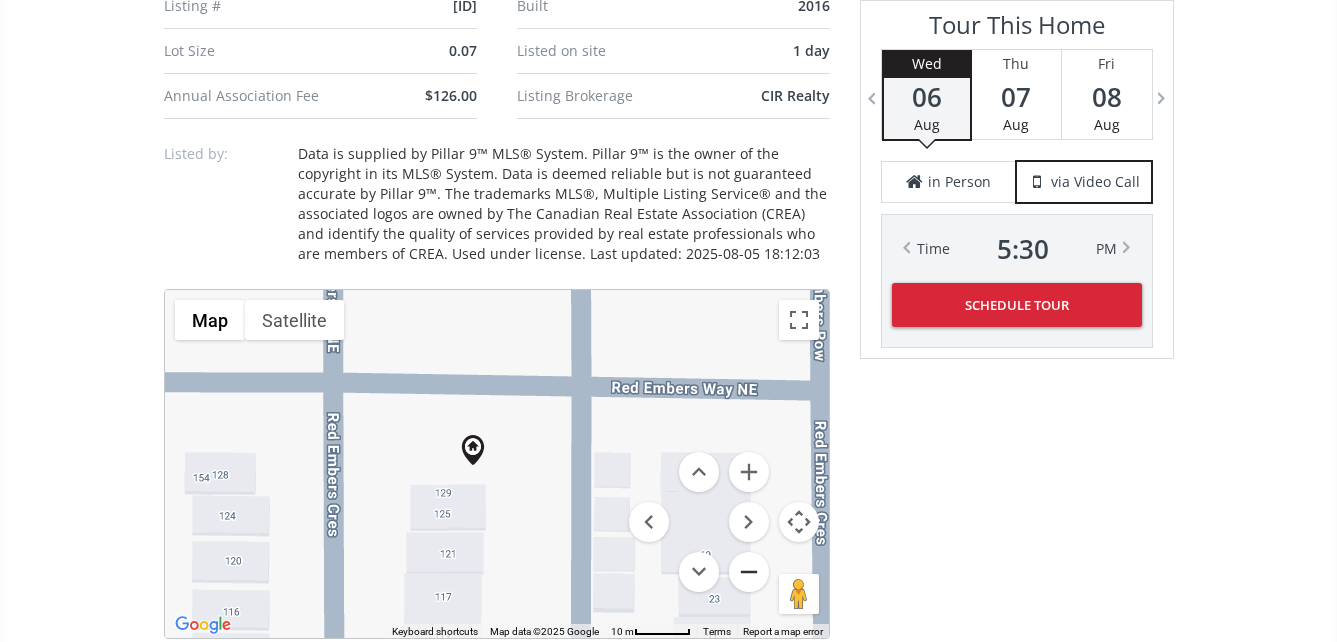click at bounding box center [749, 572] 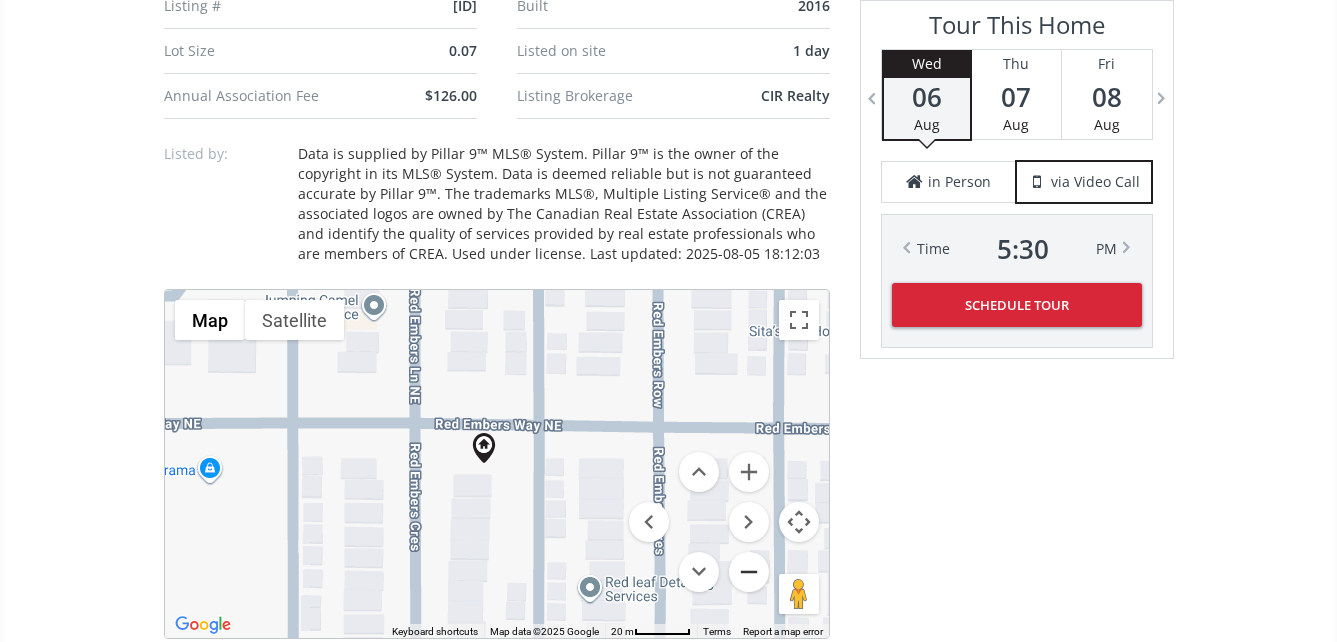 click at bounding box center (749, 572) 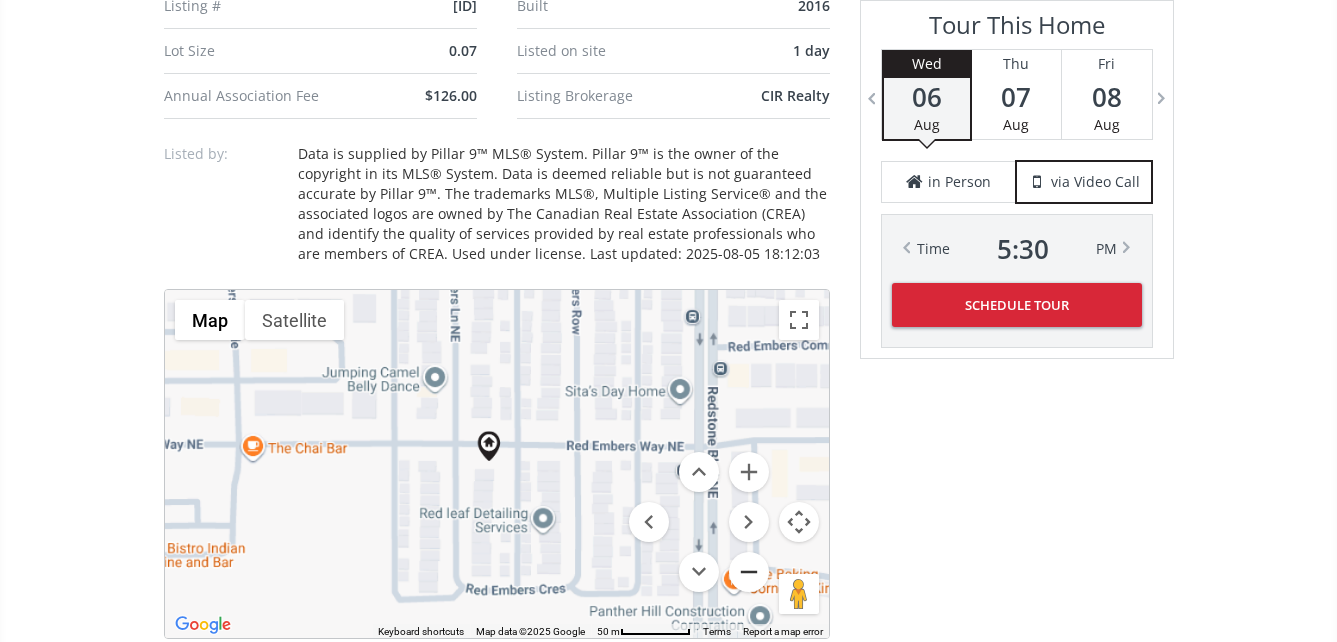click at bounding box center (749, 572) 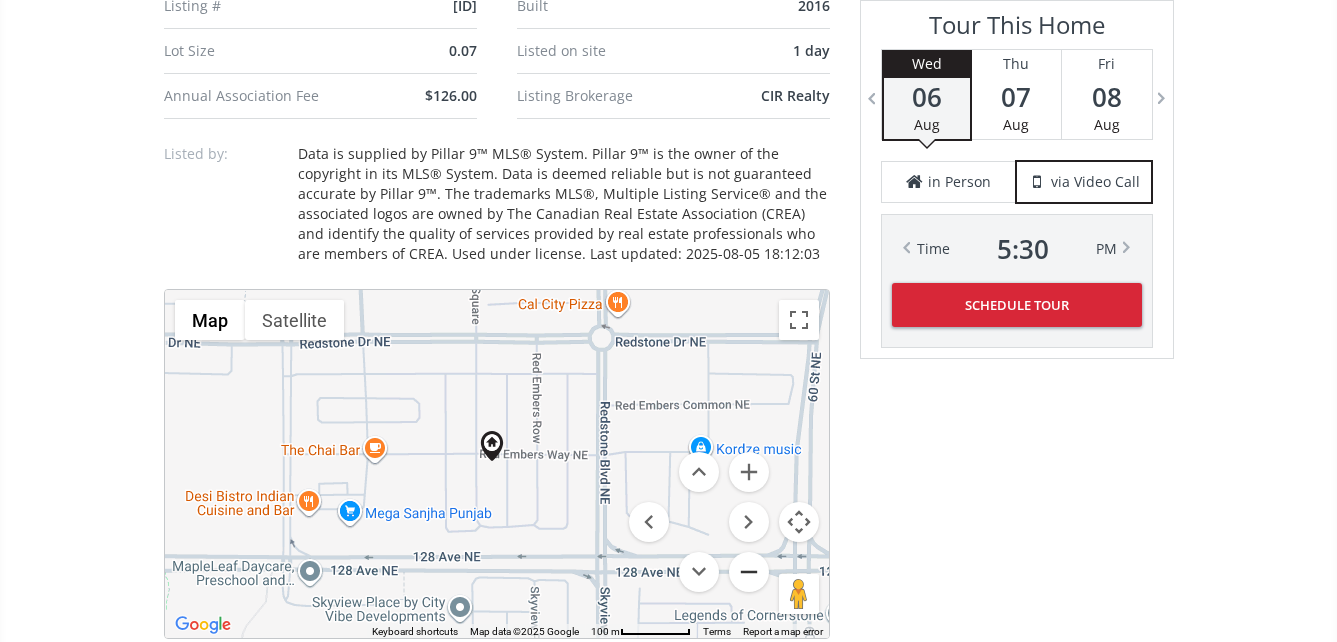 click at bounding box center [749, 572] 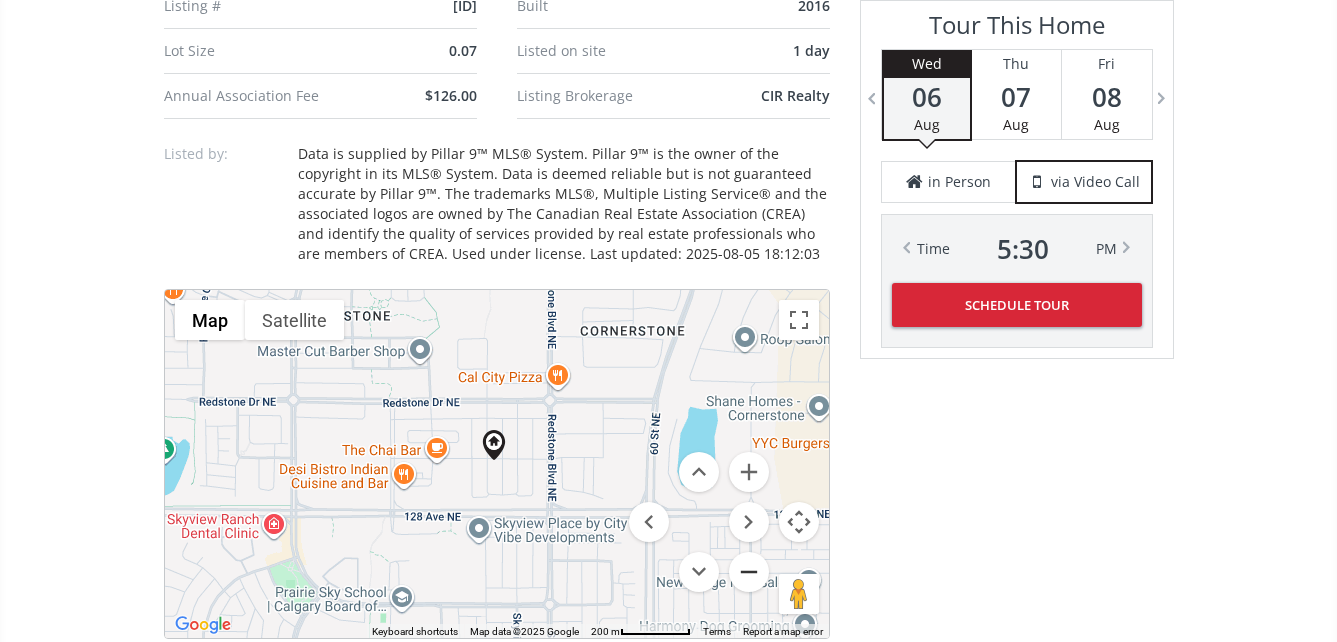 click at bounding box center [749, 572] 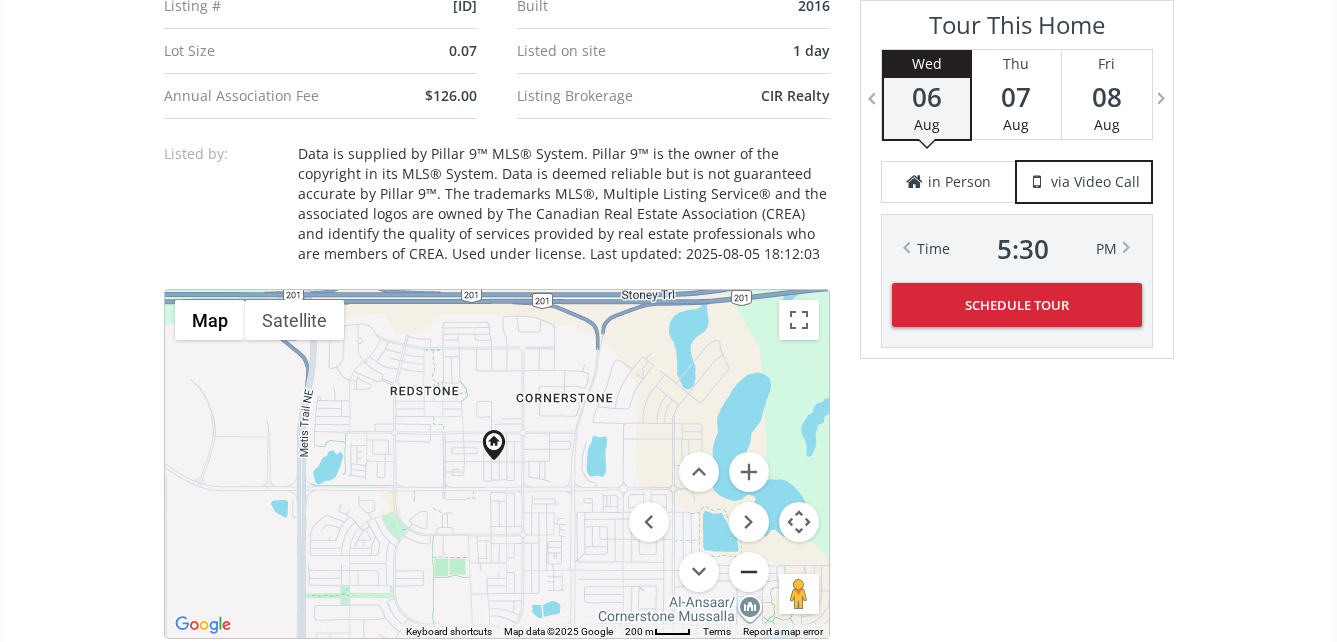 click at bounding box center (749, 572) 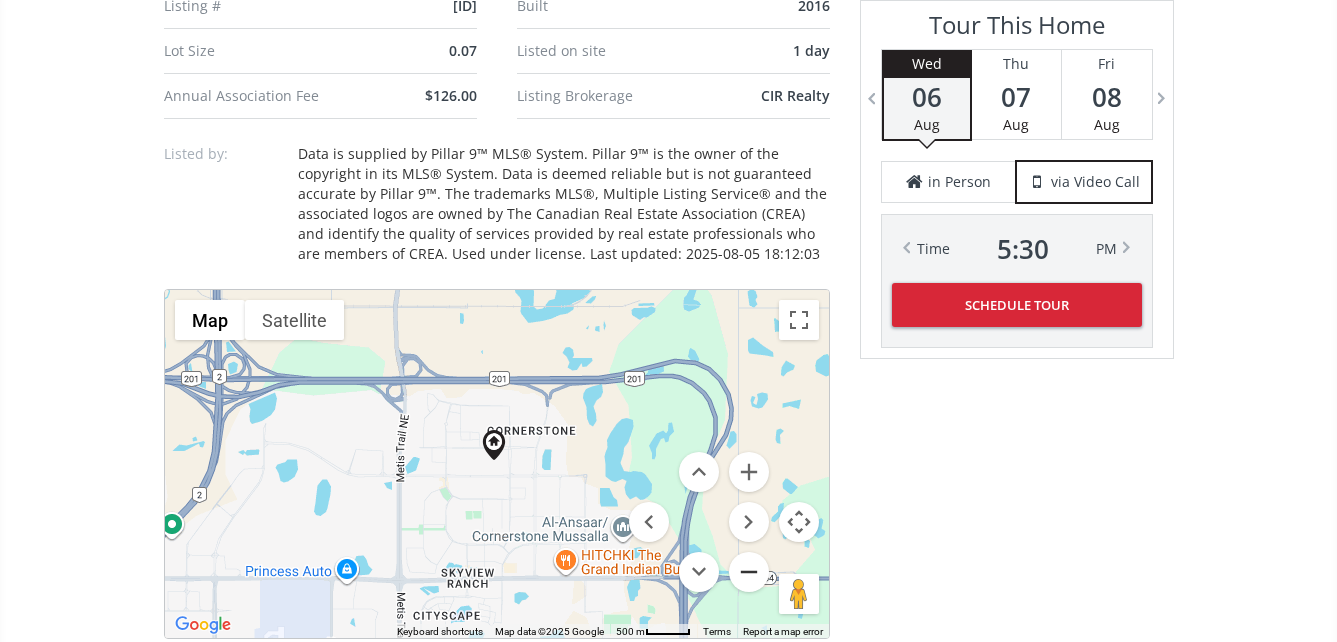click at bounding box center (749, 572) 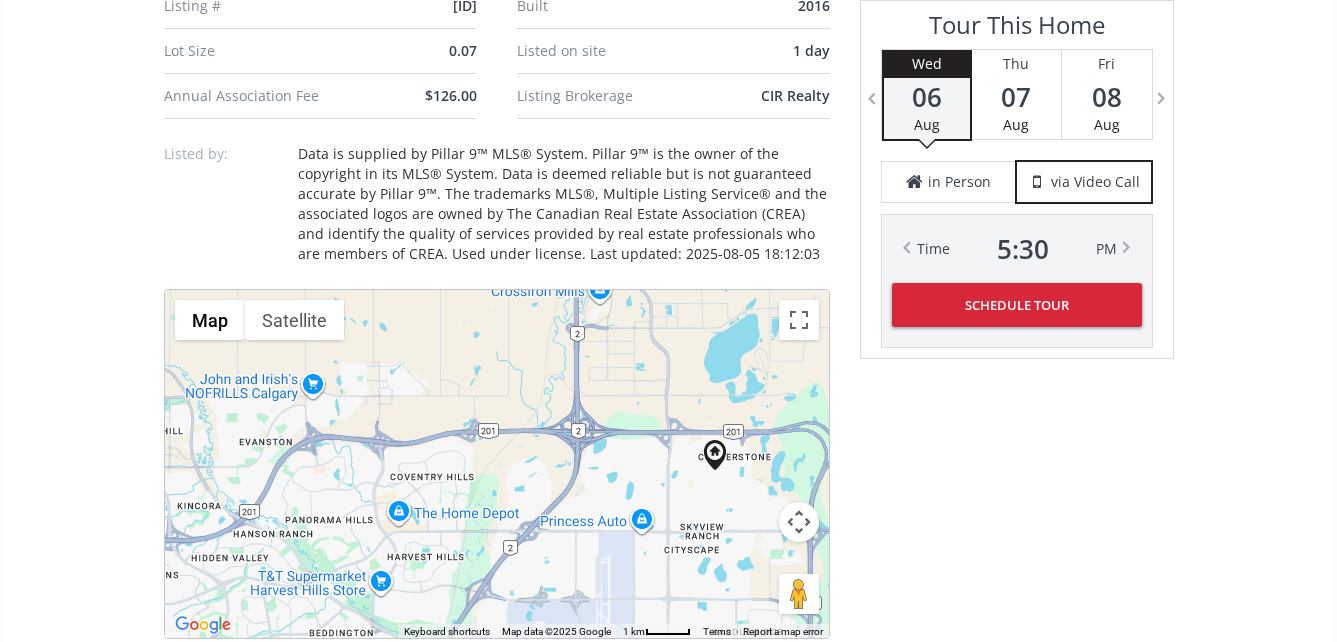 drag, startPoint x: 432, startPoint y: 488, endPoint x: 654, endPoint y: 498, distance: 222.22511 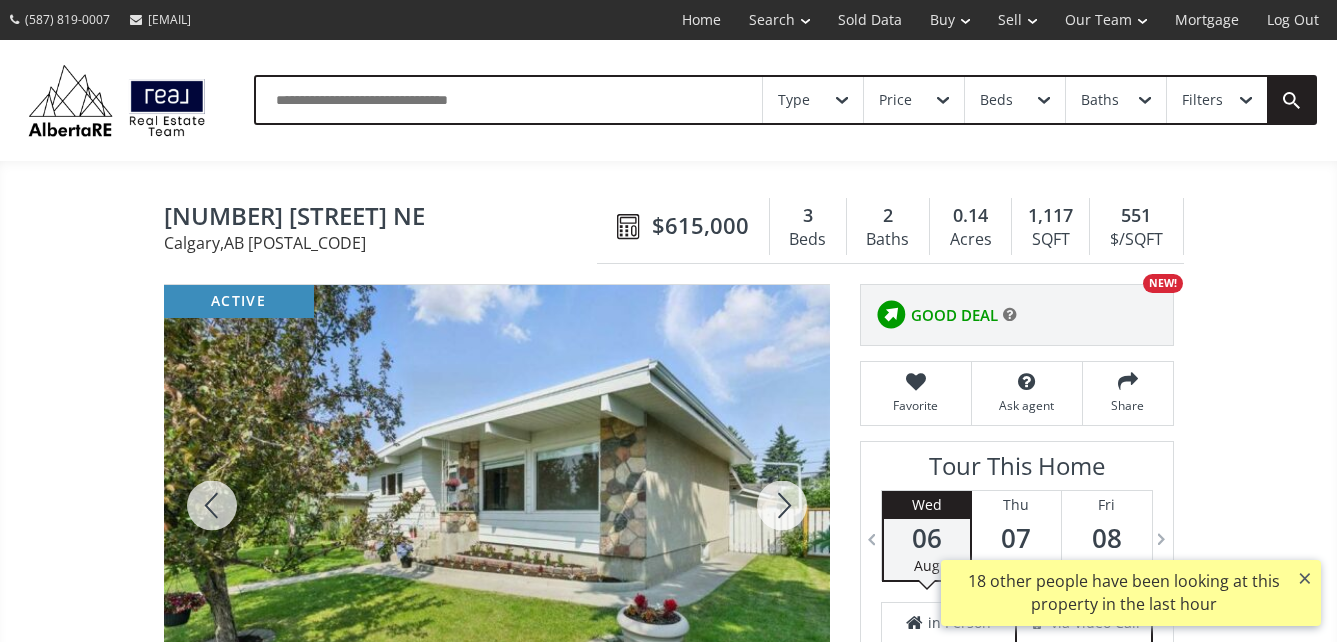 scroll, scrollTop: 0, scrollLeft: 0, axis: both 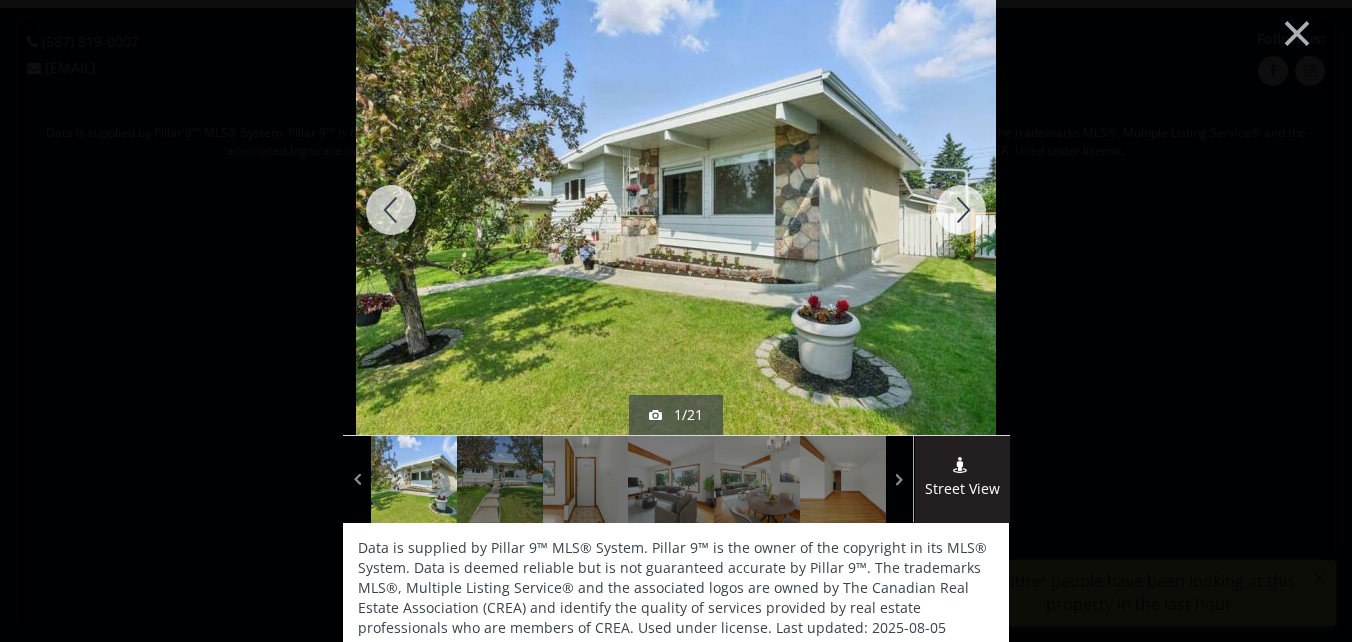 click at bounding box center (961, 210) 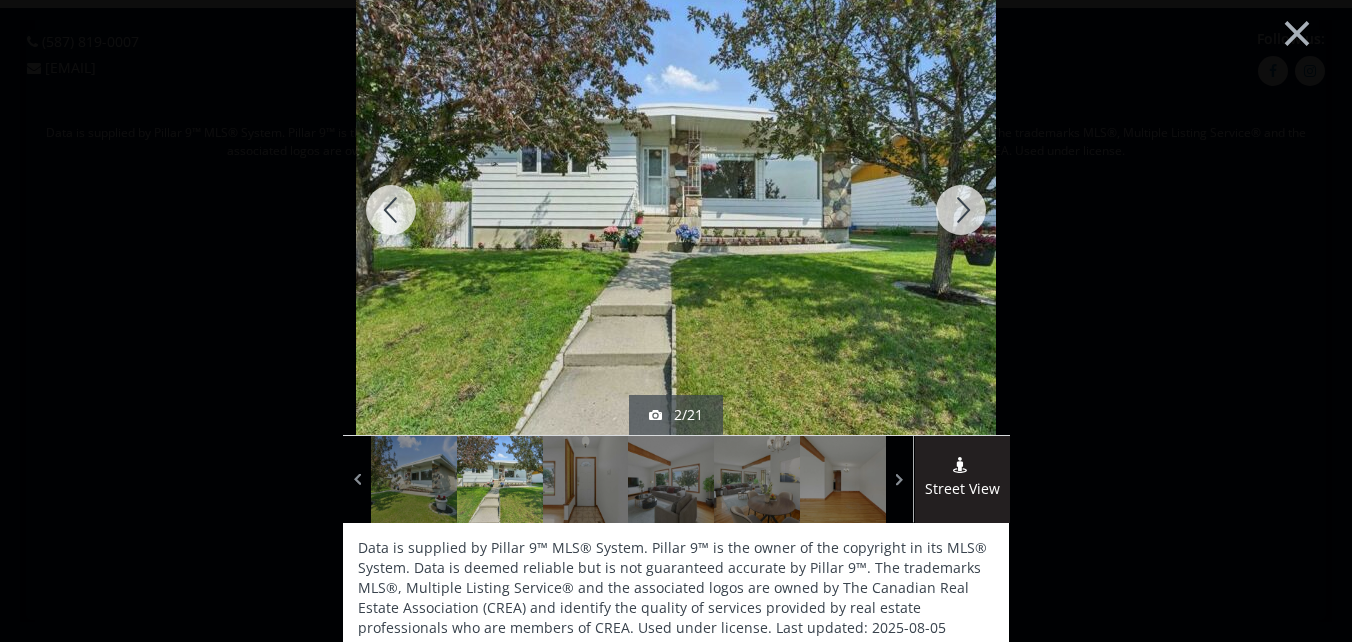 click at bounding box center [961, 210] 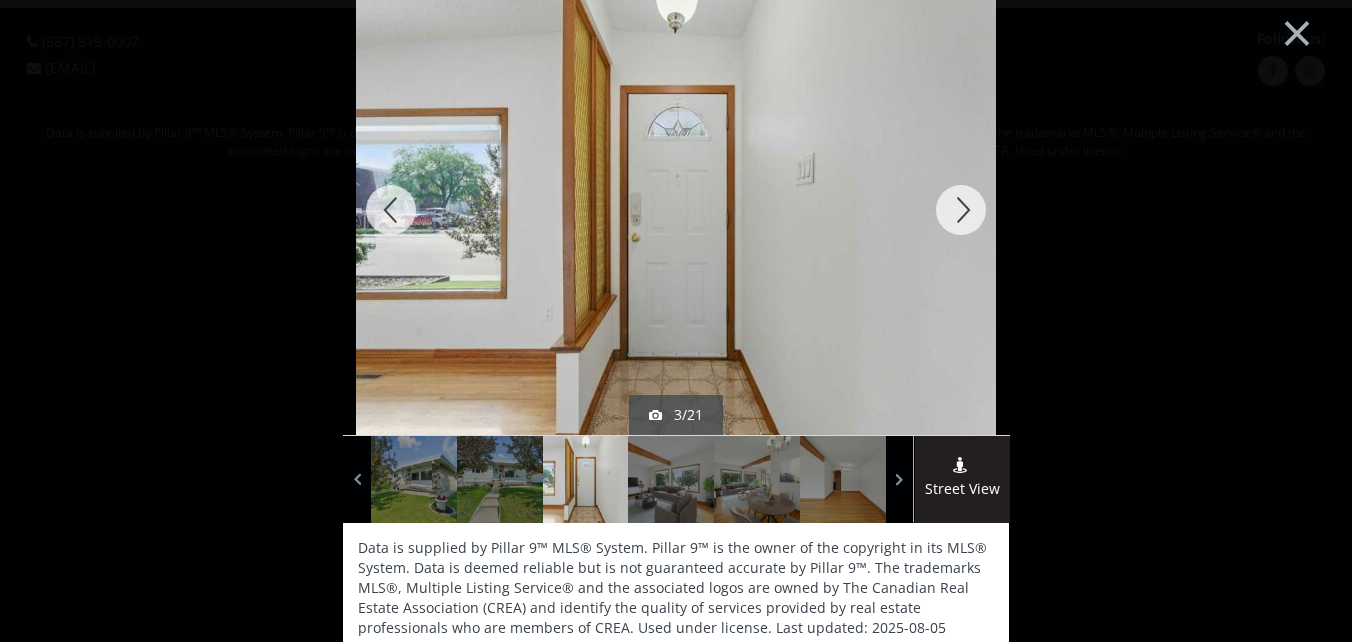 click at bounding box center (961, 210) 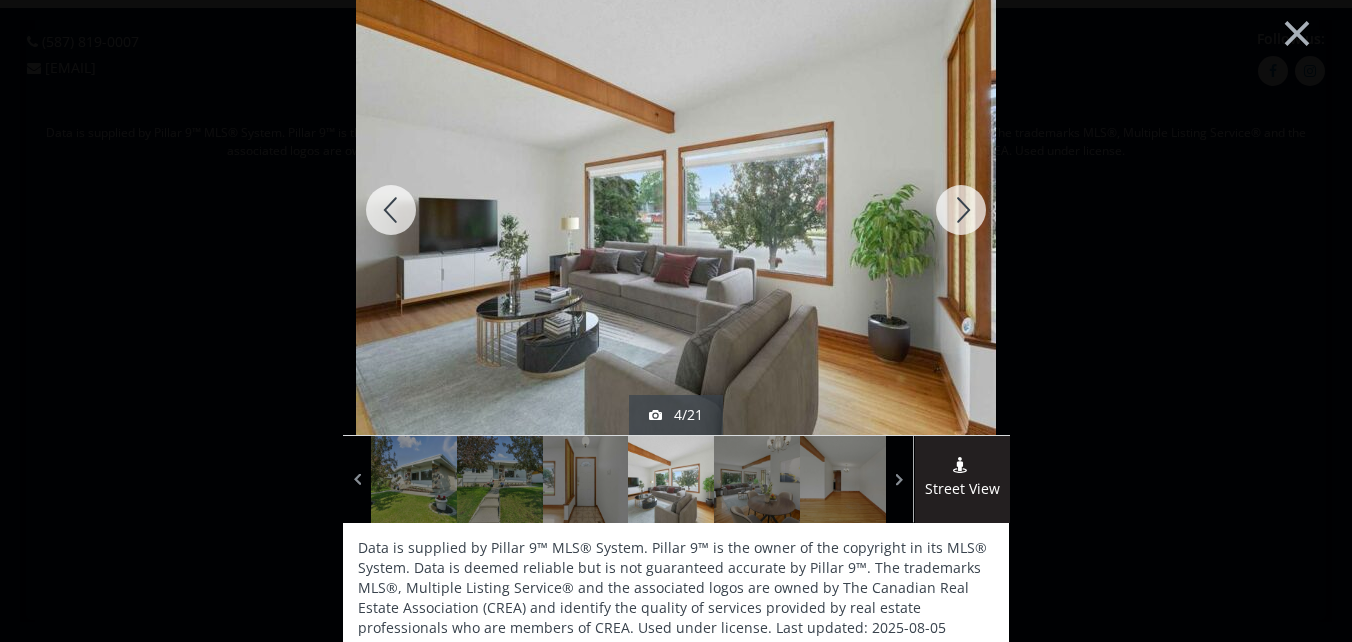 click at bounding box center [961, 210] 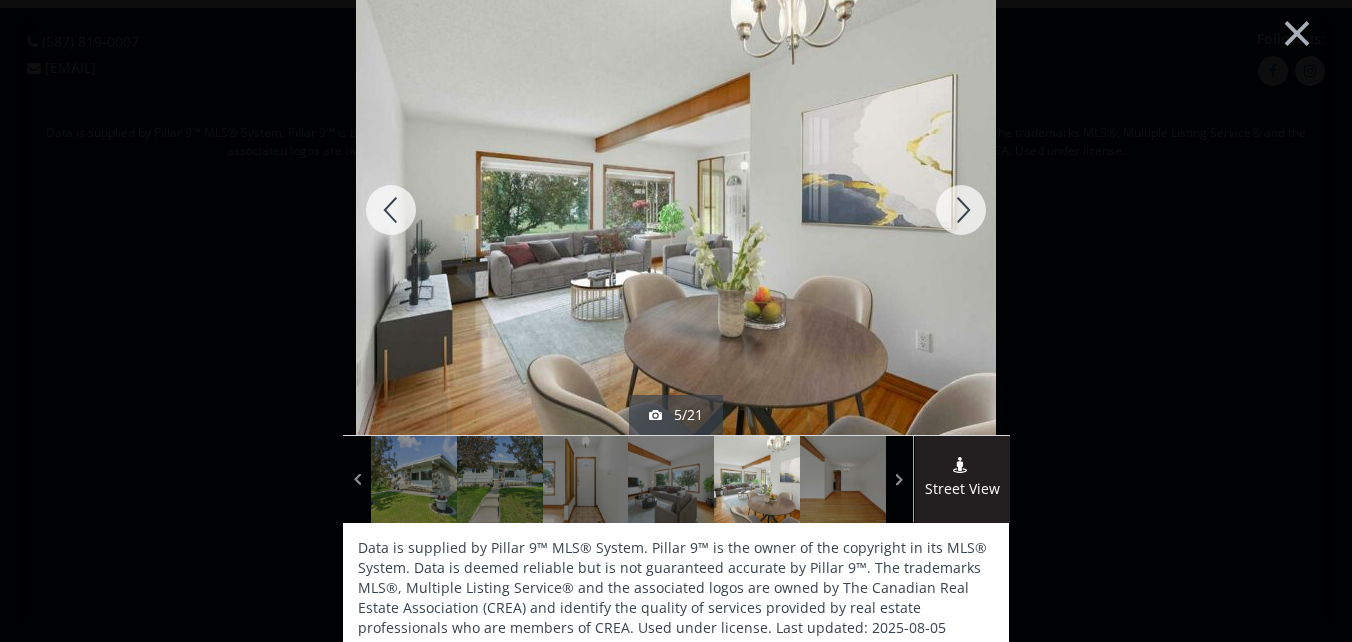 click at bounding box center [961, 210] 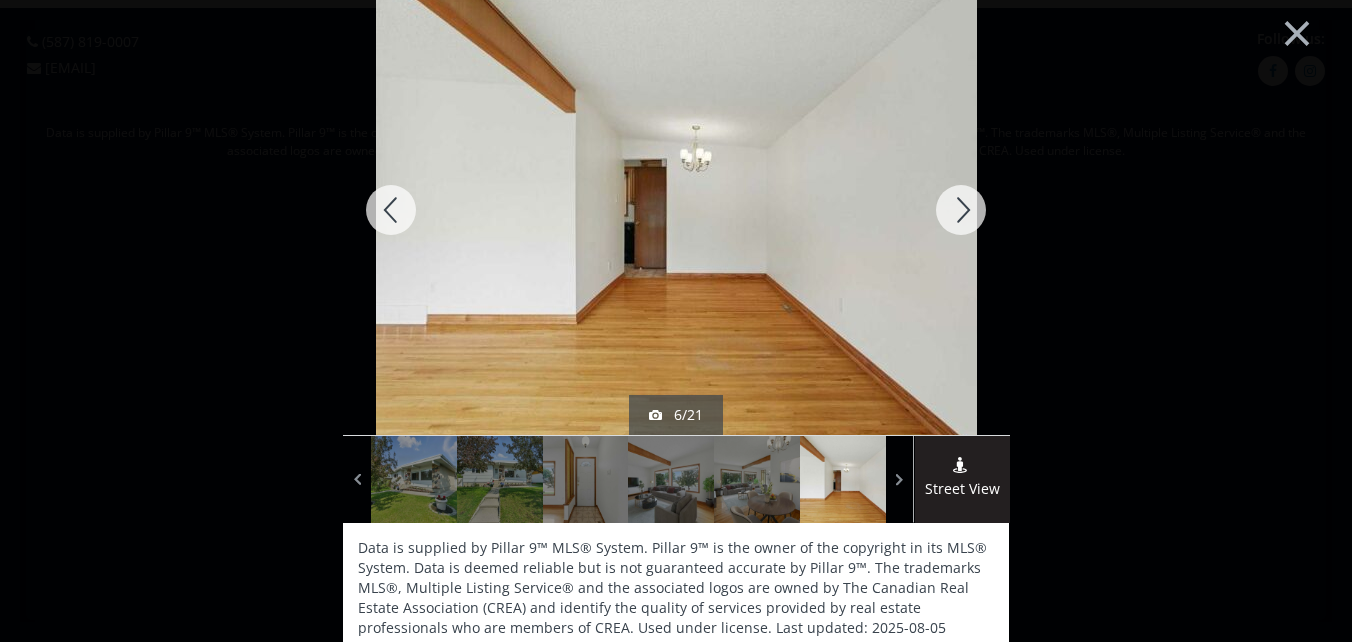 click at bounding box center [961, 210] 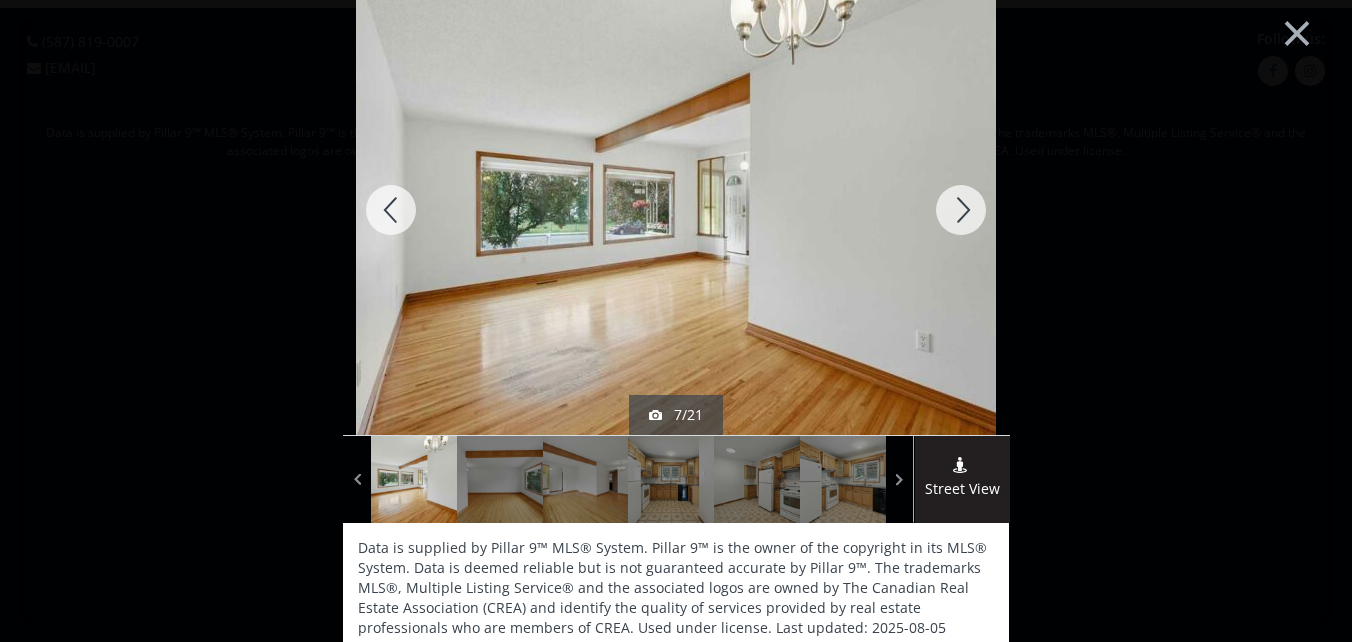 click at bounding box center [961, 210] 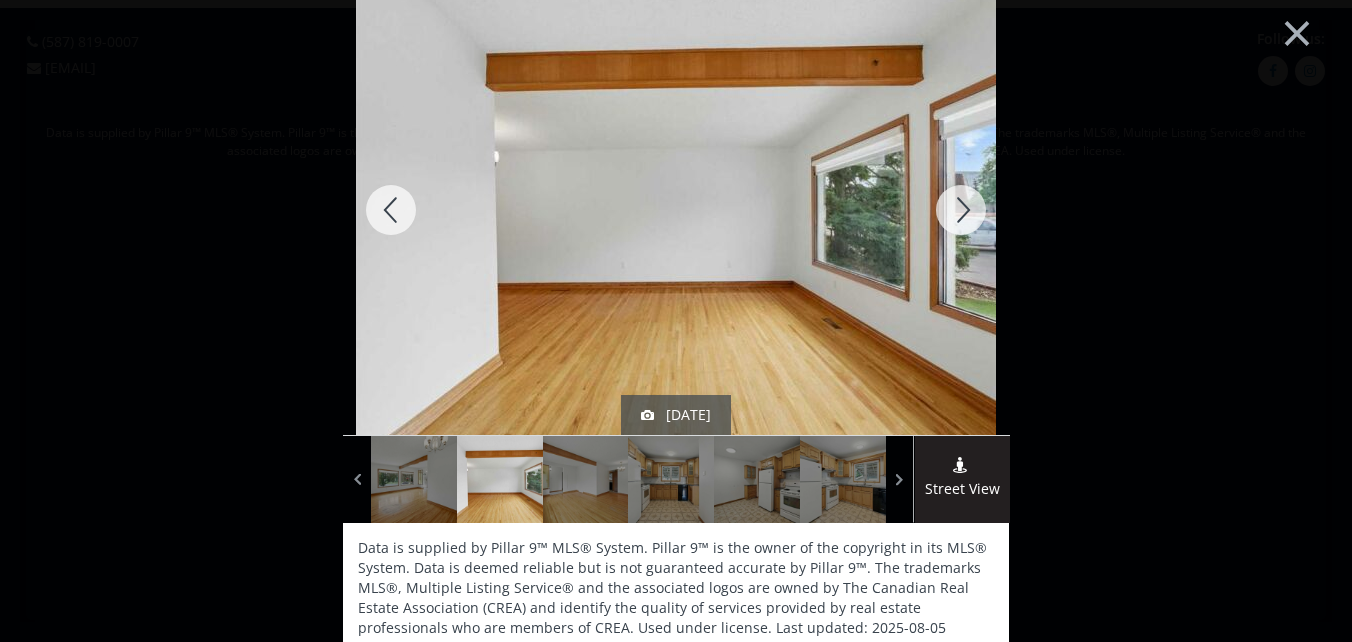 click at bounding box center [961, 210] 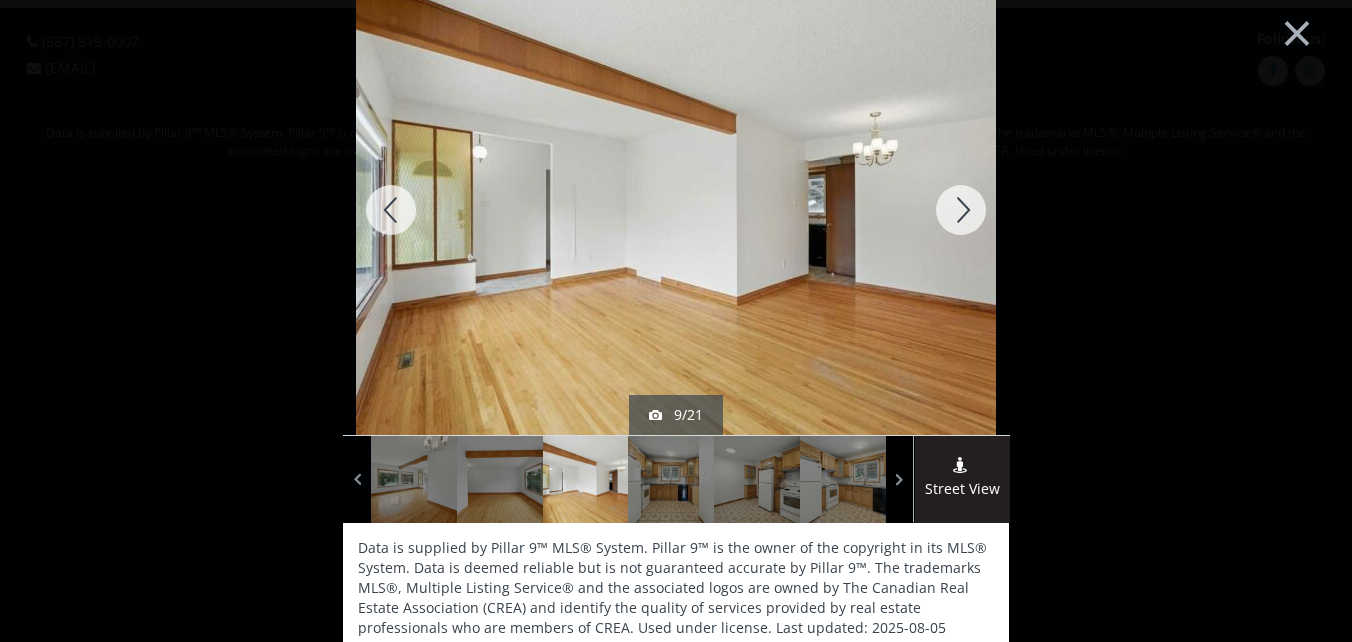 click at bounding box center [961, 210] 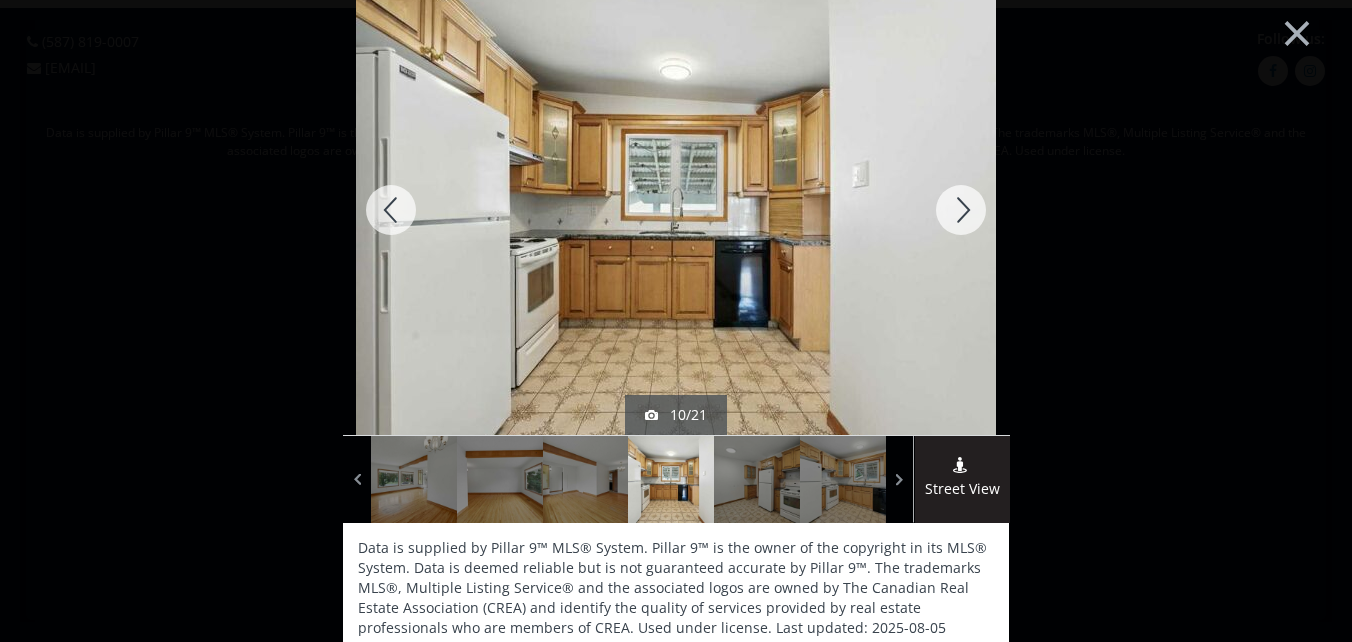click at bounding box center (961, 210) 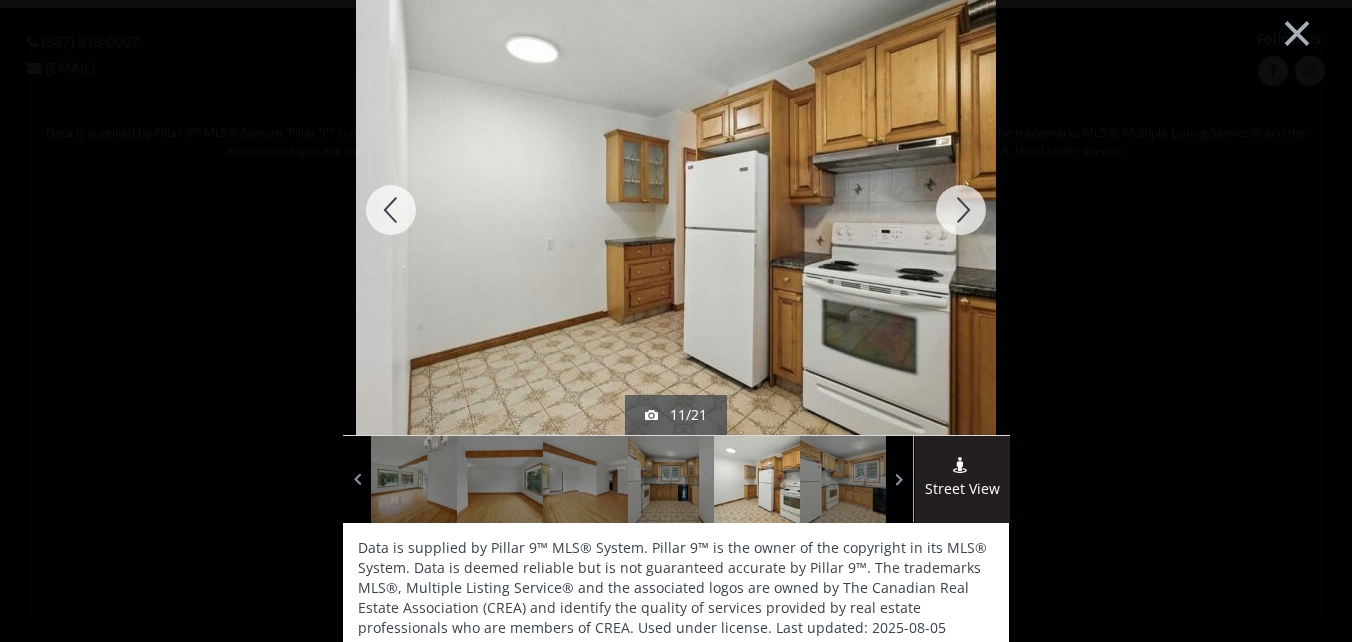 click at bounding box center (961, 210) 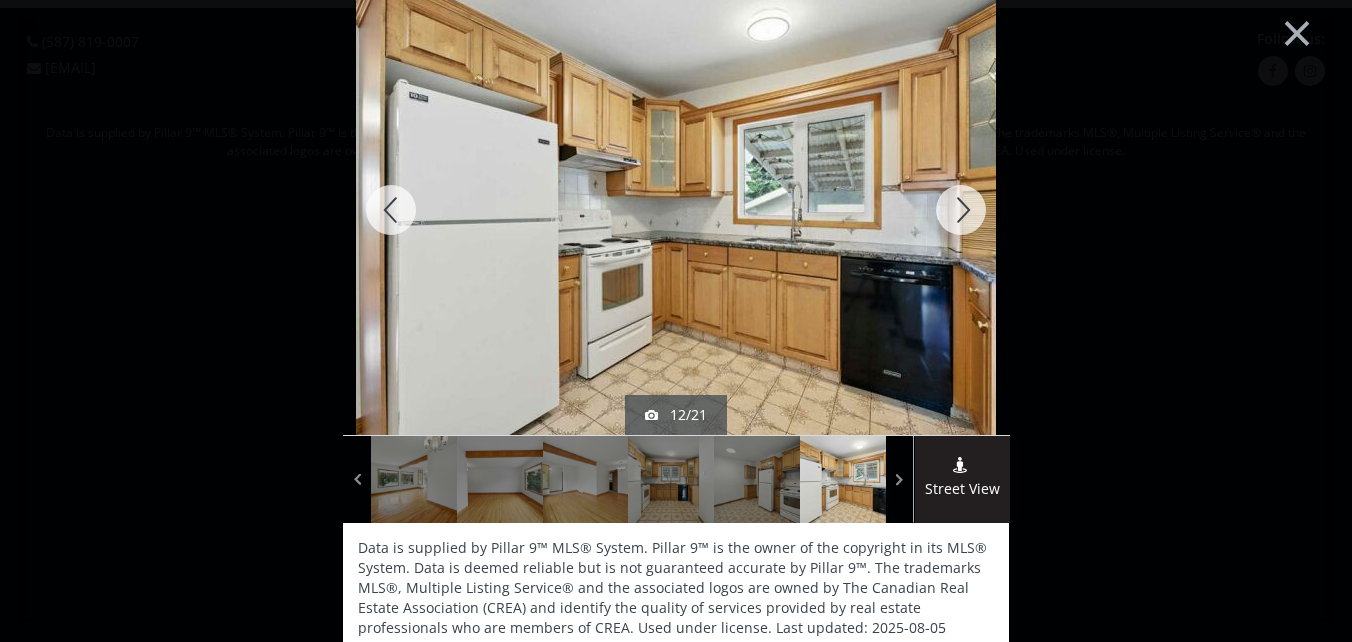 click at bounding box center [961, 210] 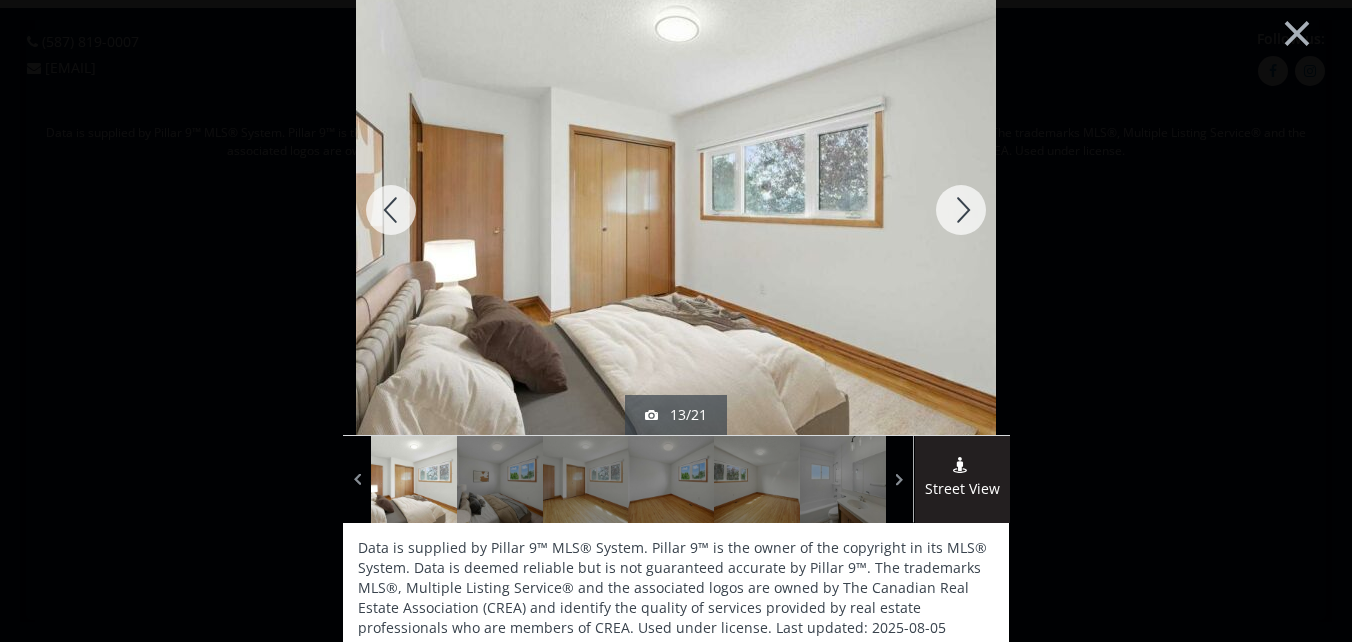 click at bounding box center (961, 210) 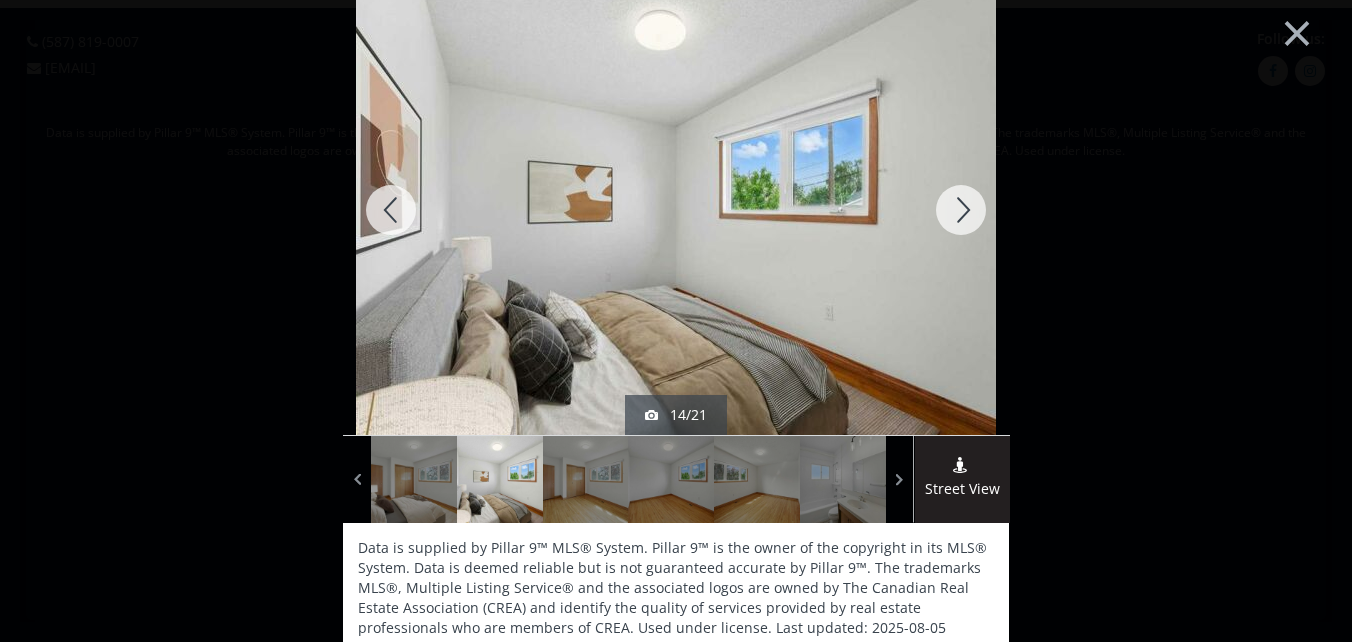 click at bounding box center (961, 210) 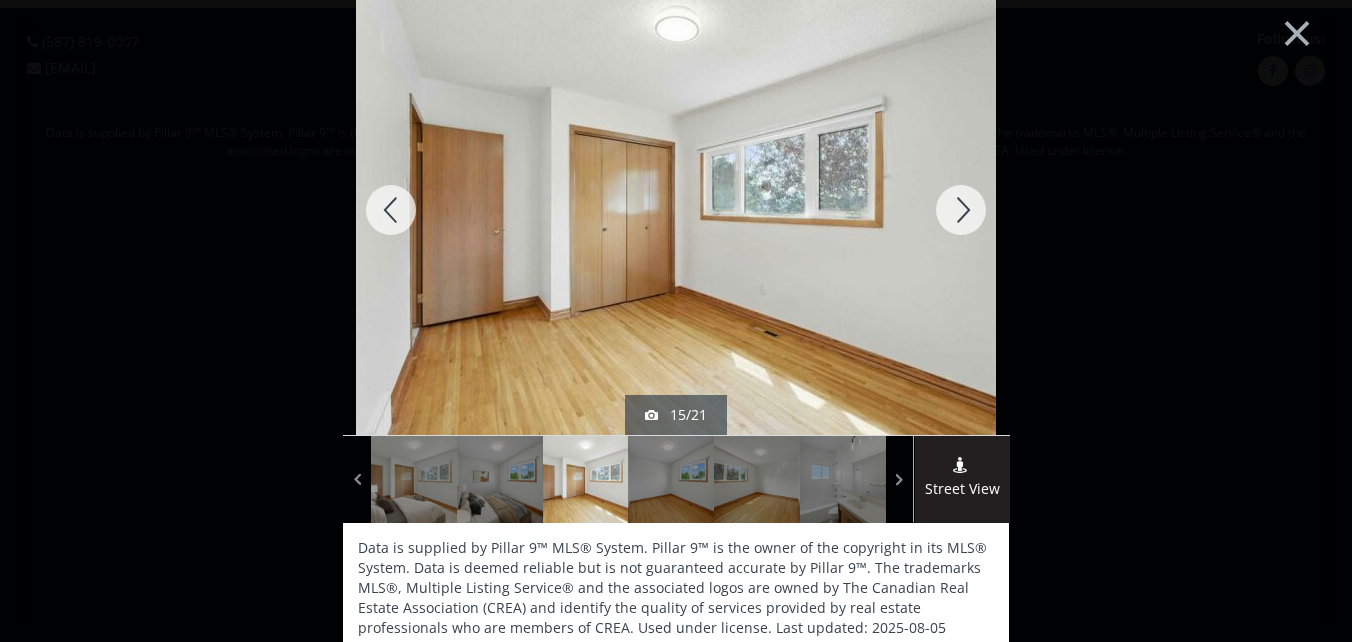 click at bounding box center (961, 210) 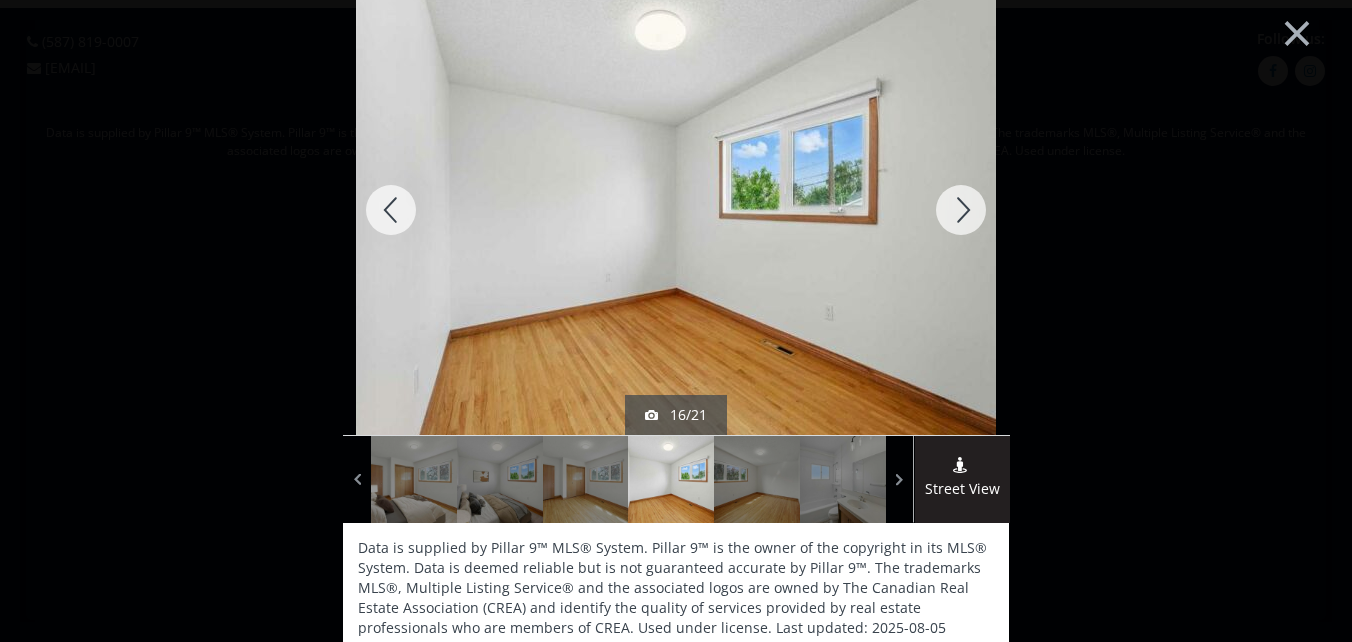 click at bounding box center [961, 210] 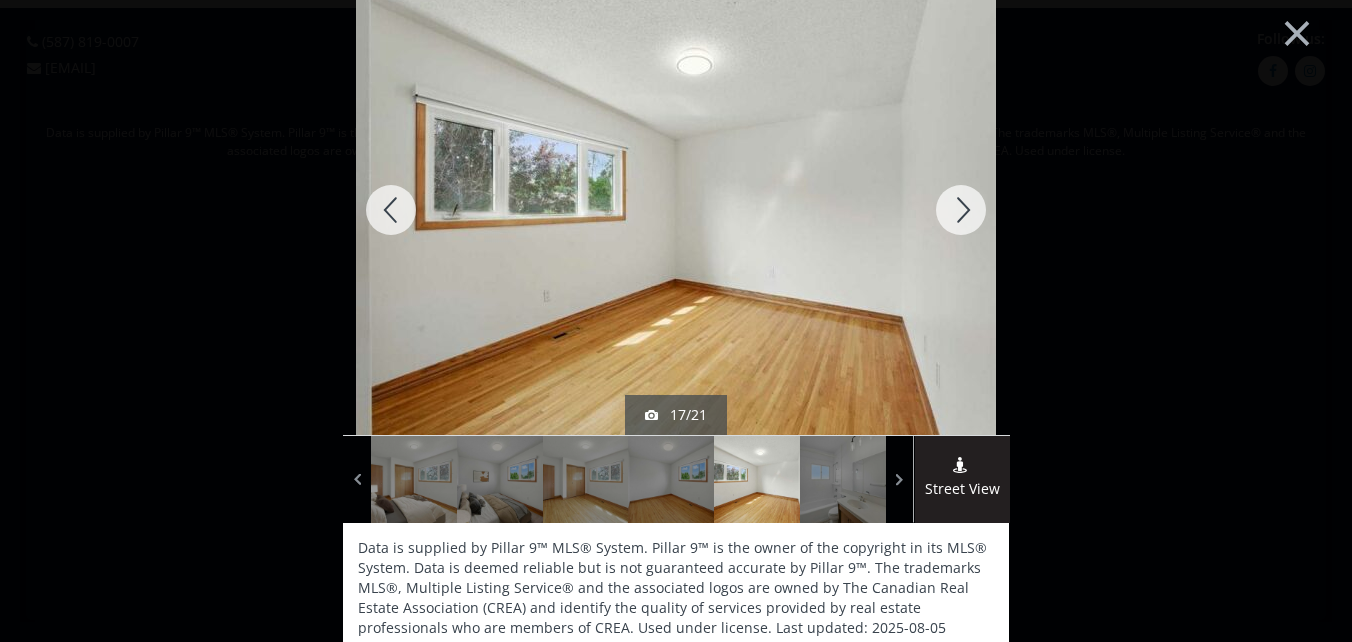 click at bounding box center [961, 210] 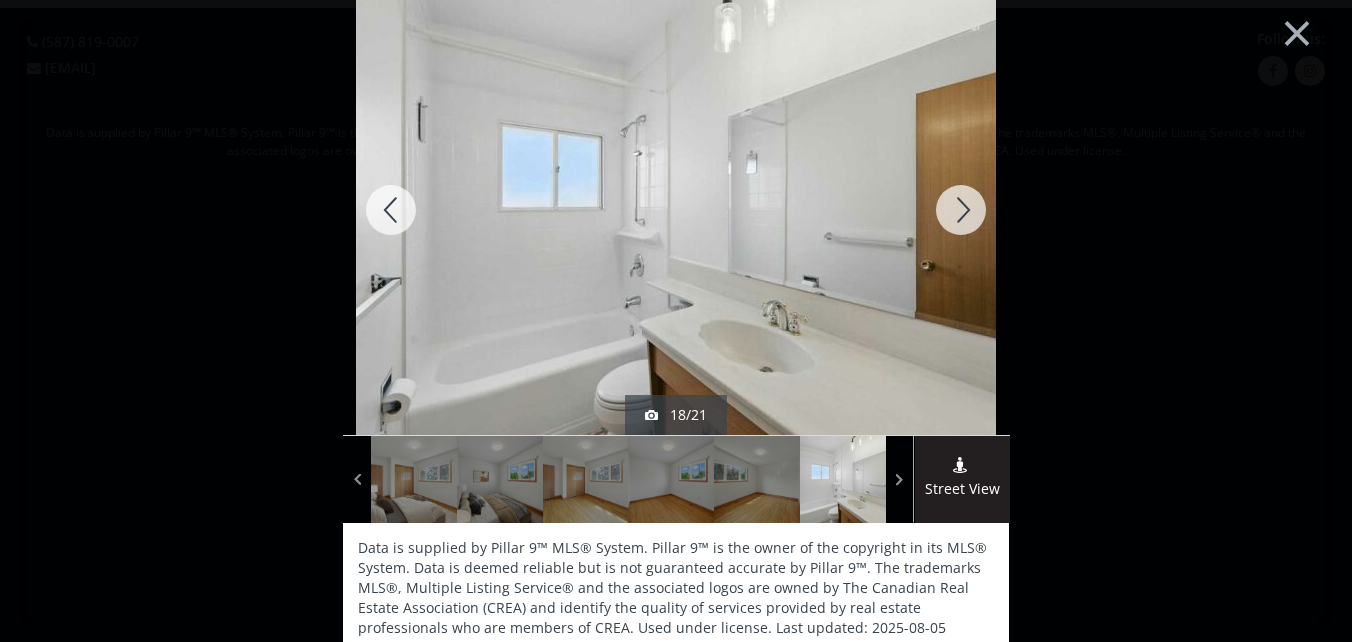 click at bounding box center [961, 210] 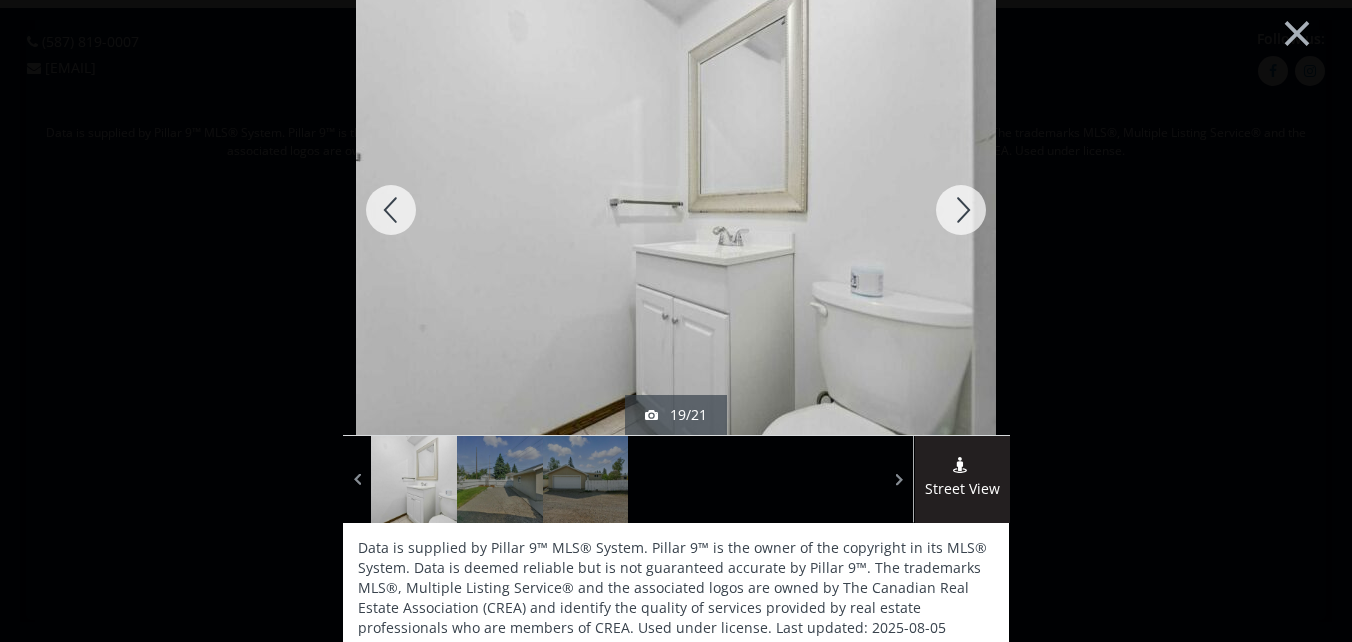 click at bounding box center [961, 210] 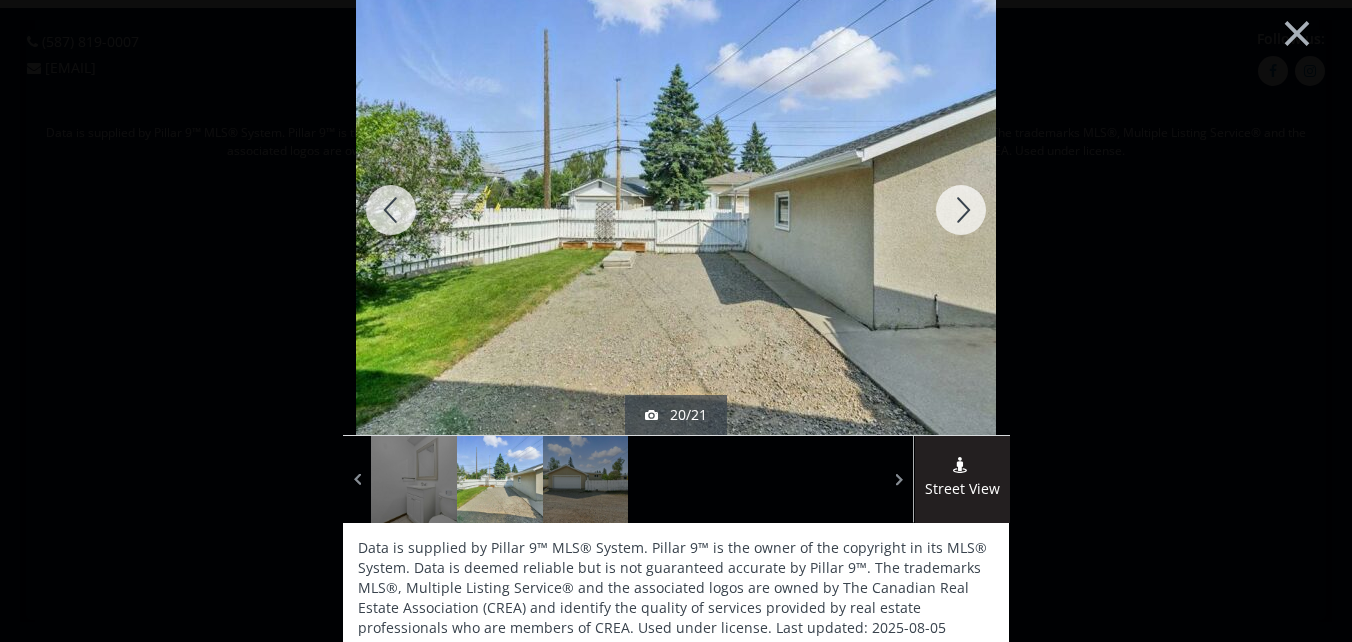 click at bounding box center [961, 210] 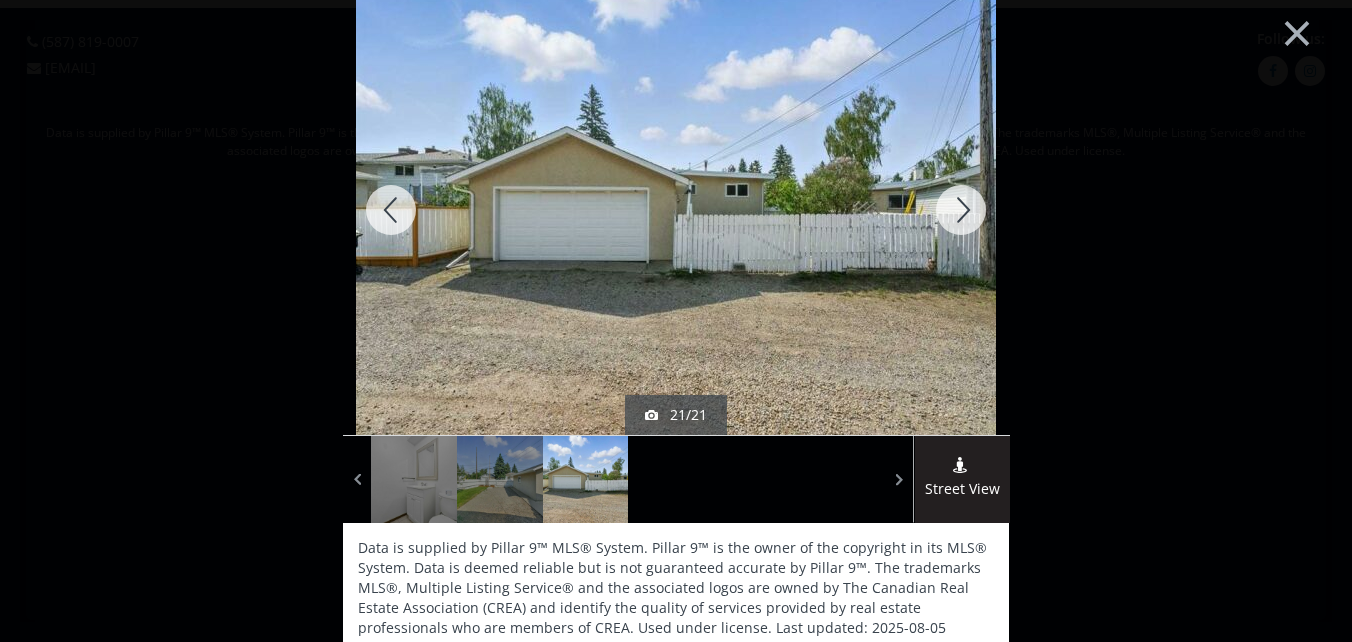 click at bounding box center [961, 210] 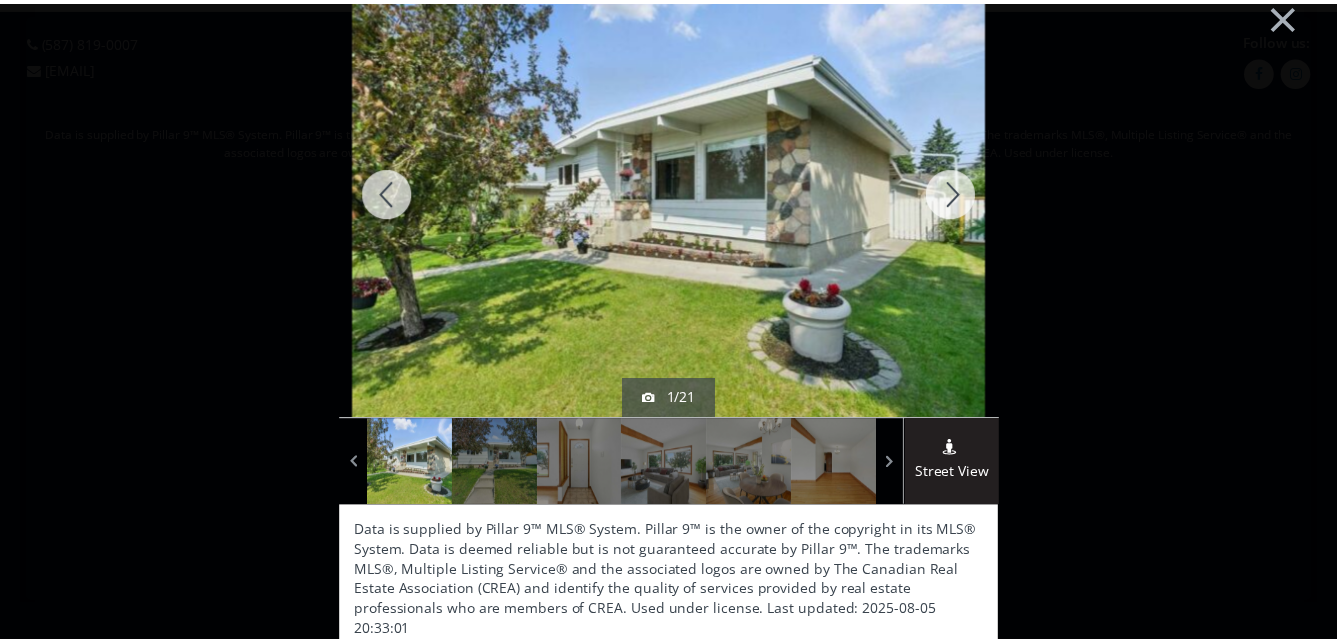 scroll, scrollTop: 22, scrollLeft: 0, axis: vertical 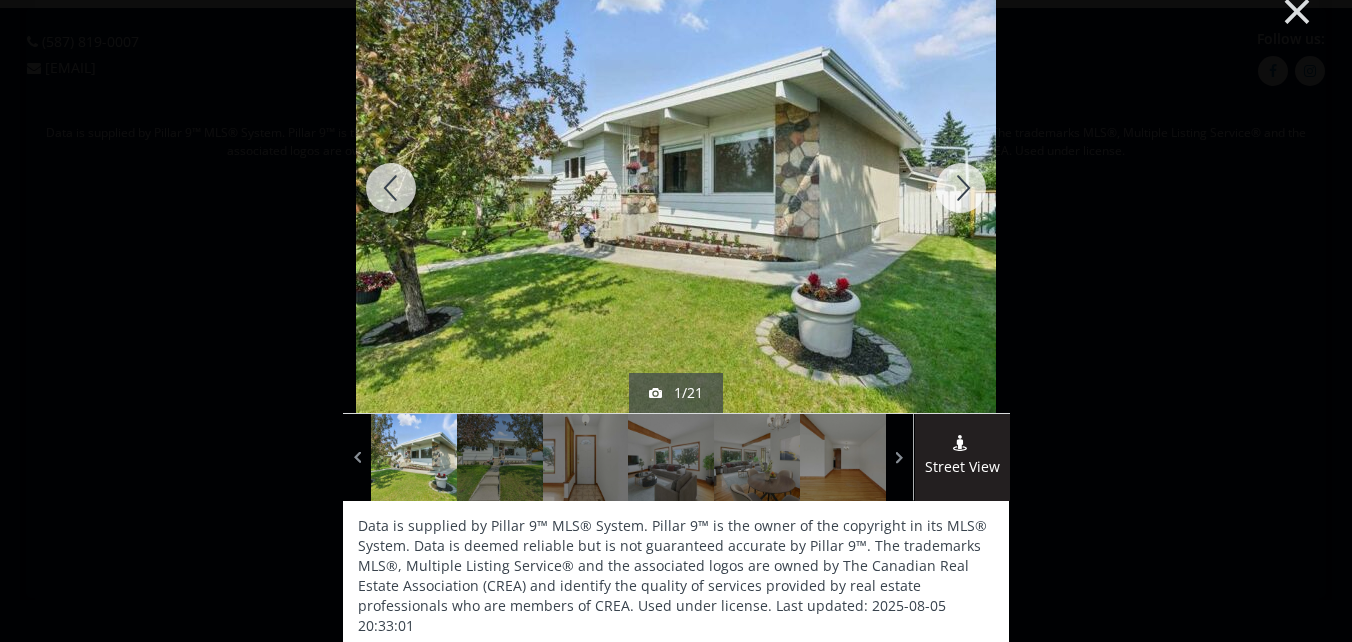 click on "×" at bounding box center (1297, 9) 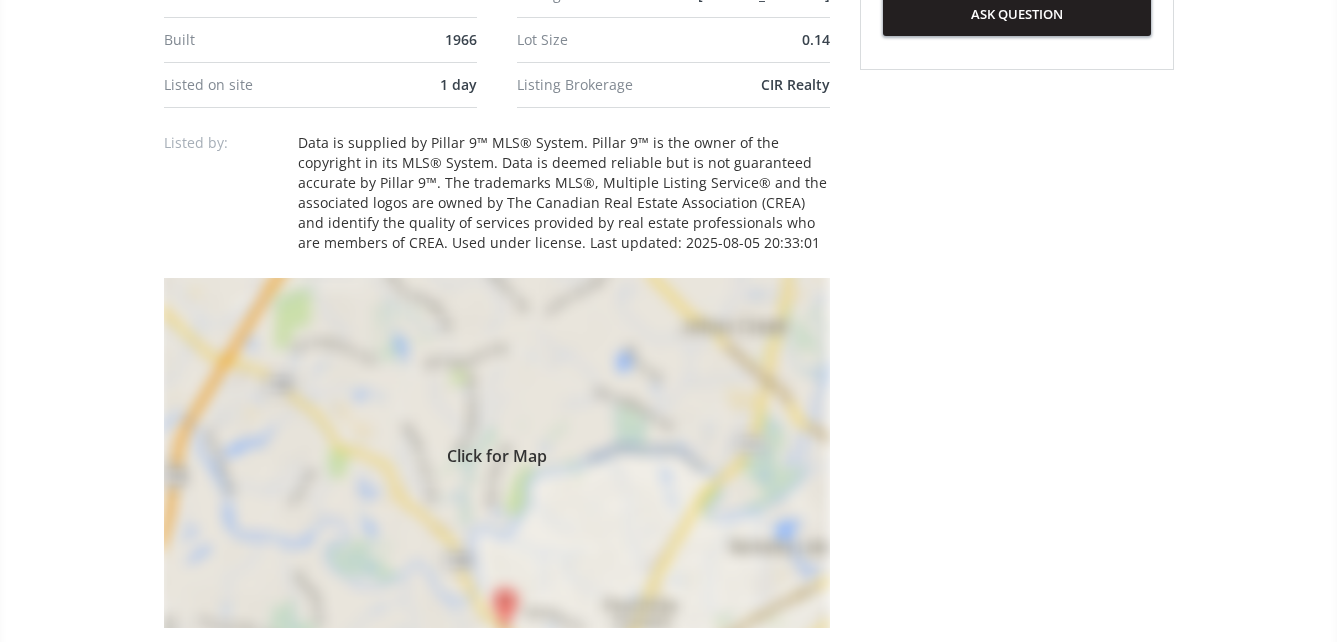 scroll, scrollTop: 1300, scrollLeft: 0, axis: vertical 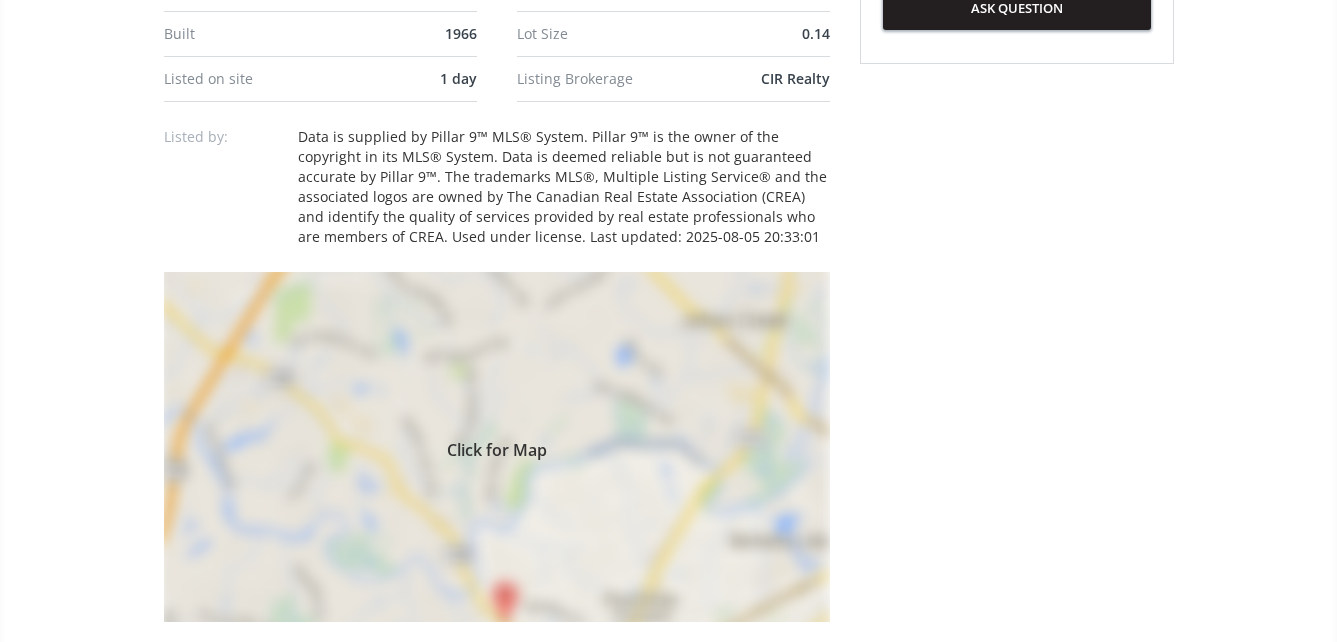 click on "Click for Map" at bounding box center (497, 447) 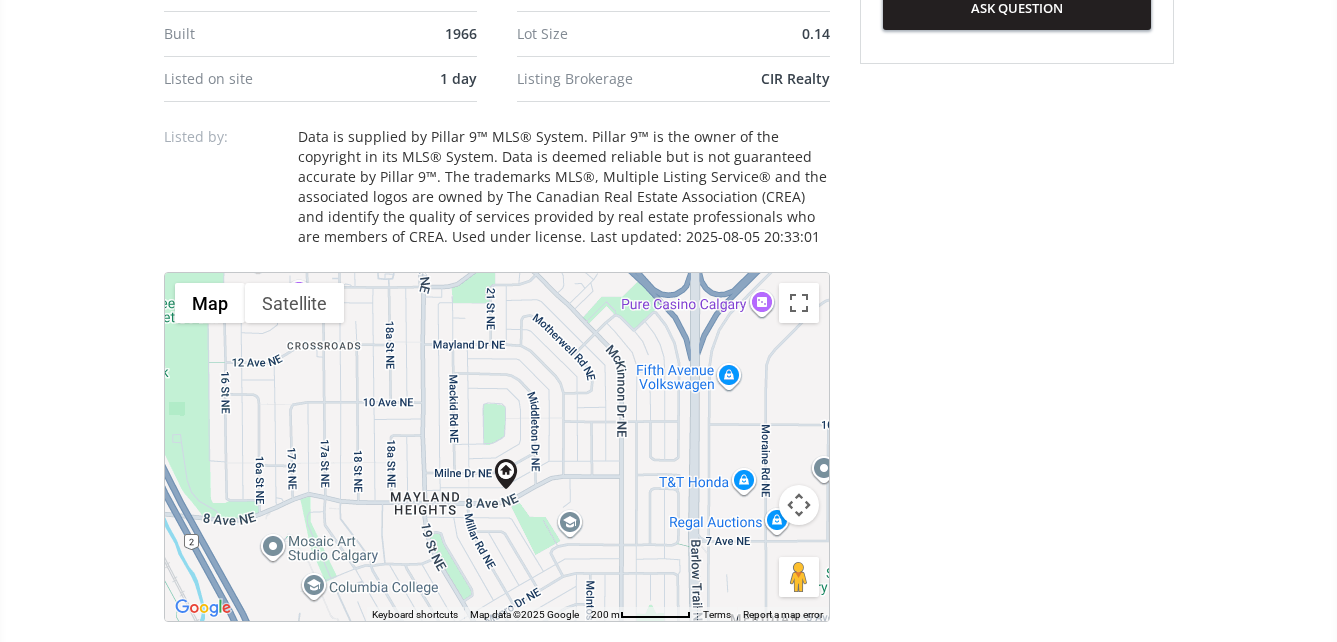 drag, startPoint x: 360, startPoint y: 388, endPoint x: 371, endPoint y: 436, distance: 49.24429 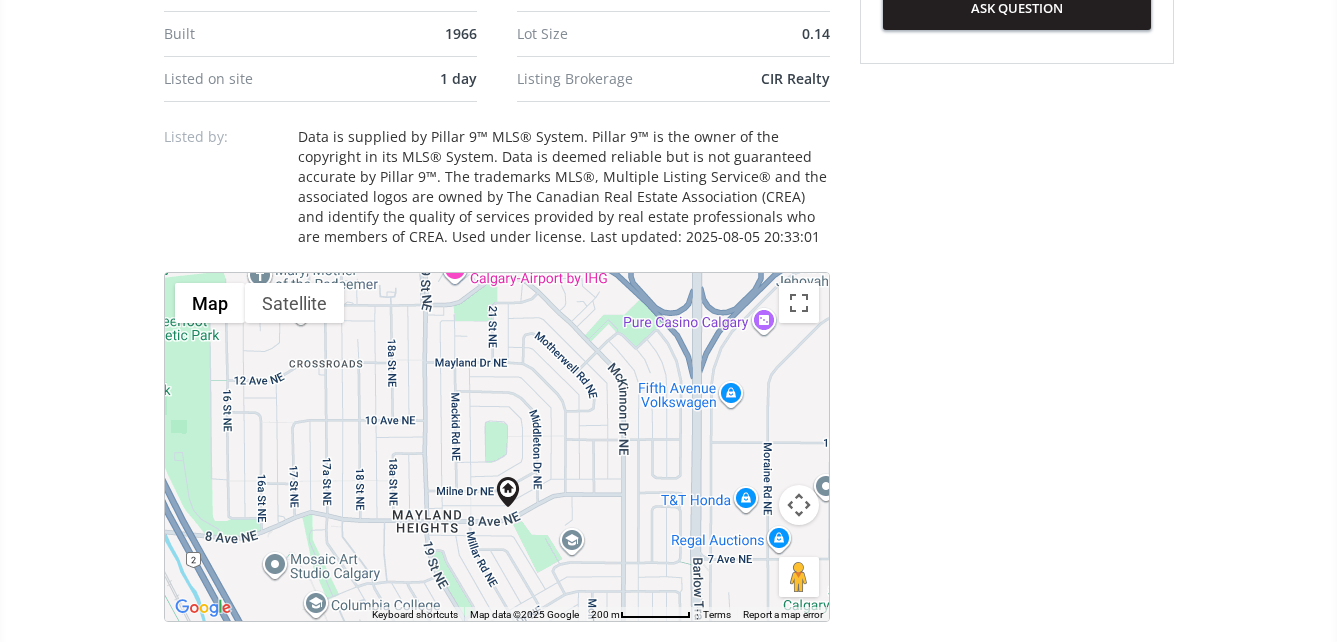 drag, startPoint x: 365, startPoint y: 392, endPoint x: 367, endPoint y: 414, distance: 22.090721 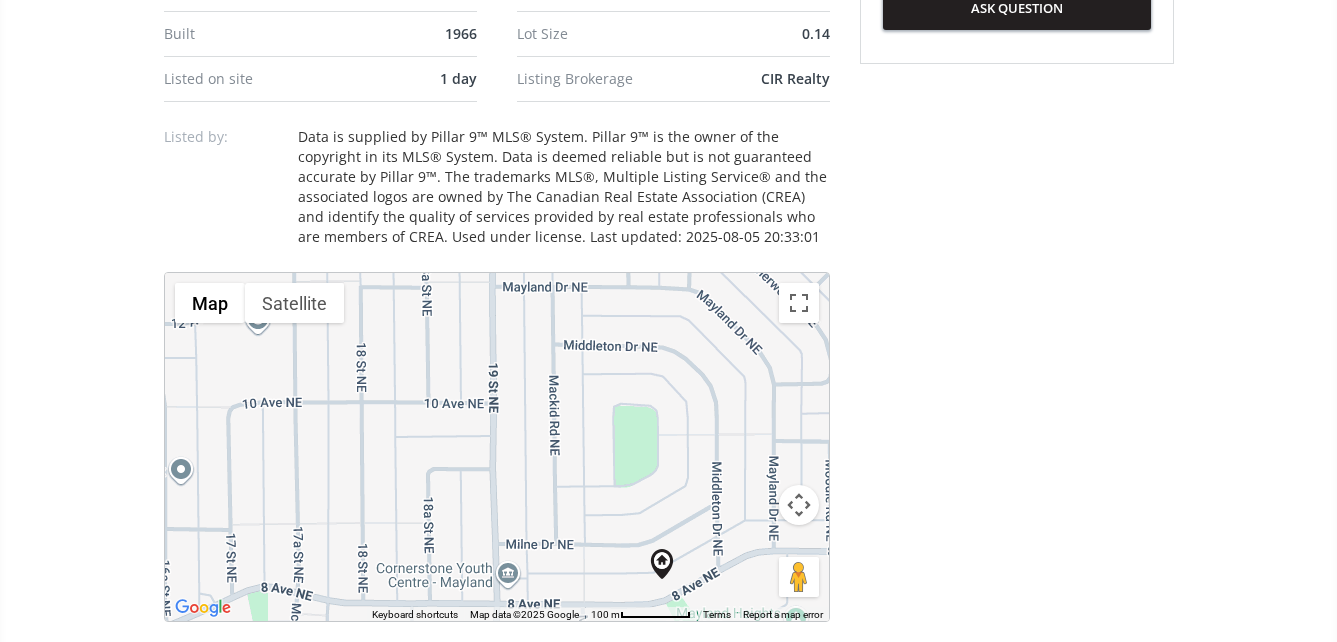 click on "To navigate, press the arrow keys." at bounding box center [497, 447] 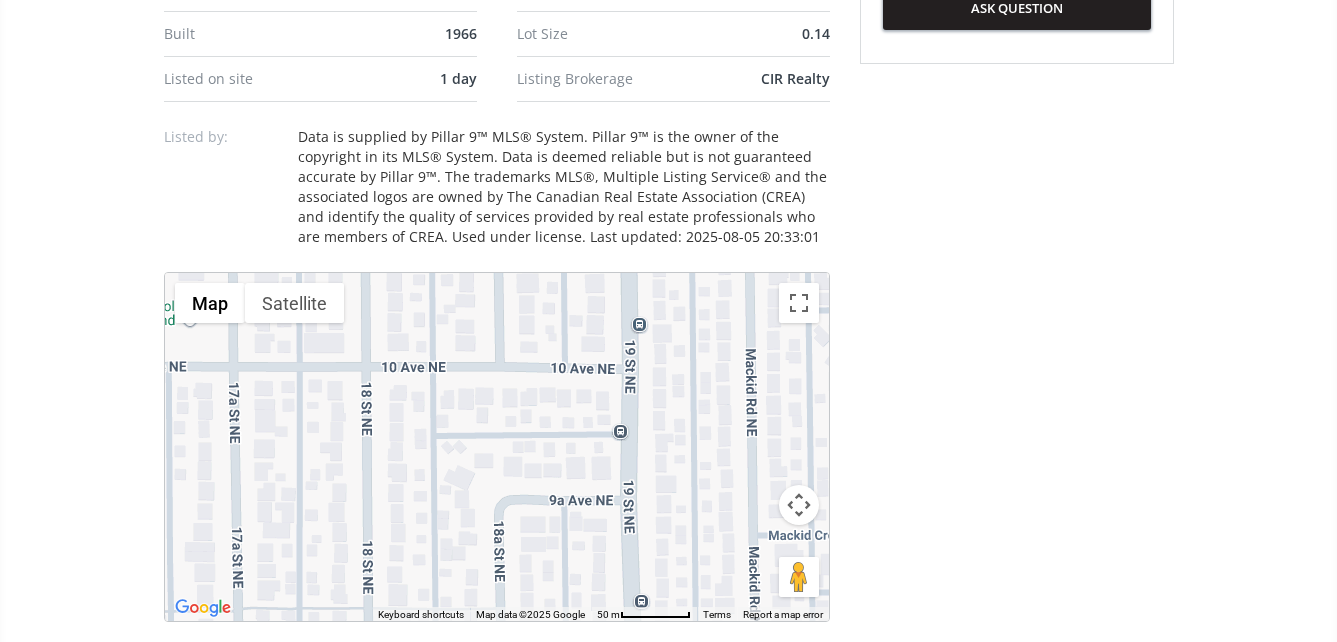 click on "To navigate, press the arrow keys." at bounding box center [497, 447] 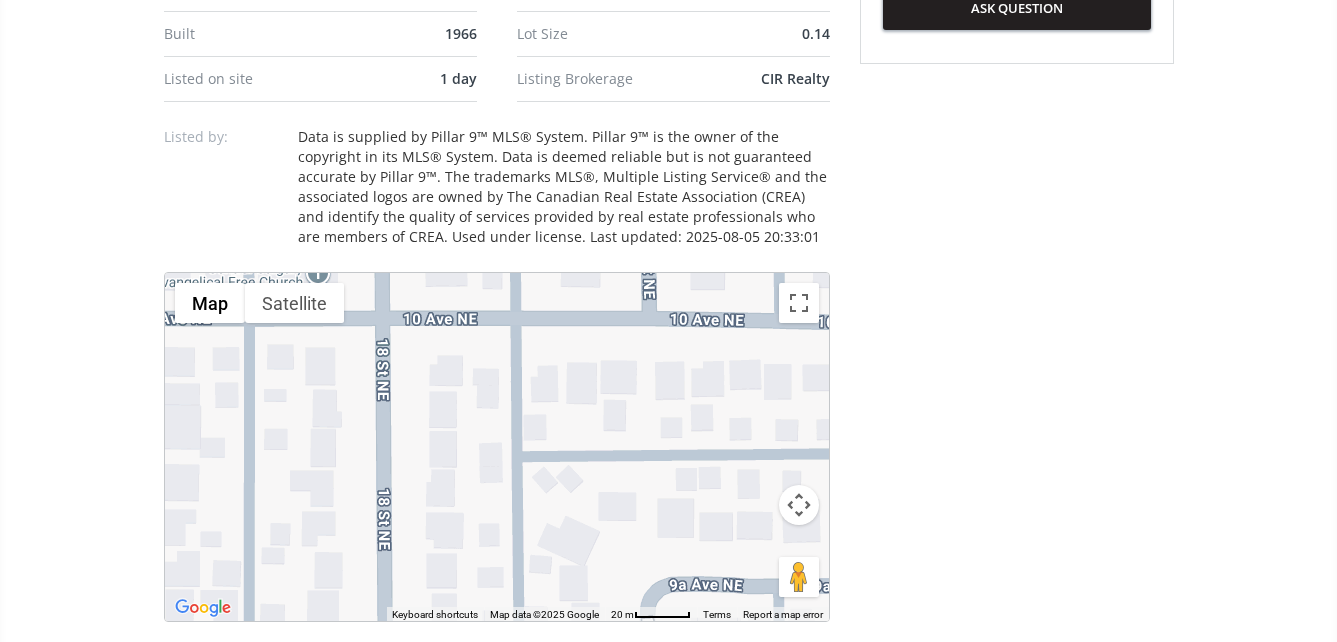 click on "To navigate, press the arrow keys." at bounding box center [497, 447] 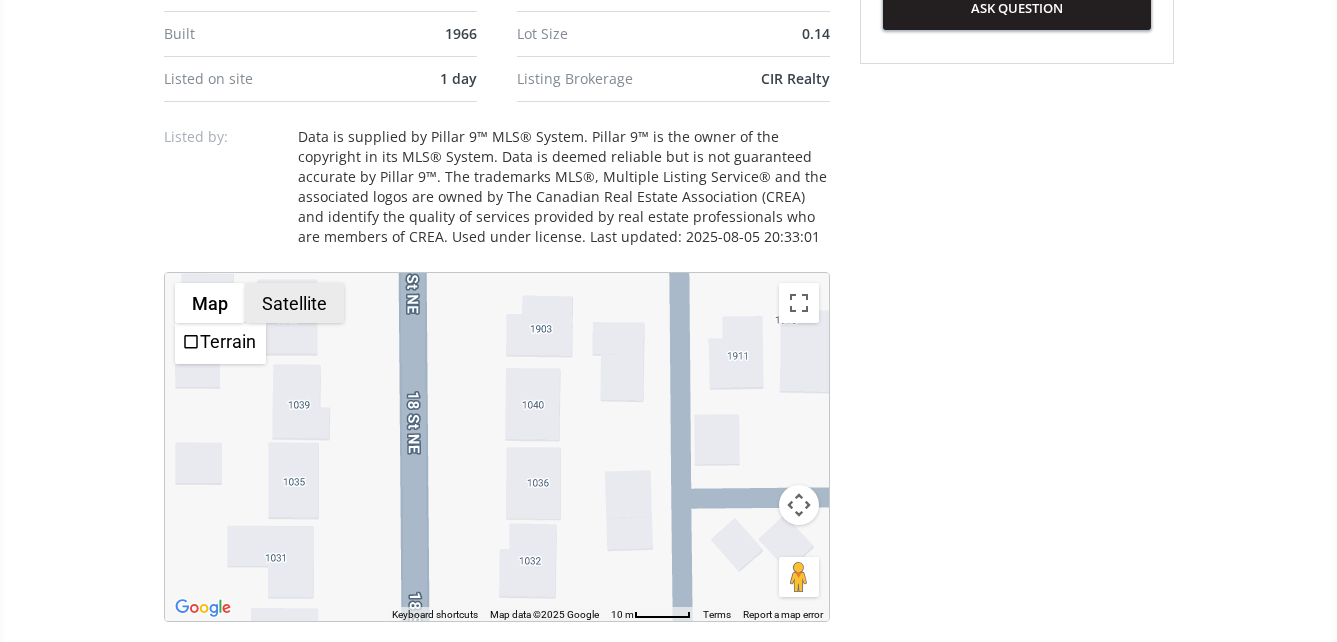 click on "Satellite" at bounding box center [294, 303] 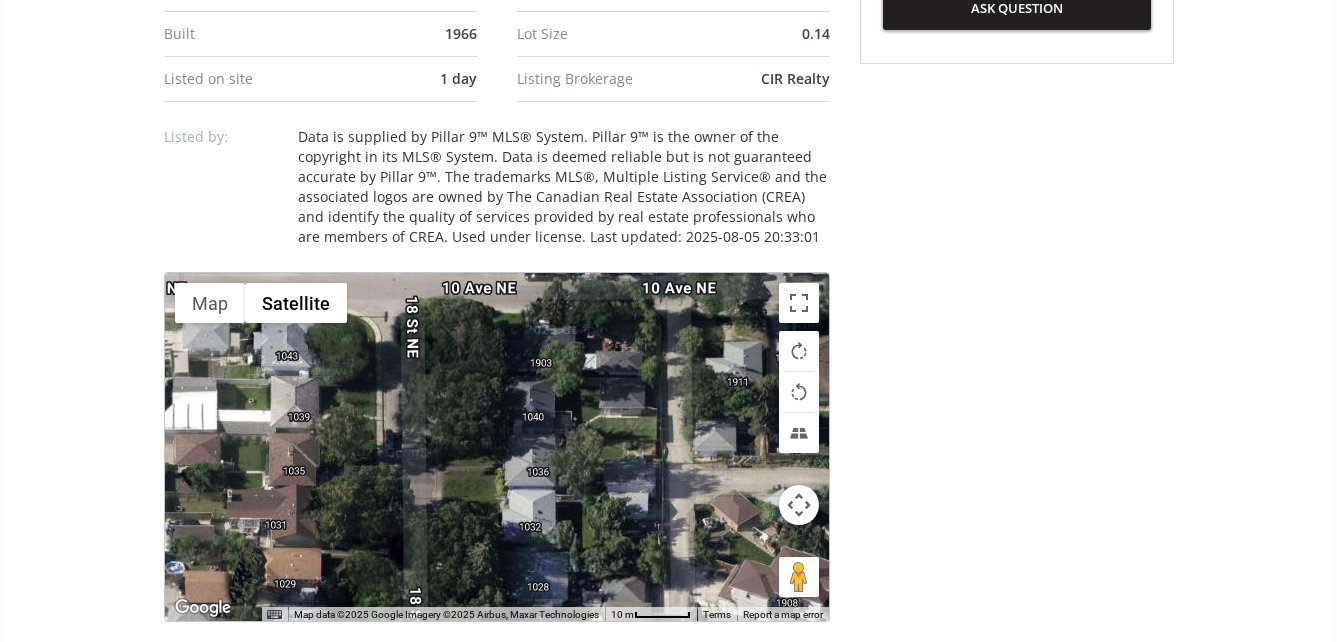 click on "To navigate, press the arrow keys." at bounding box center [497, 447] 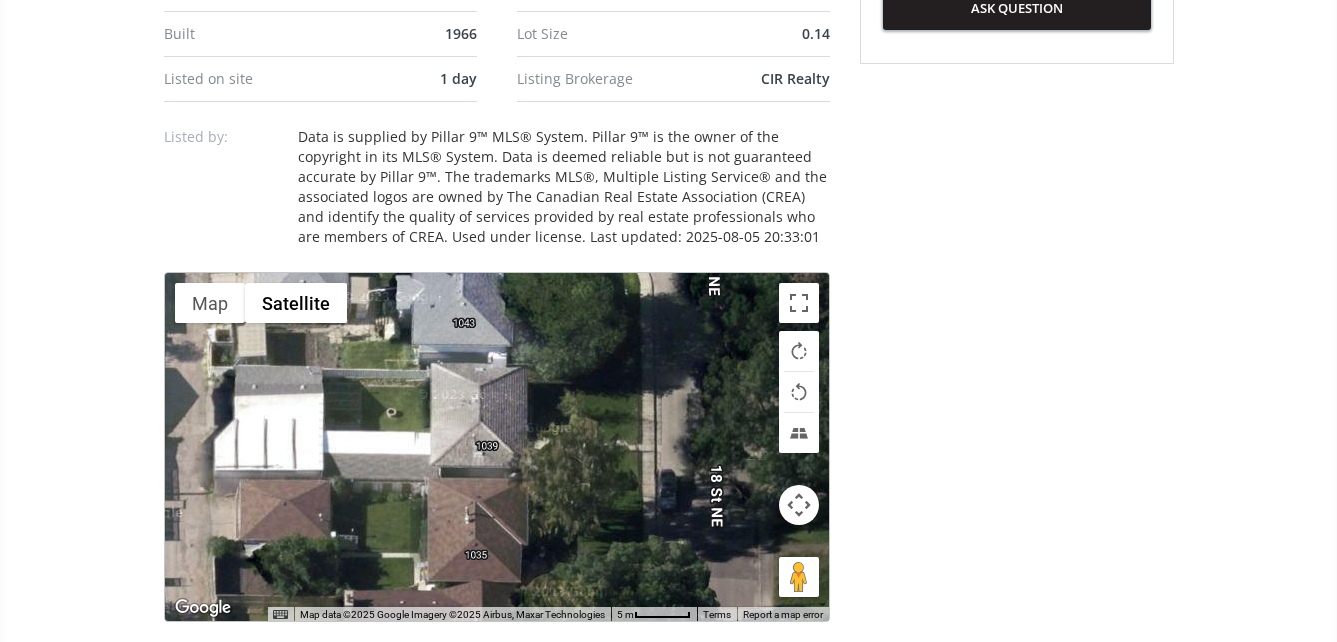drag, startPoint x: 322, startPoint y: 418, endPoint x: 563, endPoint y: 433, distance: 241.46635 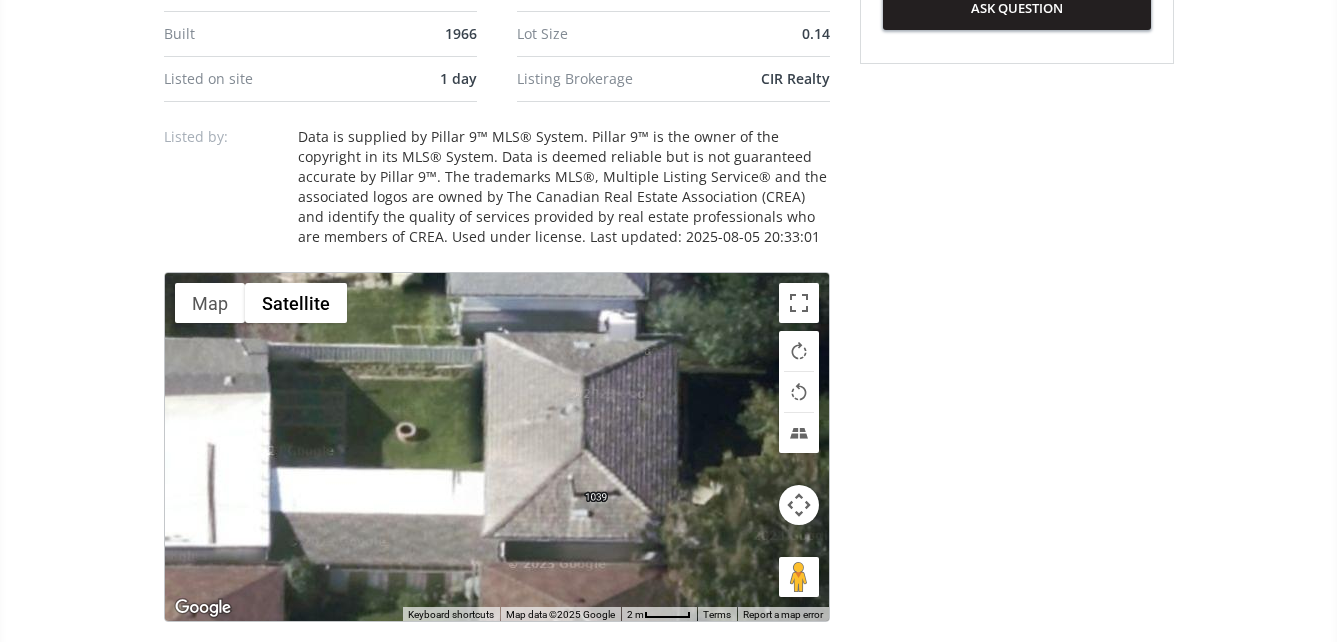 drag, startPoint x: 351, startPoint y: 443, endPoint x: 424, endPoint y: 493, distance: 88.481636 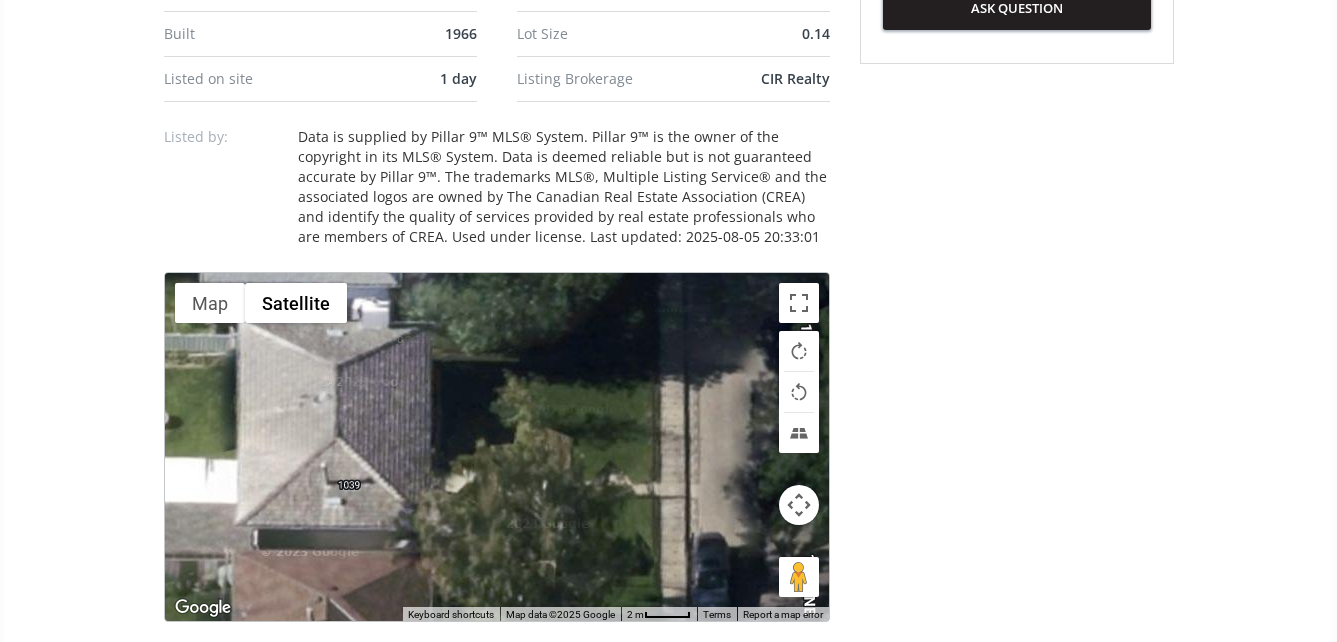 drag, startPoint x: 592, startPoint y: 441, endPoint x: 343, endPoint y: 429, distance: 249.28899 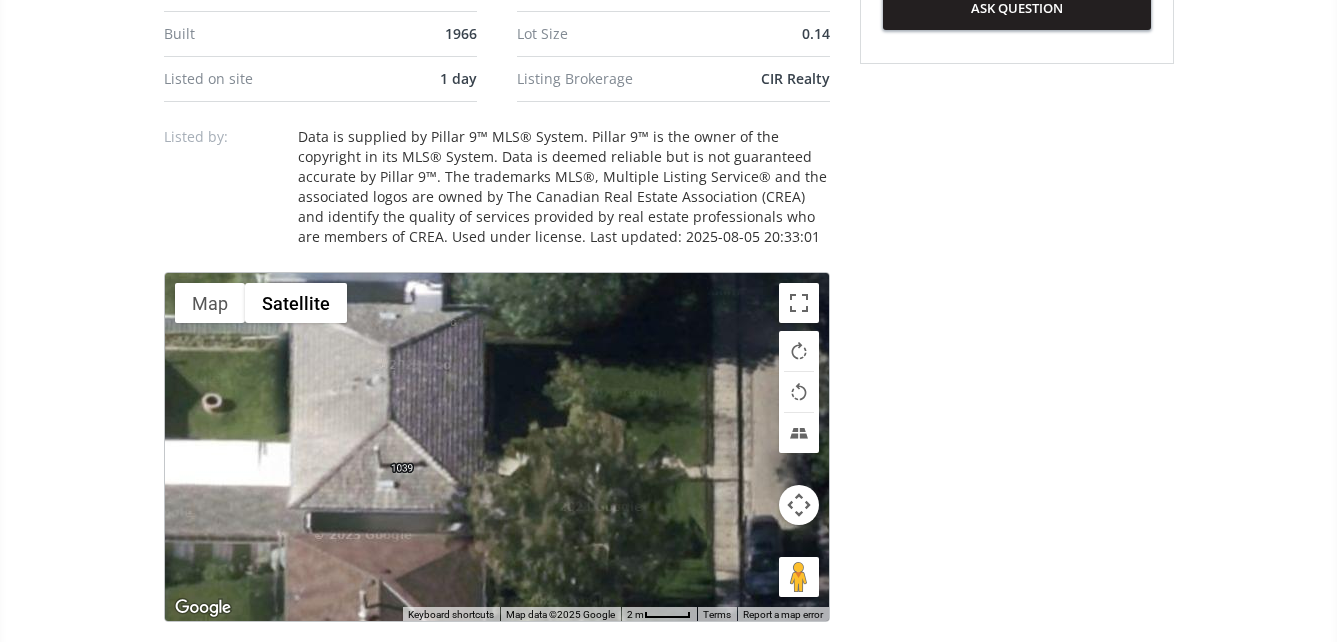 drag, startPoint x: 515, startPoint y: 449, endPoint x: 570, endPoint y: 428, distance: 58.872746 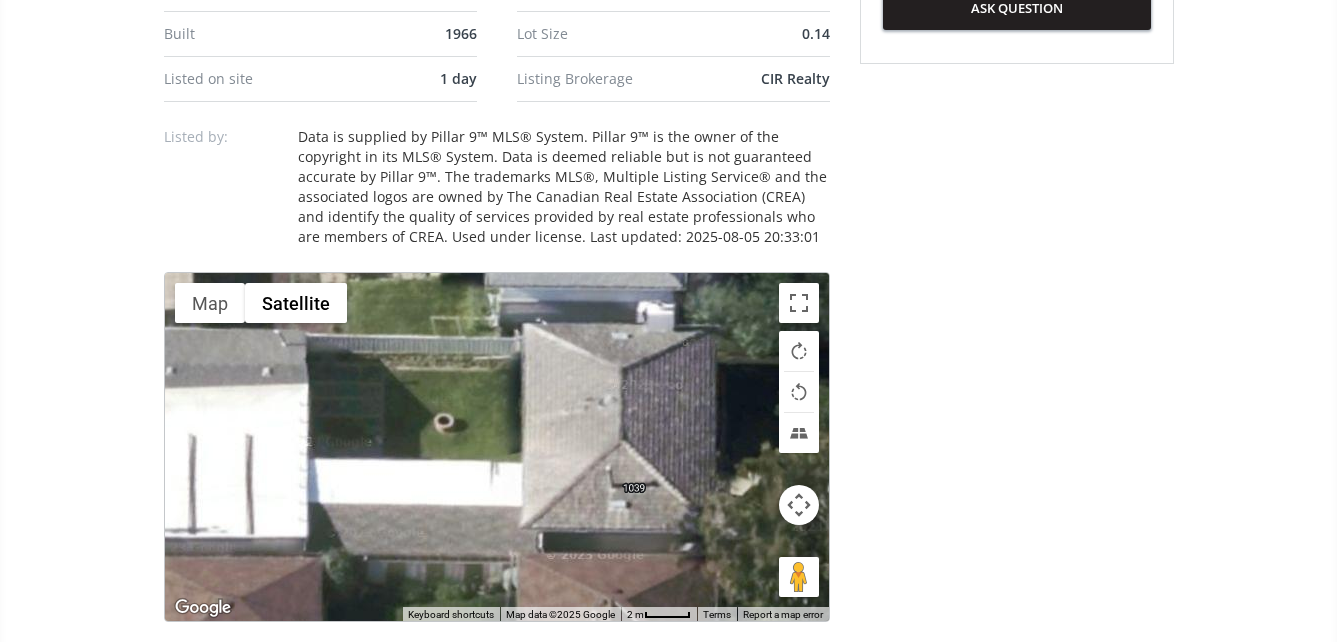 drag, startPoint x: 377, startPoint y: 439, endPoint x: 609, endPoint y: 459, distance: 232.86047 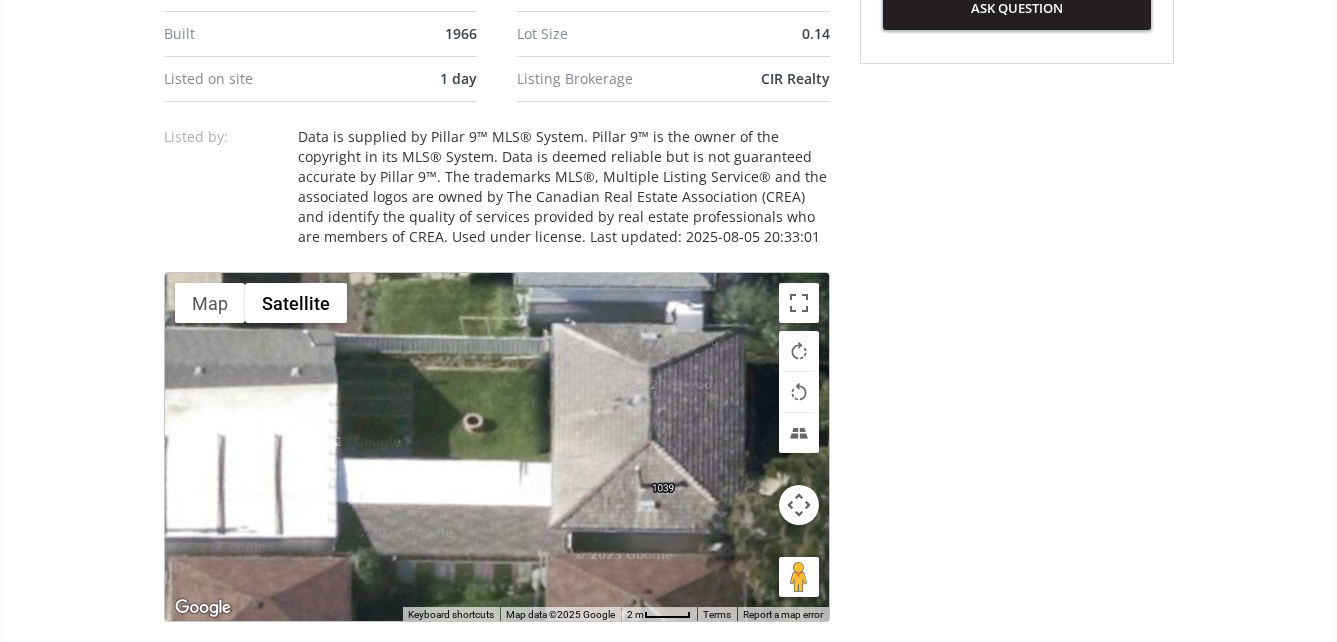 drag, startPoint x: 426, startPoint y: 482, endPoint x: 458, endPoint y: 482, distance: 32 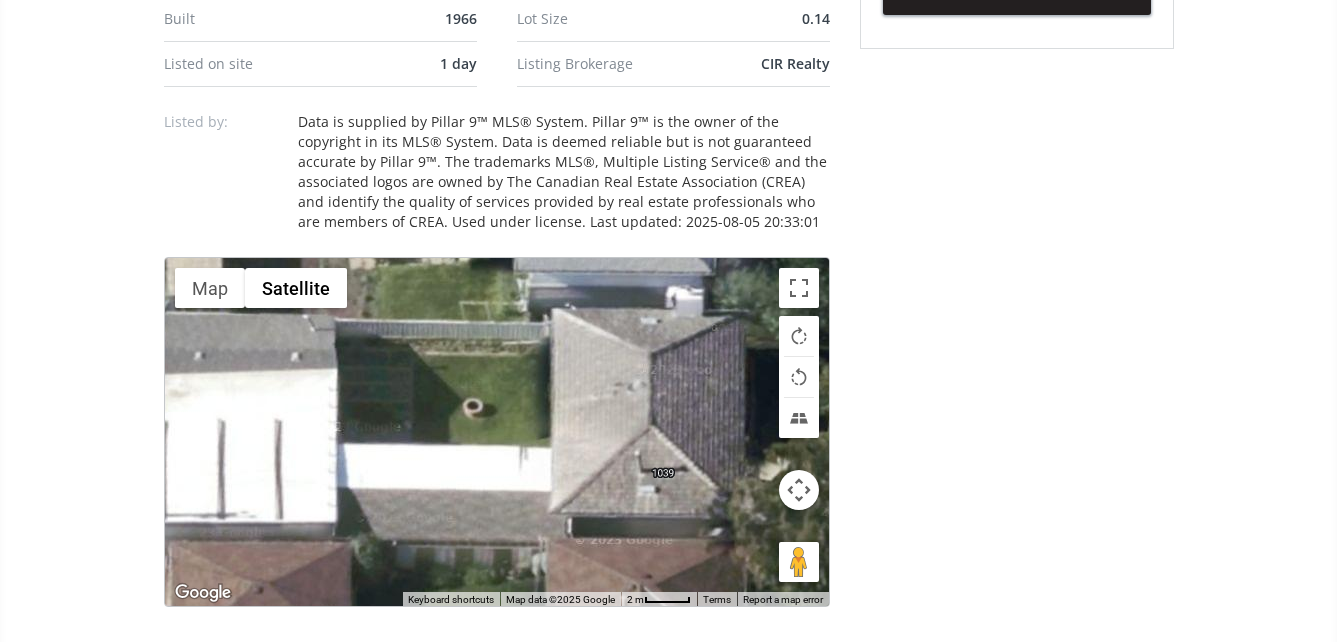 scroll, scrollTop: 1300, scrollLeft: 0, axis: vertical 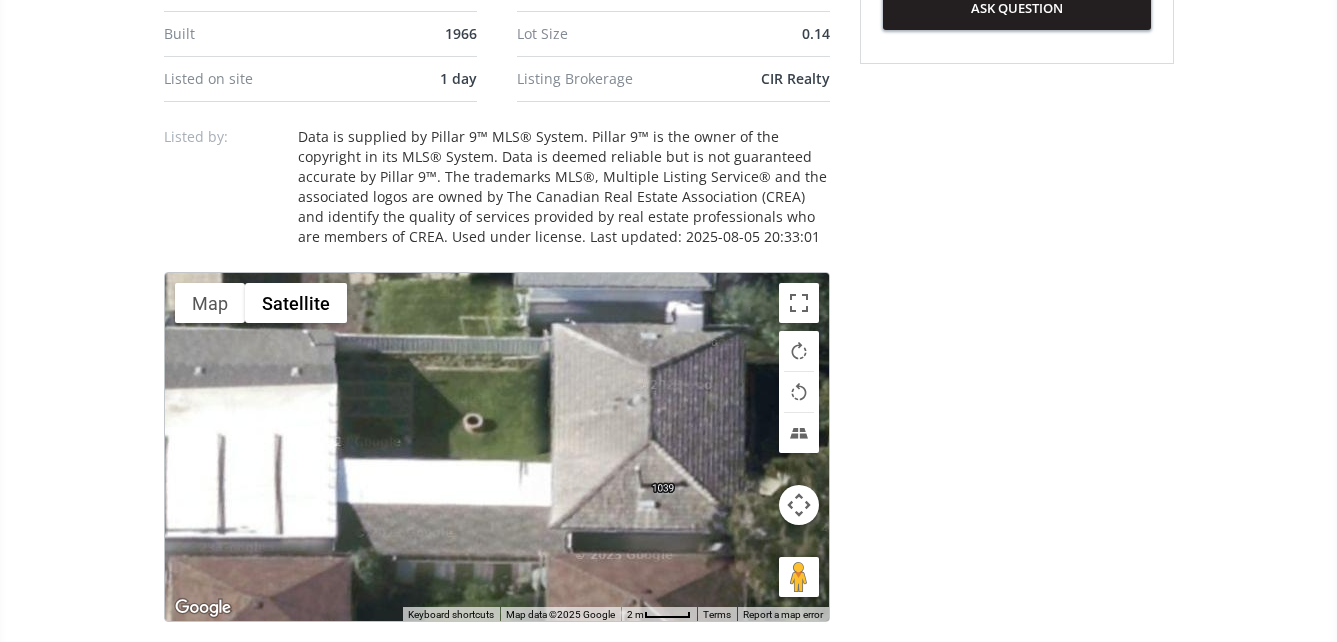 click at bounding box center [799, 505] 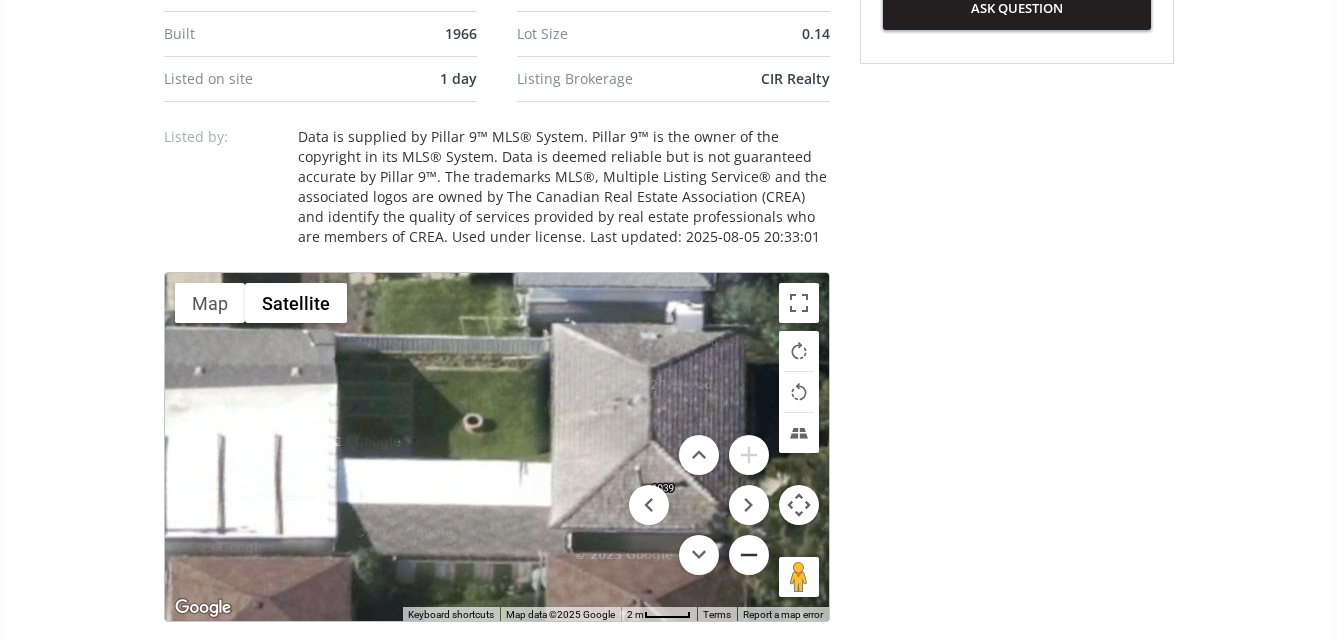 click at bounding box center (749, 555) 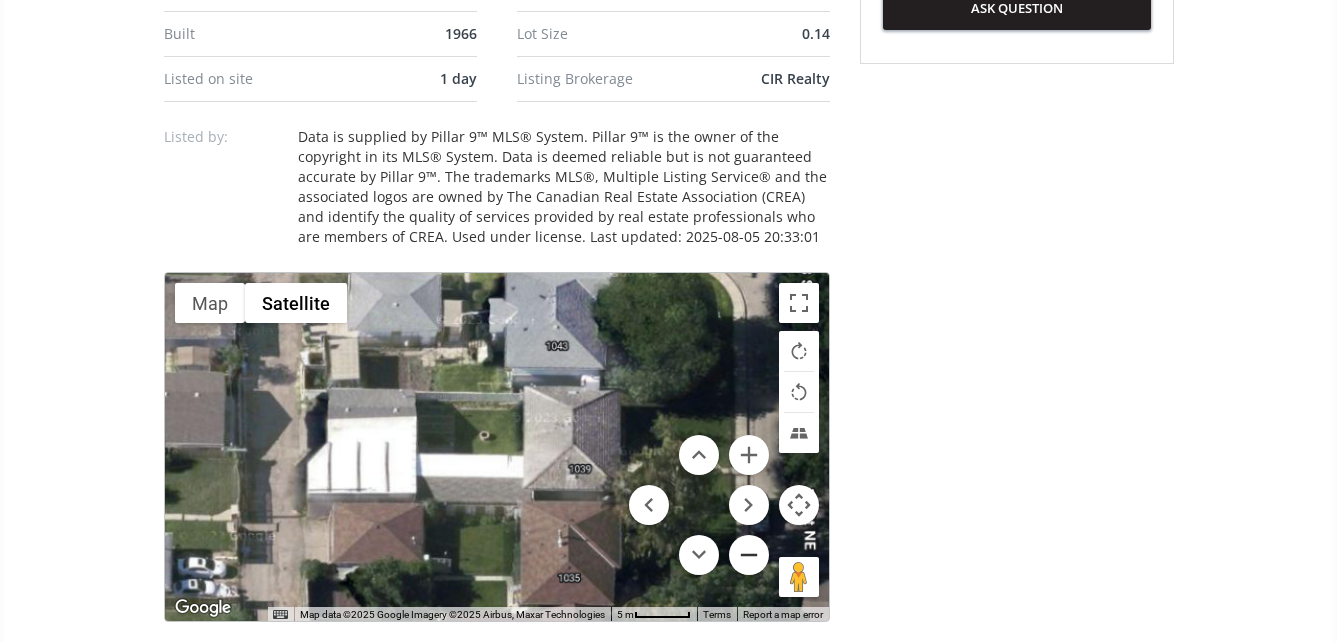 click at bounding box center (749, 555) 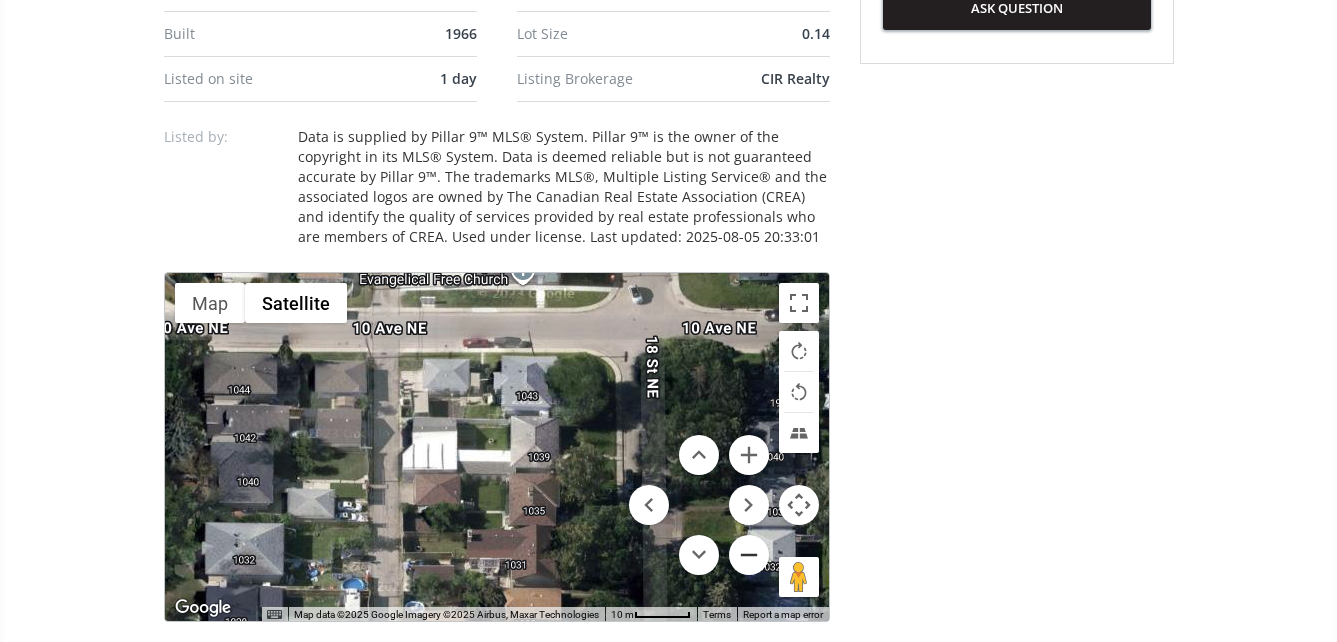 click at bounding box center [749, 555] 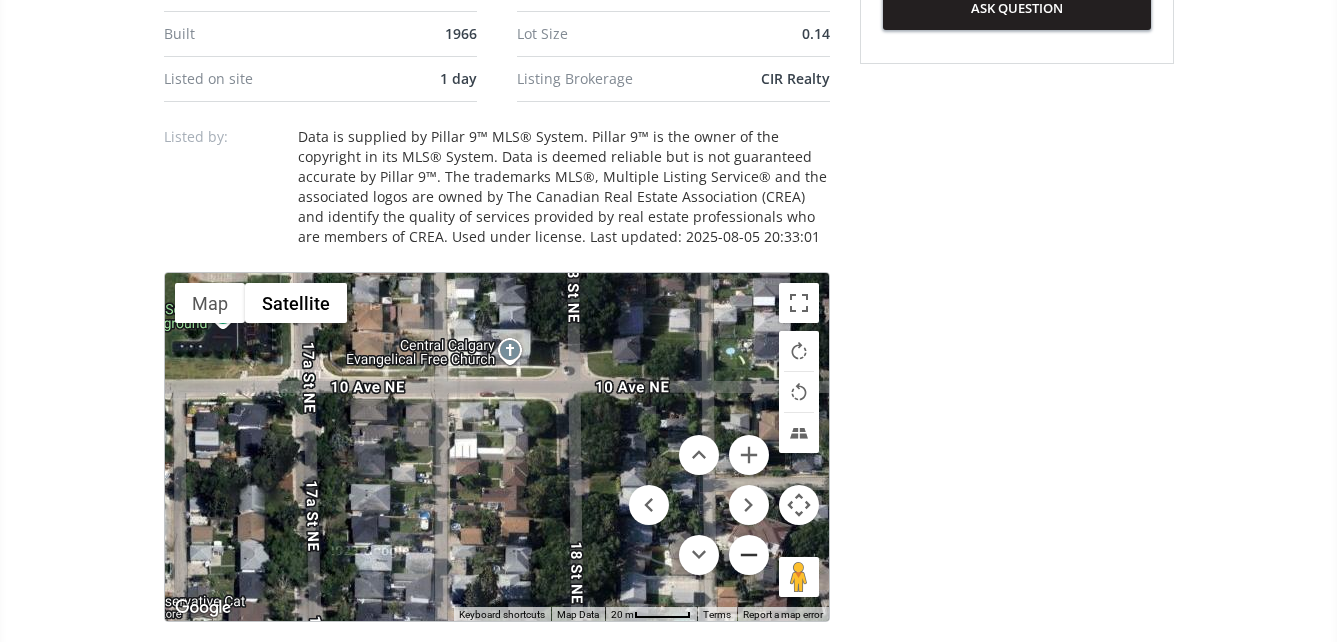 click at bounding box center (749, 555) 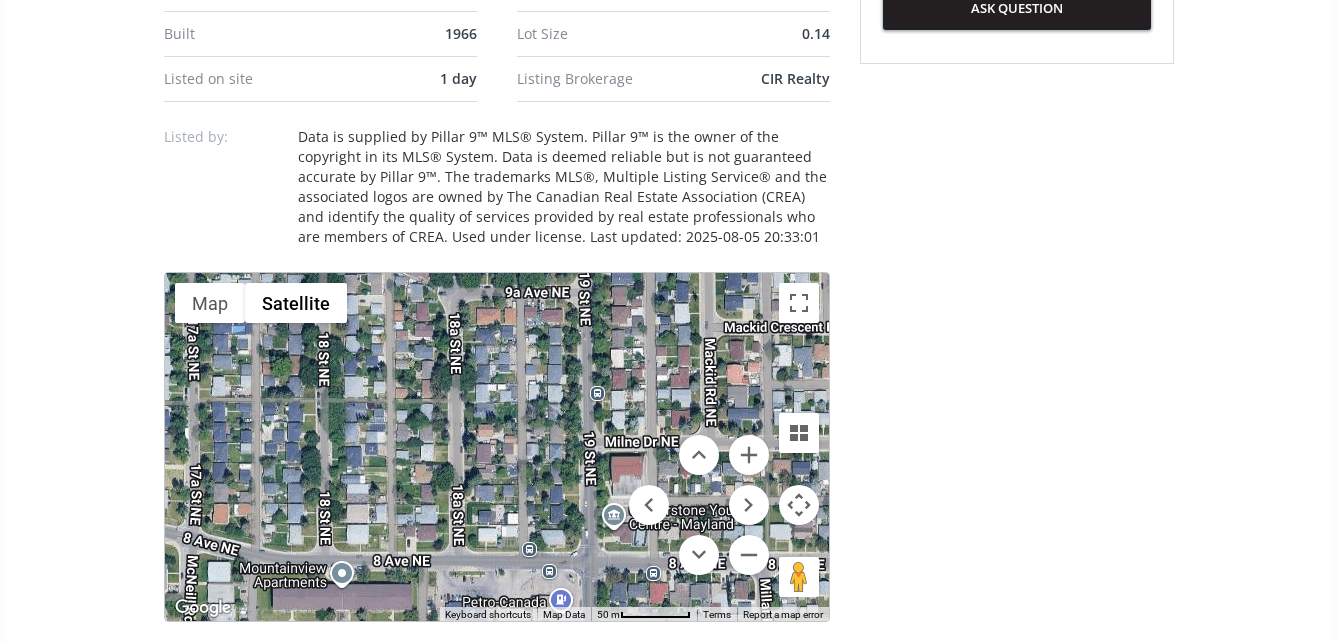 drag, startPoint x: 614, startPoint y: 504, endPoint x: 393, endPoint y: 246, distance: 339.7131 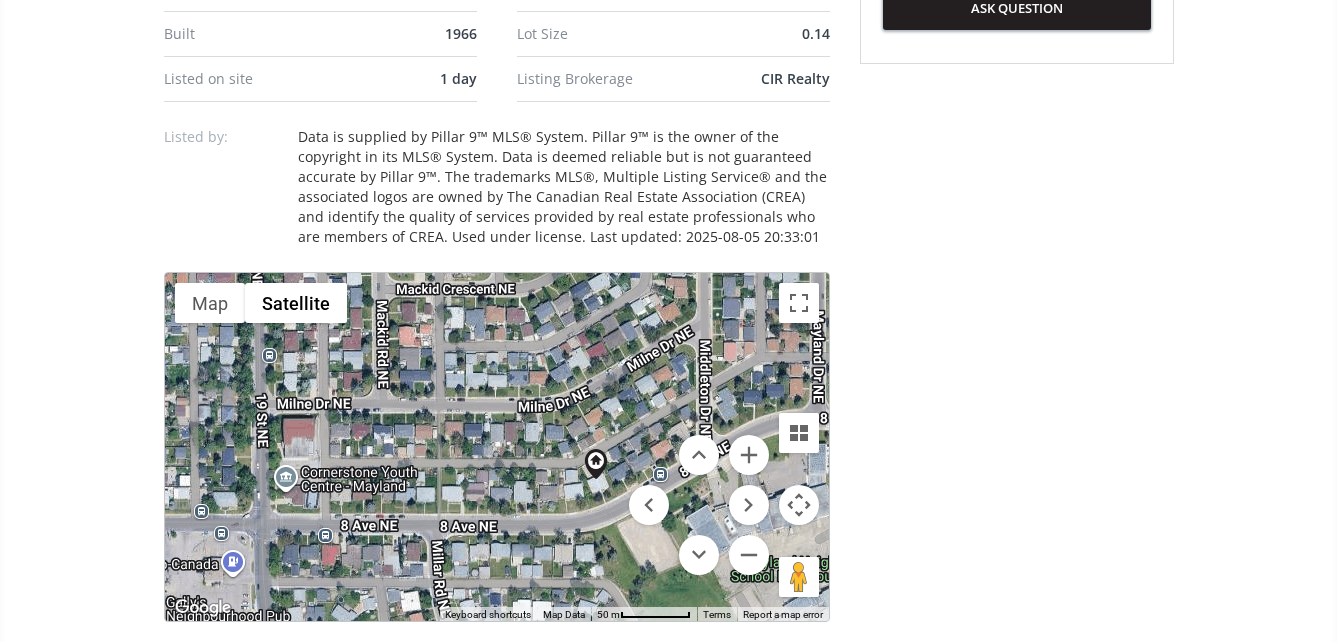drag, startPoint x: 529, startPoint y: 523, endPoint x: 208, endPoint y: 499, distance: 321.89594 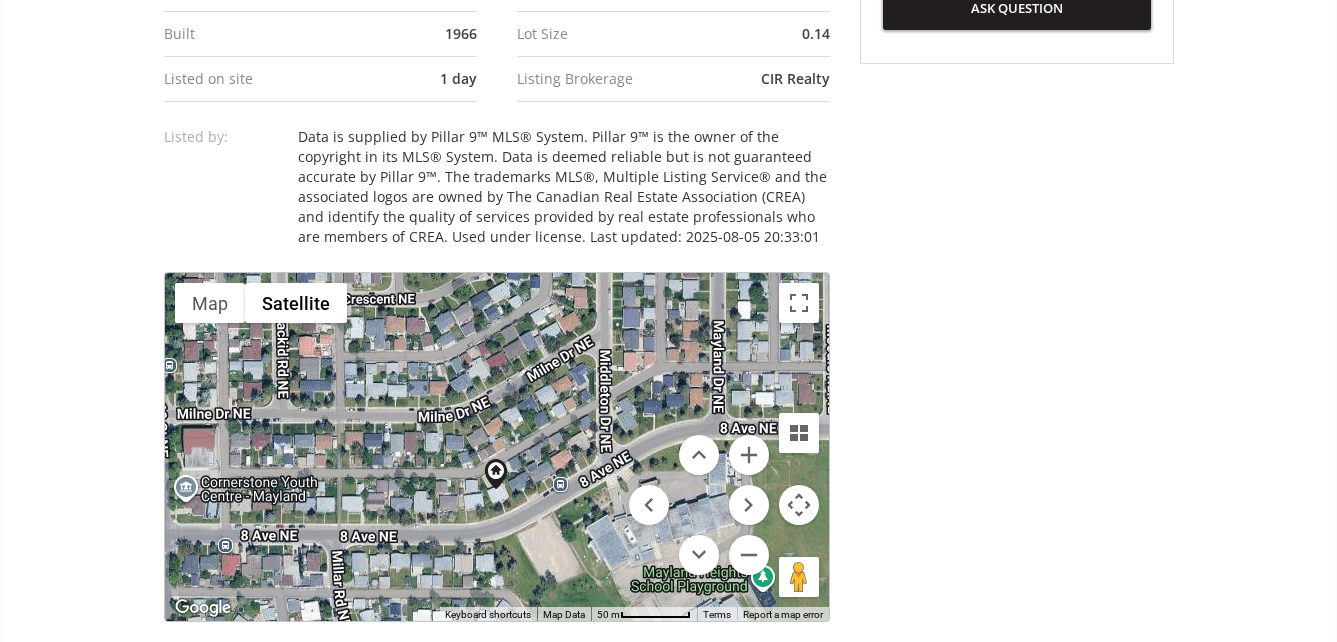 drag, startPoint x: 597, startPoint y: 509, endPoint x: 495, endPoint y: 519, distance: 102.48902 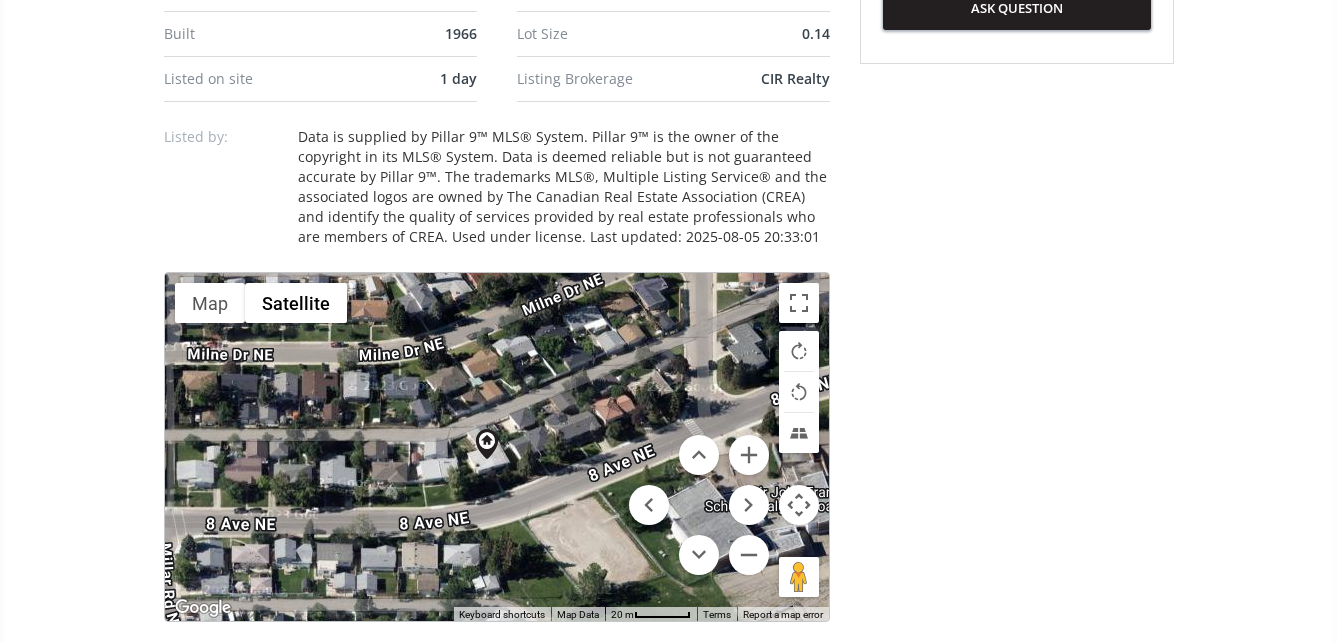 click on "To navigate, press the arrow keys." at bounding box center [497, 447] 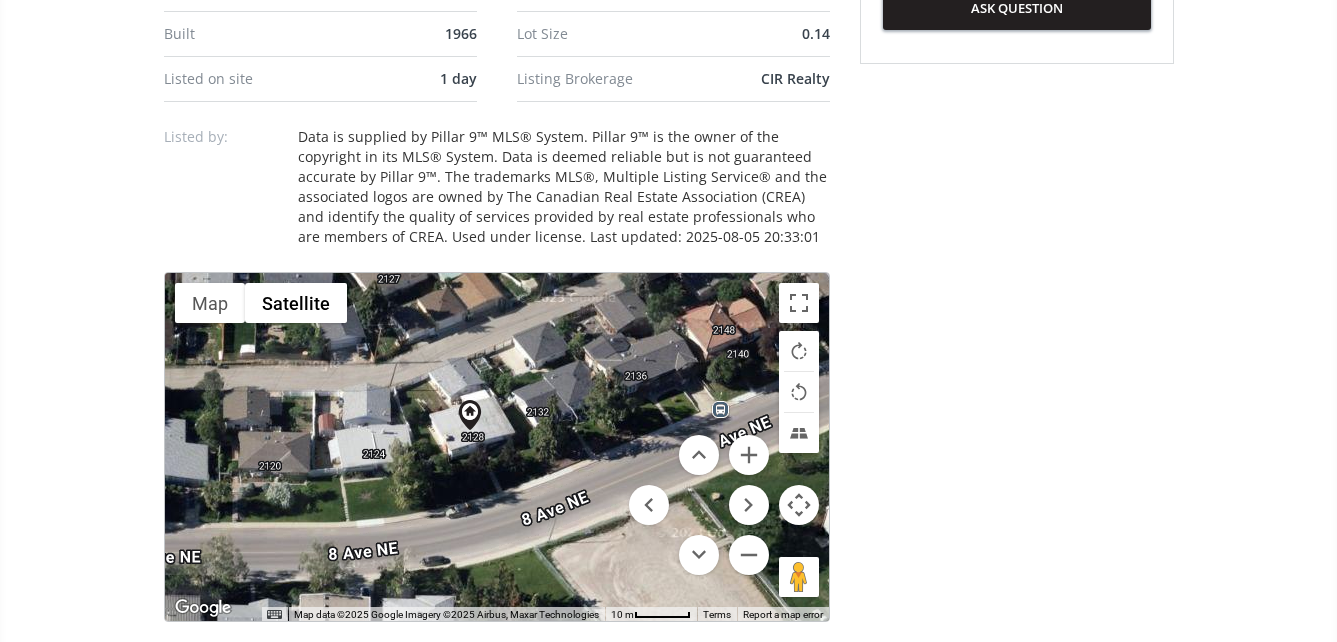click on "To navigate, press the arrow keys." at bounding box center (497, 447) 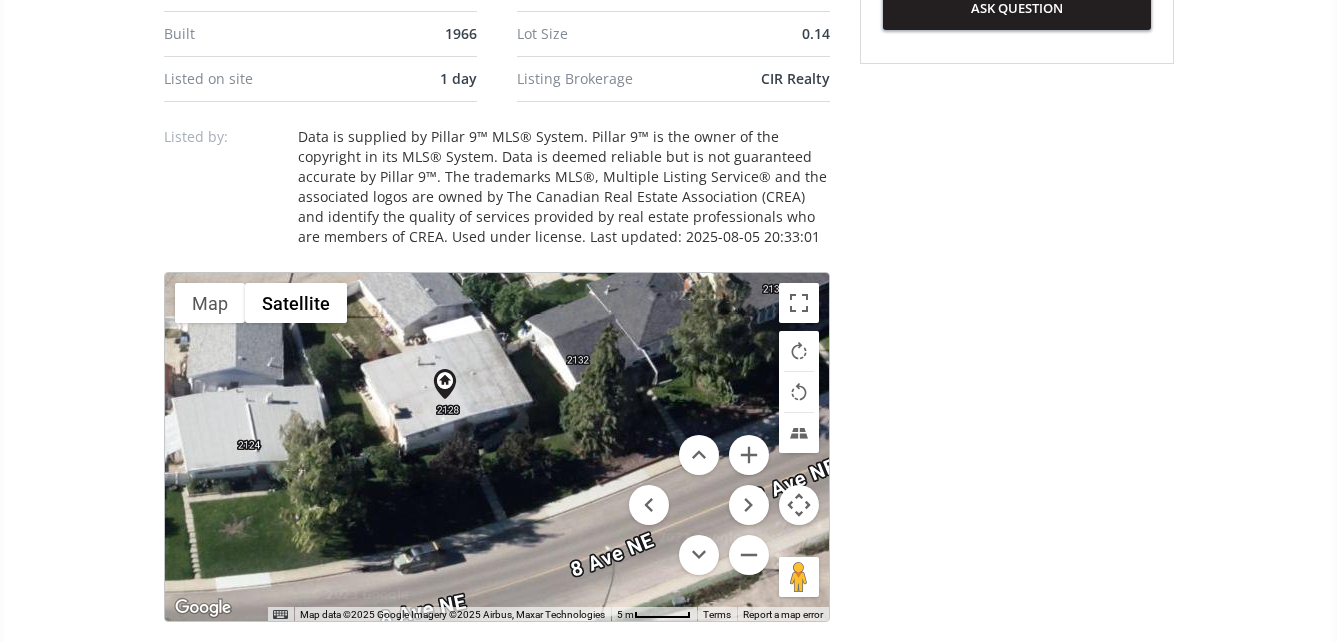 drag, startPoint x: 478, startPoint y: 429, endPoint x: 484, endPoint y: 447, distance: 18.973665 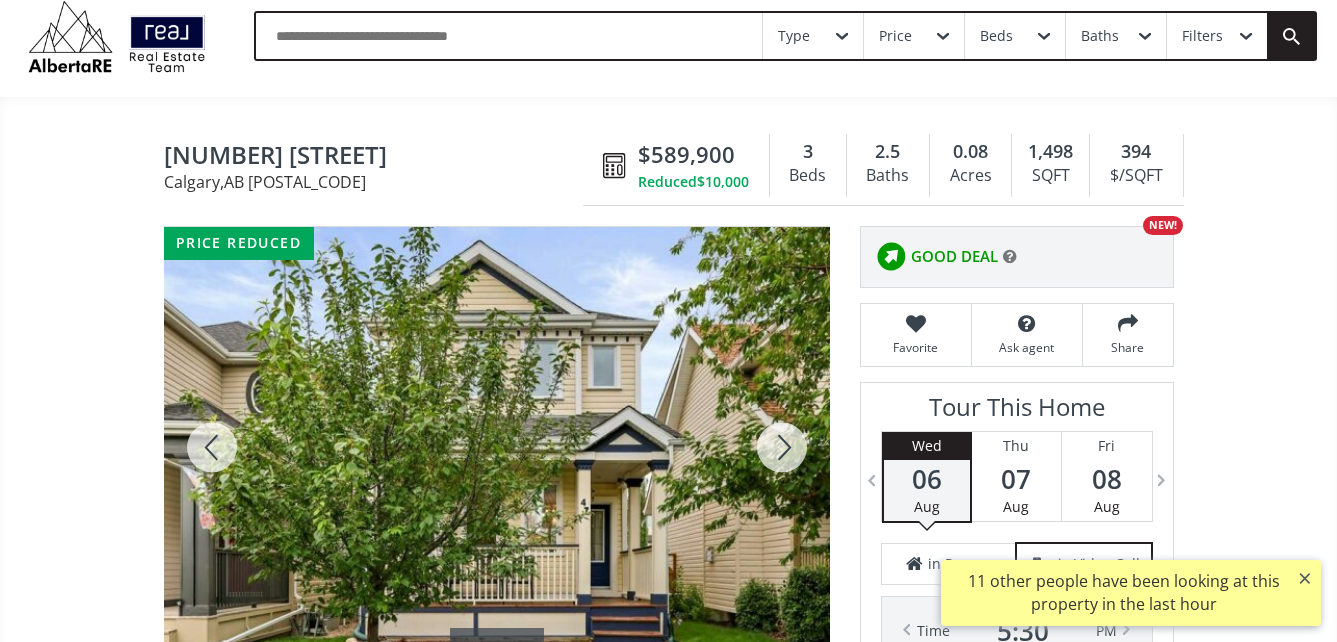 scroll, scrollTop: 0, scrollLeft: 0, axis: both 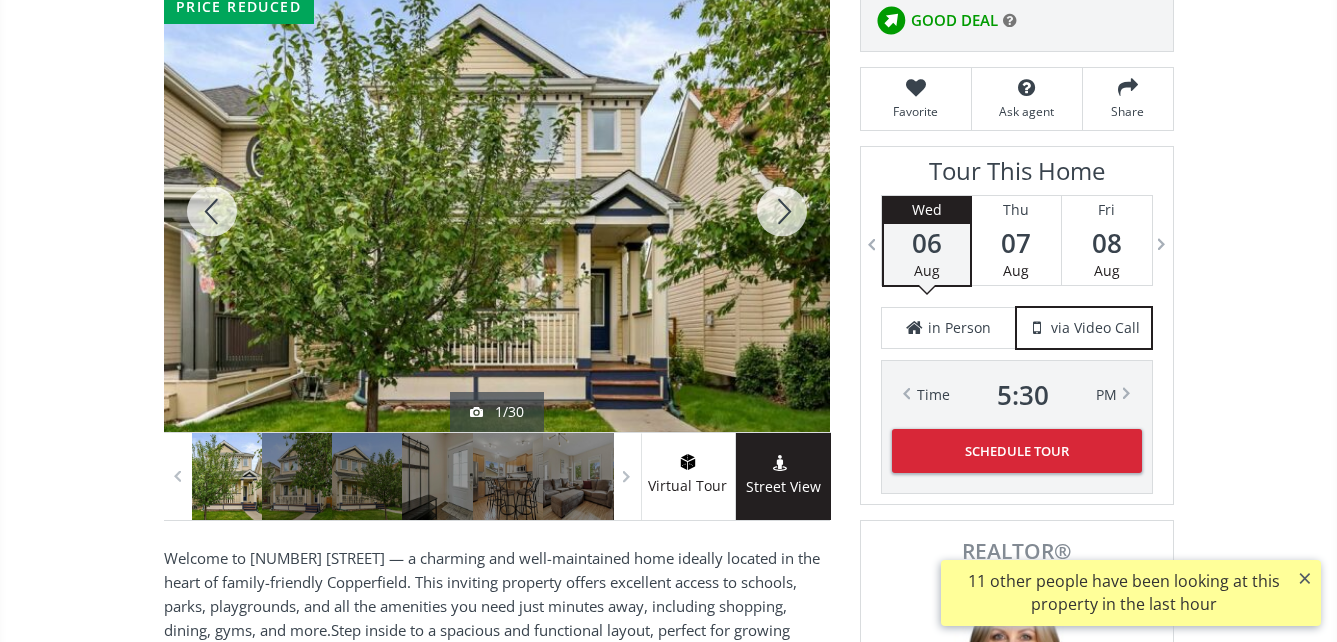 click at bounding box center (497, 211) 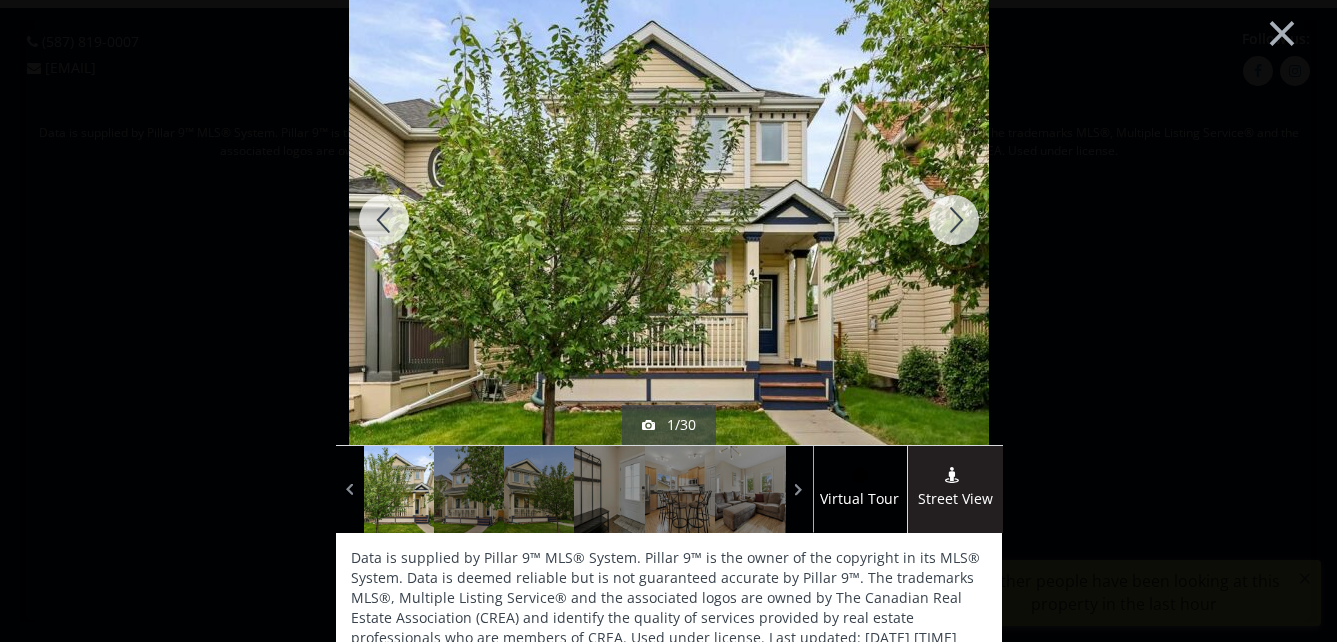 scroll, scrollTop: 0, scrollLeft: 0, axis: both 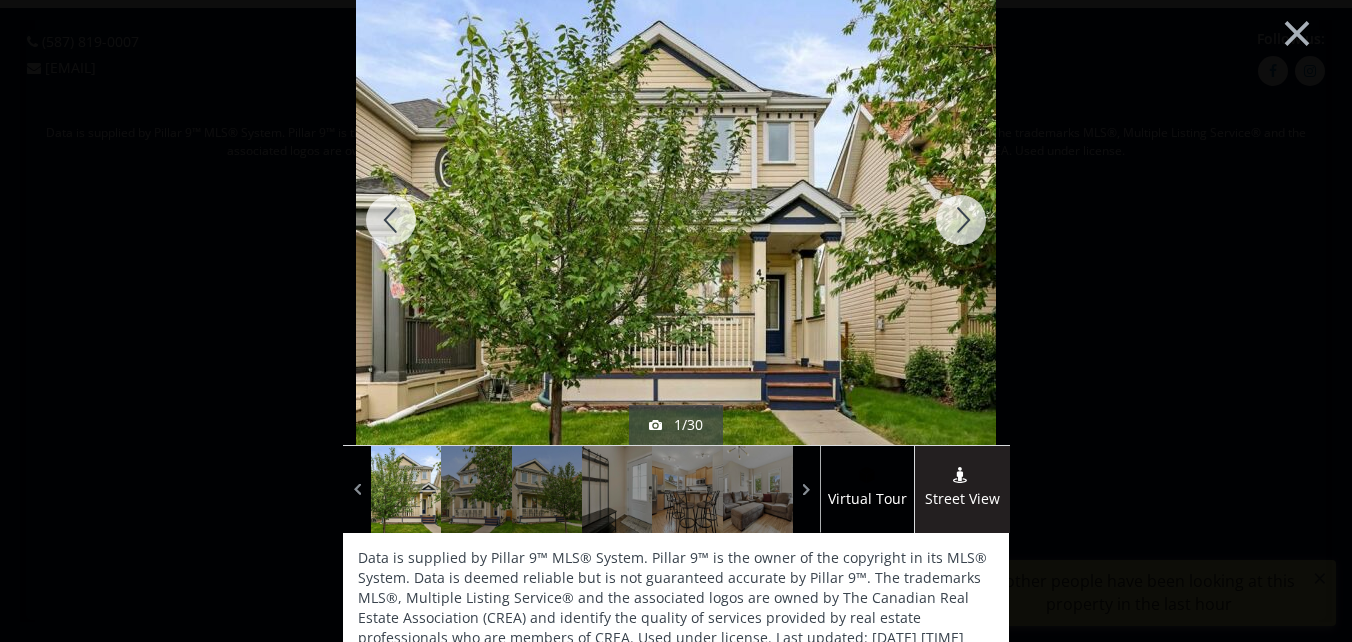 click at bounding box center (961, 220) 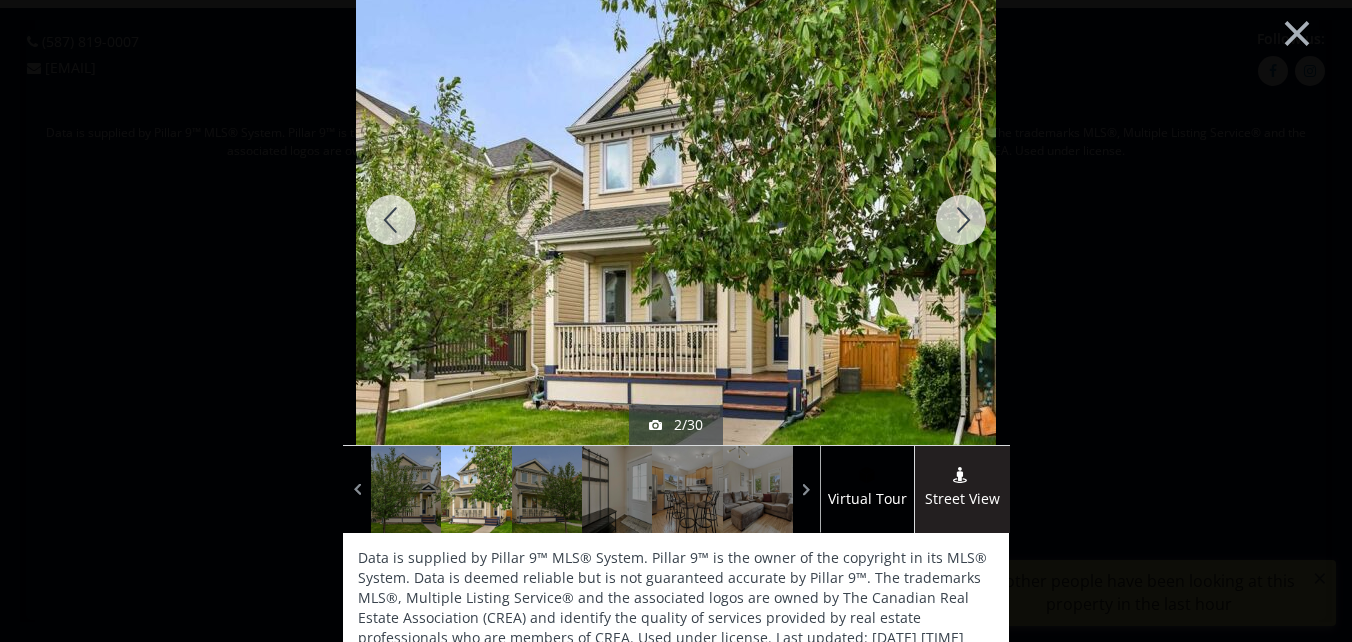 click at bounding box center [961, 220] 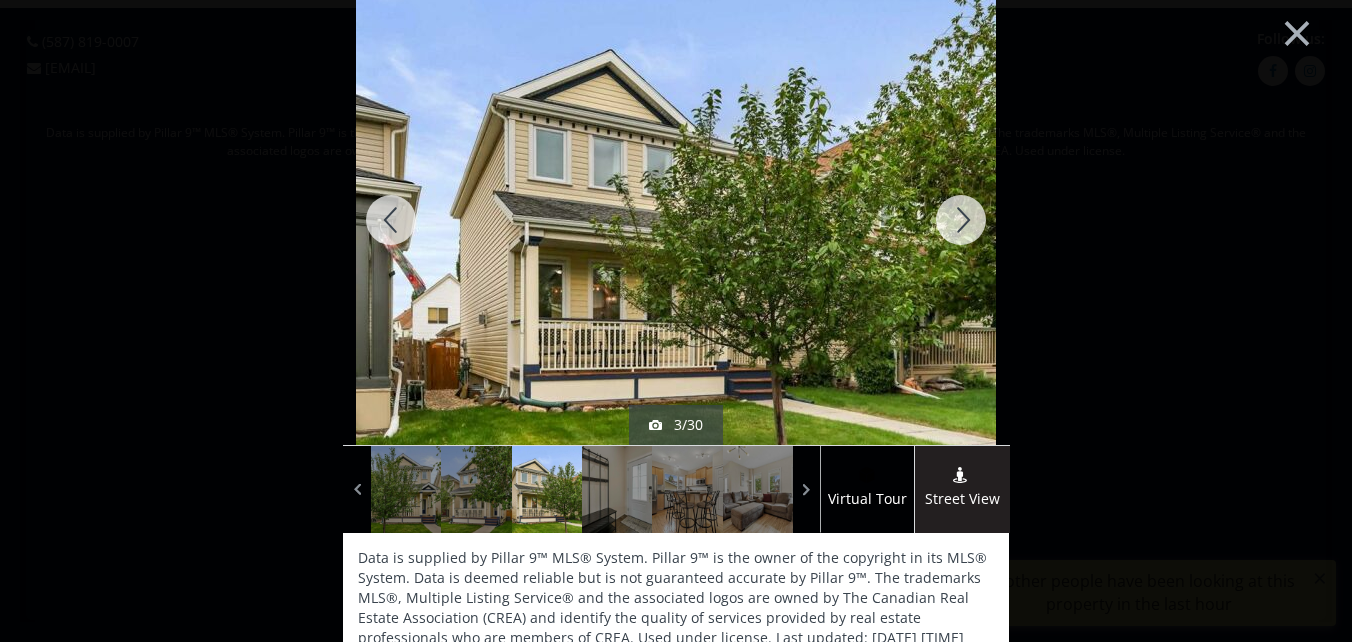 click at bounding box center [961, 220] 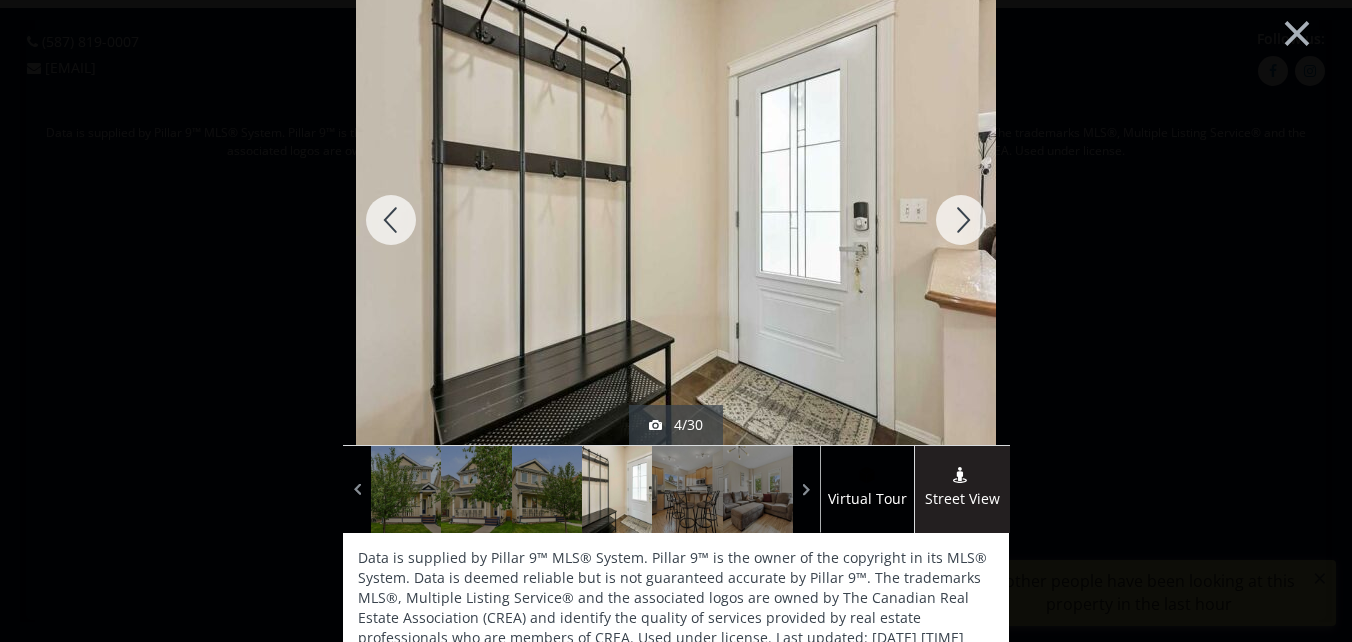 click at bounding box center [961, 220] 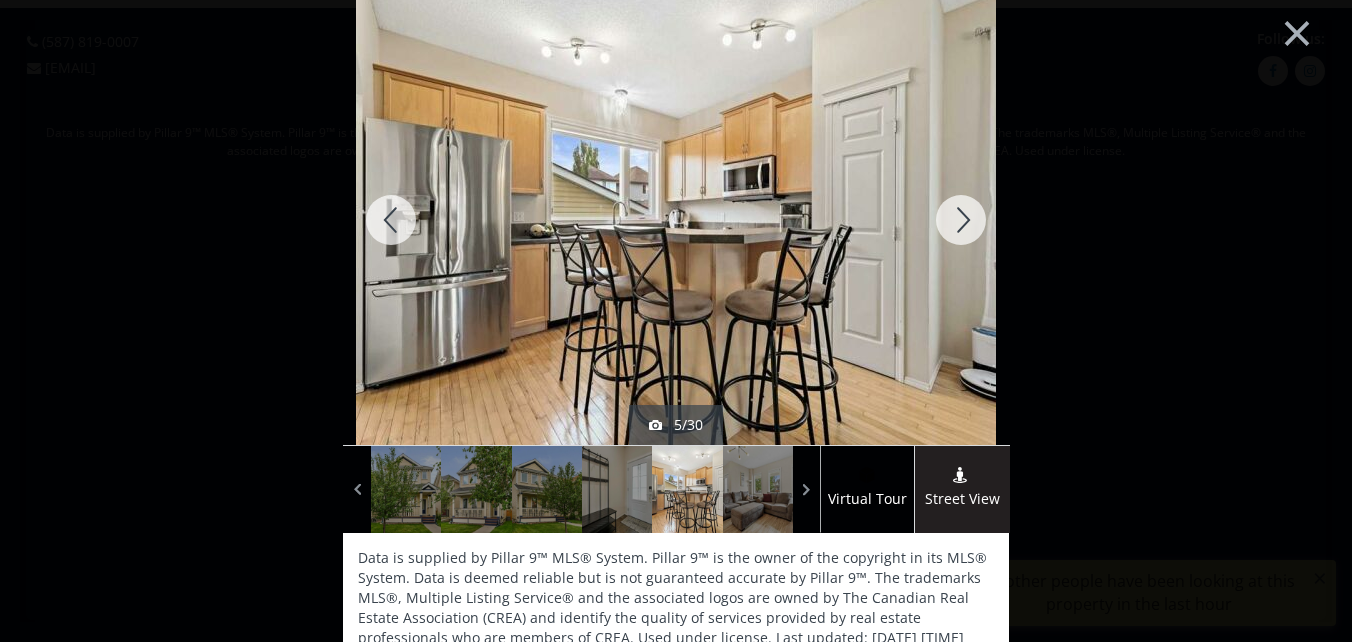 click at bounding box center [961, 220] 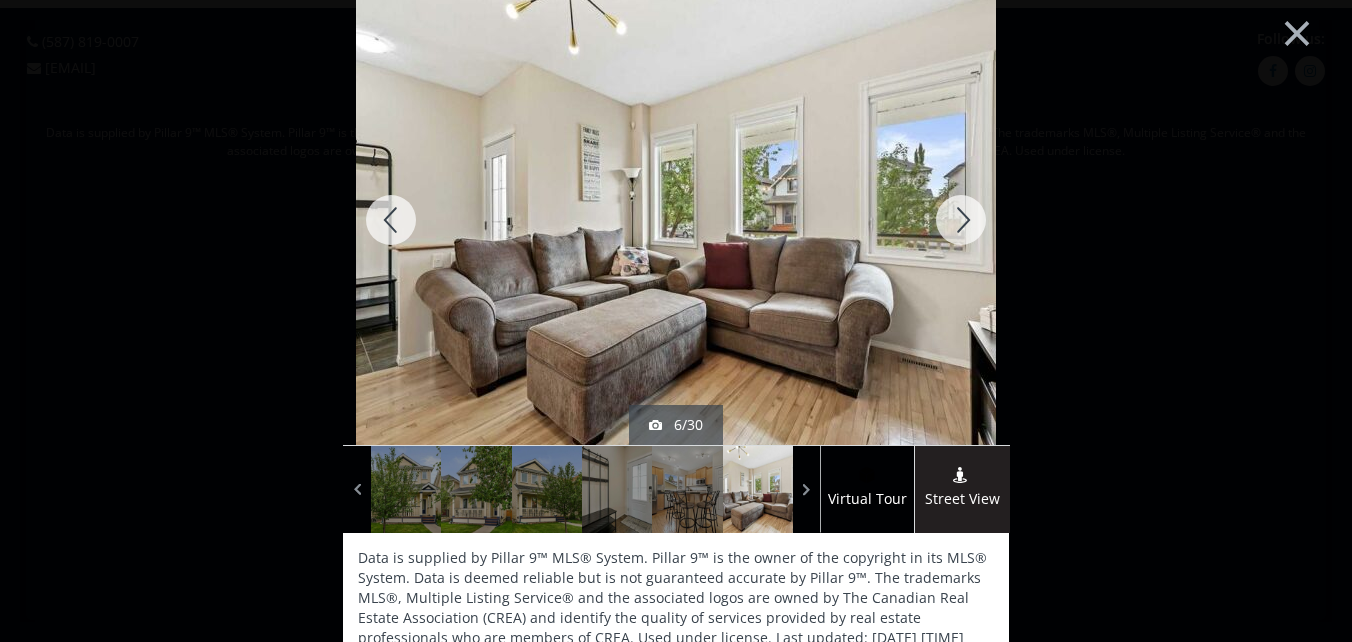 click at bounding box center (961, 220) 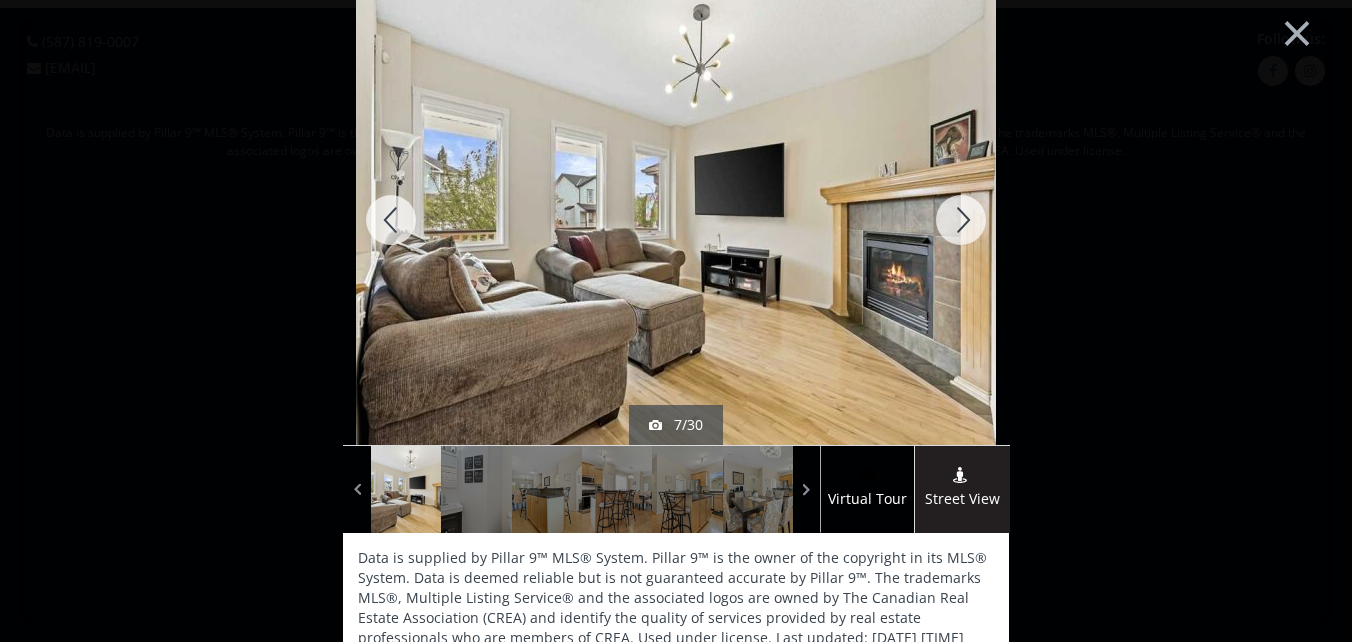 click at bounding box center (961, 220) 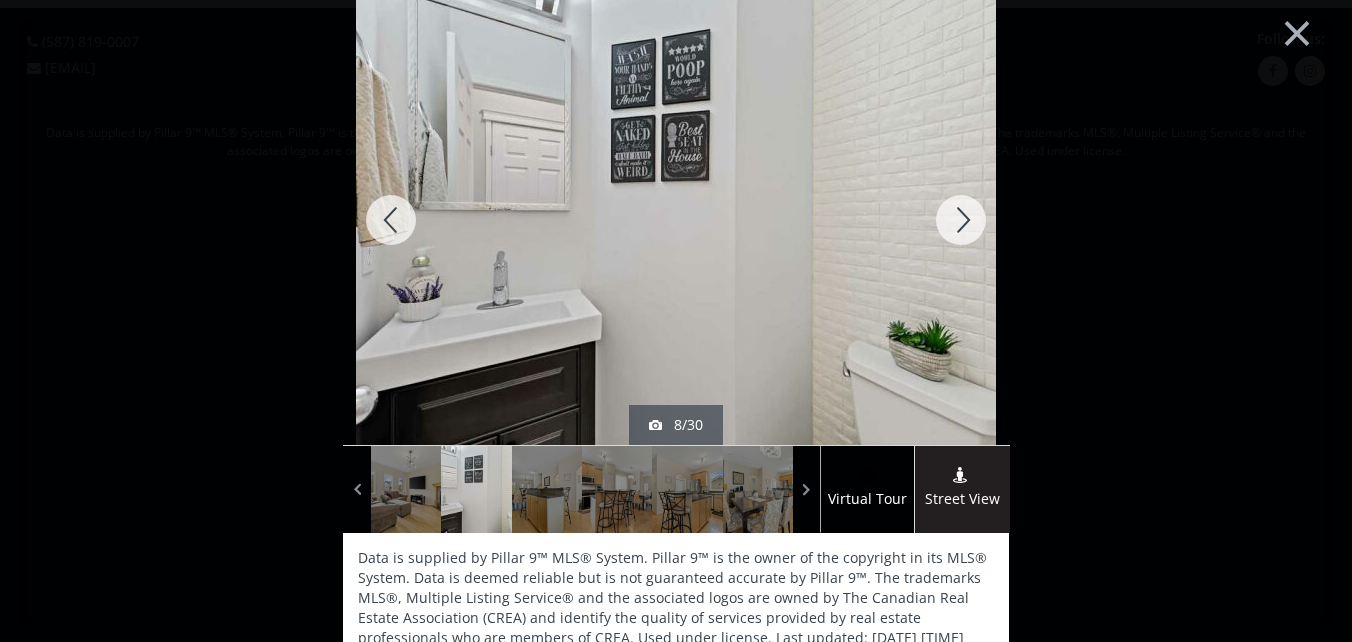 click at bounding box center [961, 220] 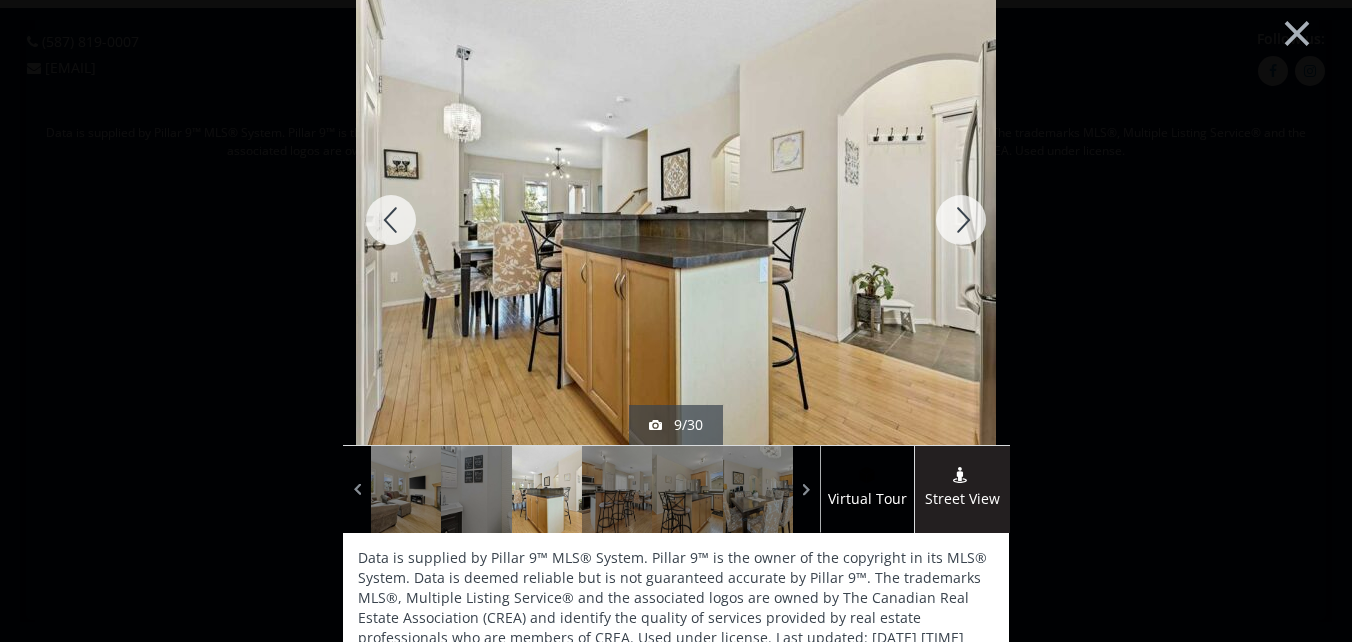 click at bounding box center [961, 220] 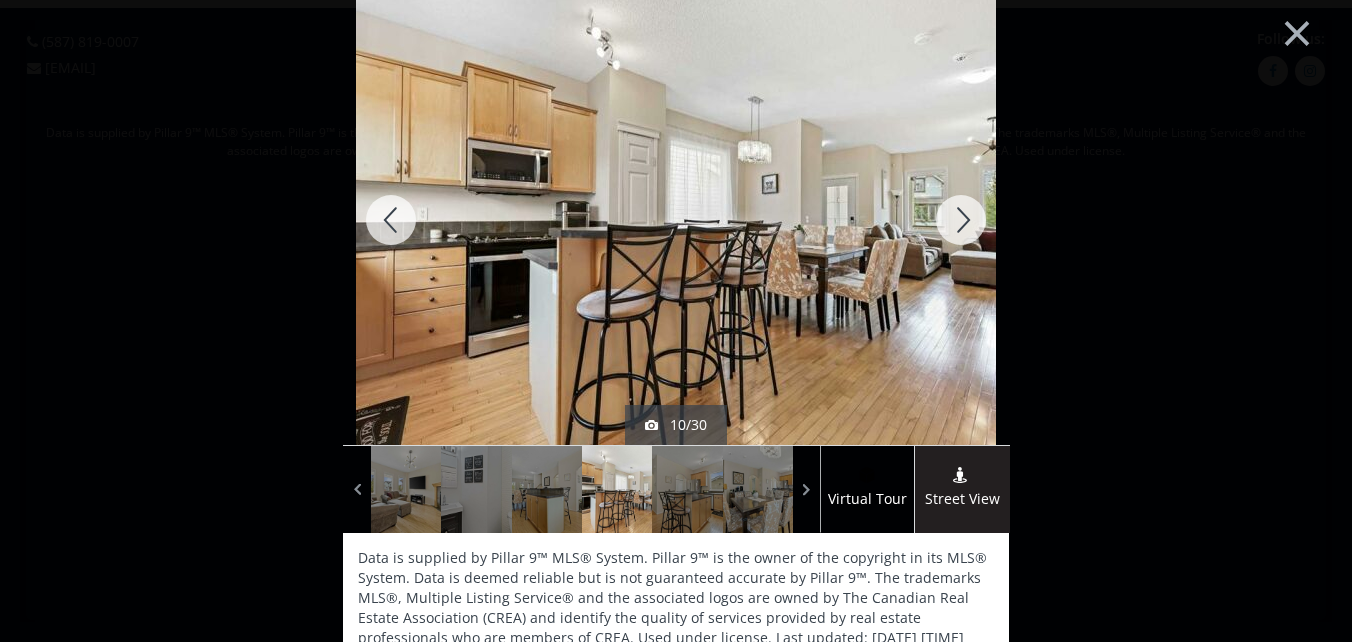 click at bounding box center [961, 220] 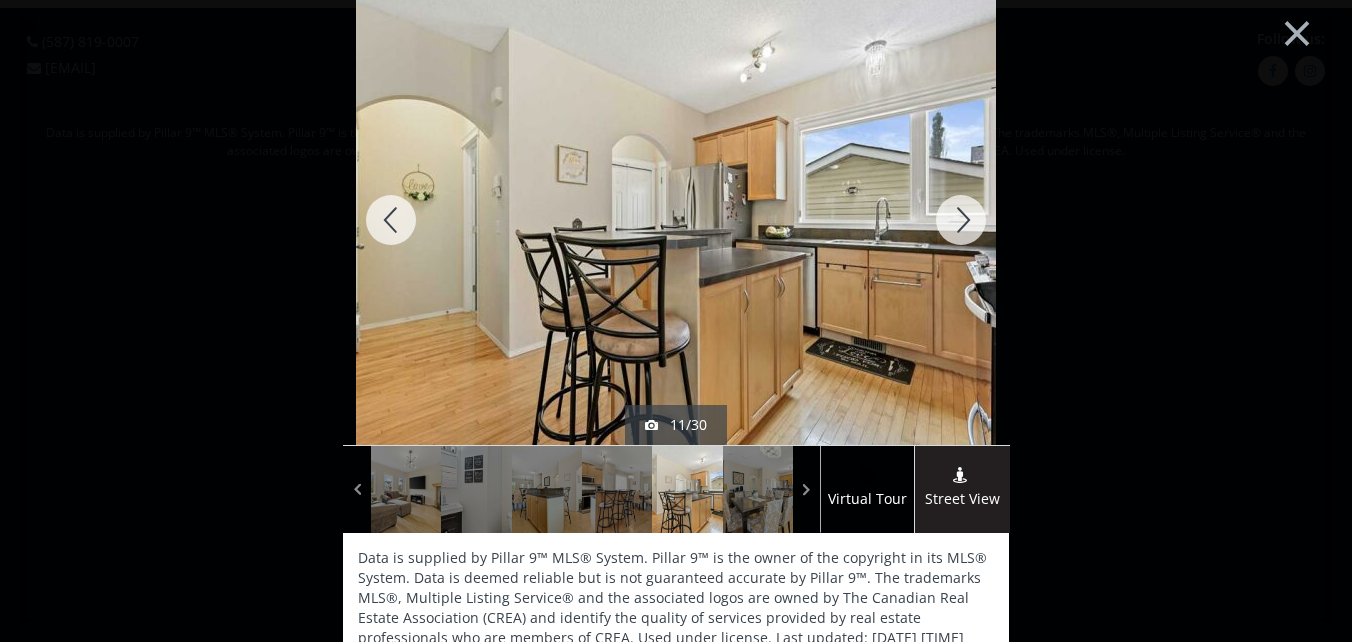 click at bounding box center [961, 220] 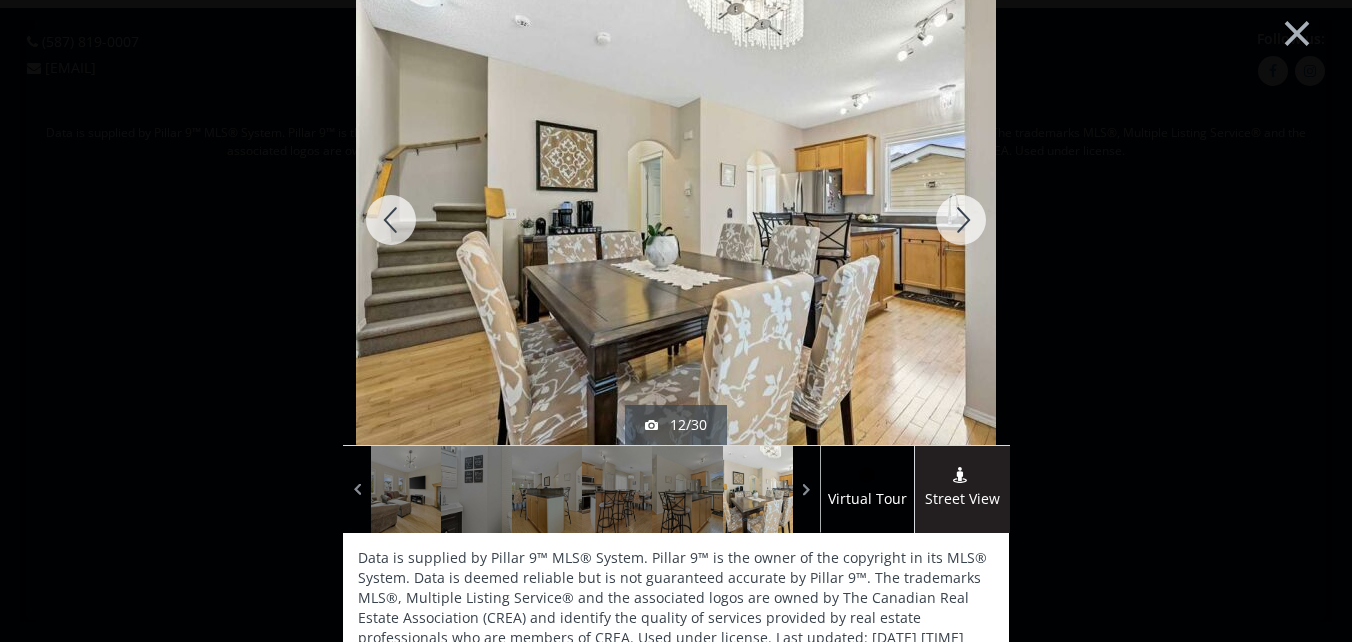 click at bounding box center [961, 220] 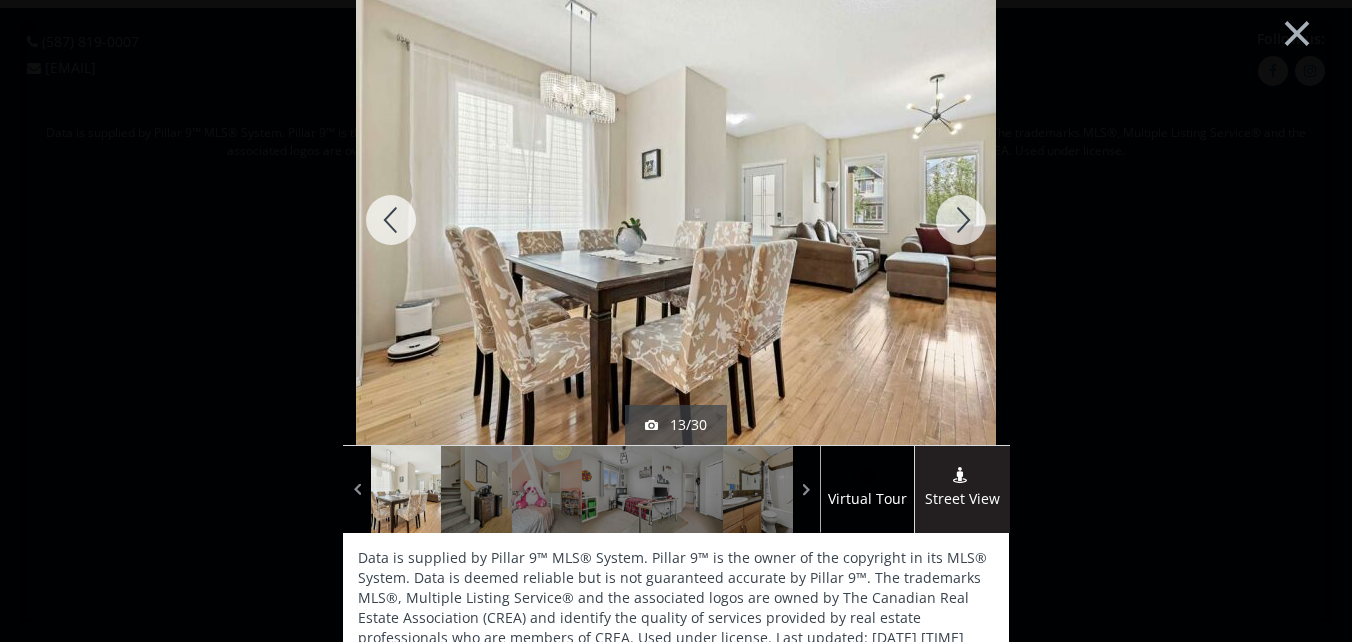 click at bounding box center [961, 220] 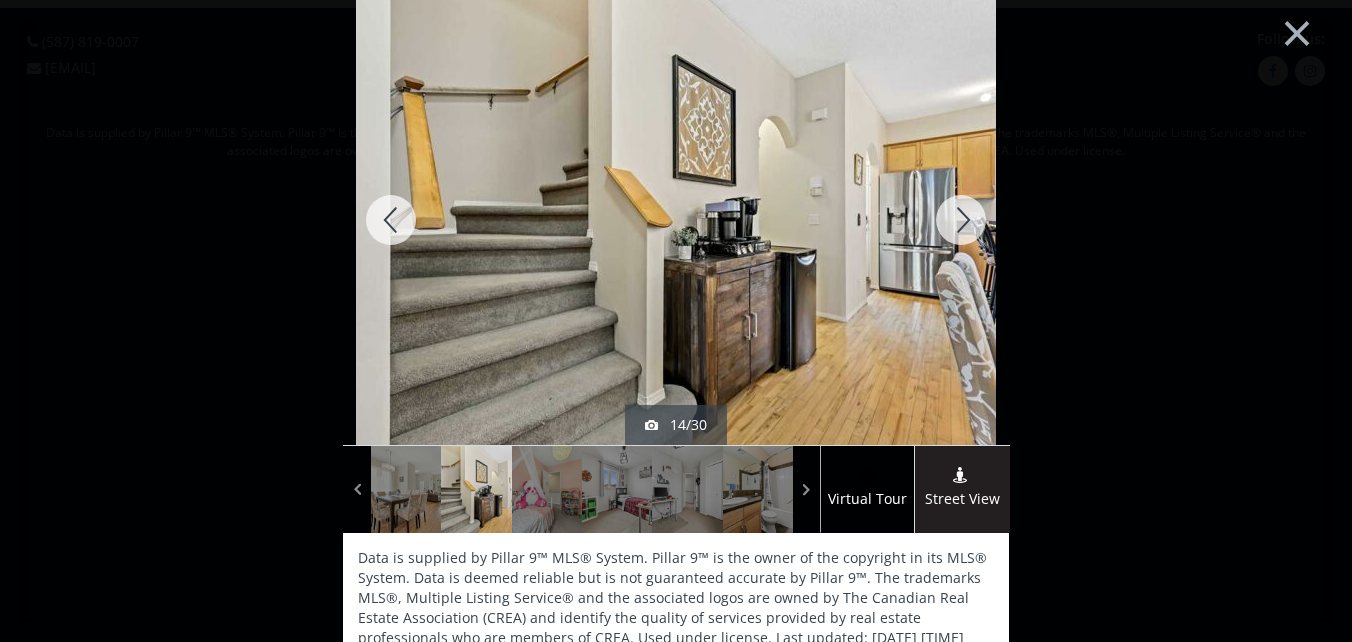 click at bounding box center (961, 220) 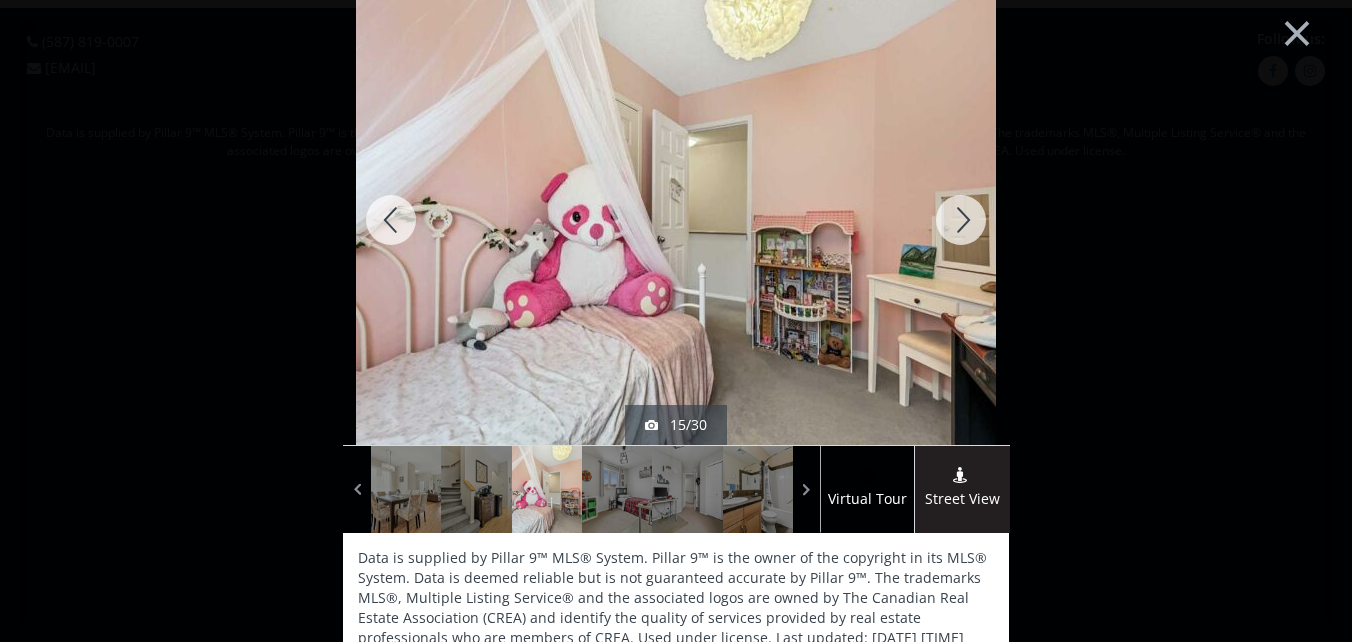 click at bounding box center [961, 220] 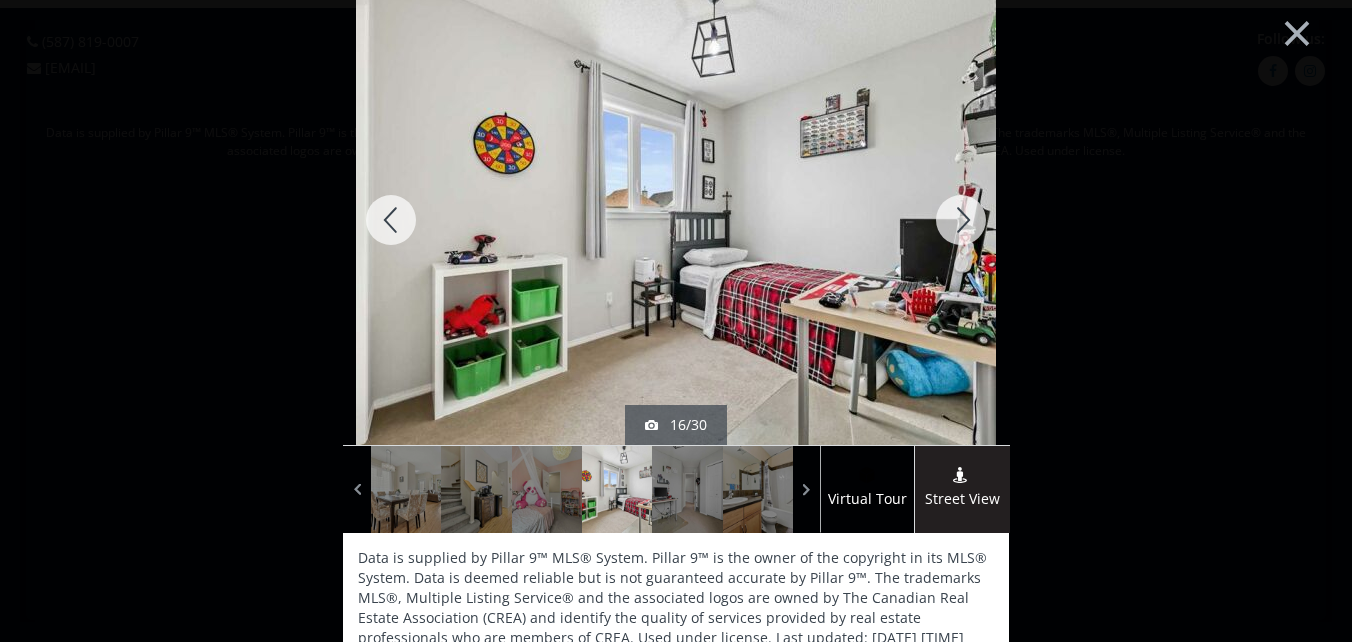 click at bounding box center [961, 220] 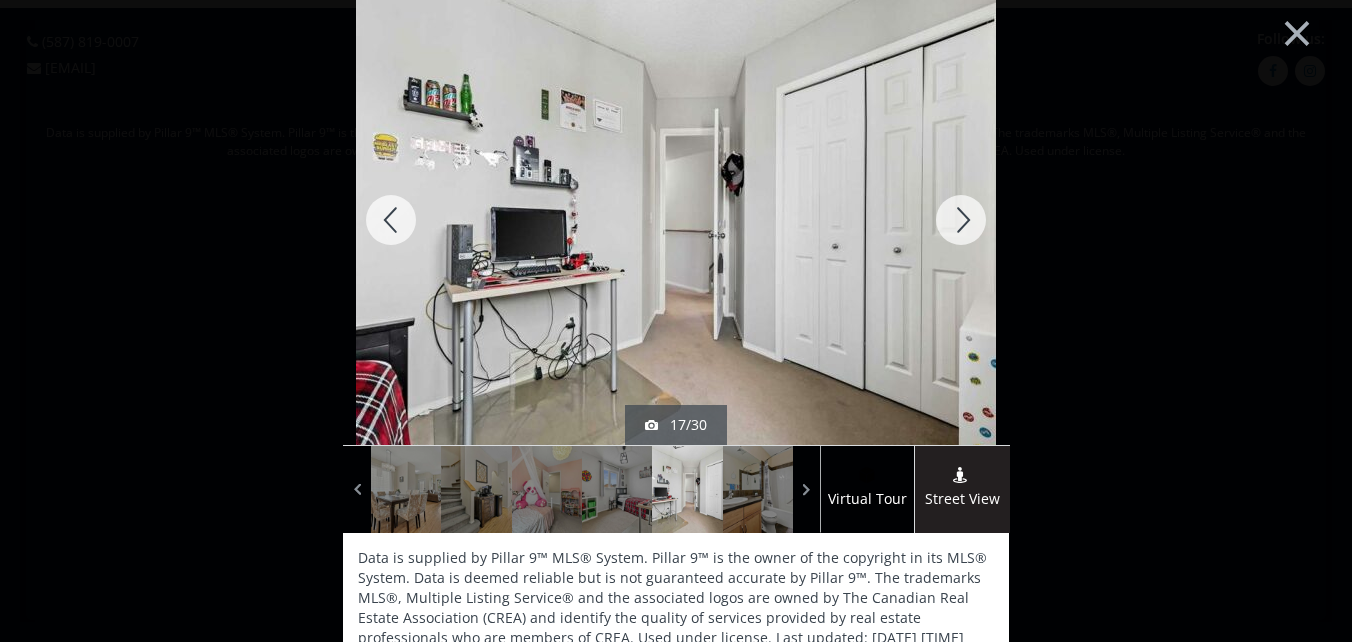 click at bounding box center (961, 220) 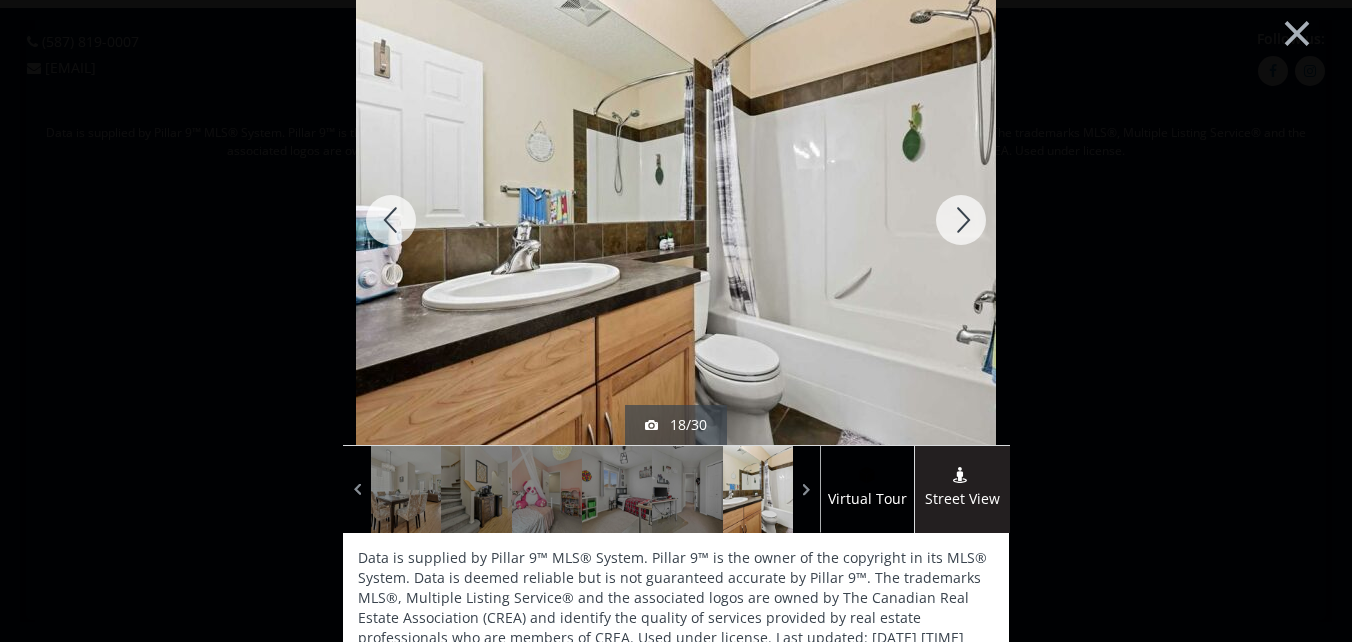 click at bounding box center [961, 220] 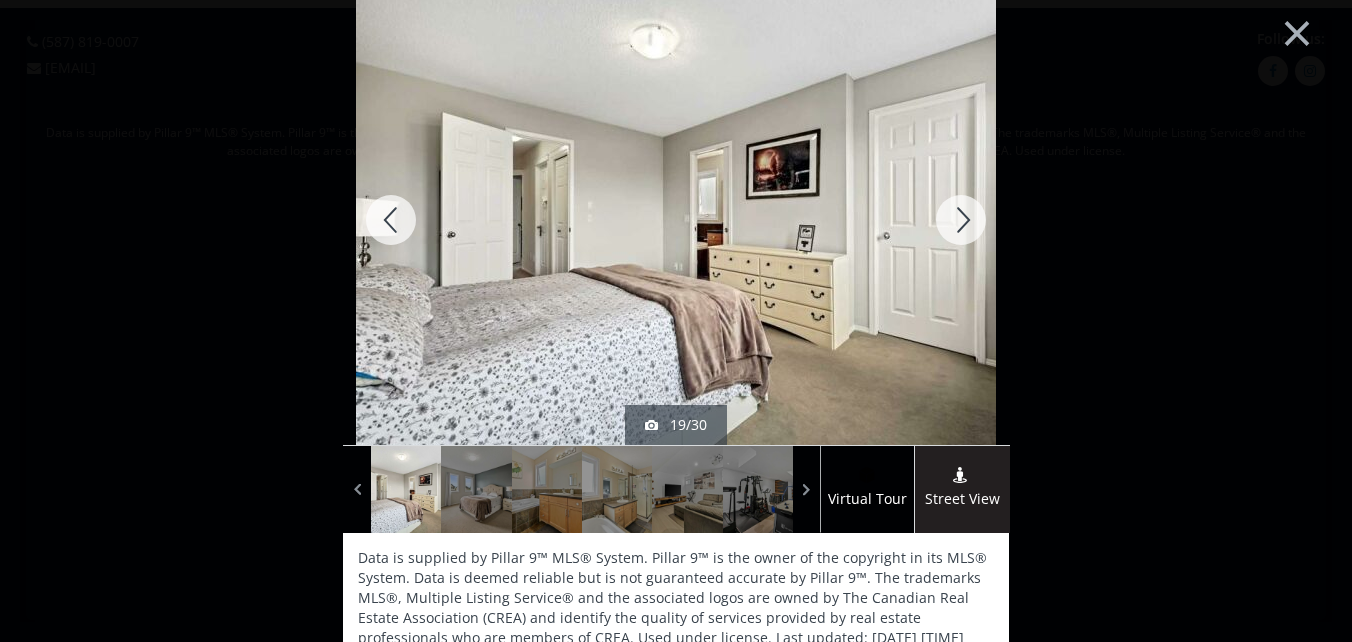 click at bounding box center [961, 220] 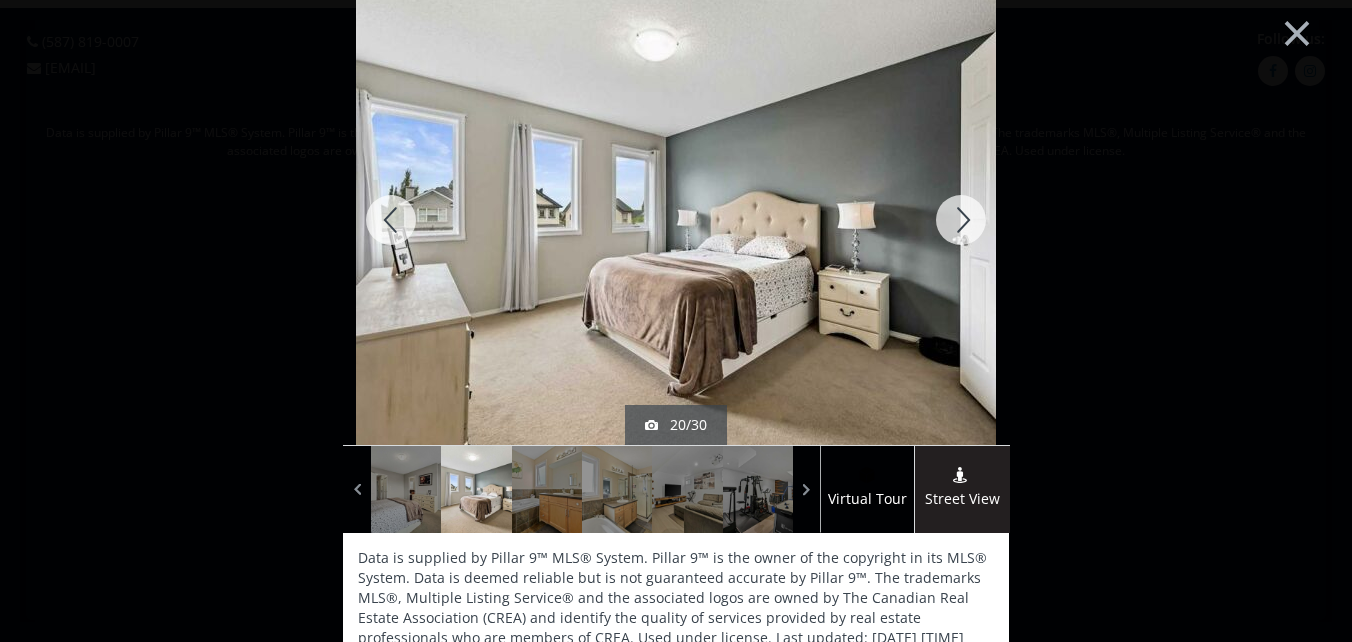click at bounding box center (961, 220) 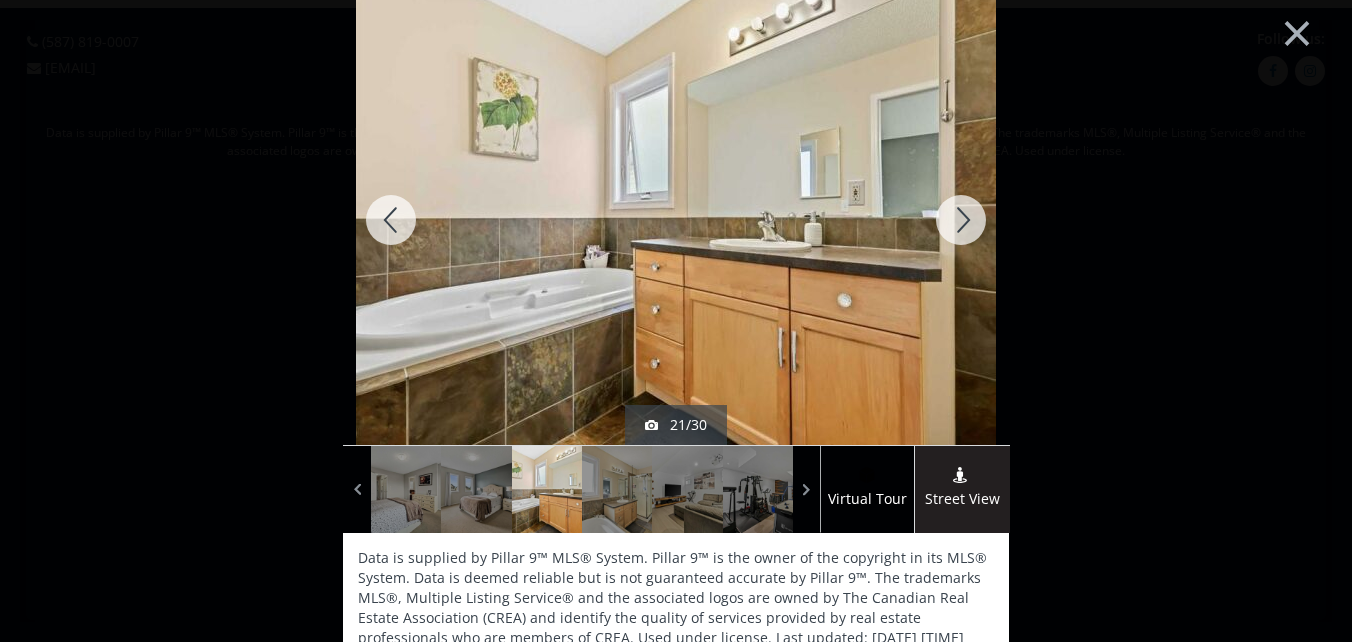 click at bounding box center [961, 220] 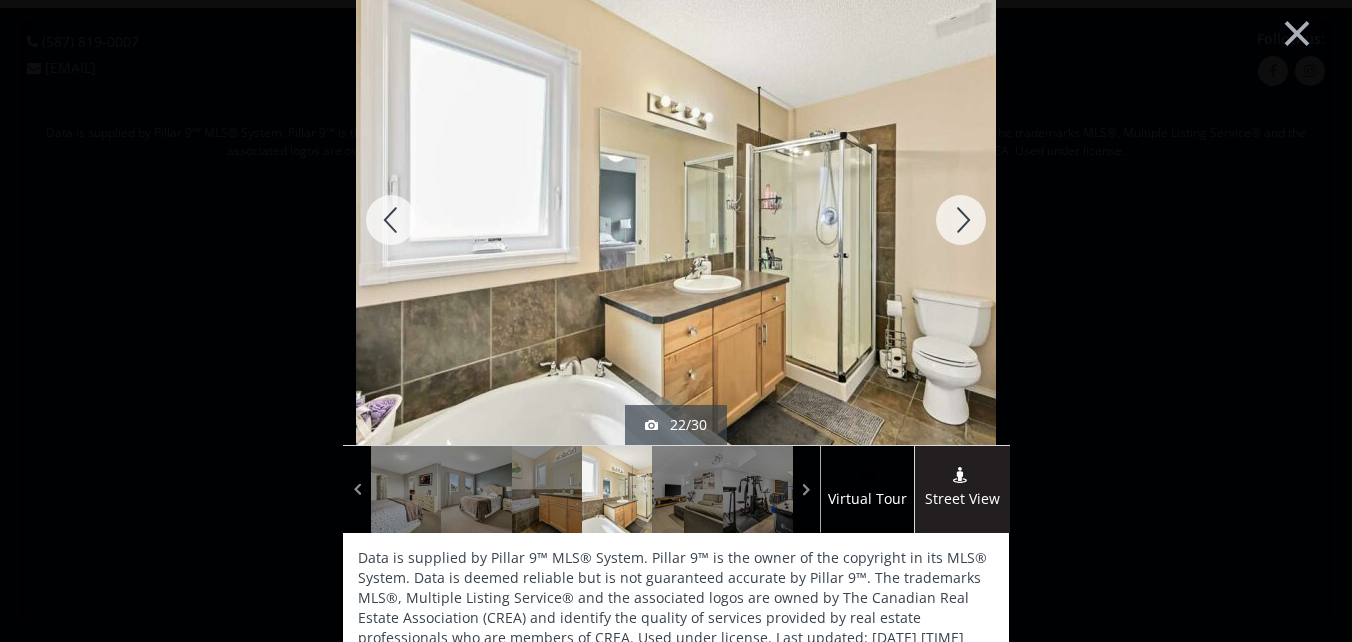 click at bounding box center [961, 220] 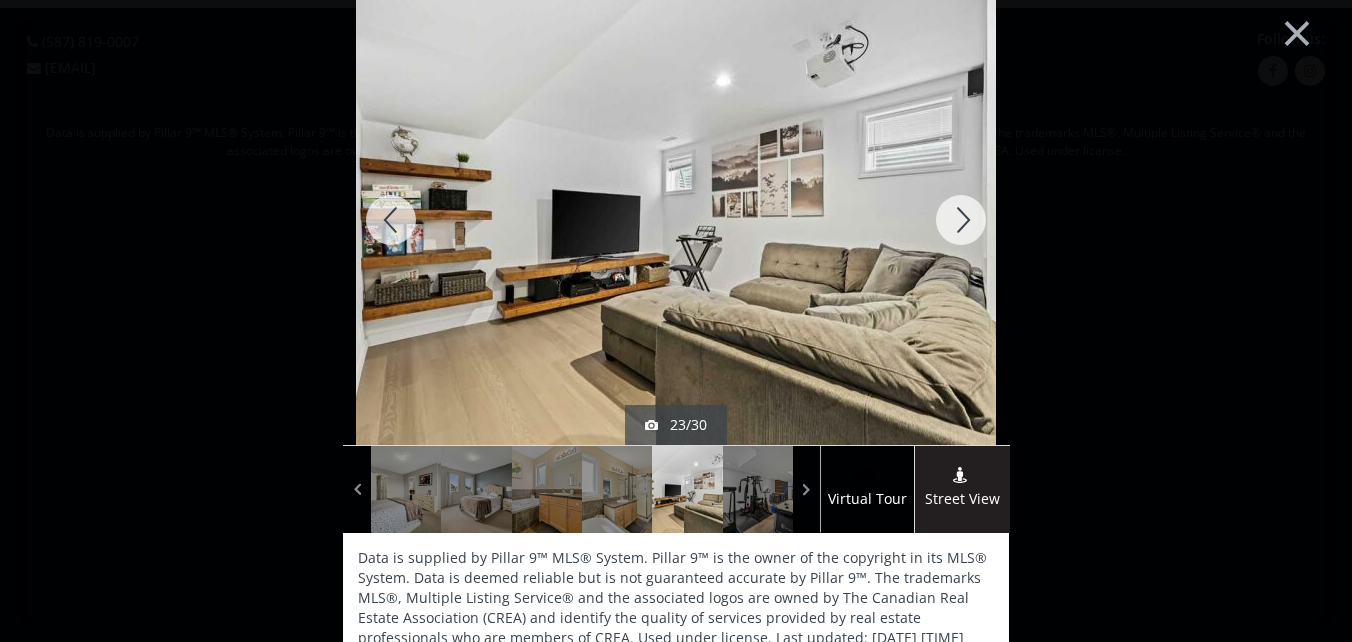 click at bounding box center (391, 220) 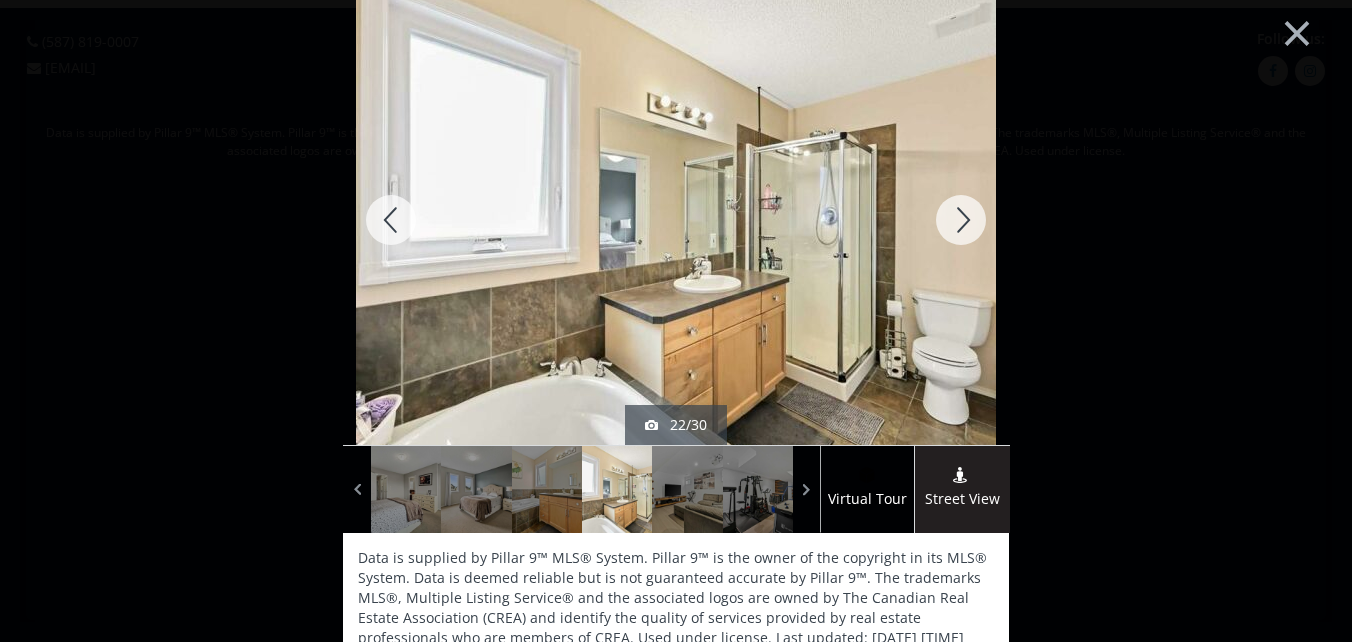 click at bounding box center (961, 220) 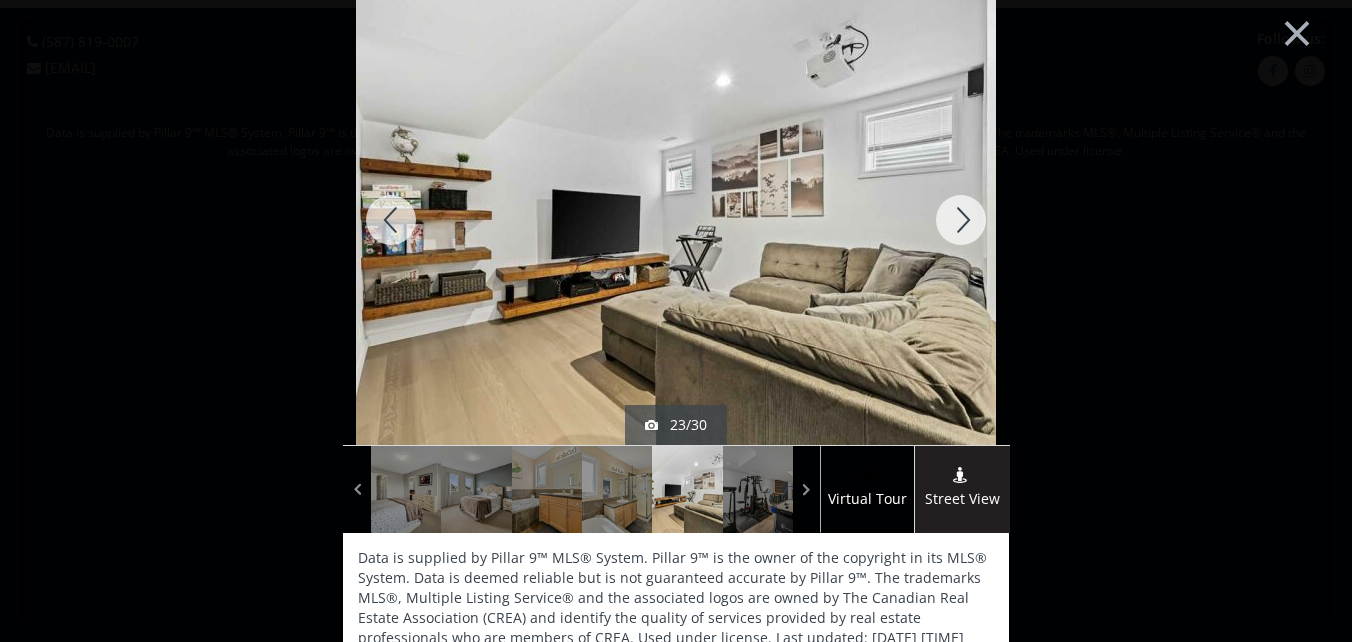 click at bounding box center (961, 220) 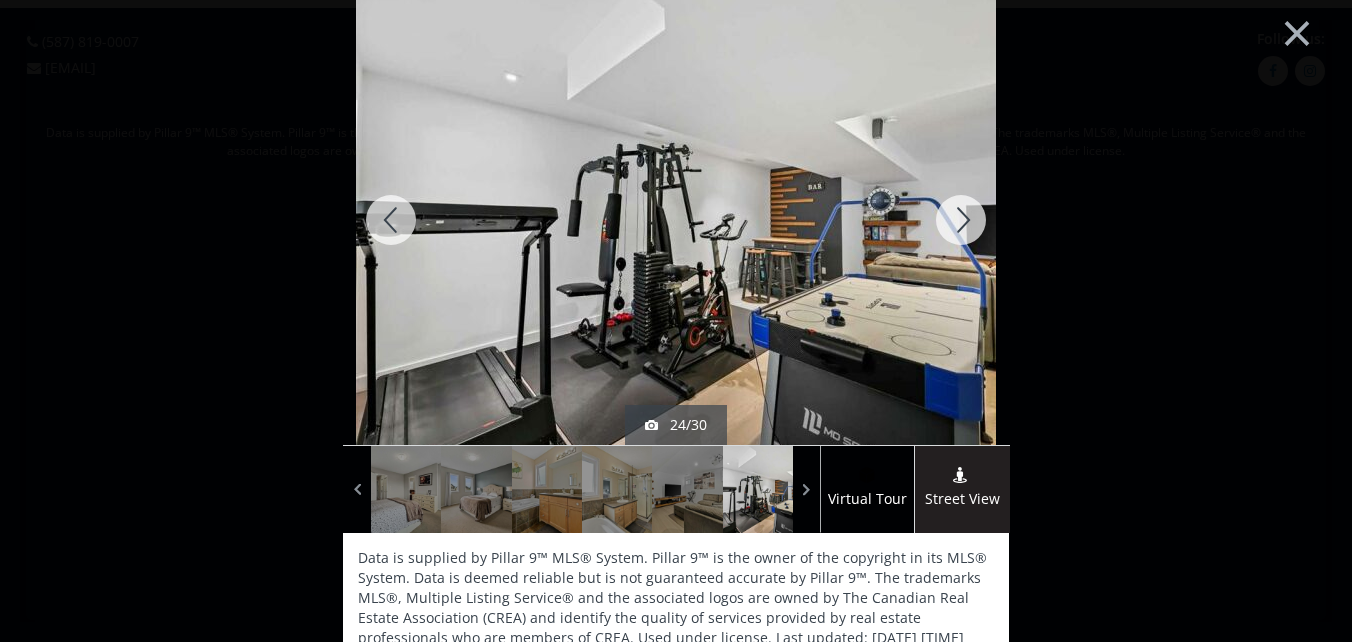 click at bounding box center [961, 220] 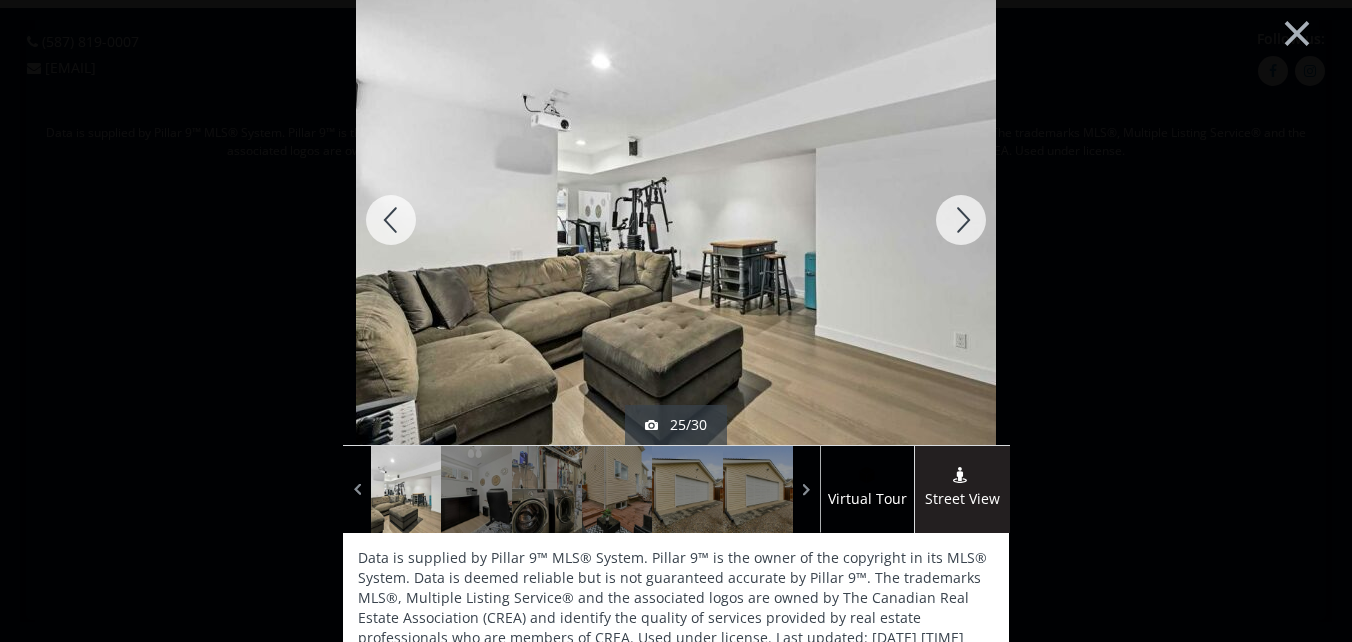 click at bounding box center [961, 220] 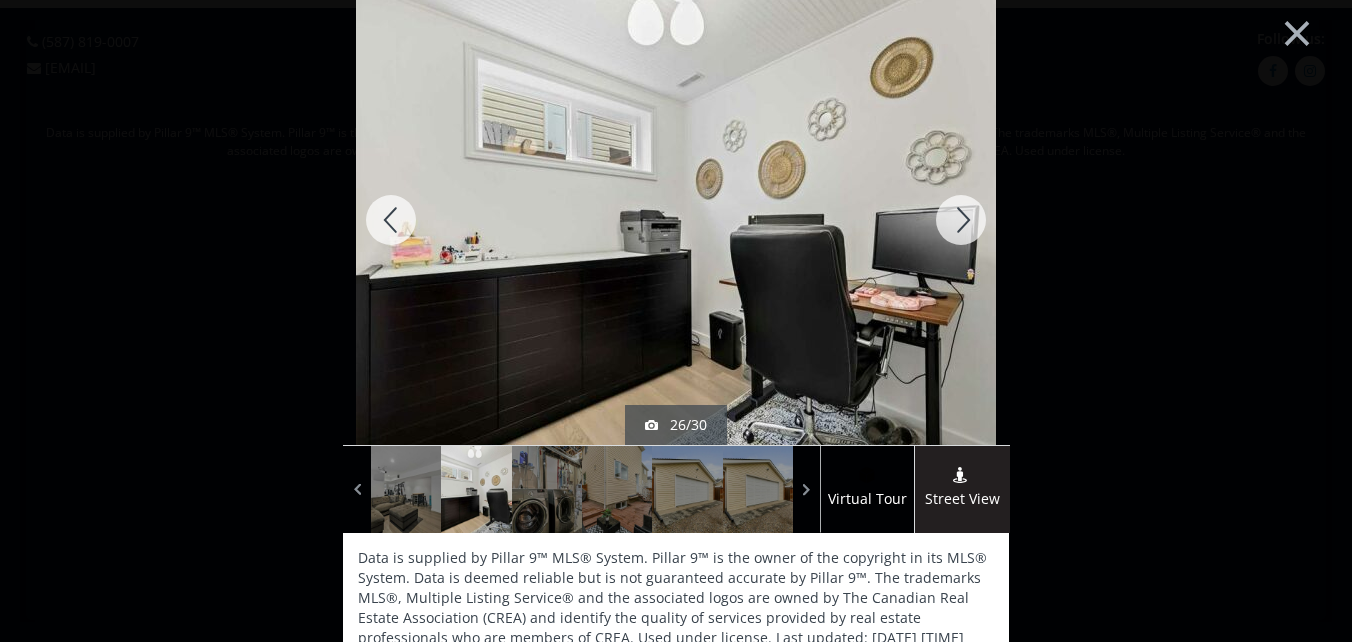 click at bounding box center (961, 220) 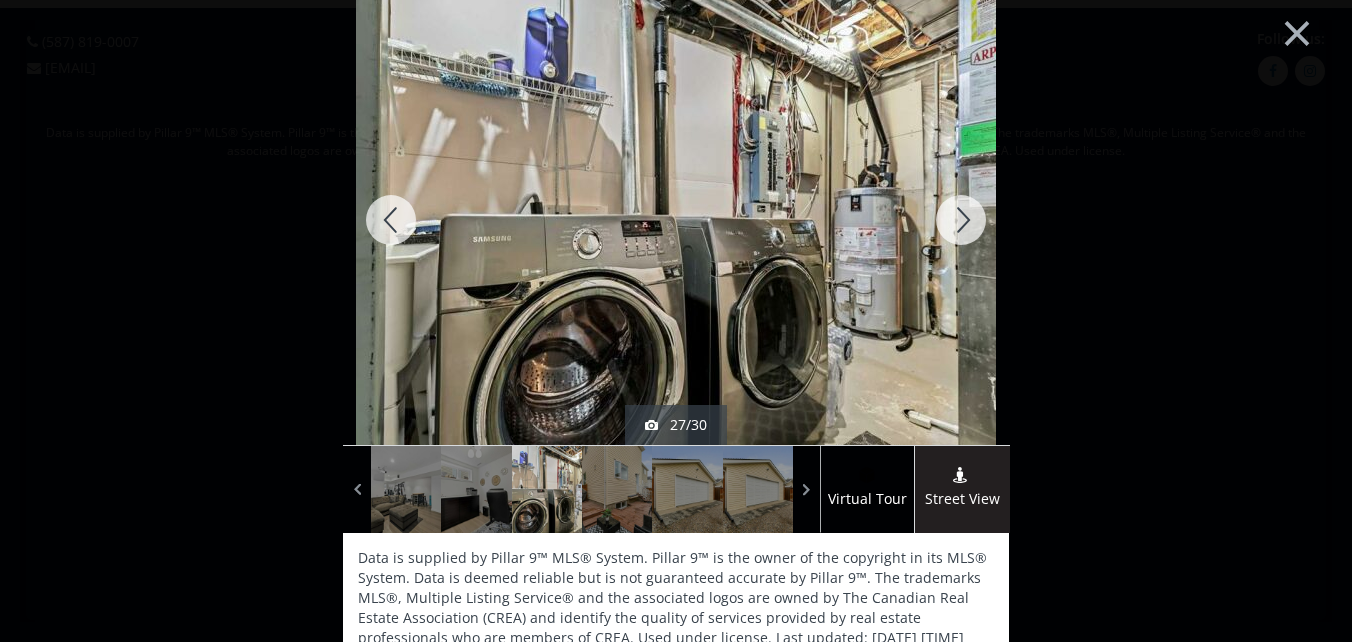 click at bounding box center [961, 220] 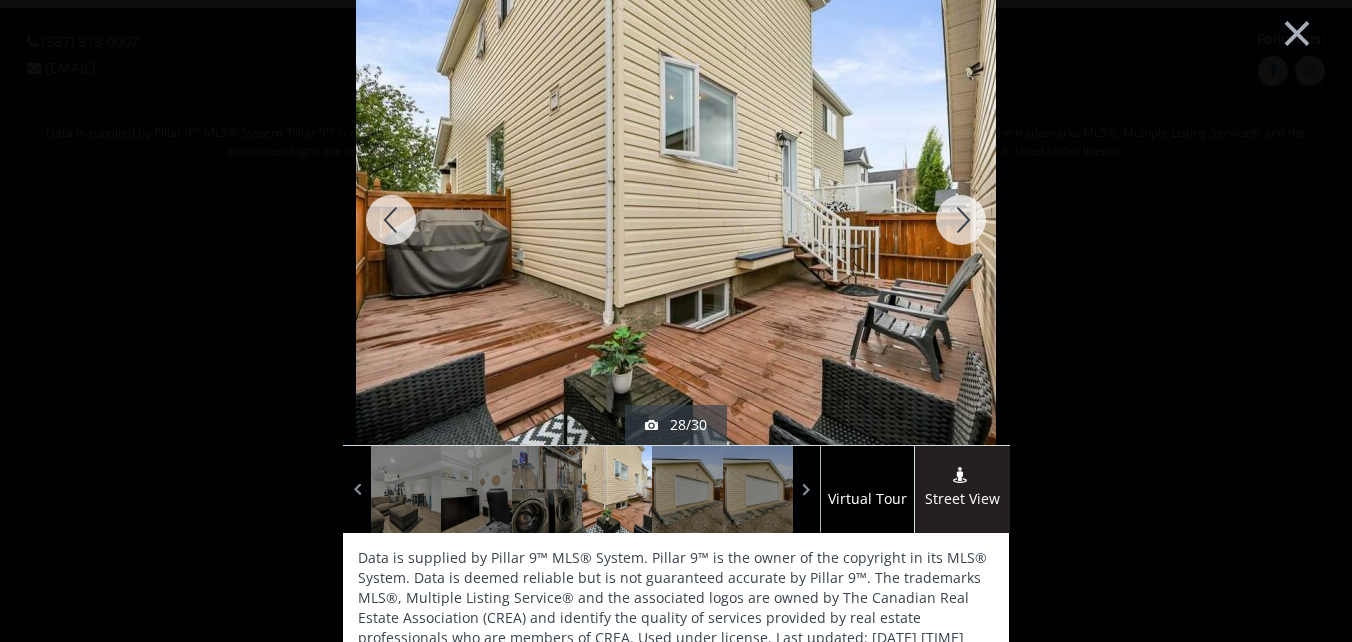click at bounding box center [961, 220] 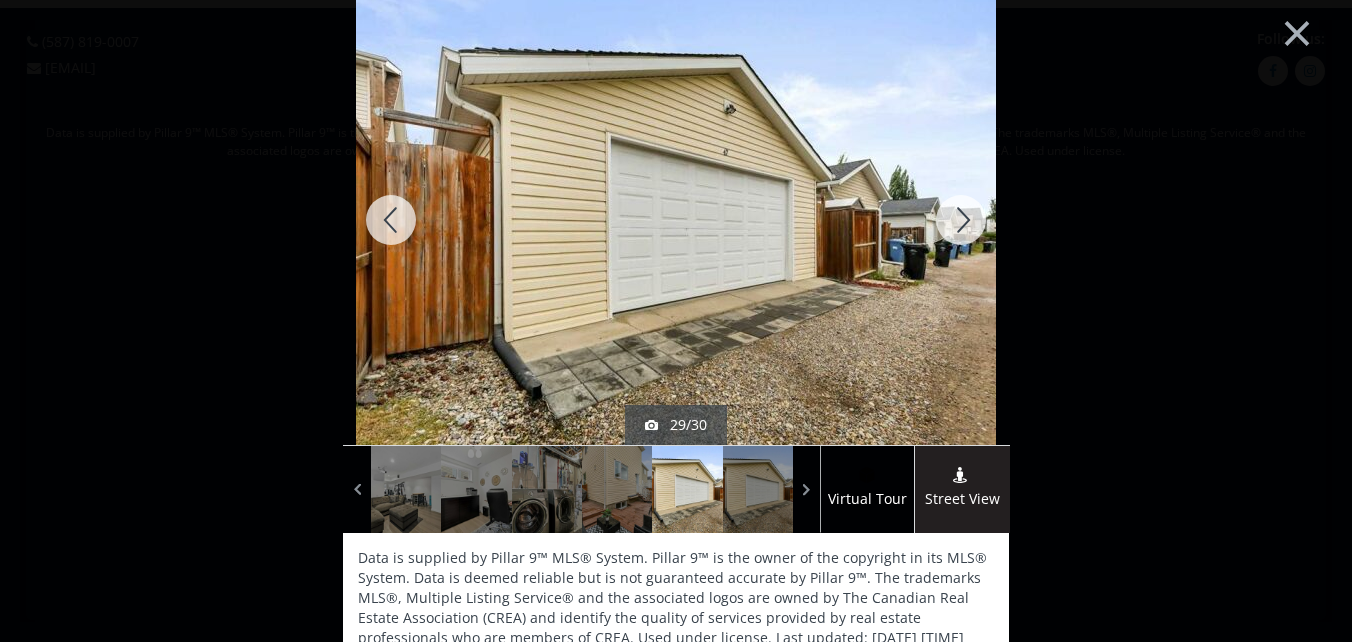 click at bounding box center [961, 220] 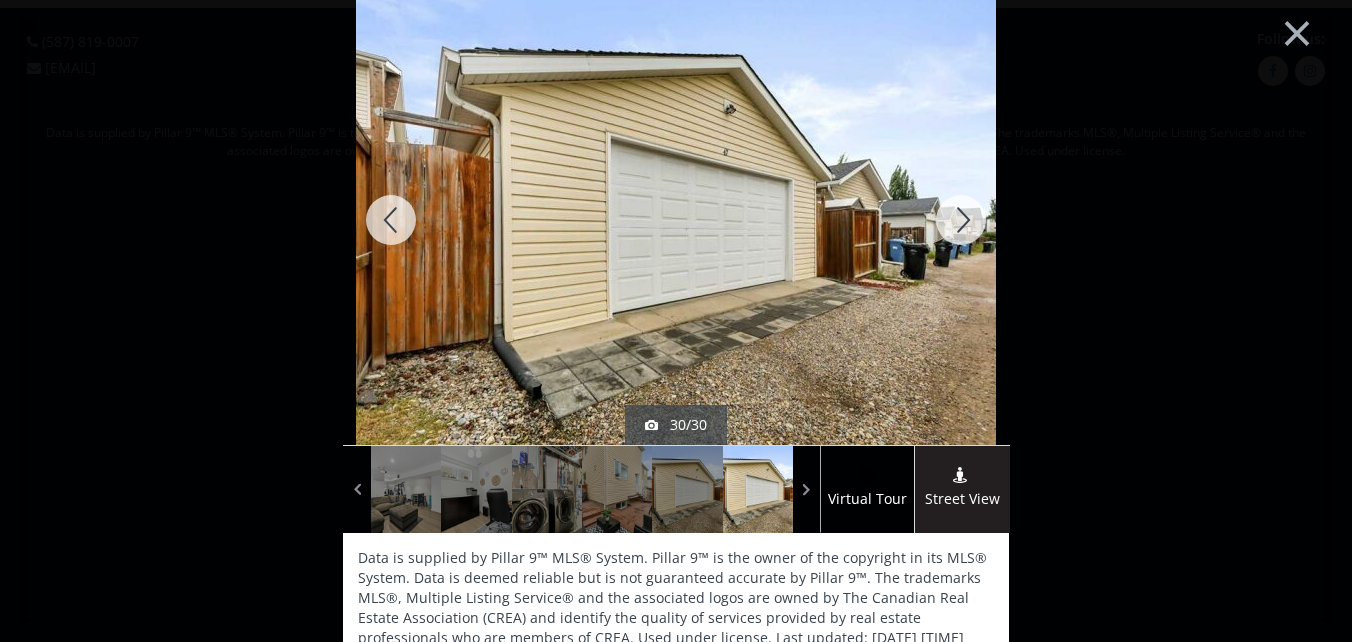 click at bounding box center [961, 220] 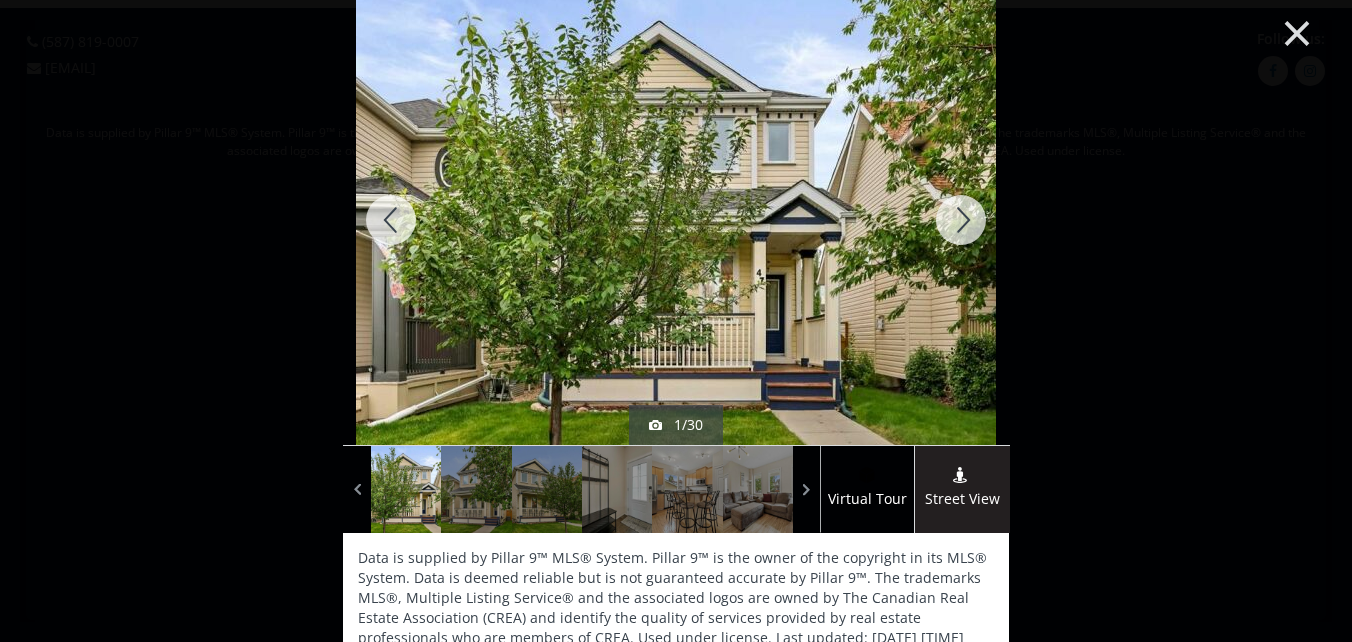 click on "×" at bounding box center [1297, 31] 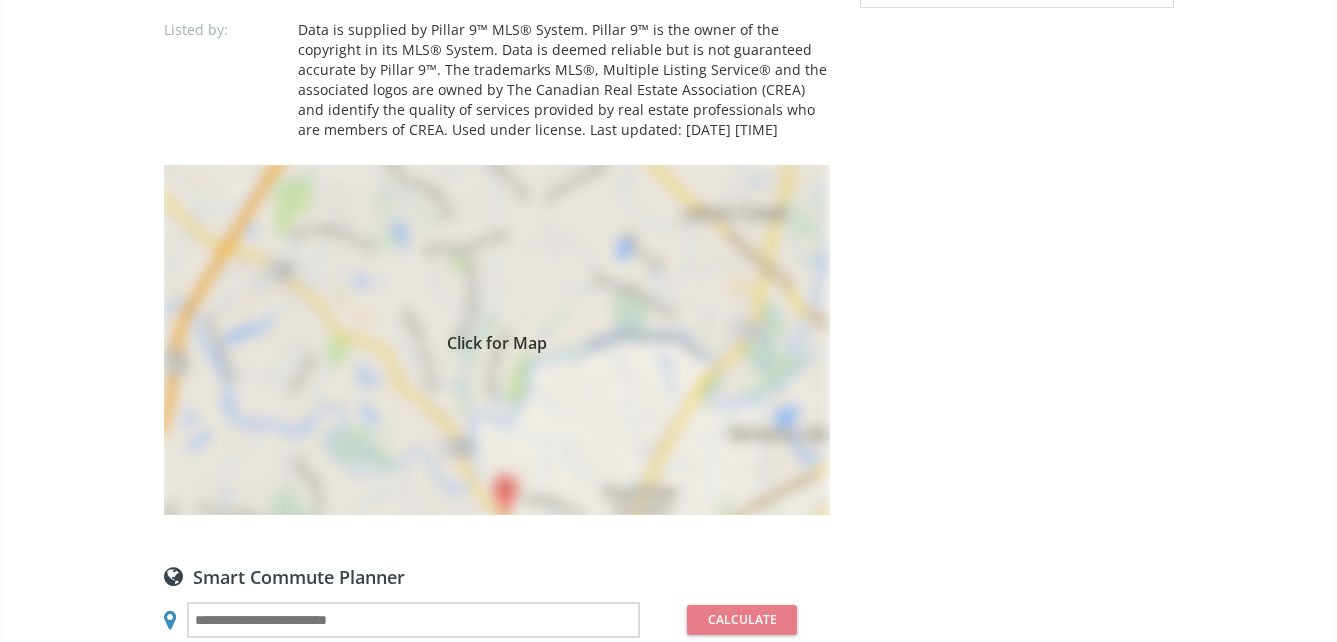 scroll, scrollTop: 1400, scrollLeft: 0, axis: vertical 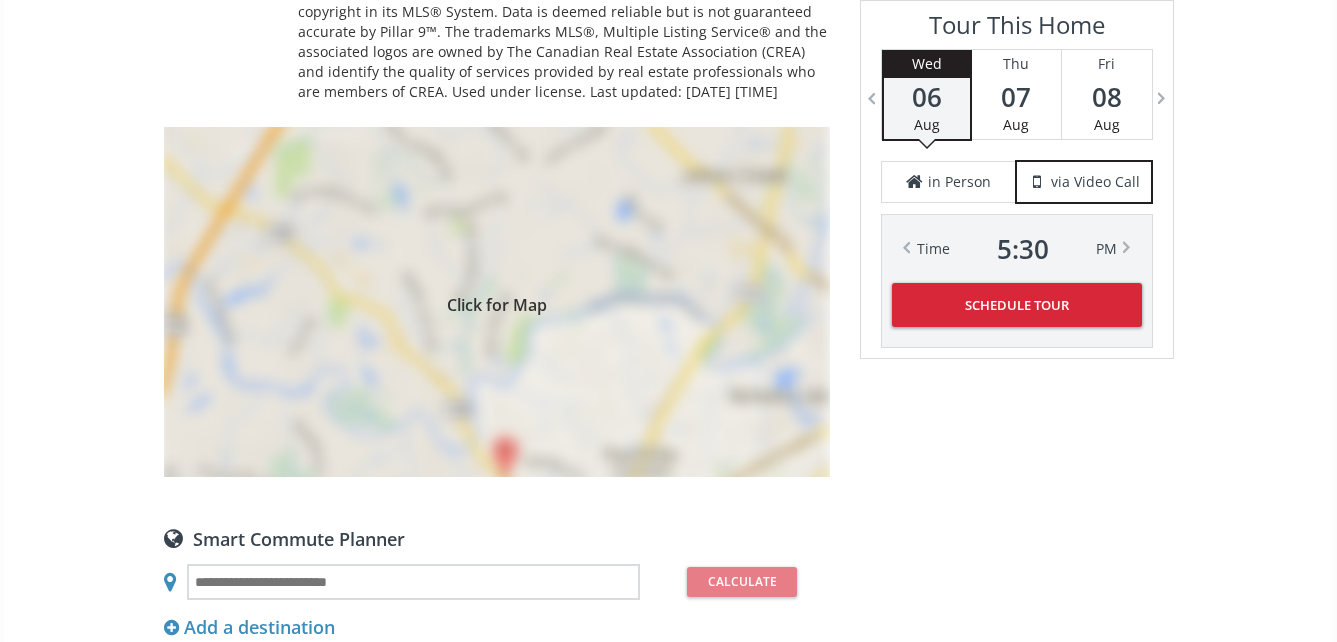 click on "Click for Map" at bounding box center [497, 302] 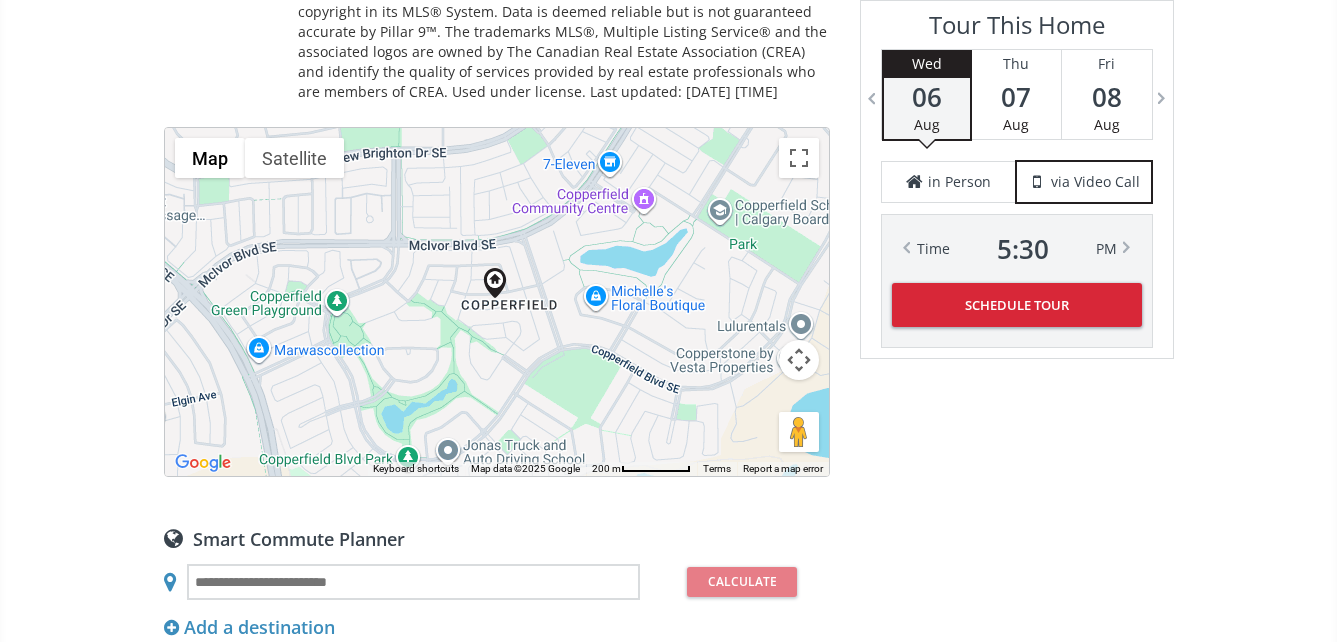 click on "To navigate, press the arrow keys." at bounding box center (497, 302) 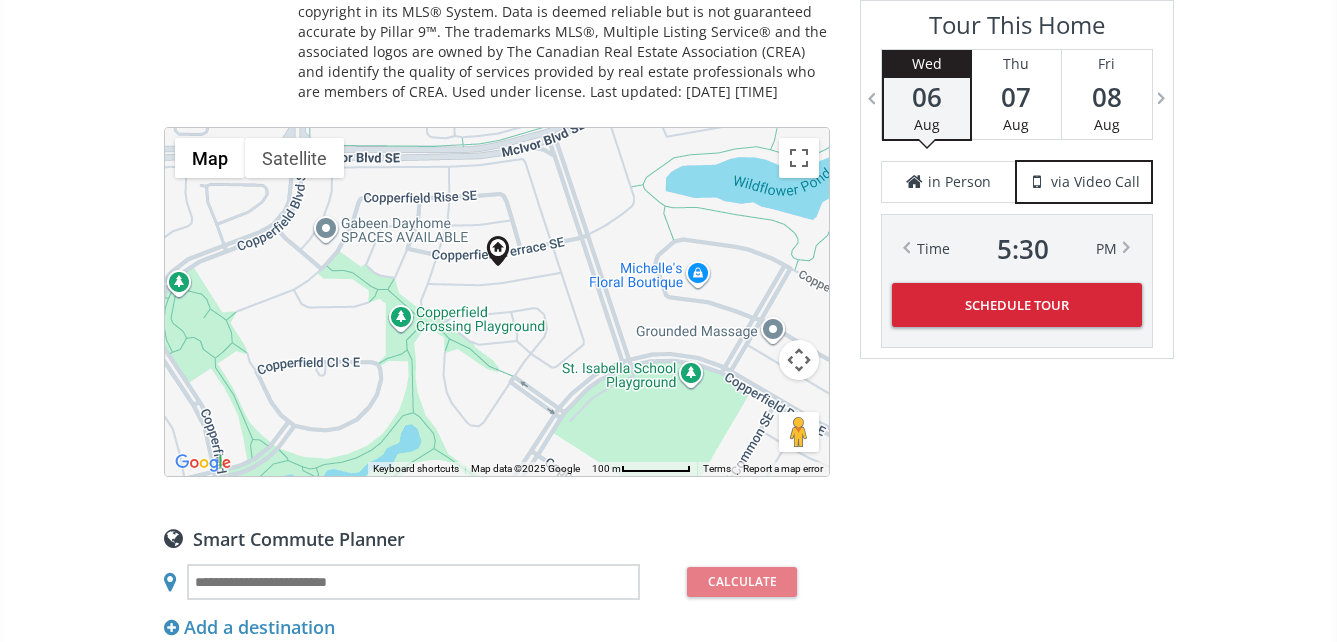 click on "To navigate, press the arrow keys." at bounding box center (497, 302) 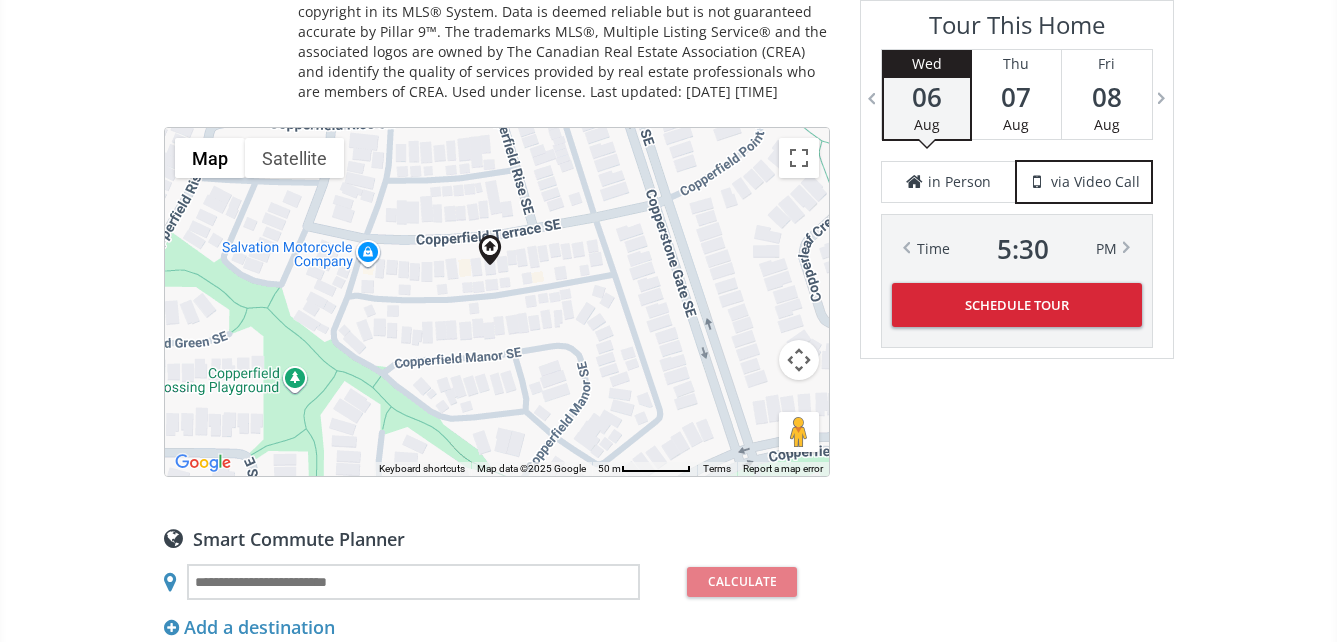 drag, startPoint x: 492, startPoint y: 266, endPoint x: 494, endPoint y: 301, distance: 35.057095 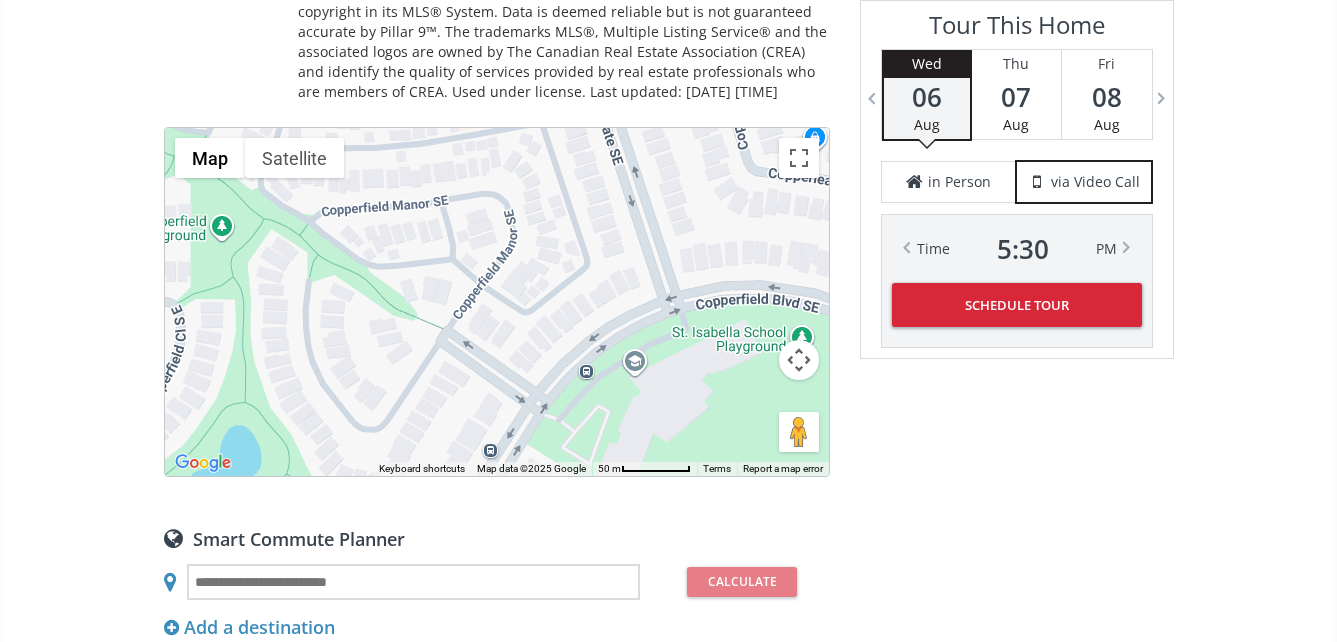 drag, startPoint x: 587, startPoint y: 346, endPoint x: 514, endPoint y: 192, distance: 170.42593 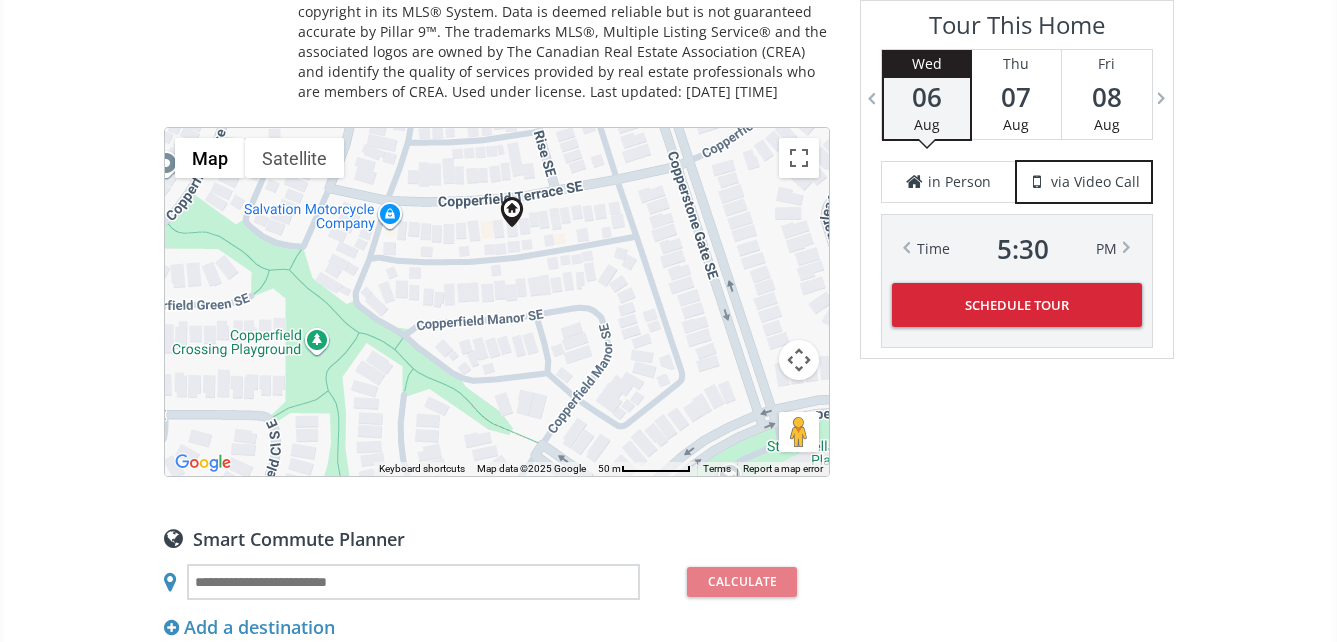 drag, startPoint x: 528, startPoint y: 348, endPoint x: 635, endPoint y: 469, distance: 161.52399 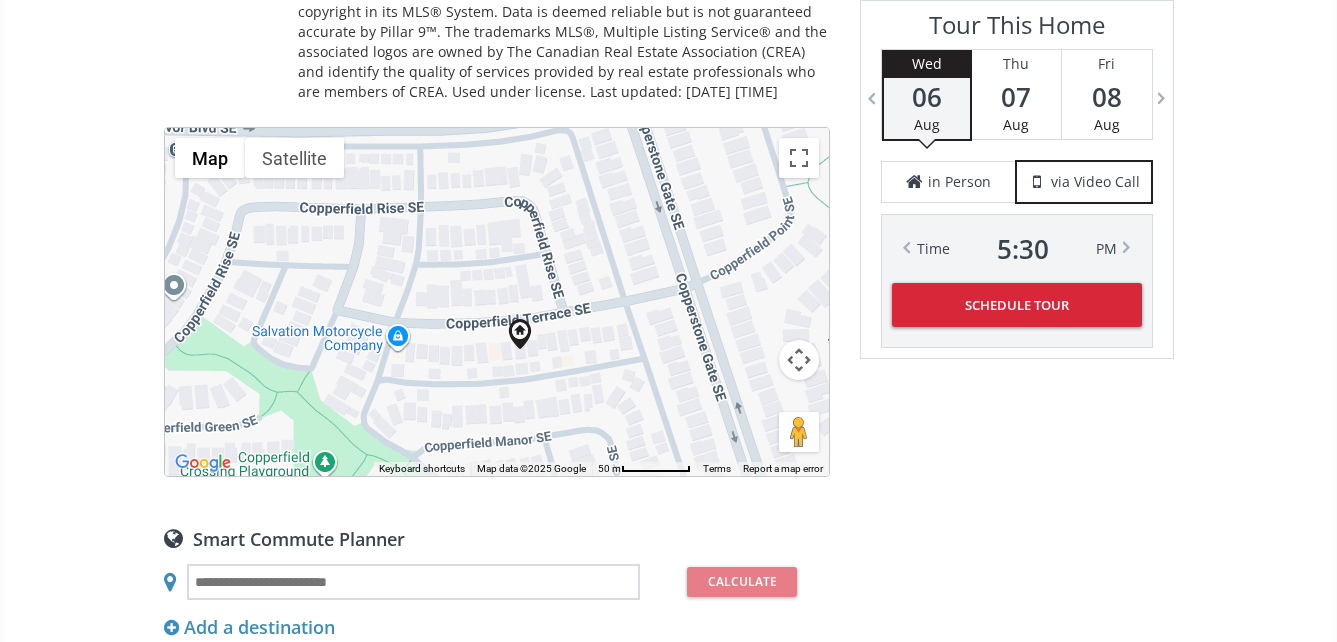 drag, startPoint x: 447, startPoint y: 362, endPoint x: 443, endPoint y: 464, distance: 102.0784 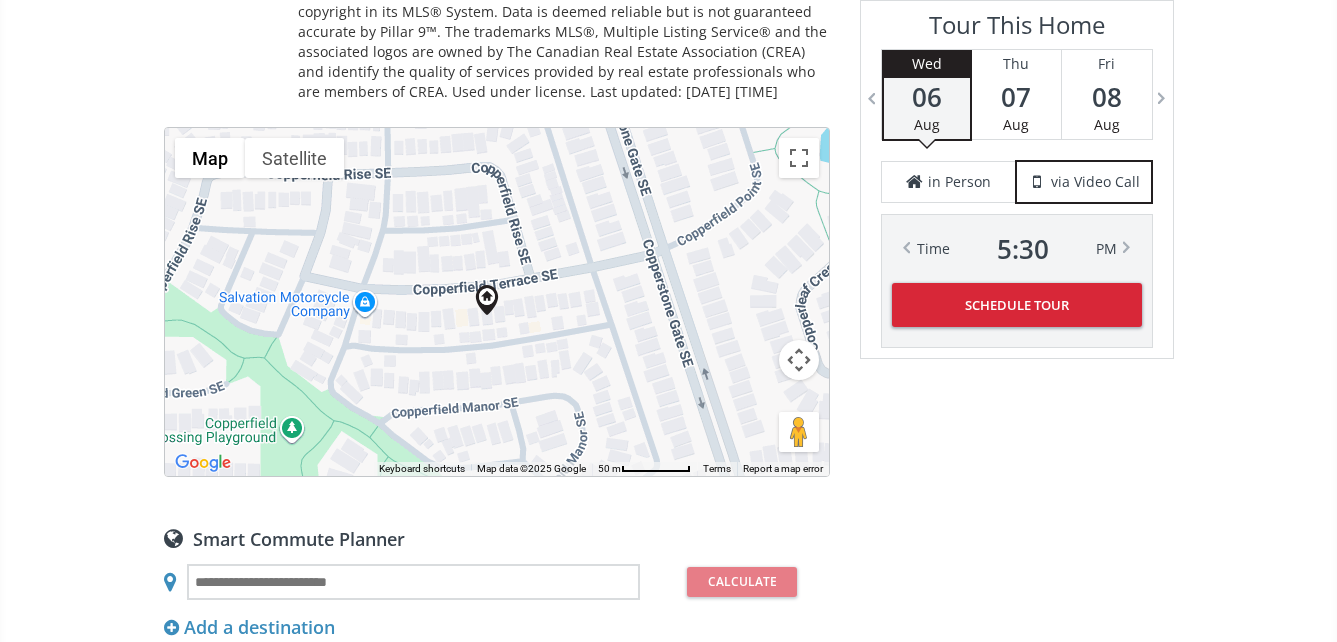 drag, startPoint x: 365, startPoint y: 367, endPoint x: 338, endPoint y: 341, distance: 37.48333 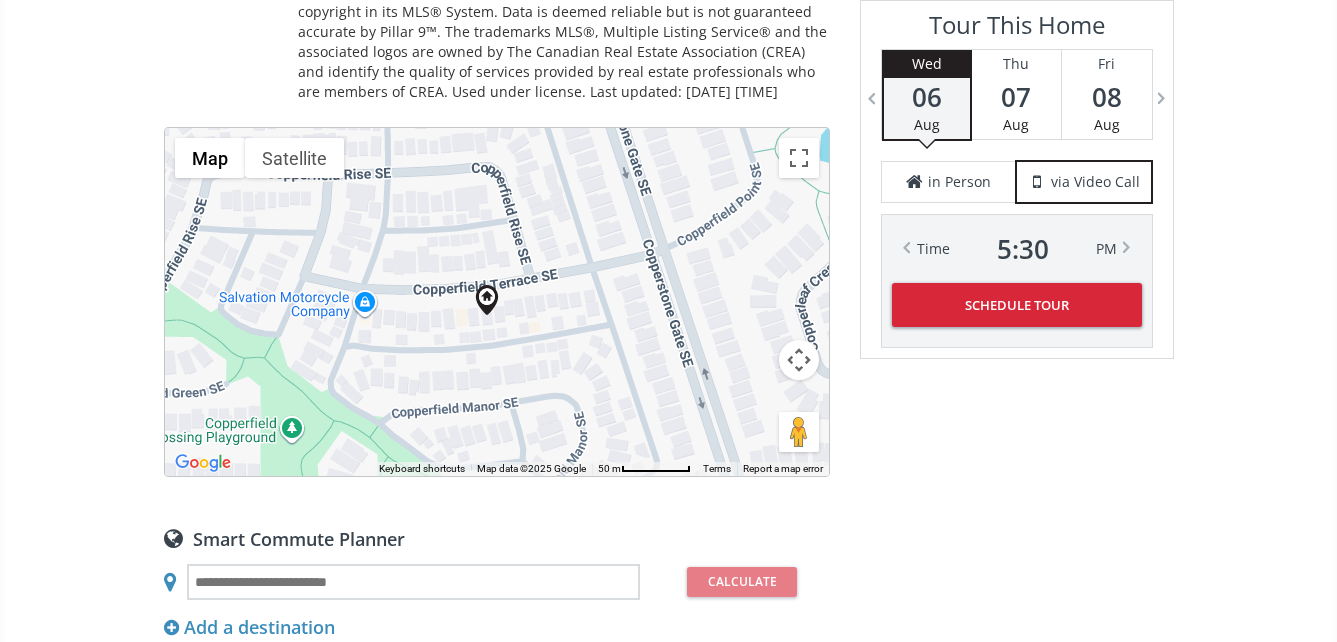 click at bounding box center (799, 360) 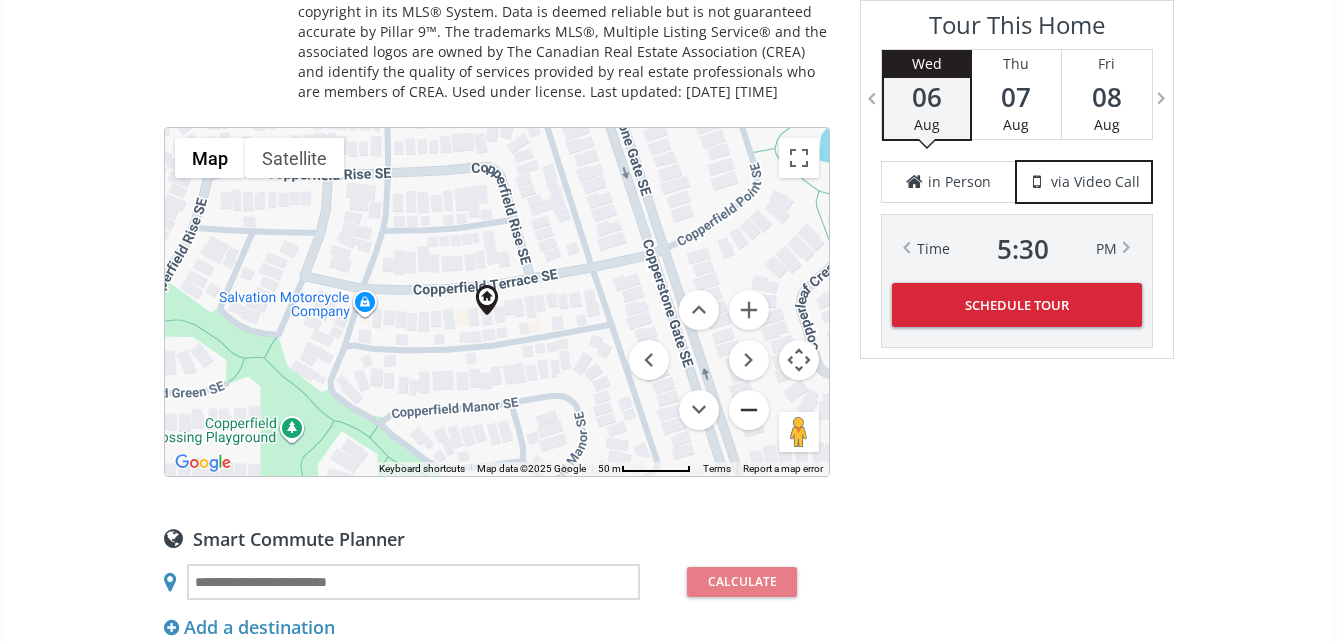 click at bounding box center (749, 410) 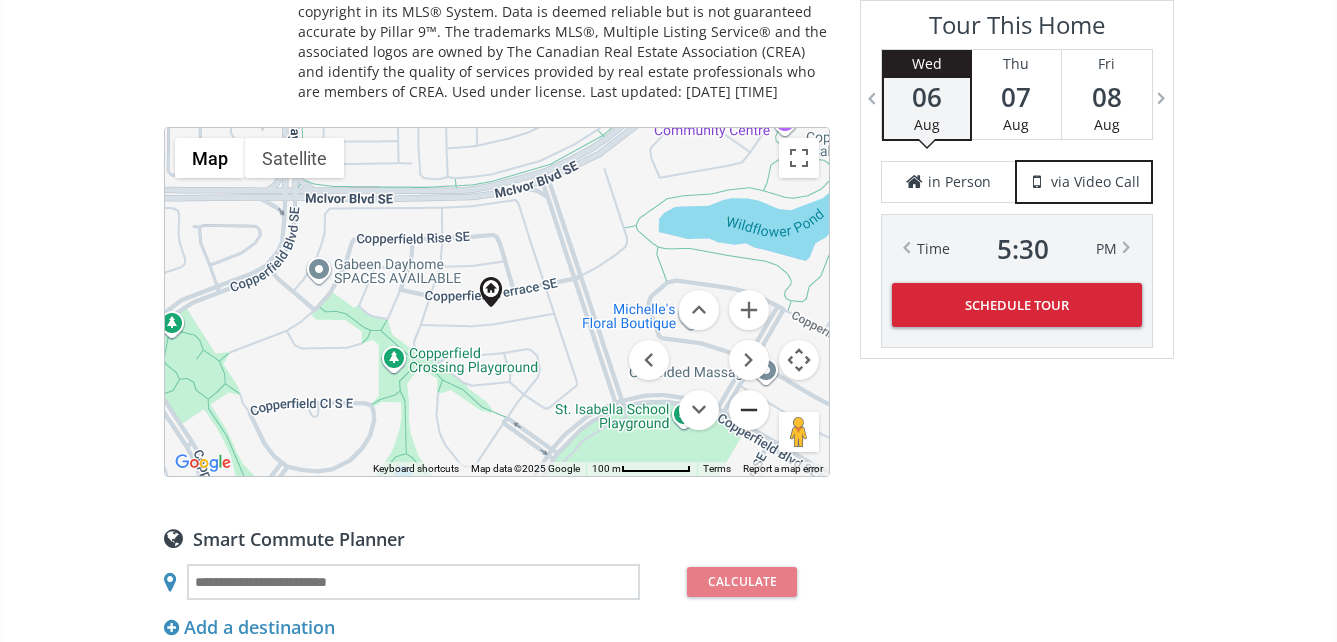 click at bounding box center (749, 410) 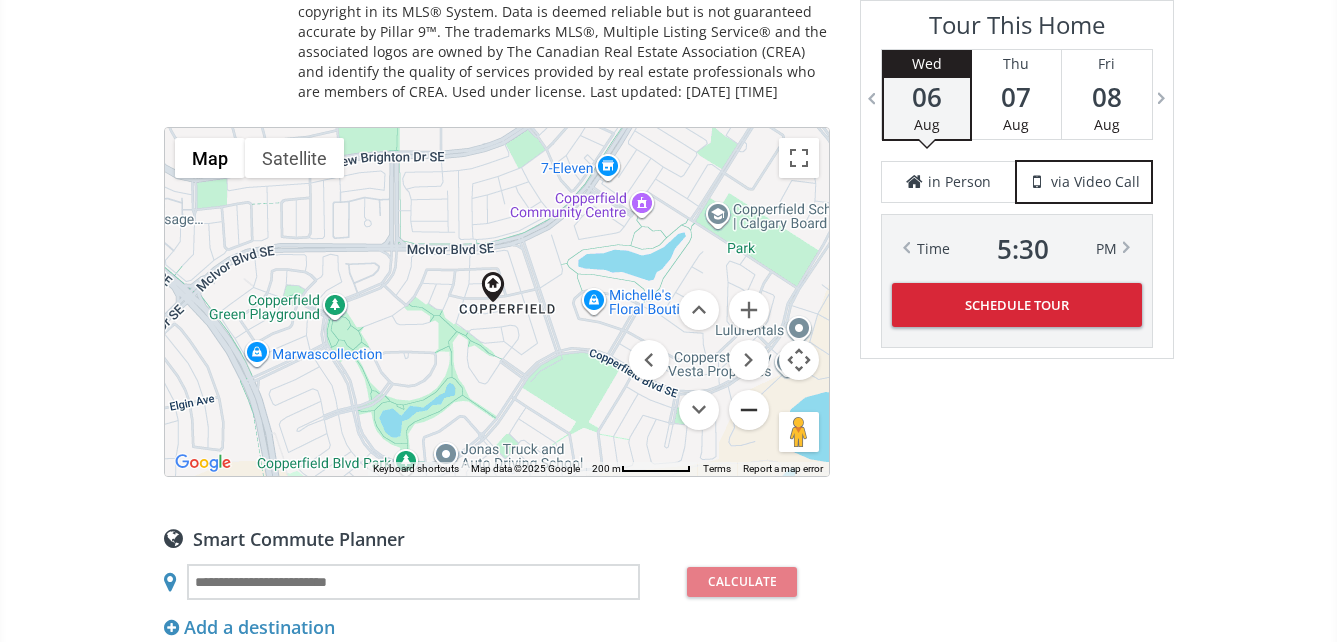 click at bounding box center [749, 410] 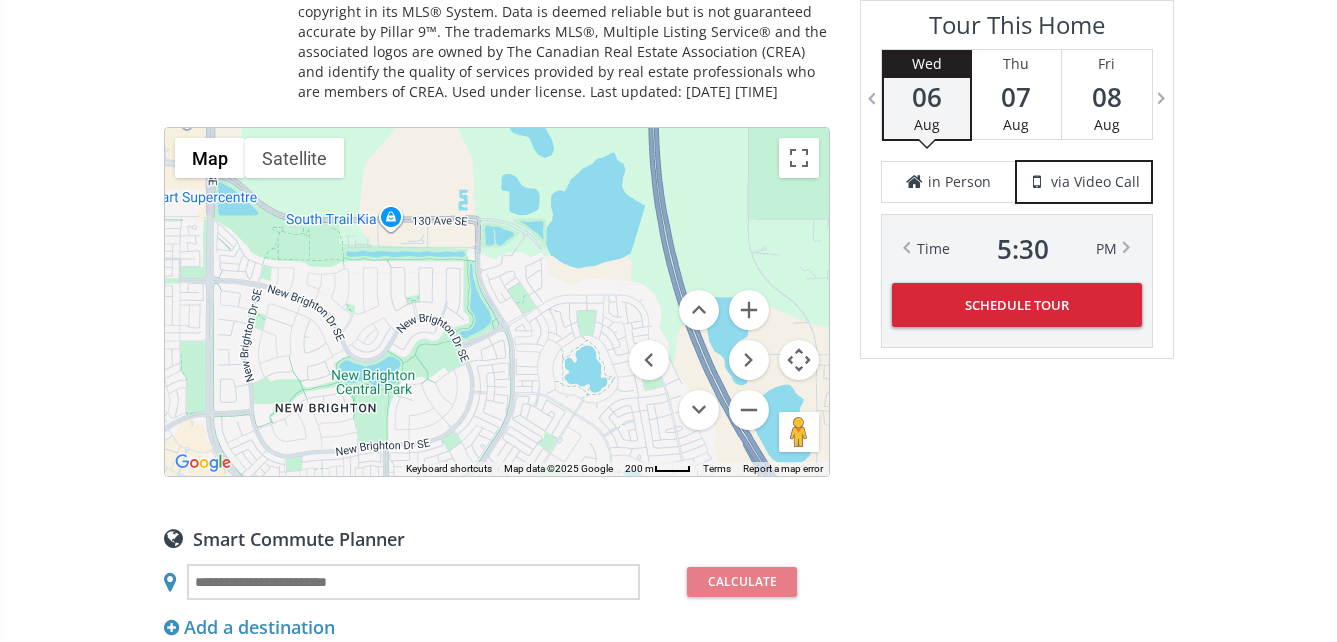 drag, startPoint x: 588, startPoint y: 211, endPoint x: 528, endPoint y: 430, distance: 227.07048 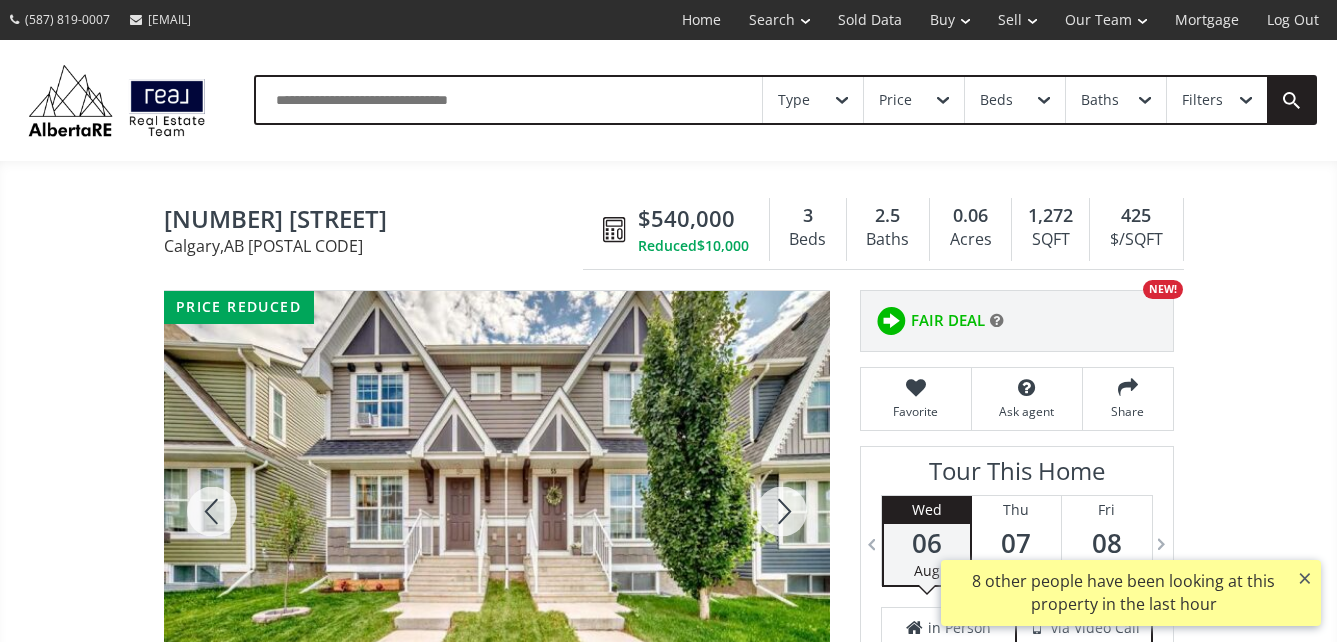 scroll, scrollTop: 0, scrollLeft: 0, axis: both 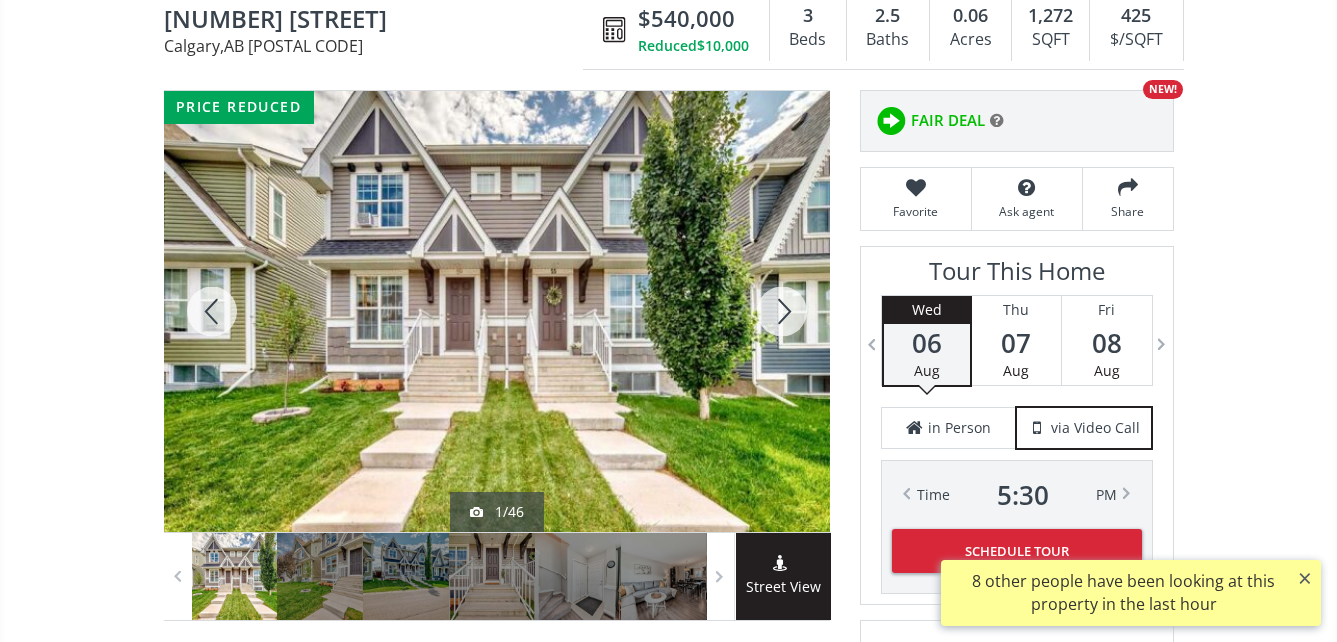 click at bounding box center [497, 311] 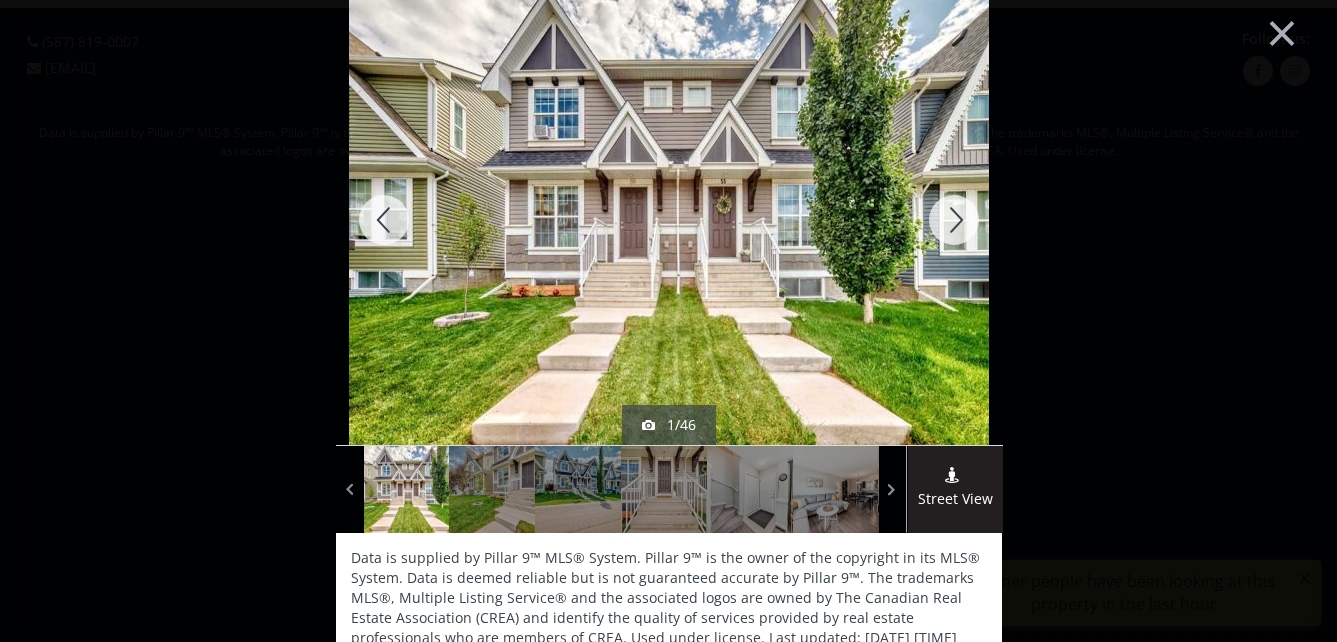 scroll, scrollTop: 0, scrollLeft: 0, axis: both 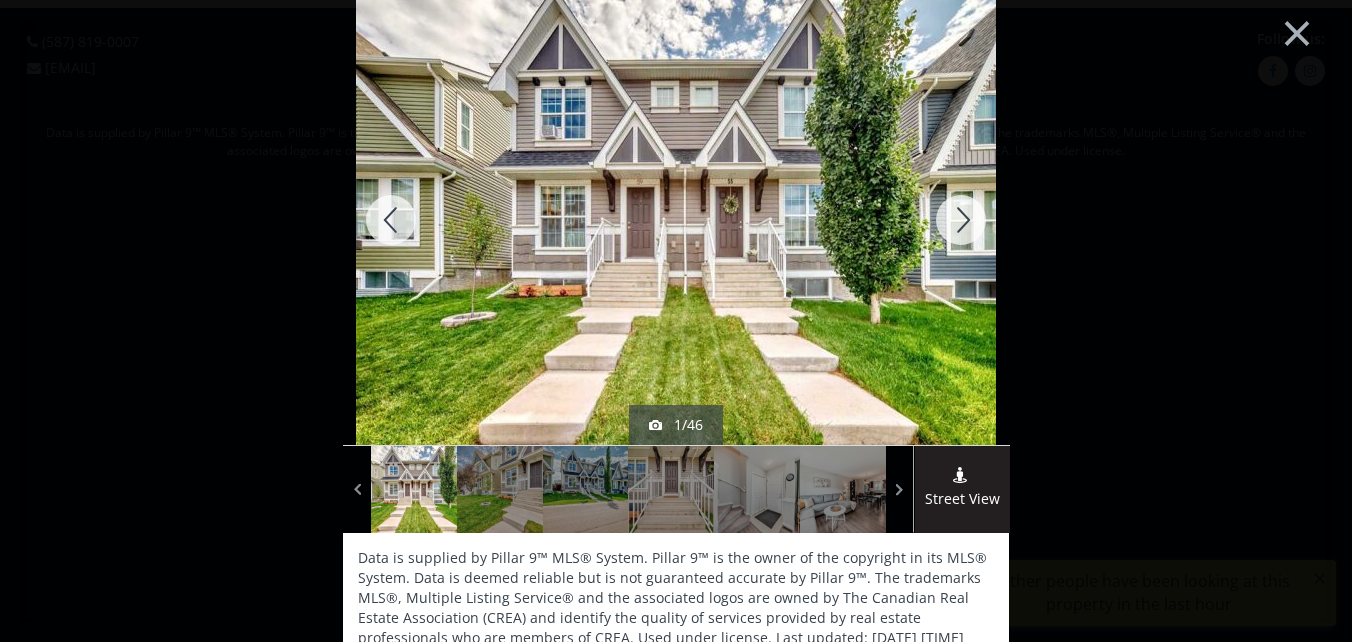 click at bounding box center [961, 220] 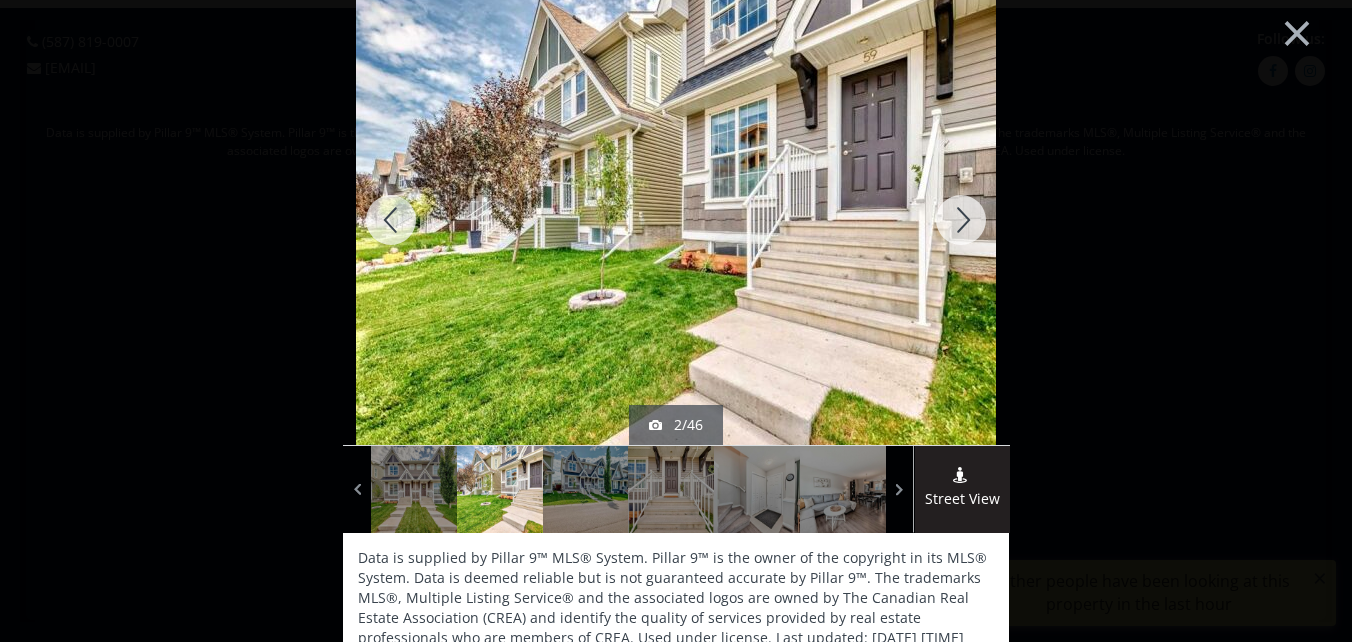 click at bounding box center [961, 220] 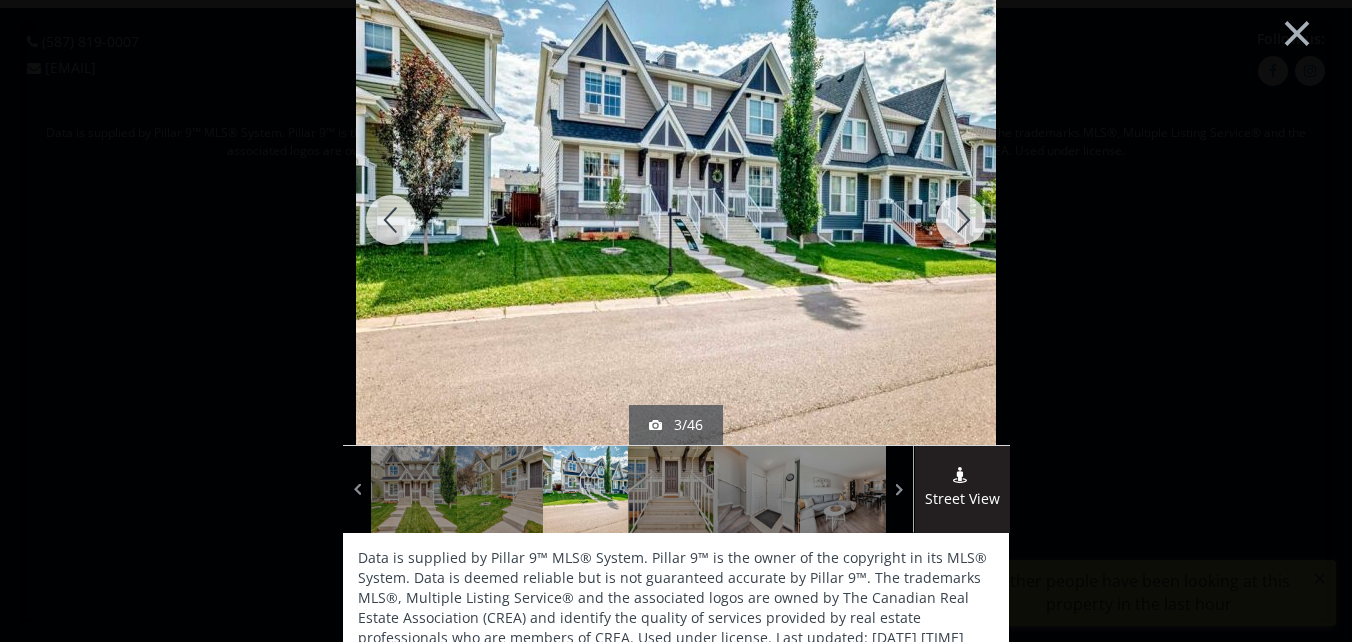 click at bounding box center (961, 220) 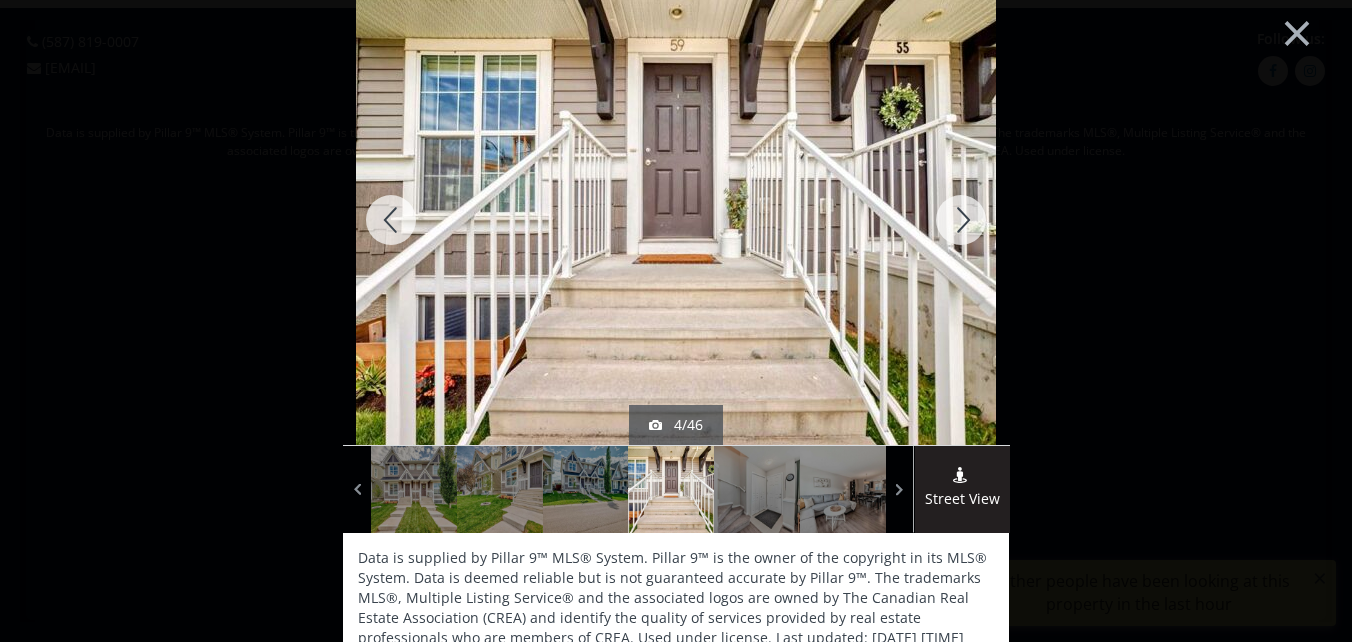 click at bounding box center (961, 220) 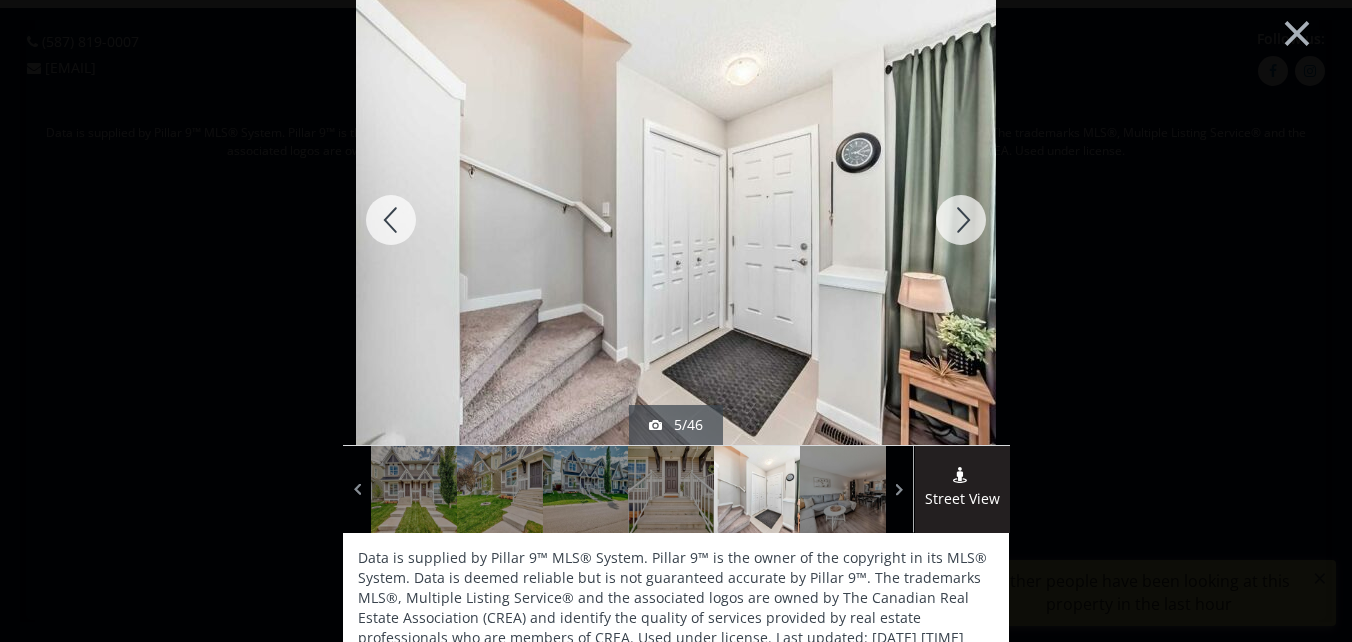 click at bounding box center (391, 220) 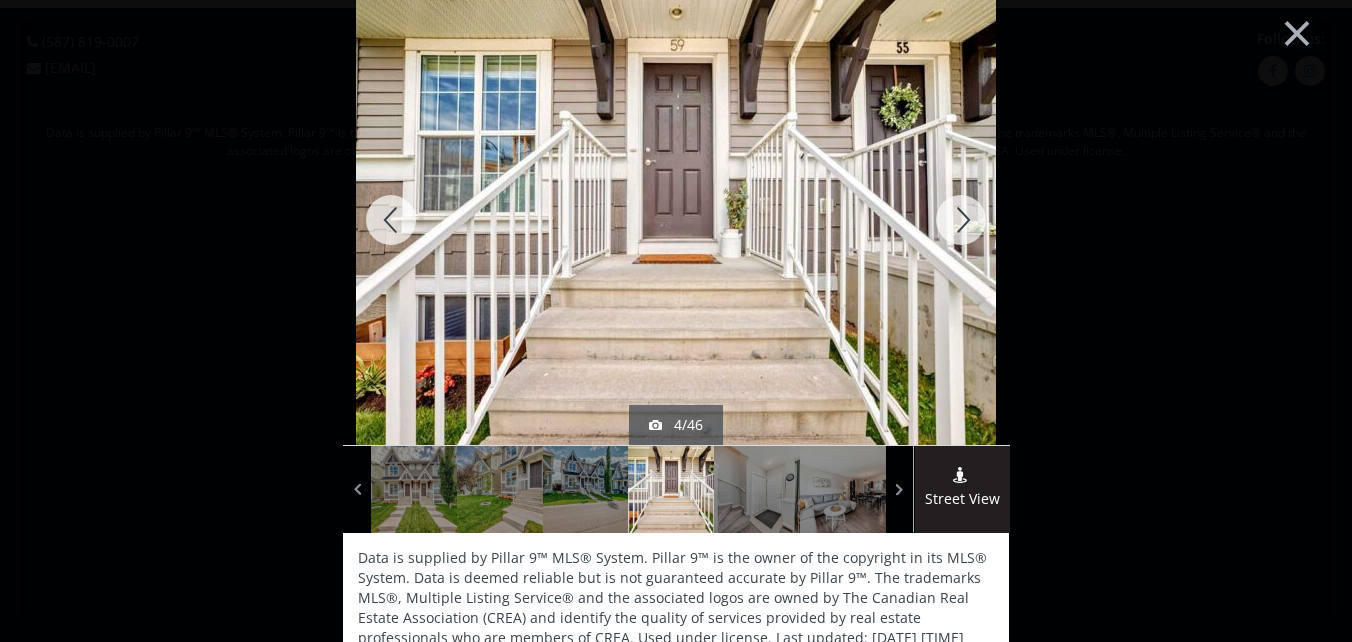 click at bounding box center (391, 220) 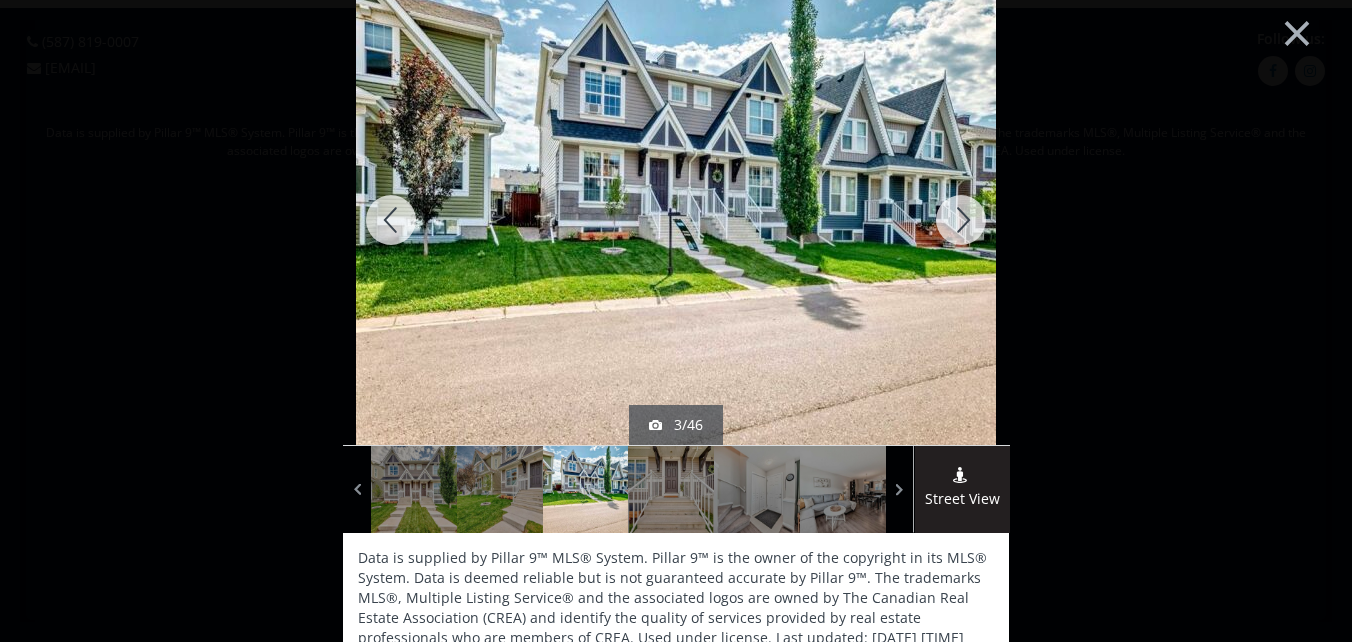 click at bounding box center (391, 220) 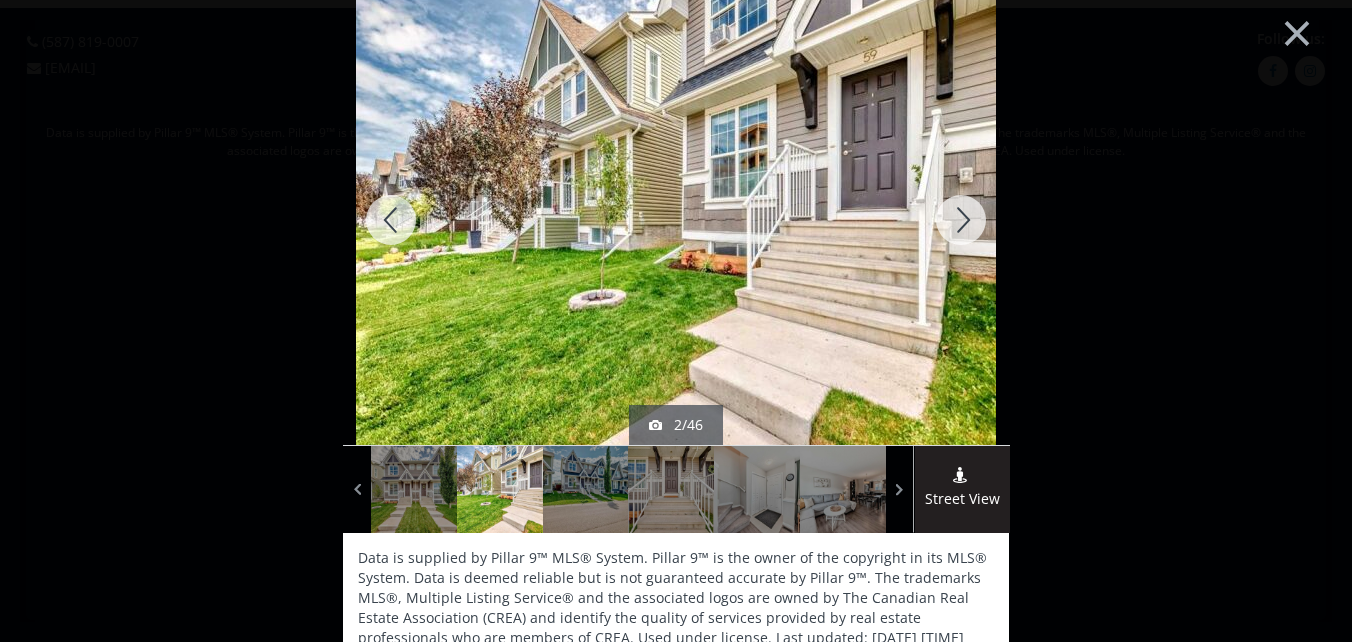 click at bounding box center [391, 220] 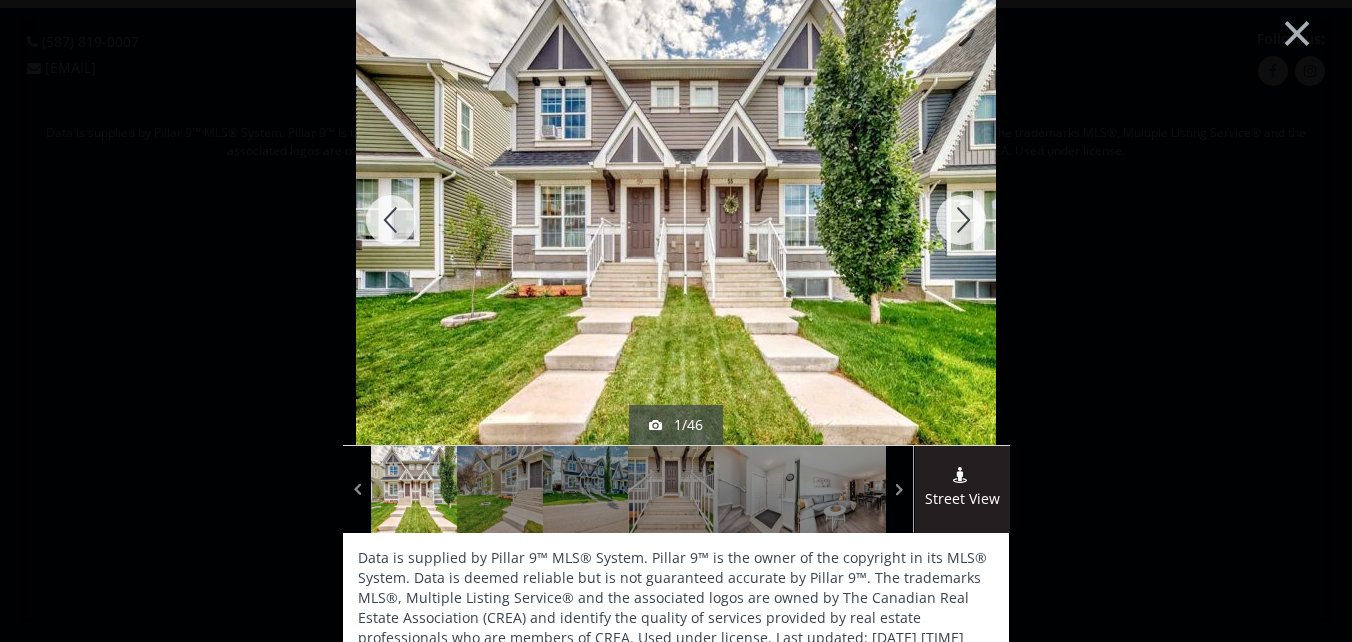 click at bounding box center (961, 220) 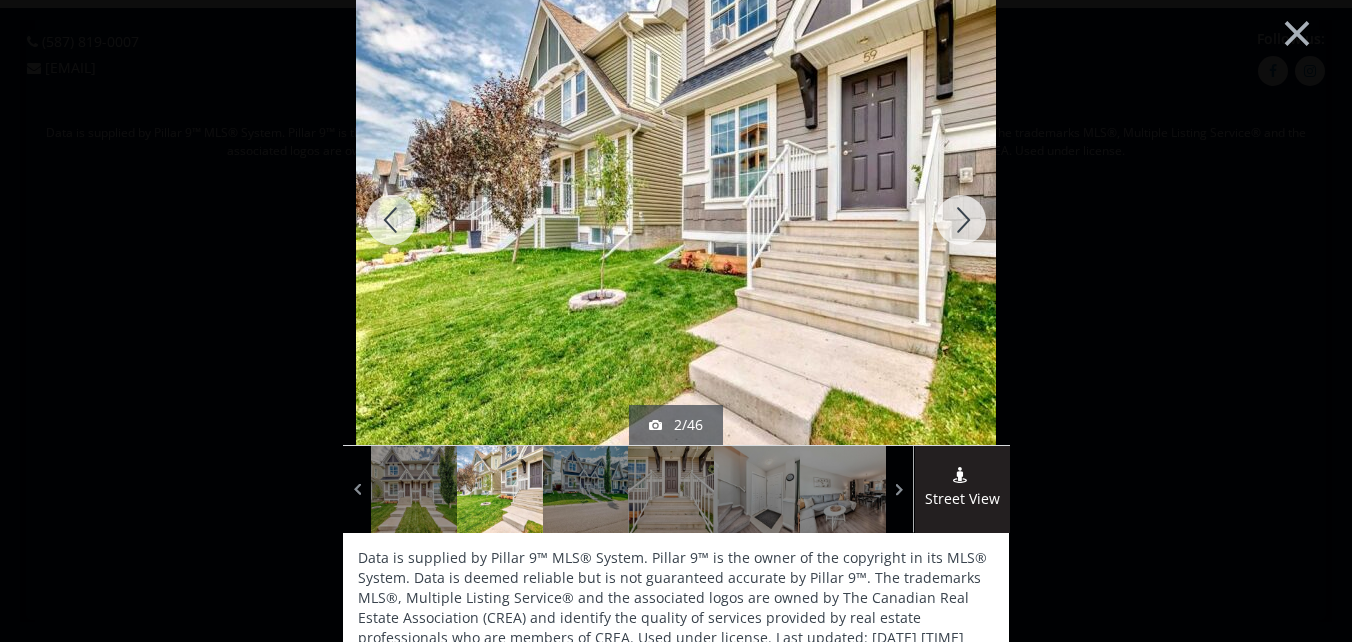 click at bounding box center [961, 220] 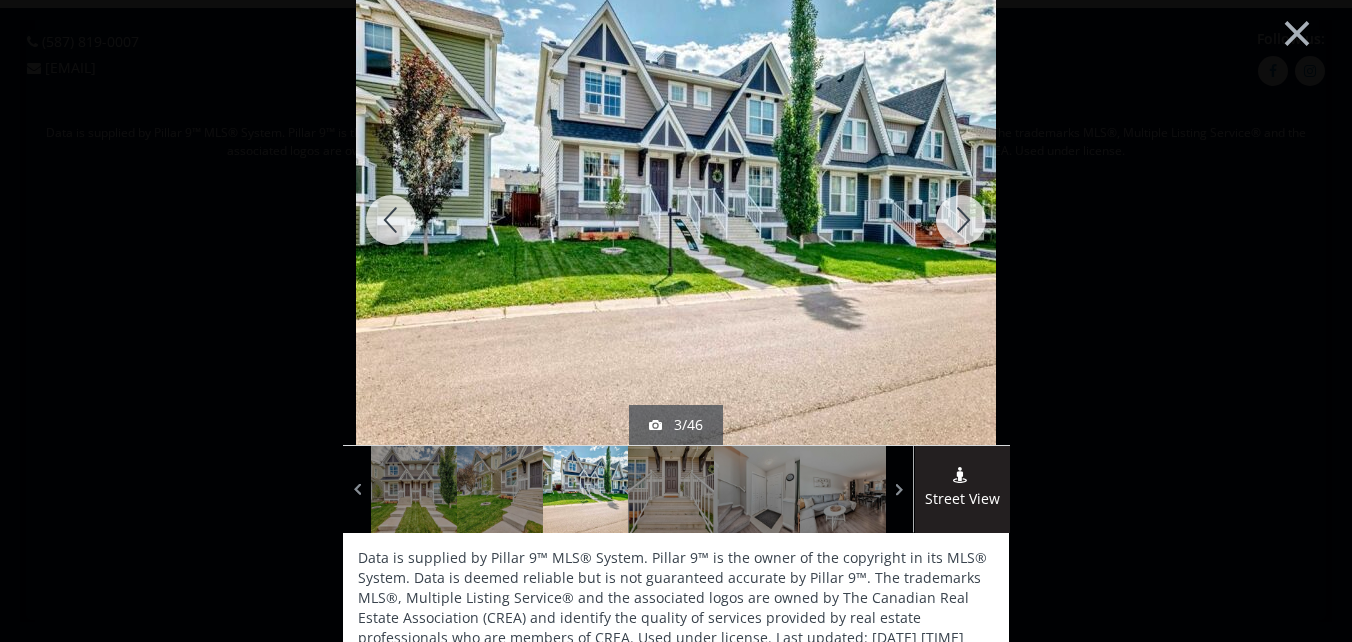 click at bounding box center [961, 220] 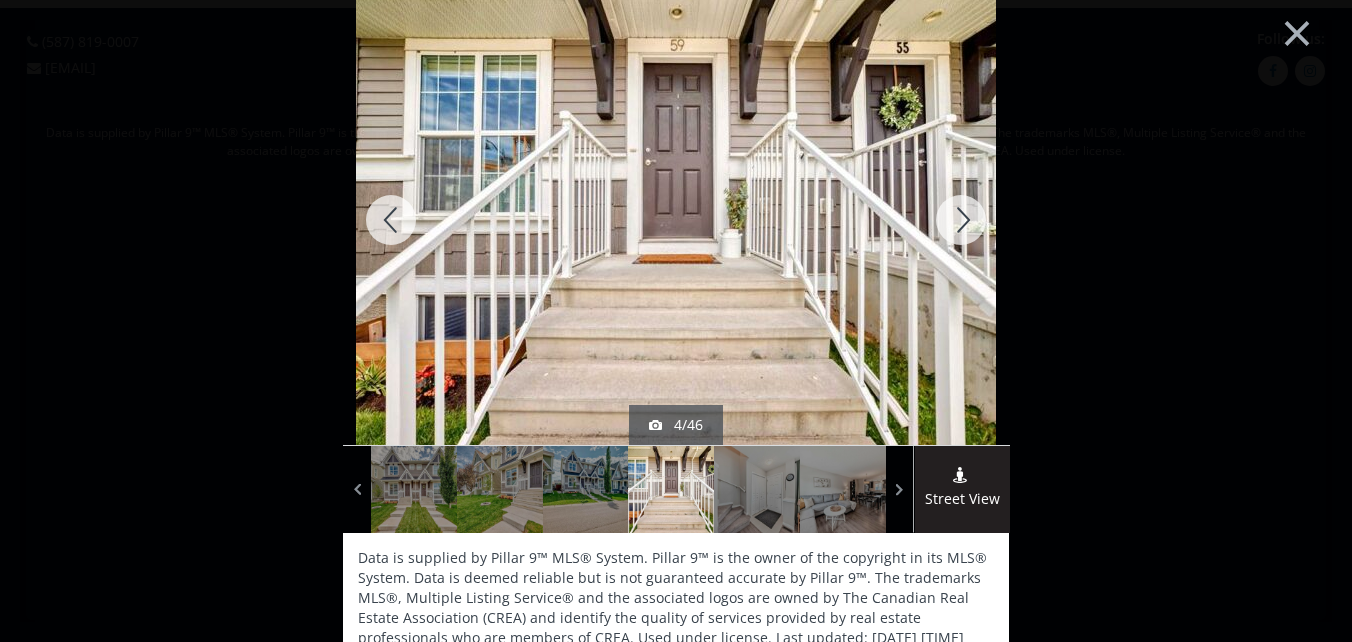 click at bounding box center (961, 220) 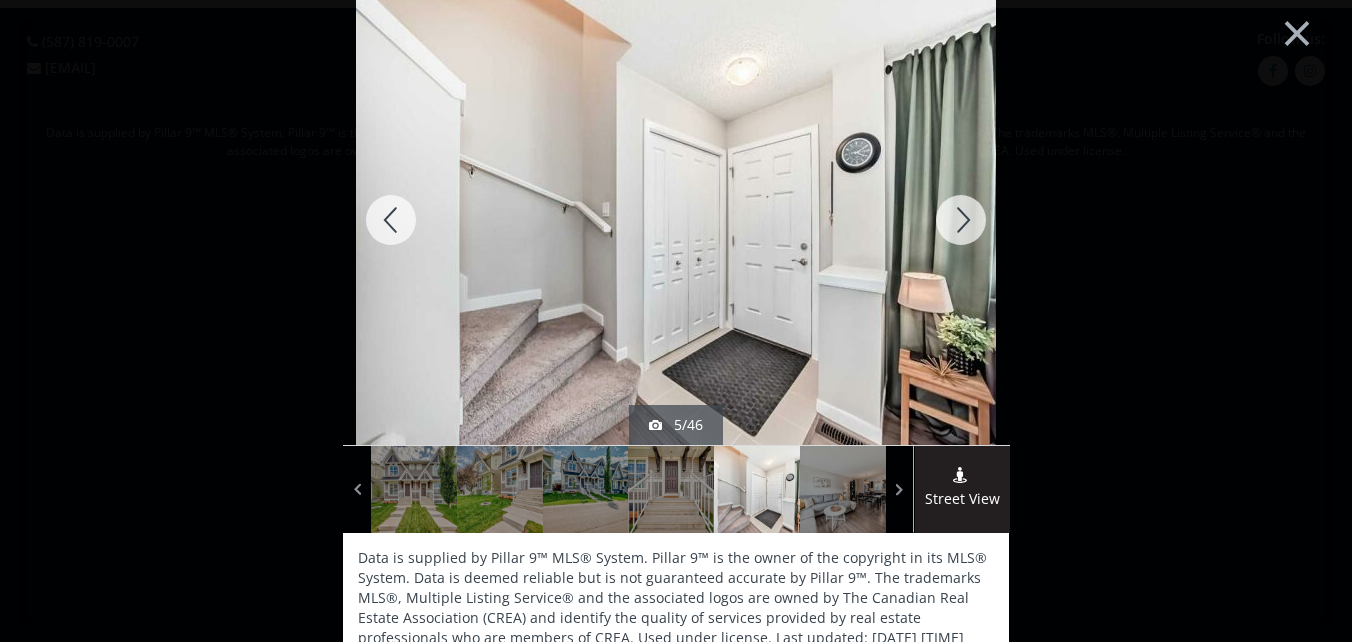 click at bounding box center [961, 220] 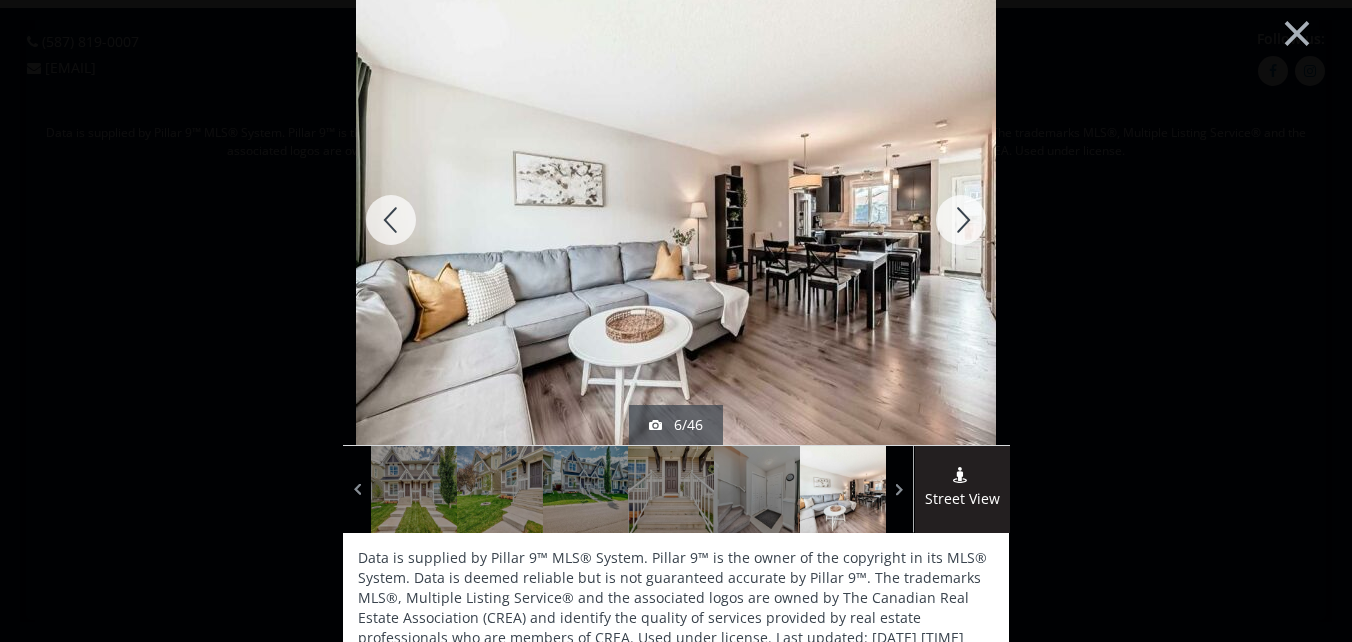 click at bounding box center [961, 220] 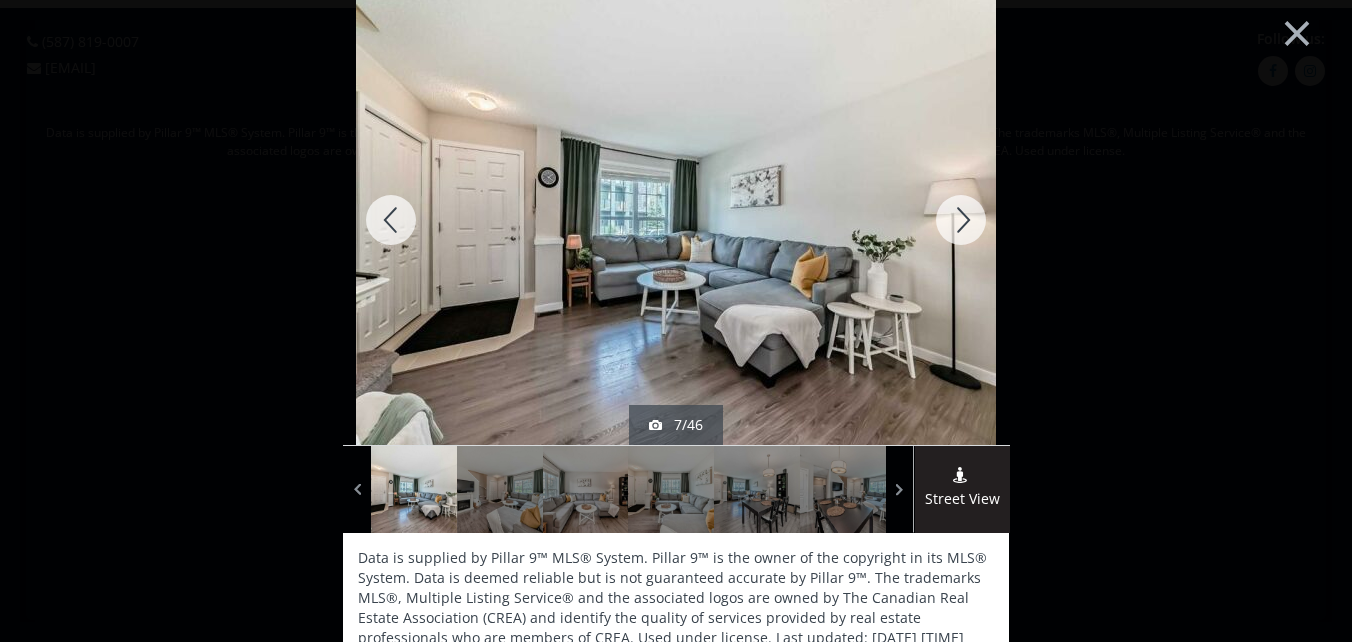 click at bounding box center [961, 220] 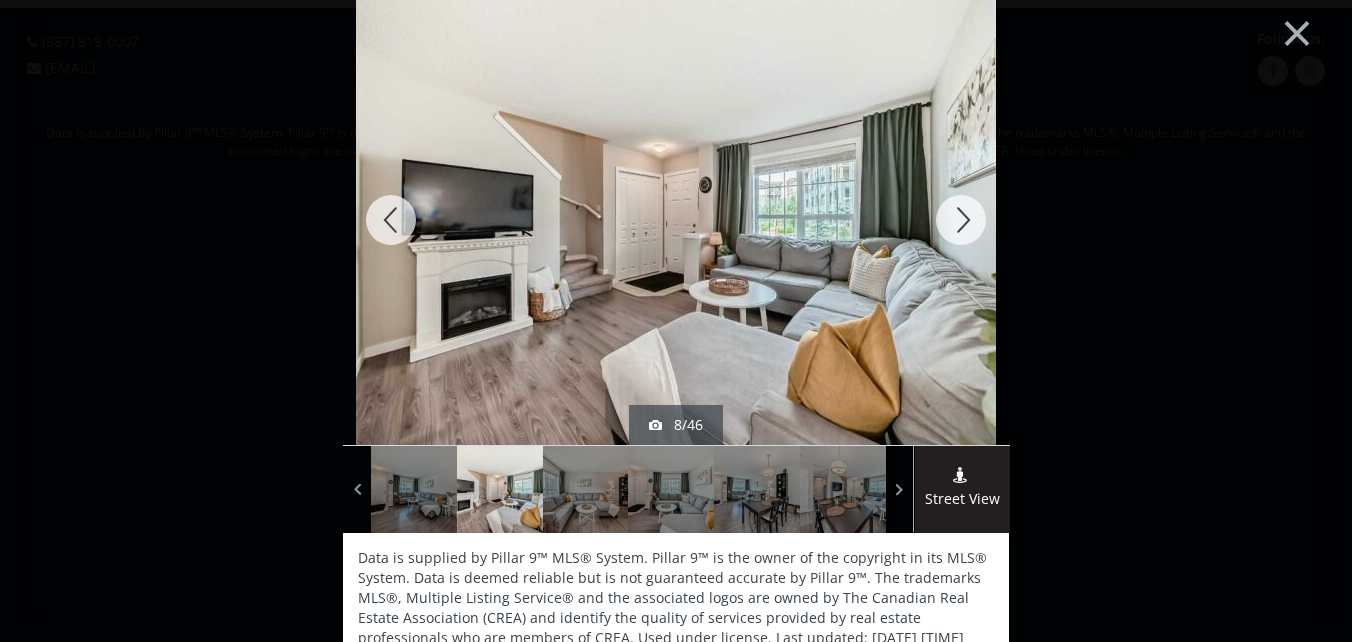 click at bounding box center [961, 220] 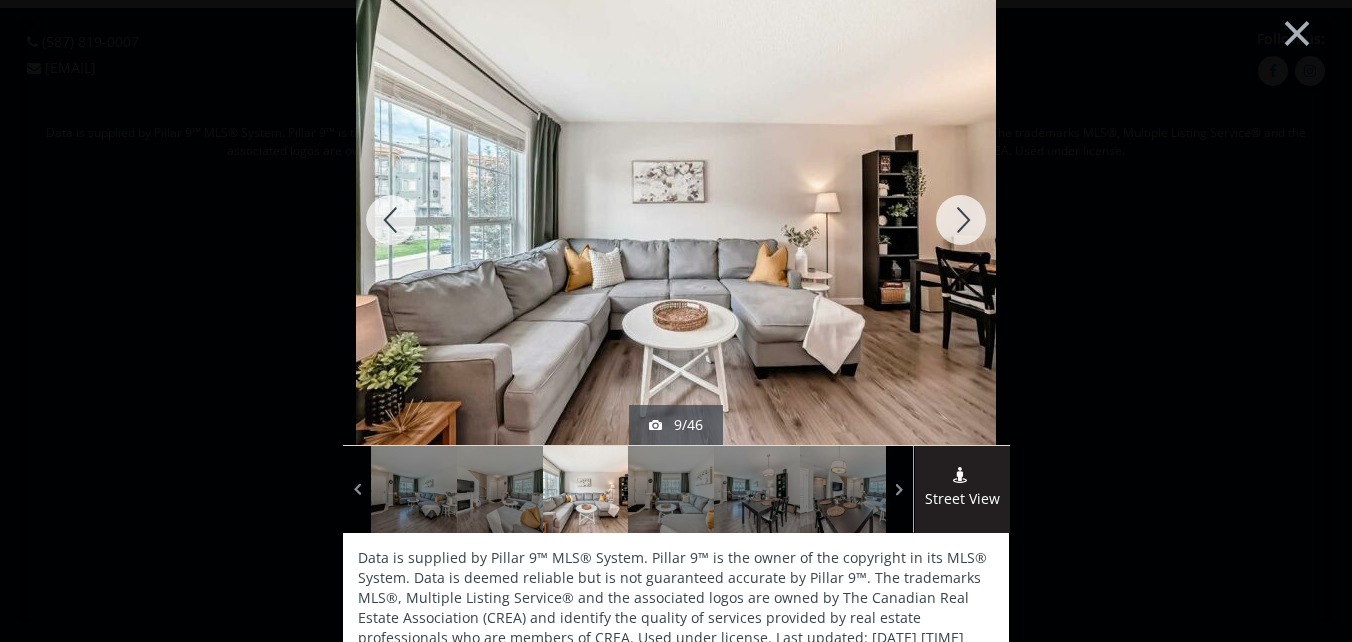 click at bounding box center [961, 220] 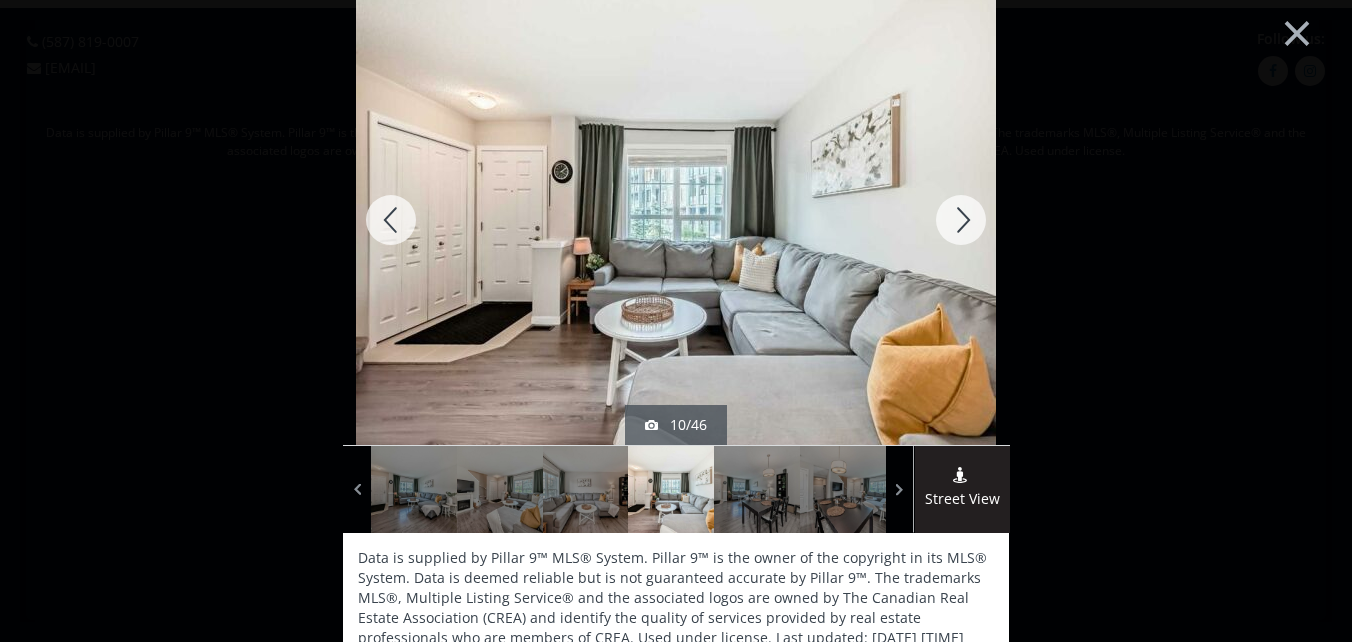 click at bounding box center [961, 220] 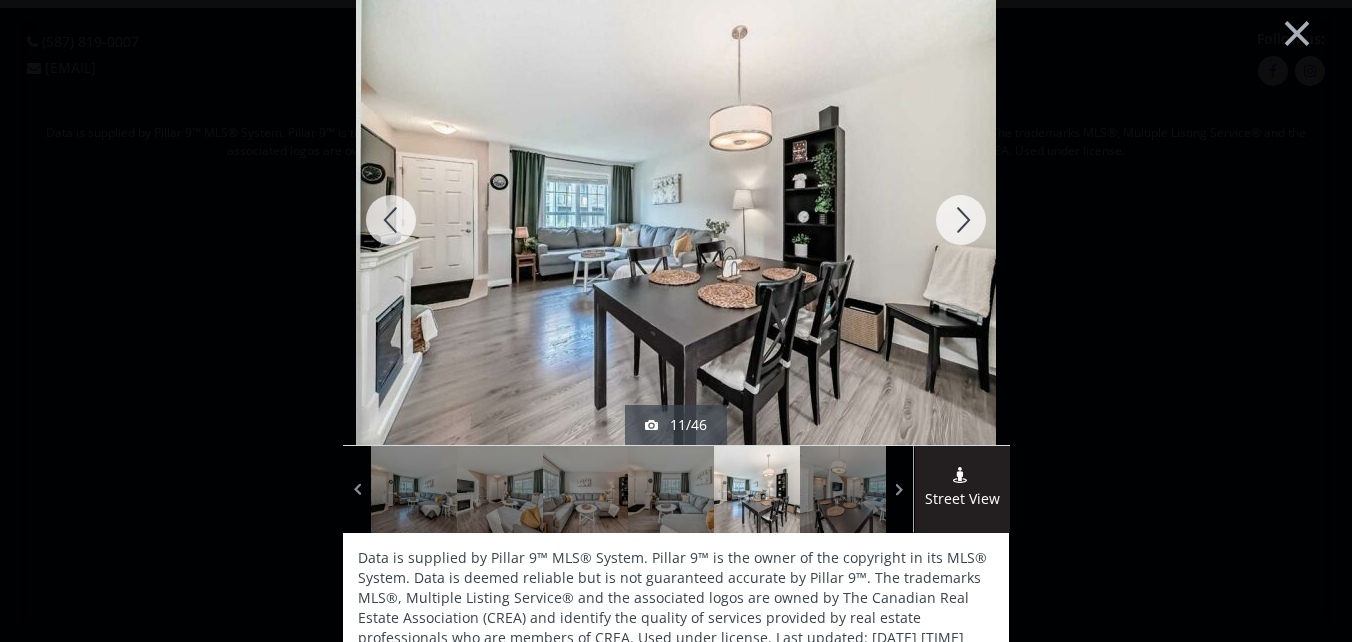 click at bounding box center (961, 220) 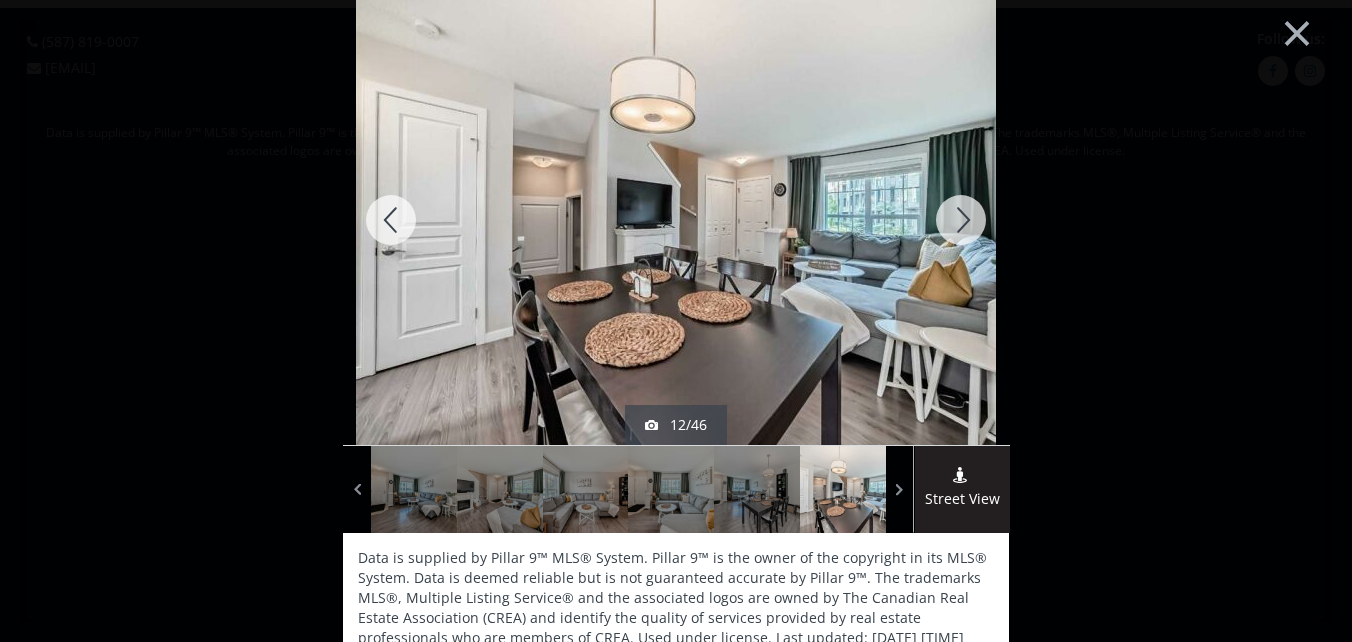 click at bounding box center (961, 220) 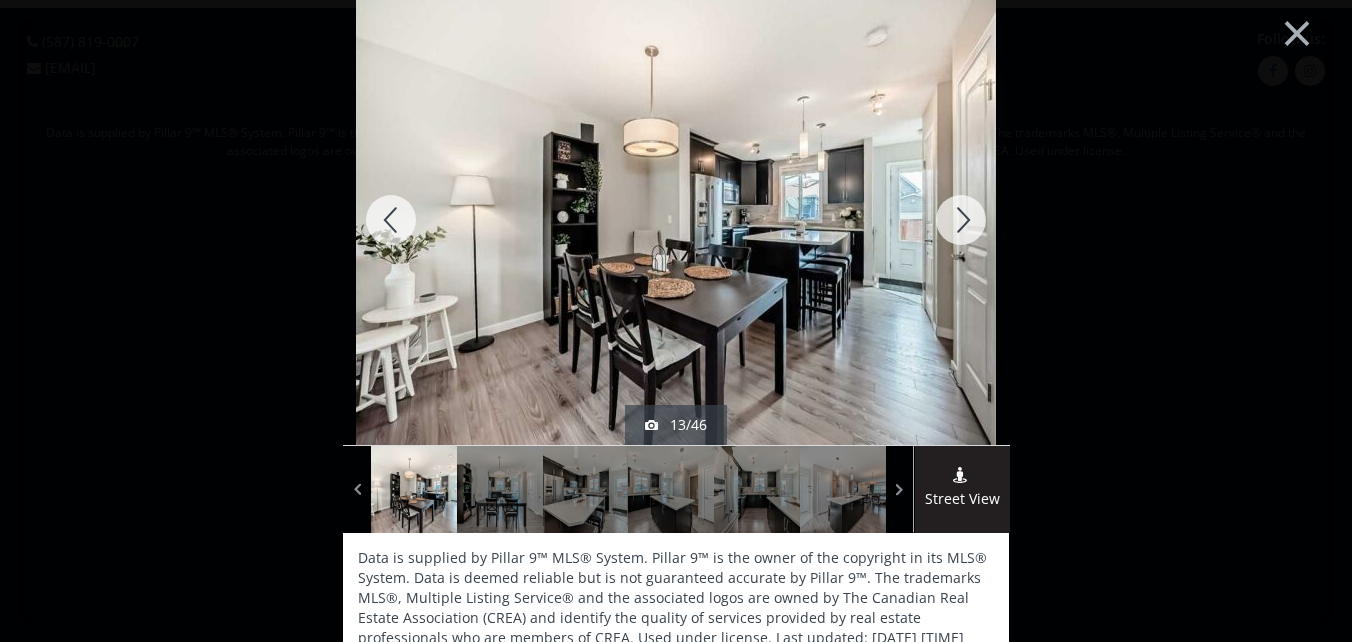 click at bounding box center (961, 220) 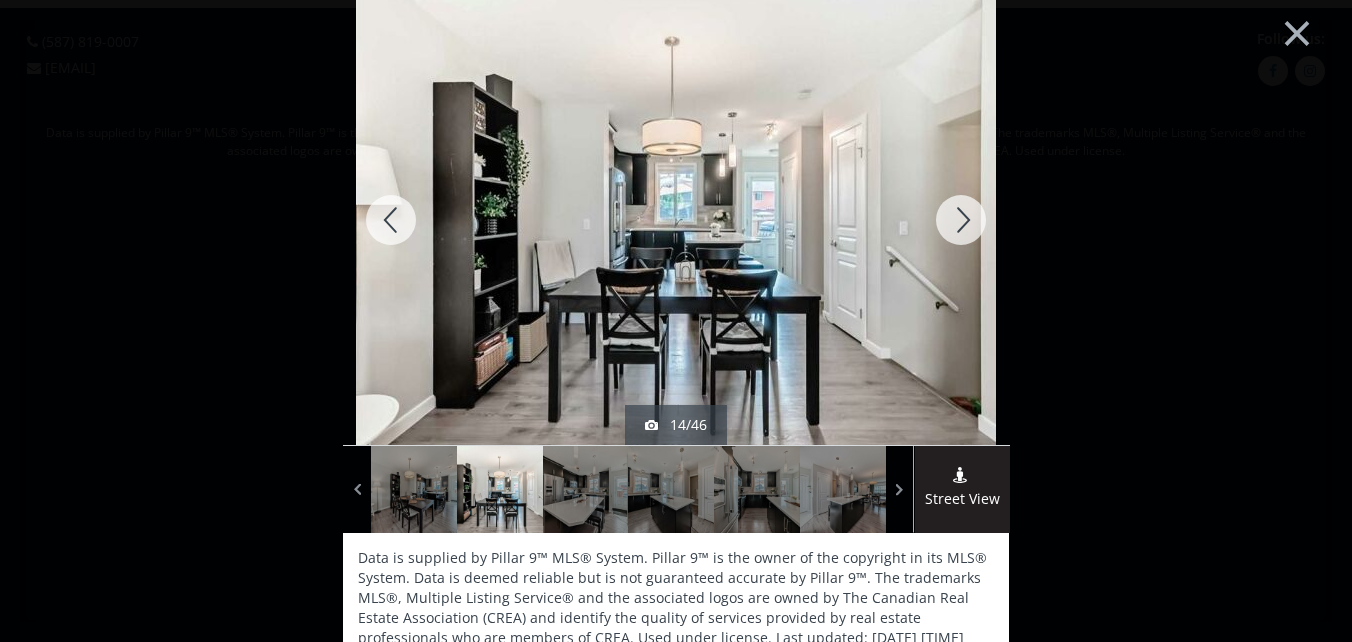 click at bounding box center (961, 220) 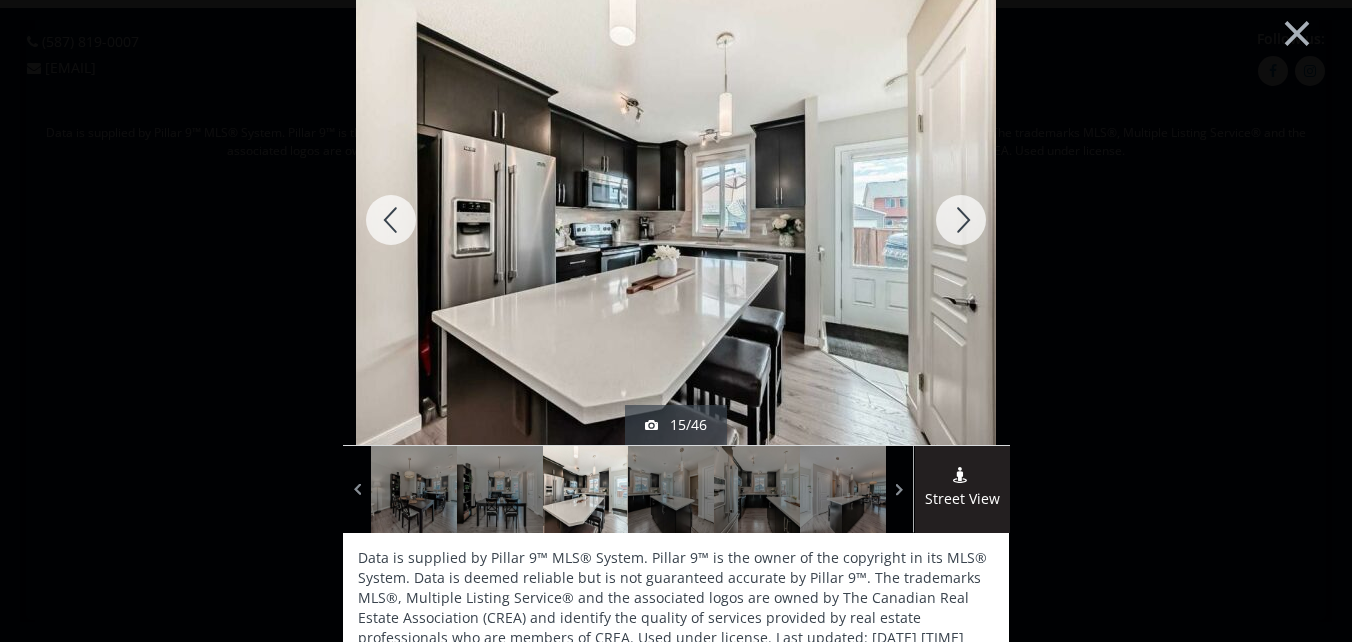 click at bounding box center (961, 220) 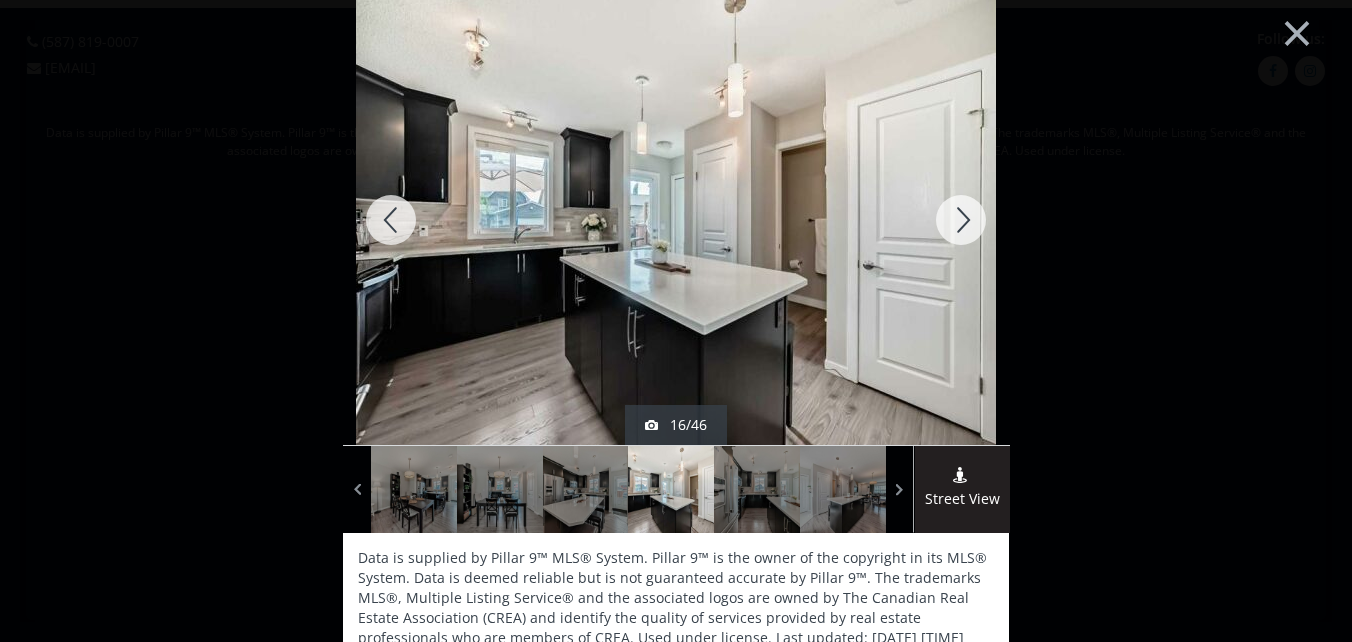 click at bounding box center (961, 220) 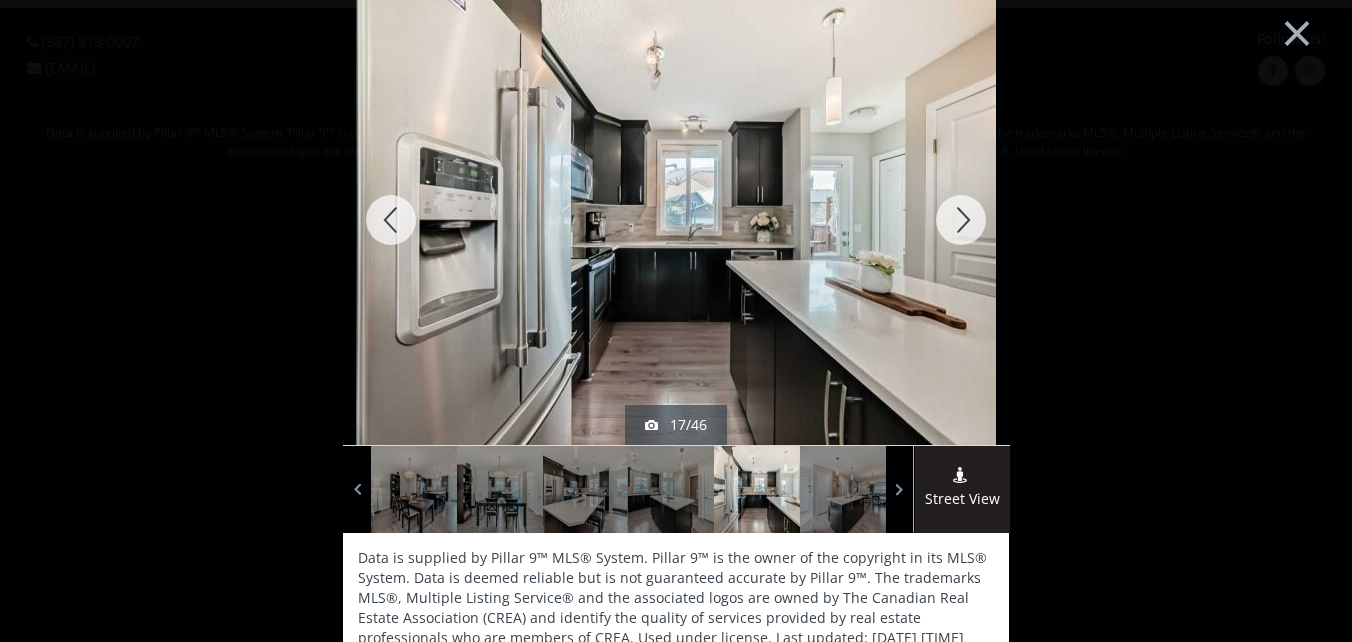 click at bounding box center [961, 220] 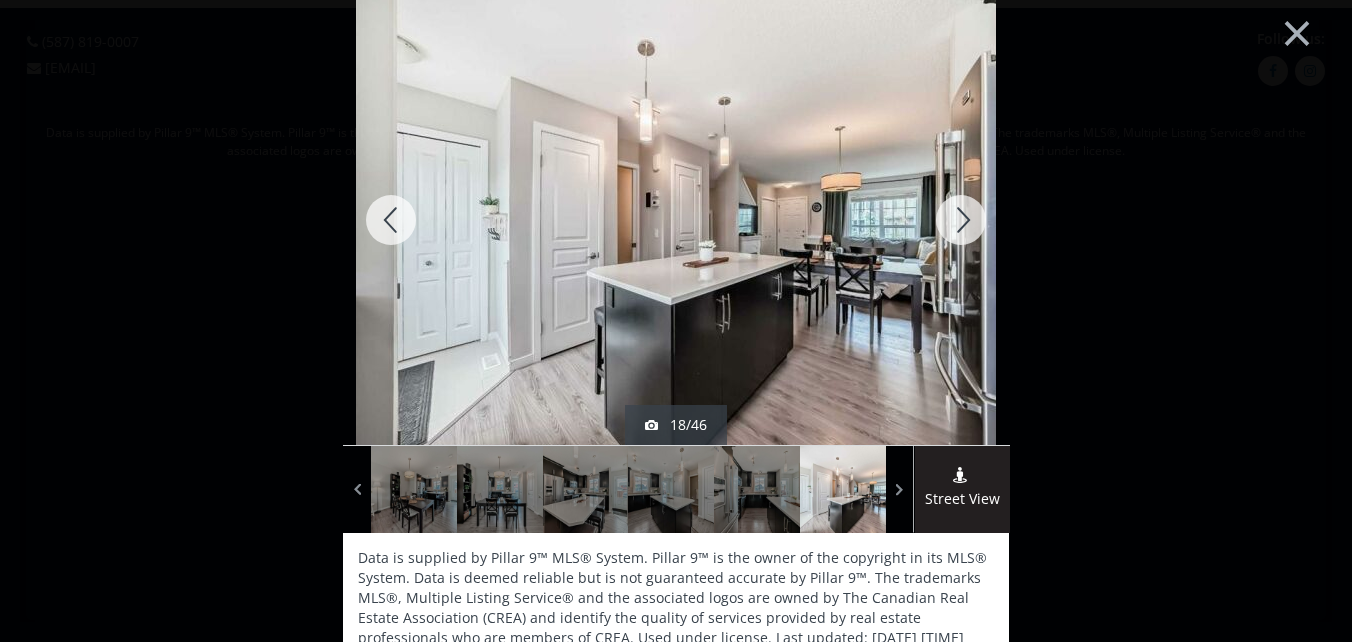 click at bounding box center [961, 220] 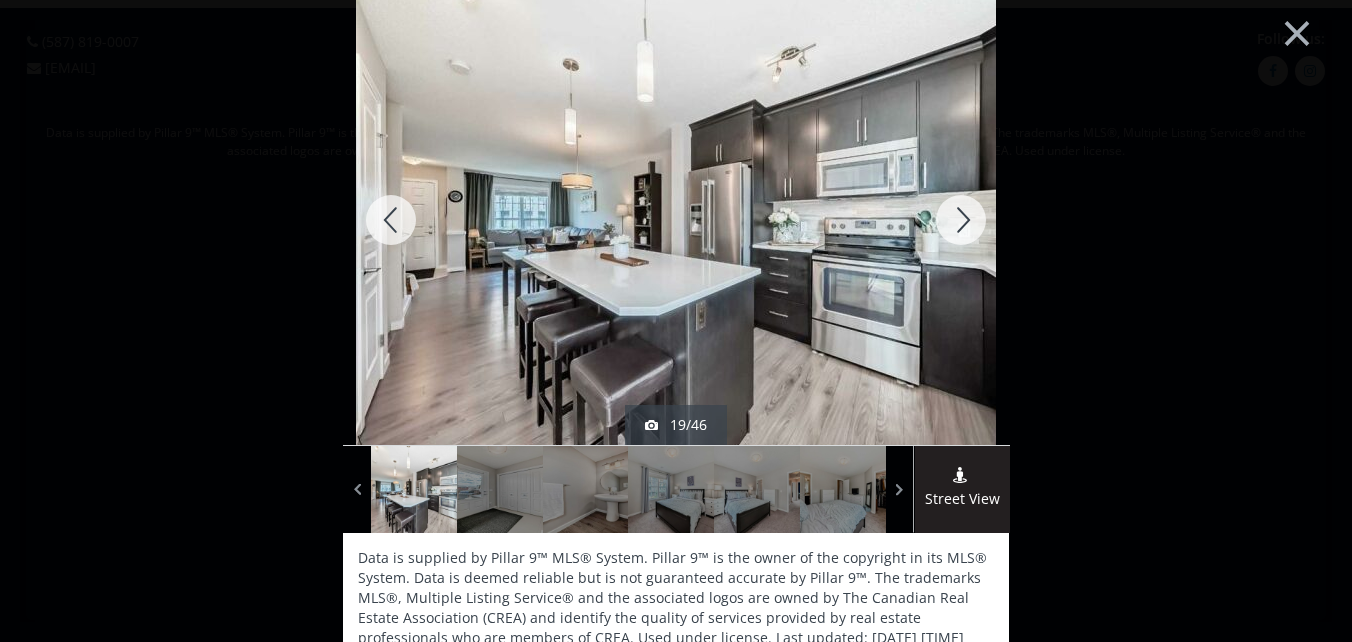 click at bounding box center [961, 220] 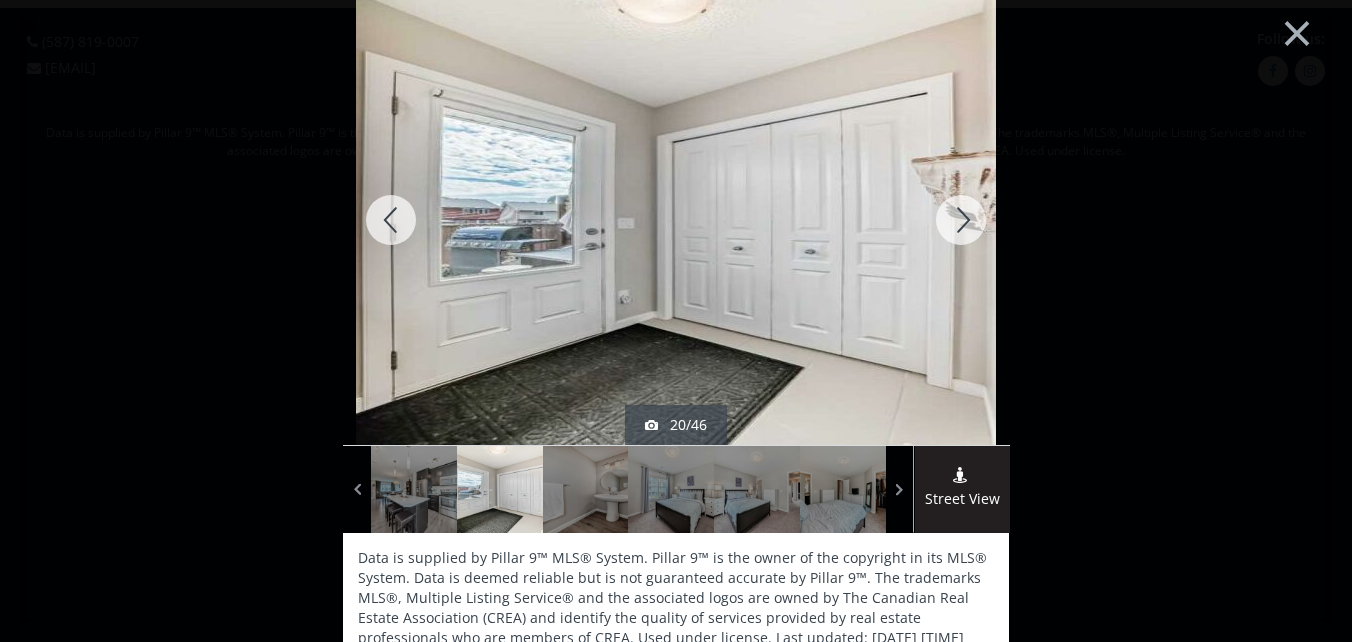 click at bounding box center (961, 220) 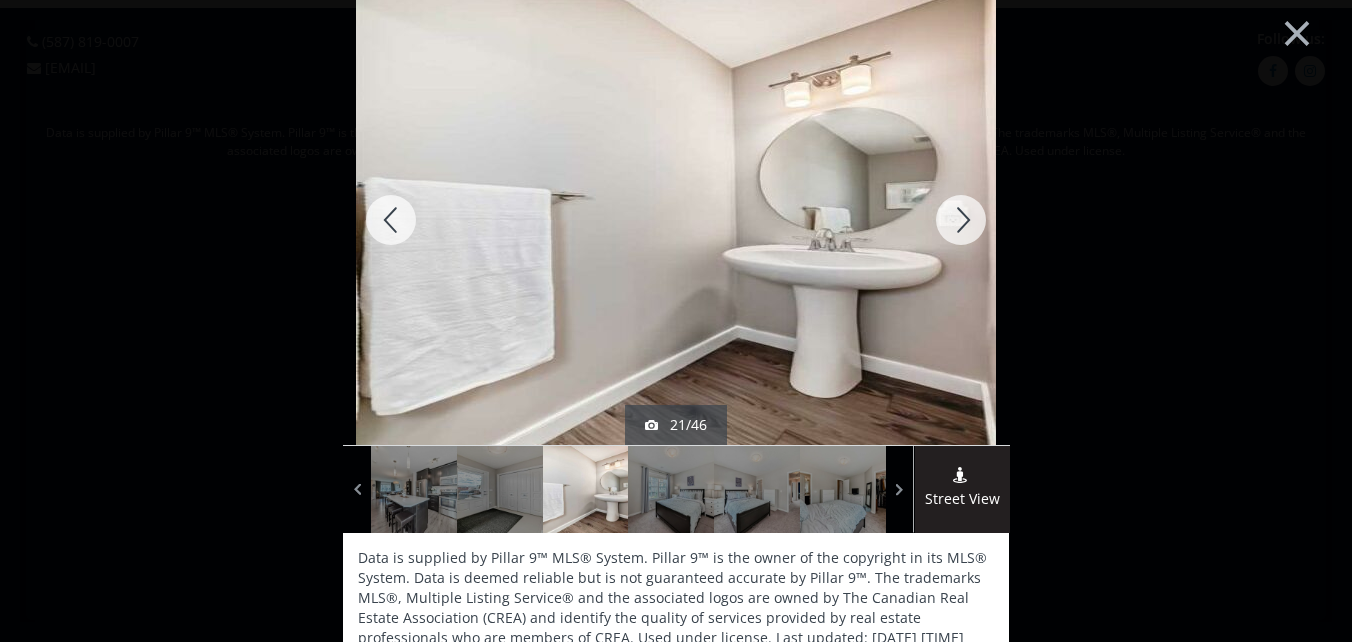 click at bounding box center [961, 220] 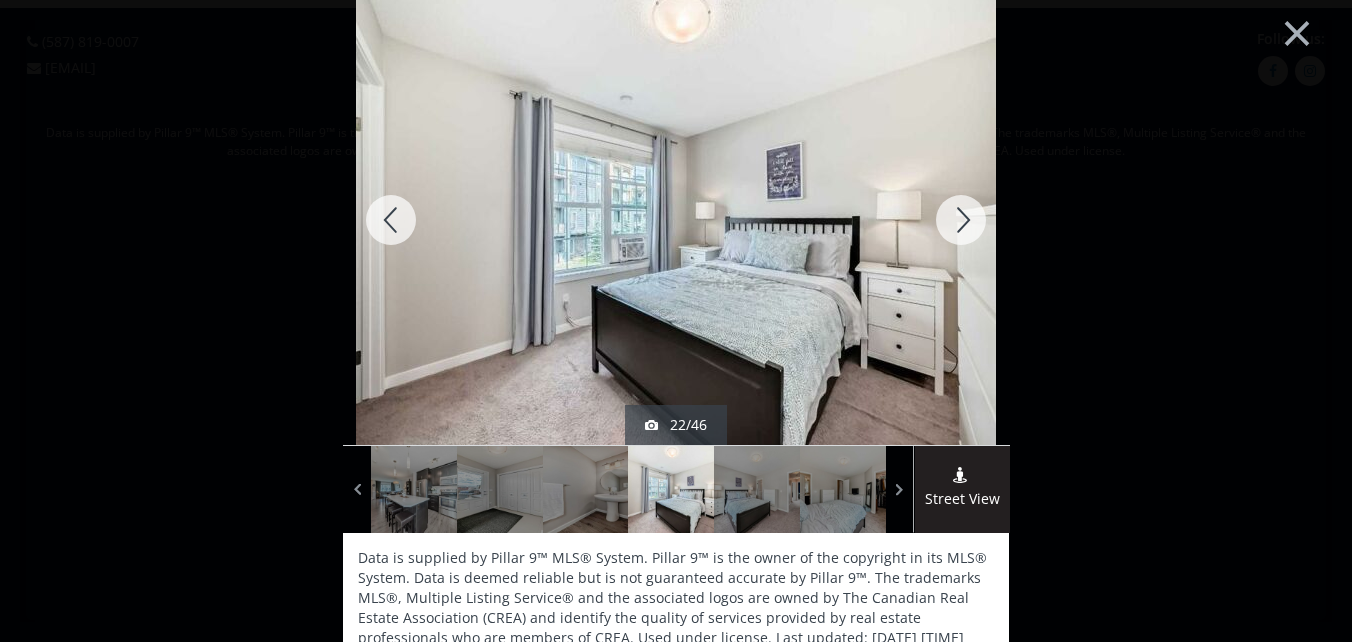 click at bounding box center [961, 220] 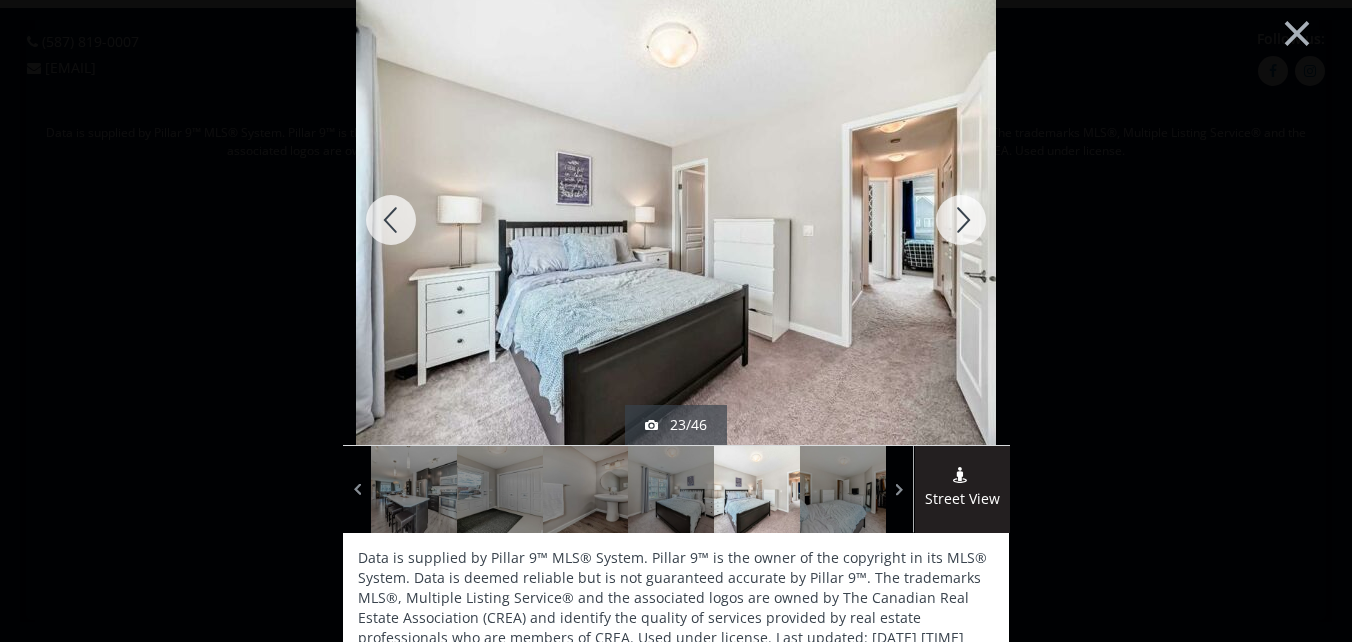 click at bounding box center (961, 220) 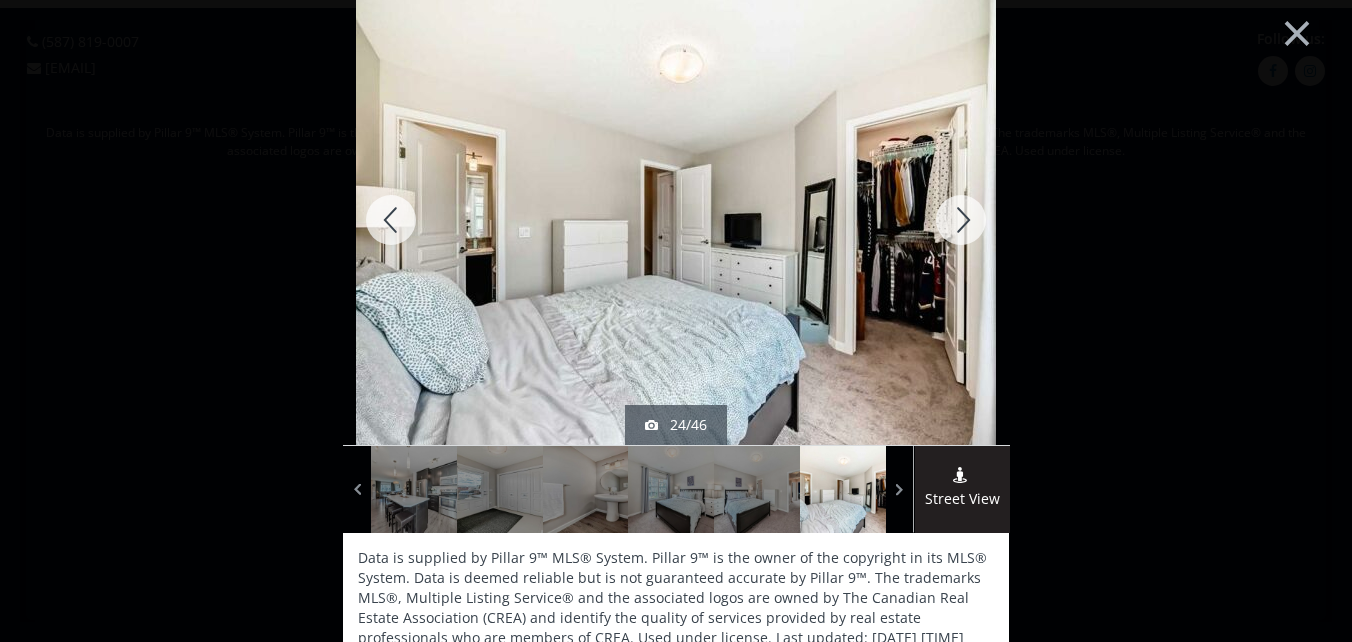 click at bounding box center [961, 220] 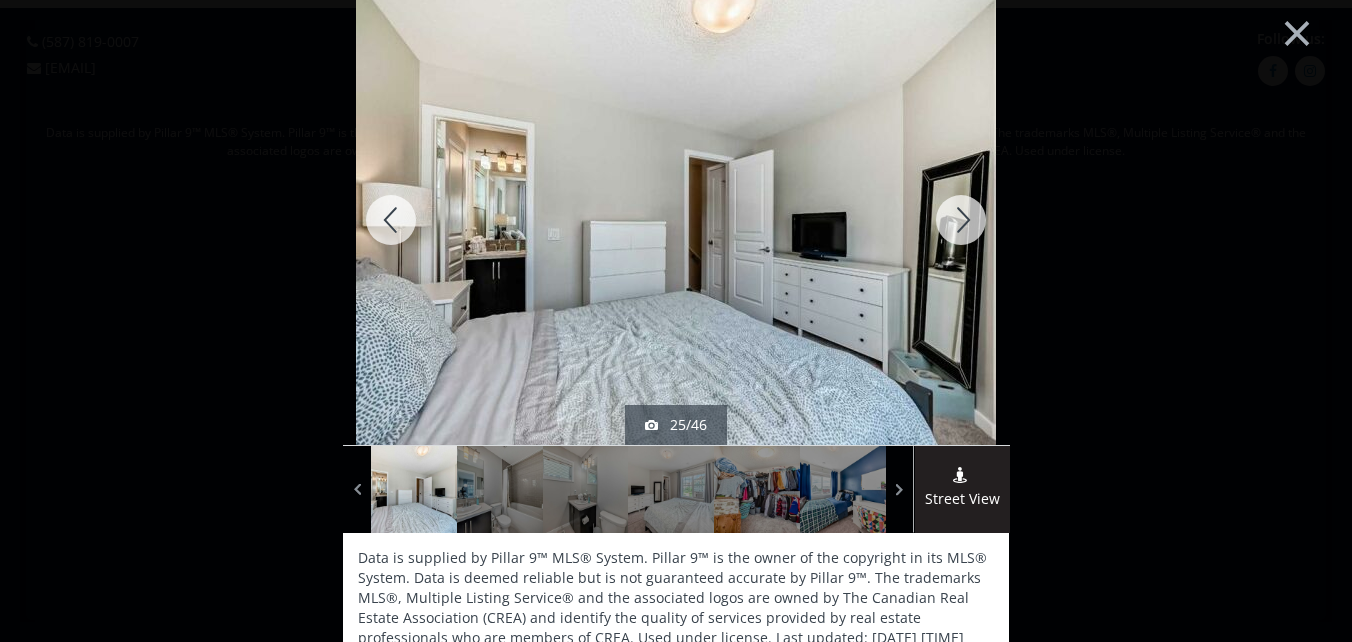click at bounding box center [961, 220] 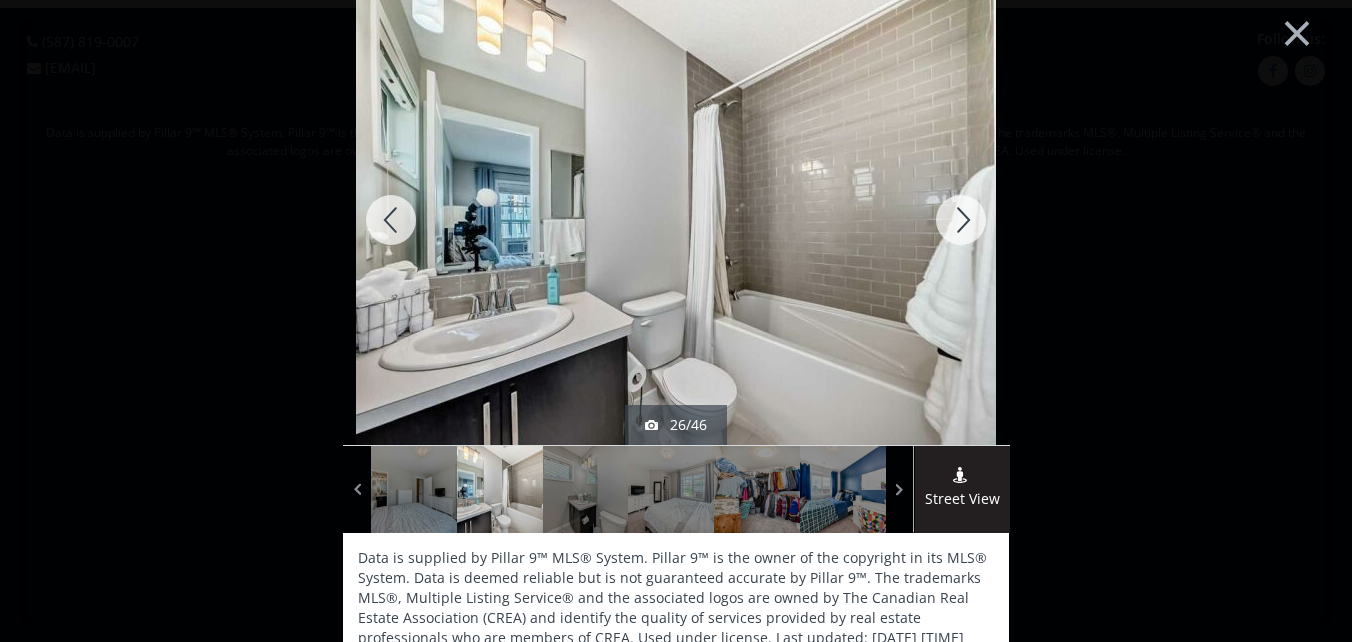 click at bounding box center (961, 220) 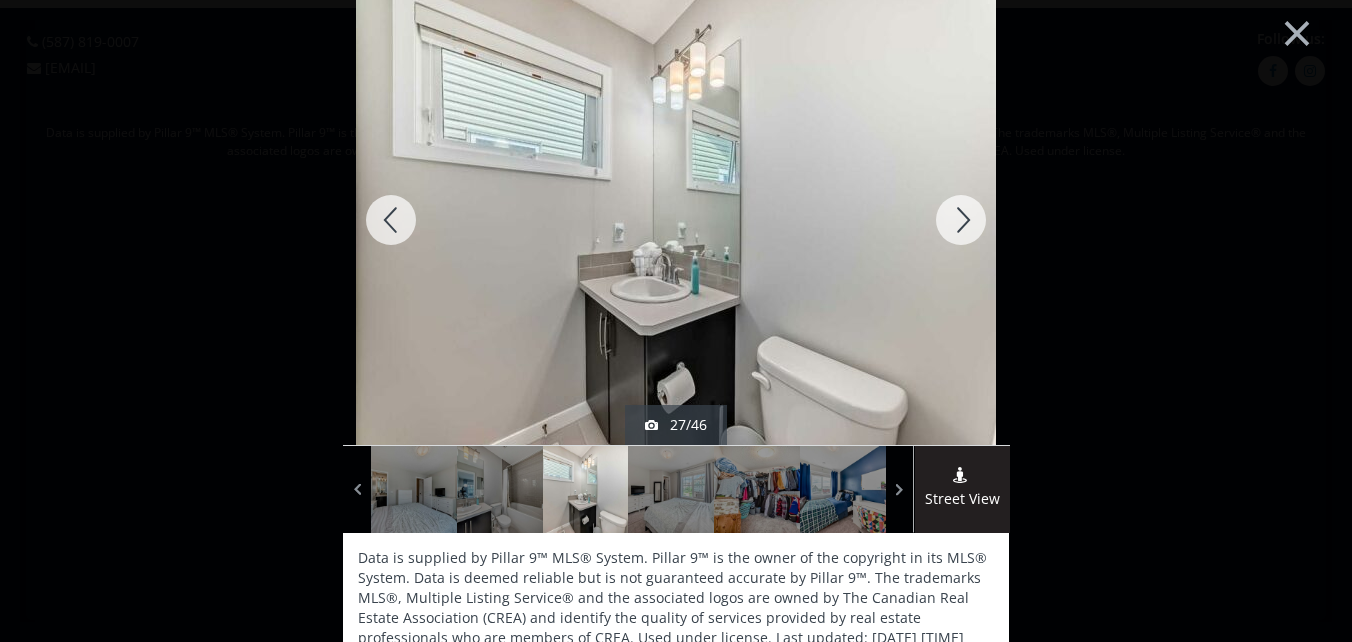 click at bounding box center (961, 220) 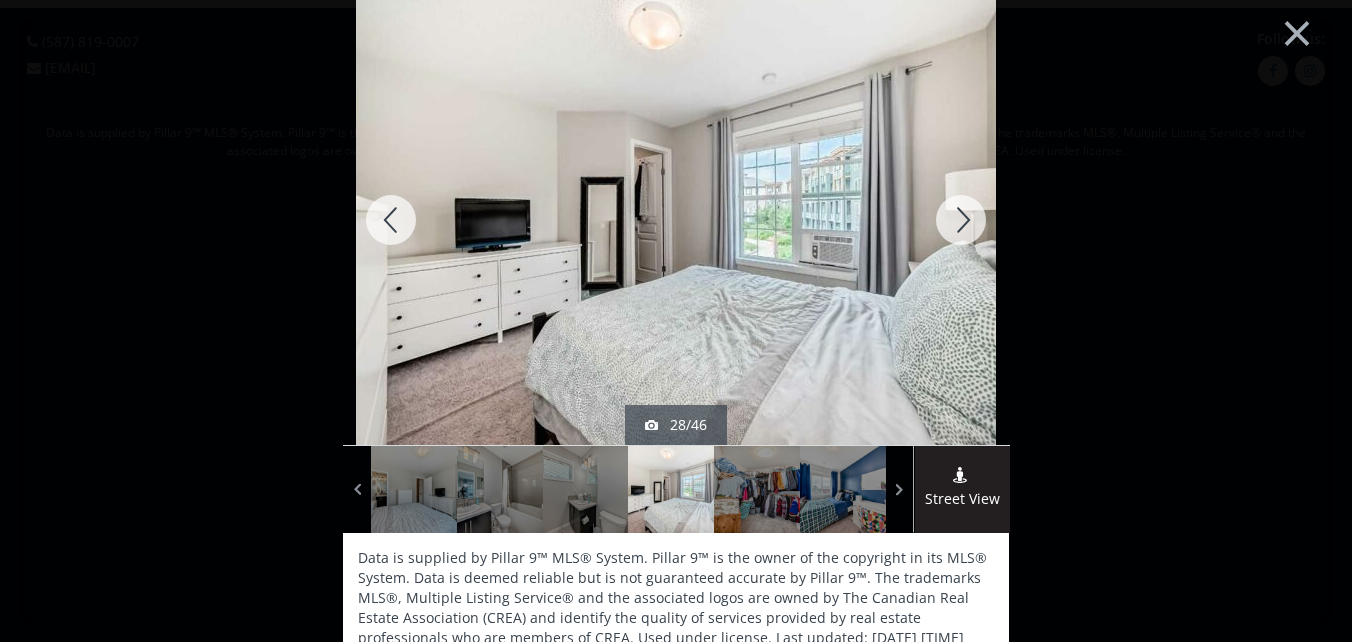 click at bounding box center [961, 220] 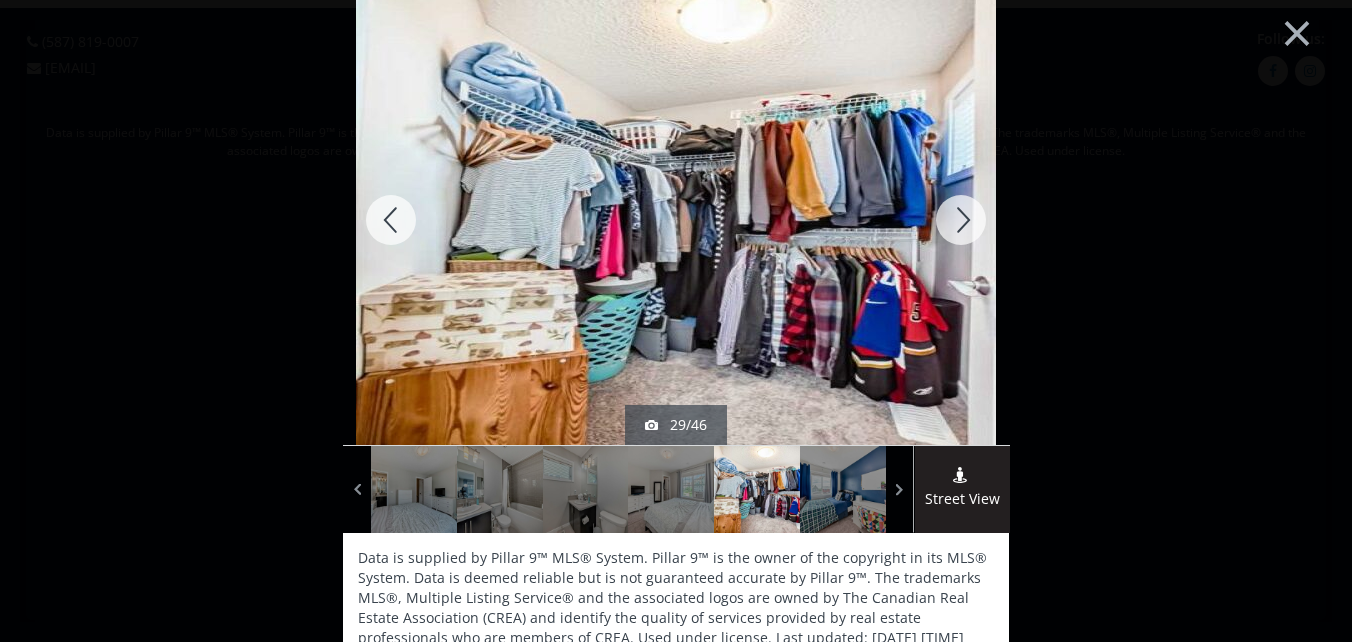 click at bounding box center [961, 220] 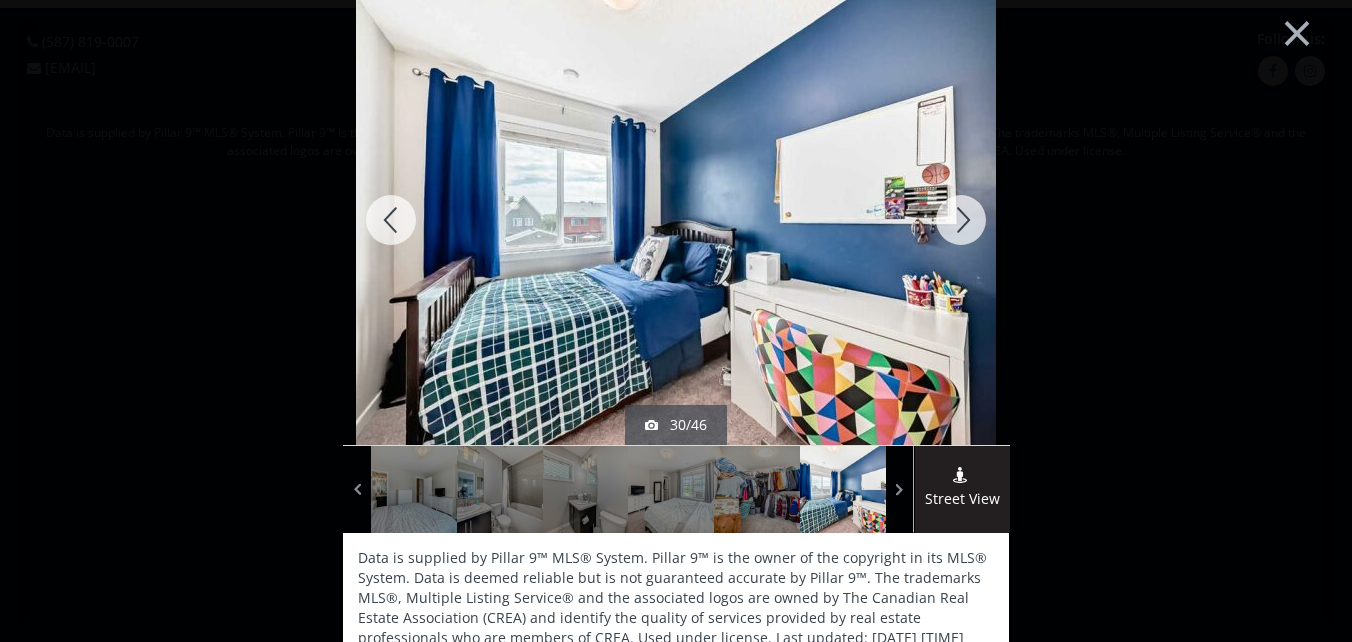 click at bounding box center [961, 220] 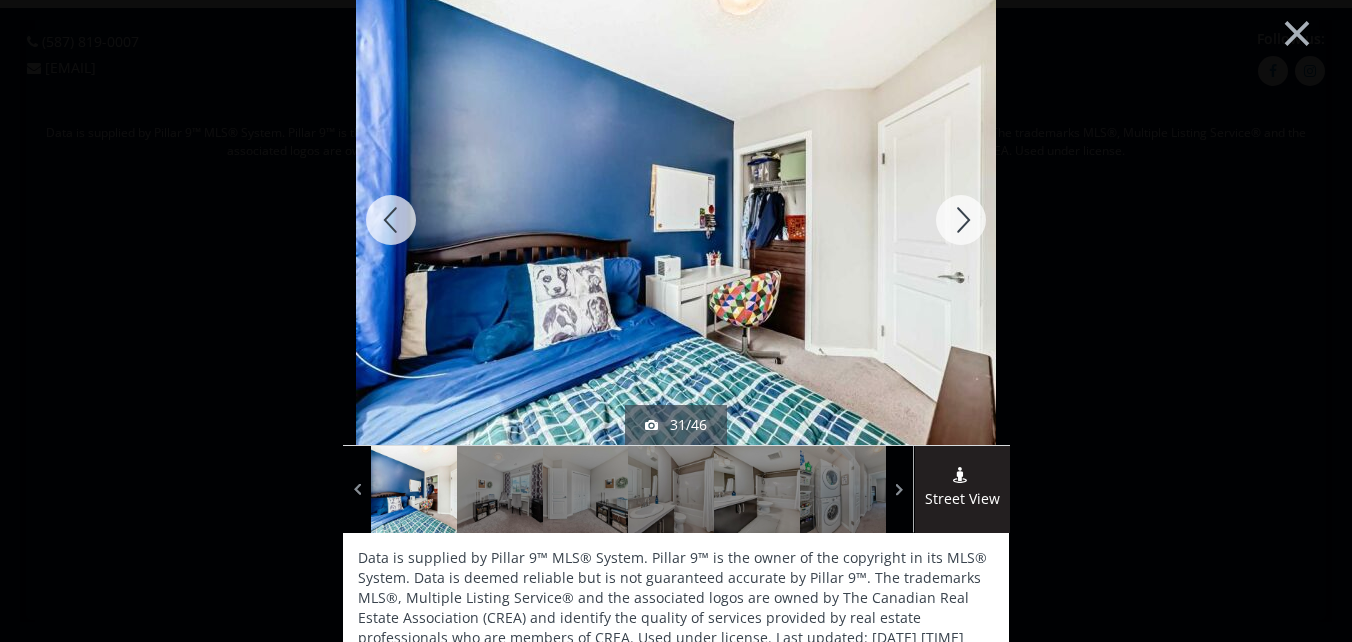 click at bounding box center (961, 220) 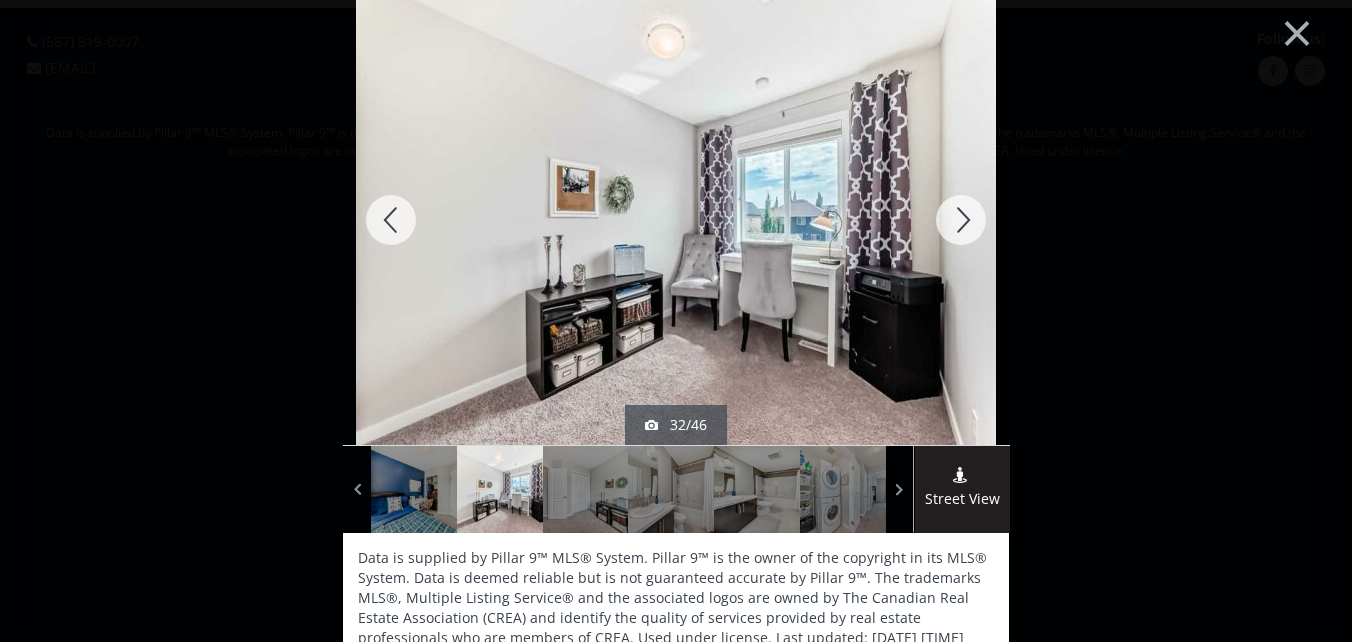 click at bounding box center (961, 220) 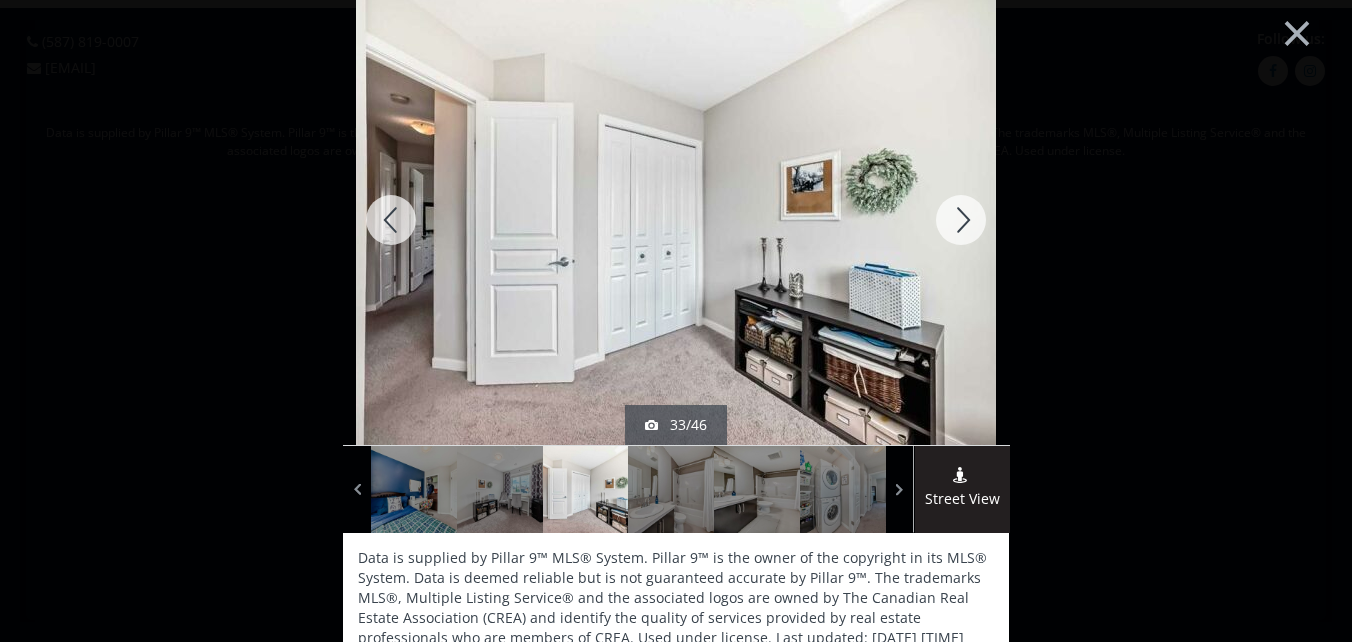 click at bounding box center [961, 220] 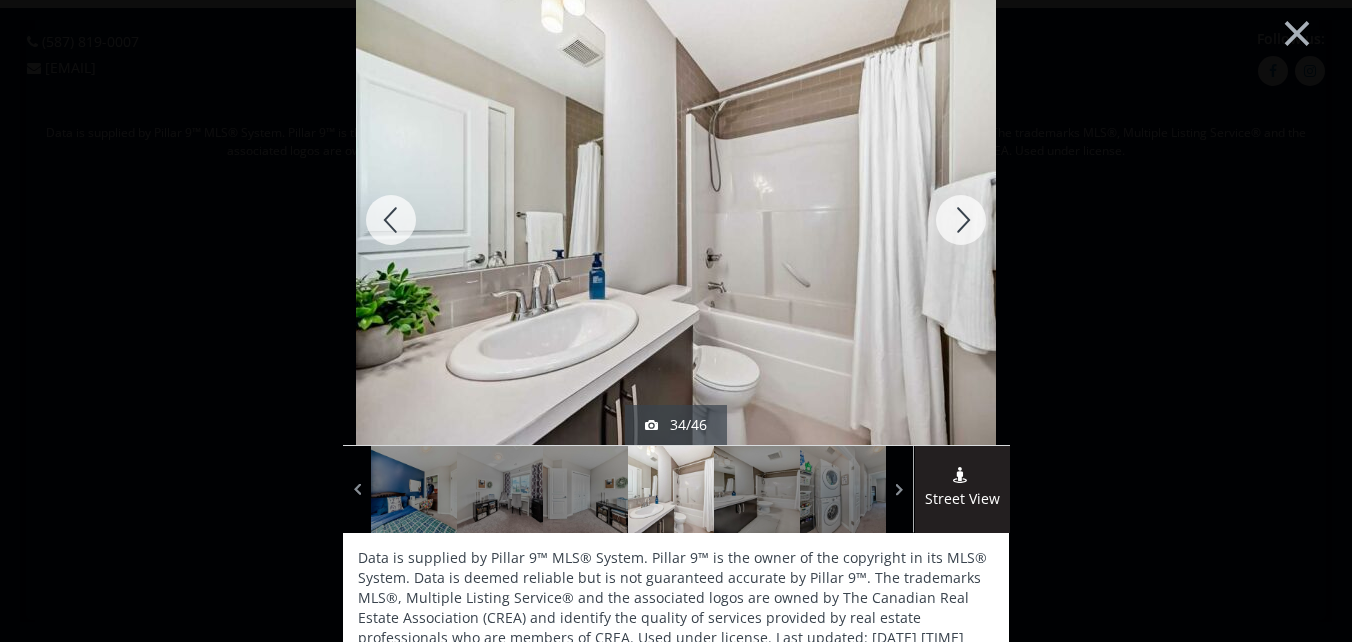 click at bounding box center [961, 220] 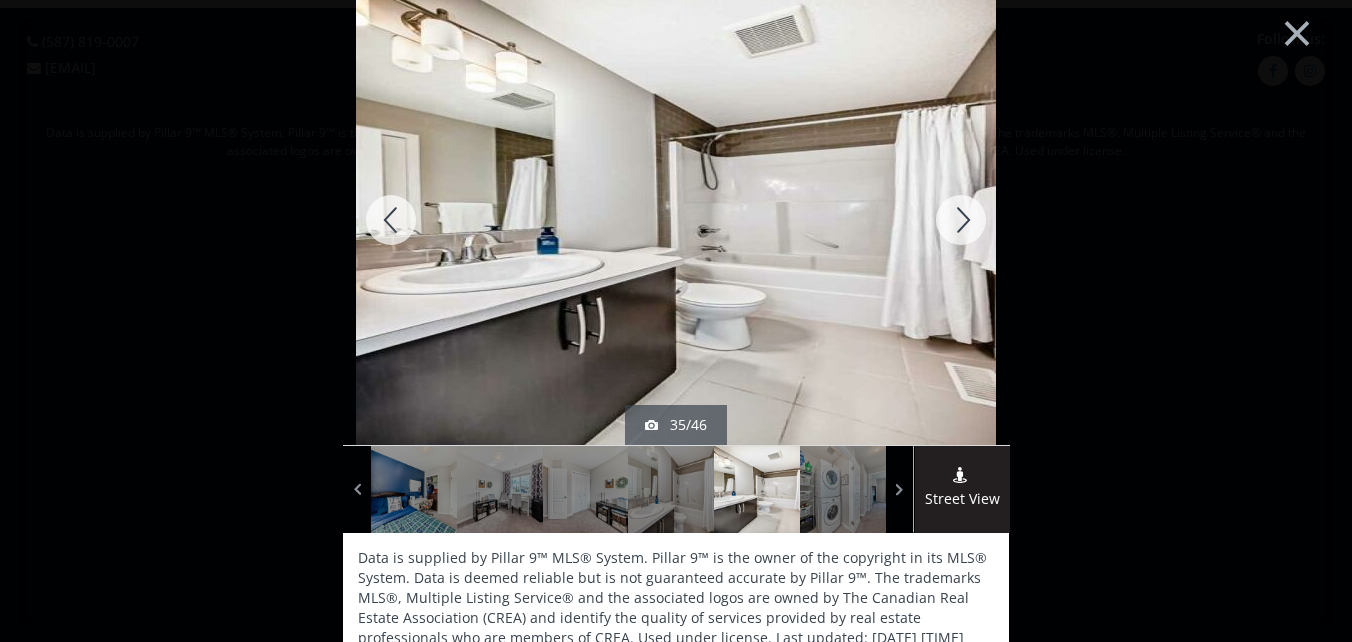 click at bounding box center (961, 220) 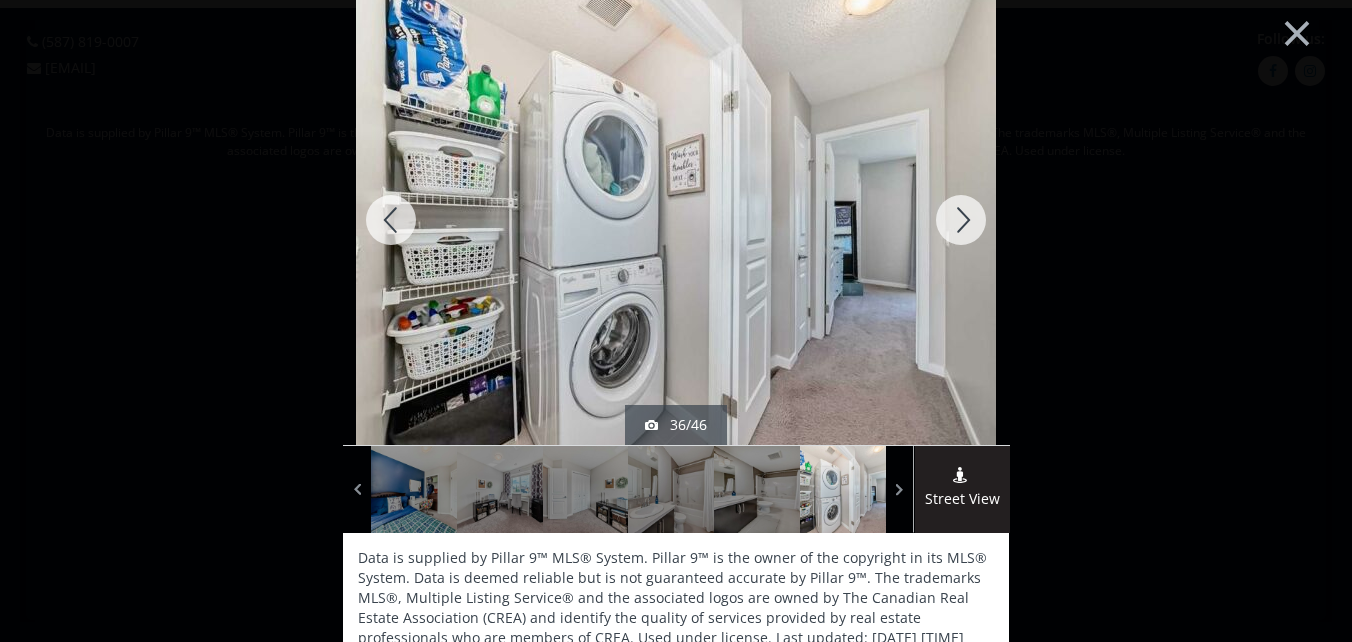 click at bounding box center [961, 220] 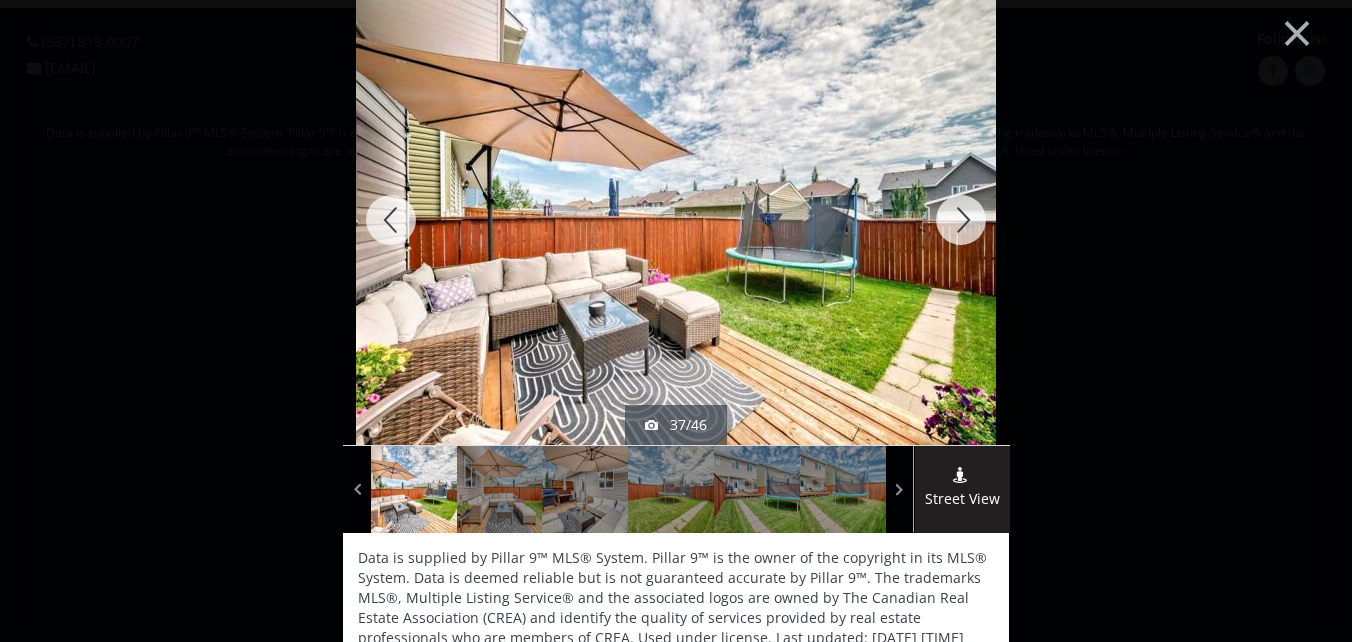click at bounding box center (961, 220) 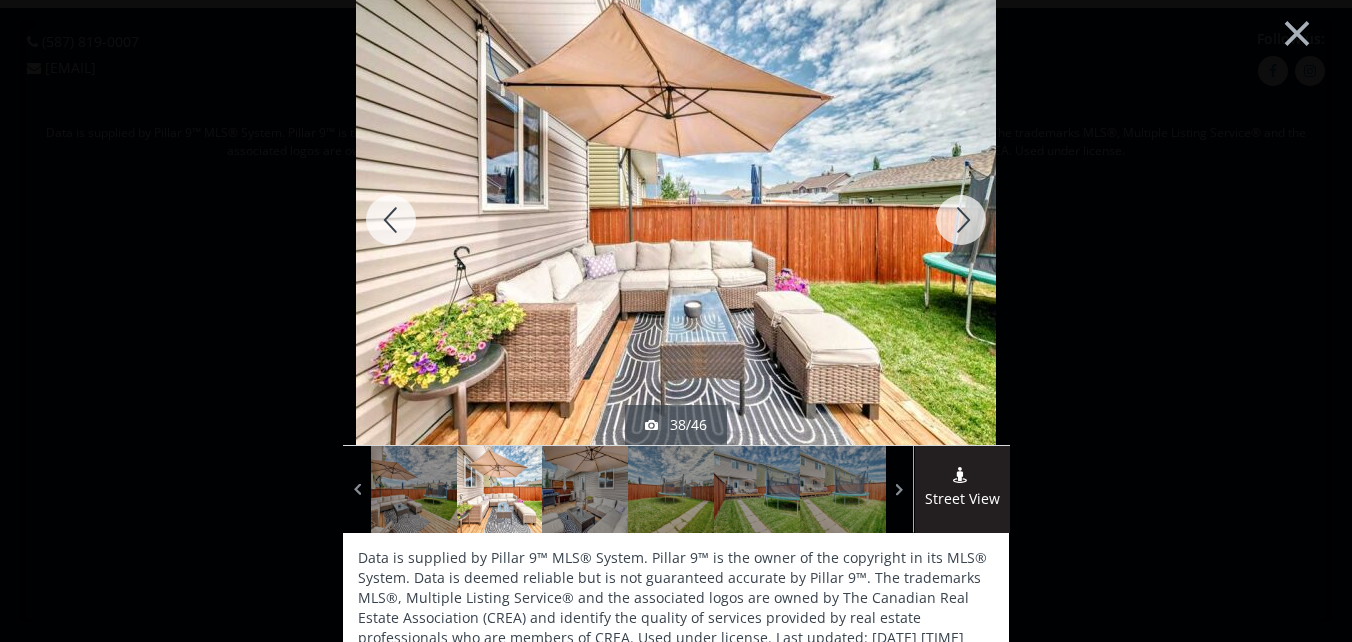 click at bounding box center (961, 220) 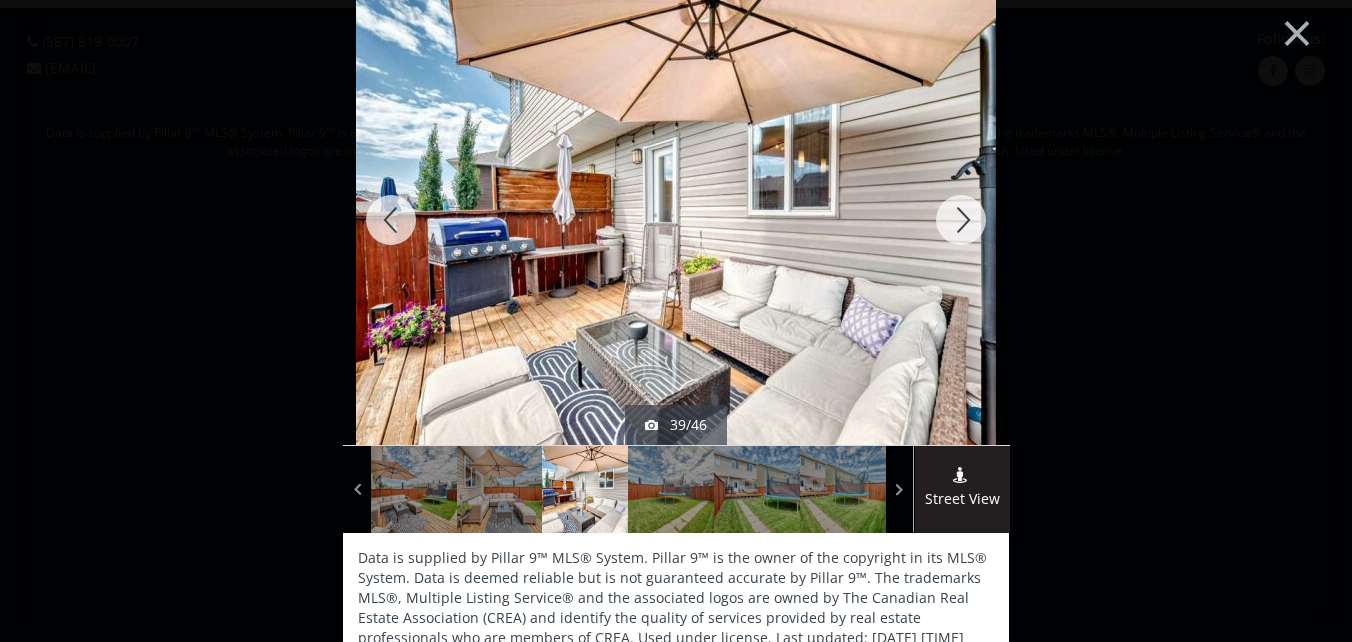 click at bounding box center [961, 220] 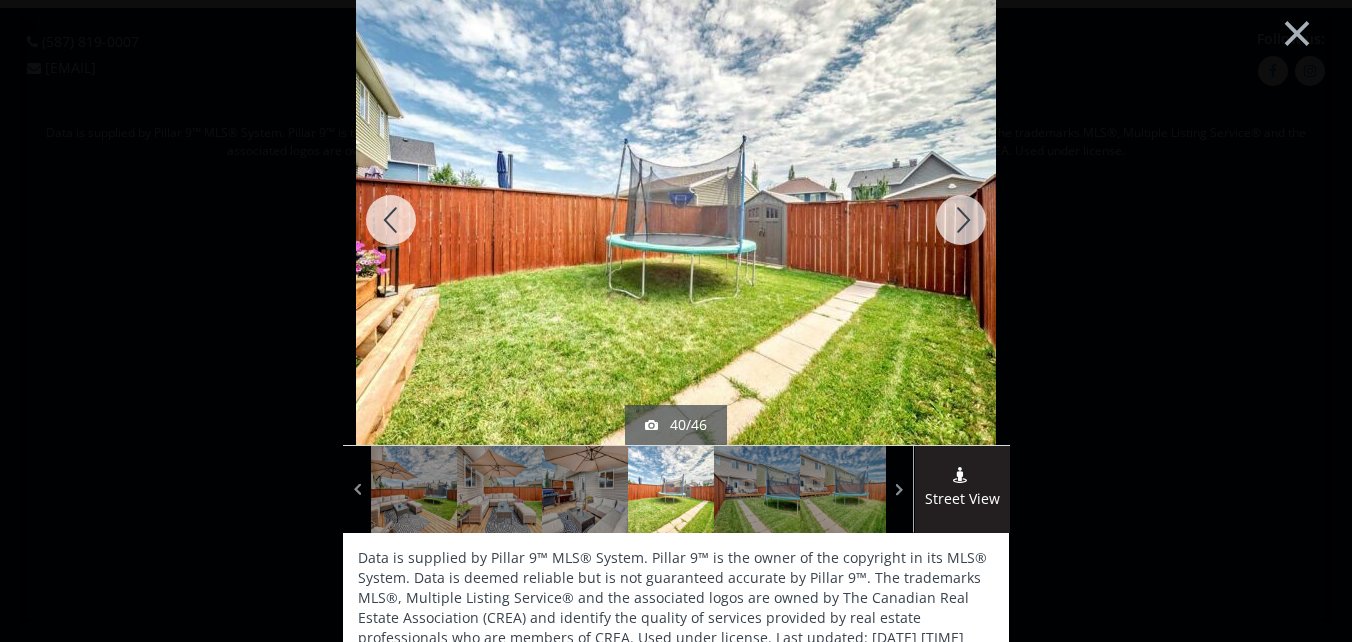 click at bounding box center (961, 220) 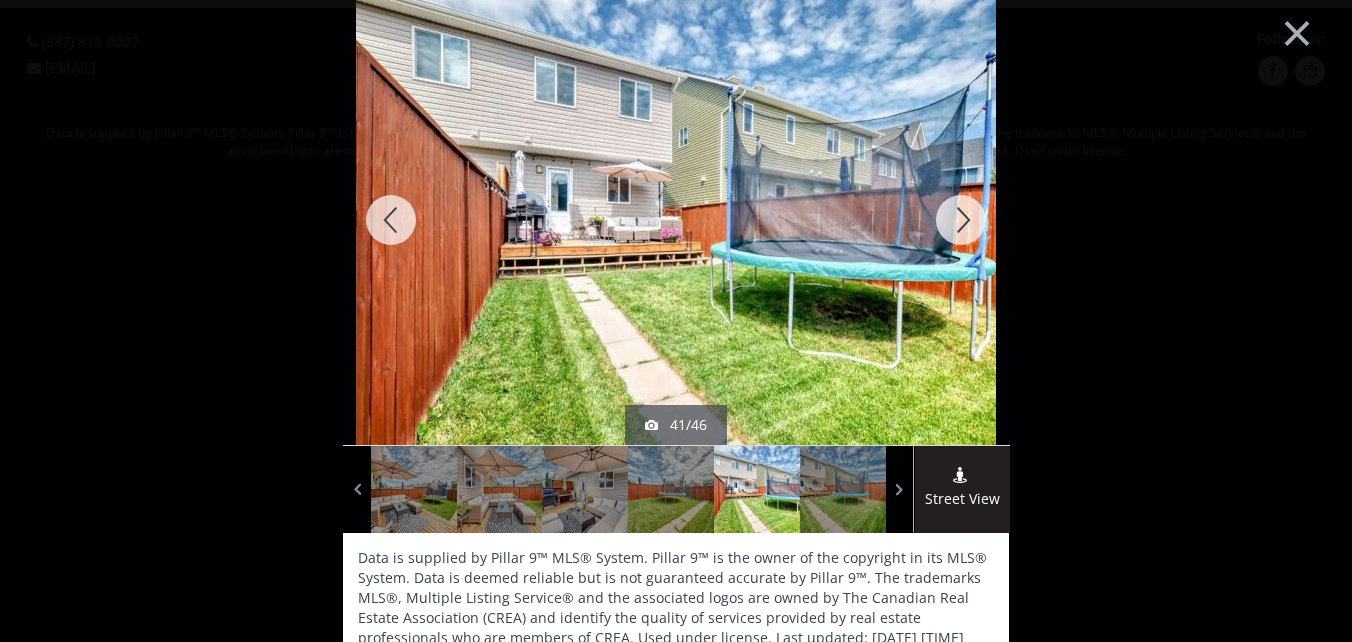 click at bounding box center (961, 220) 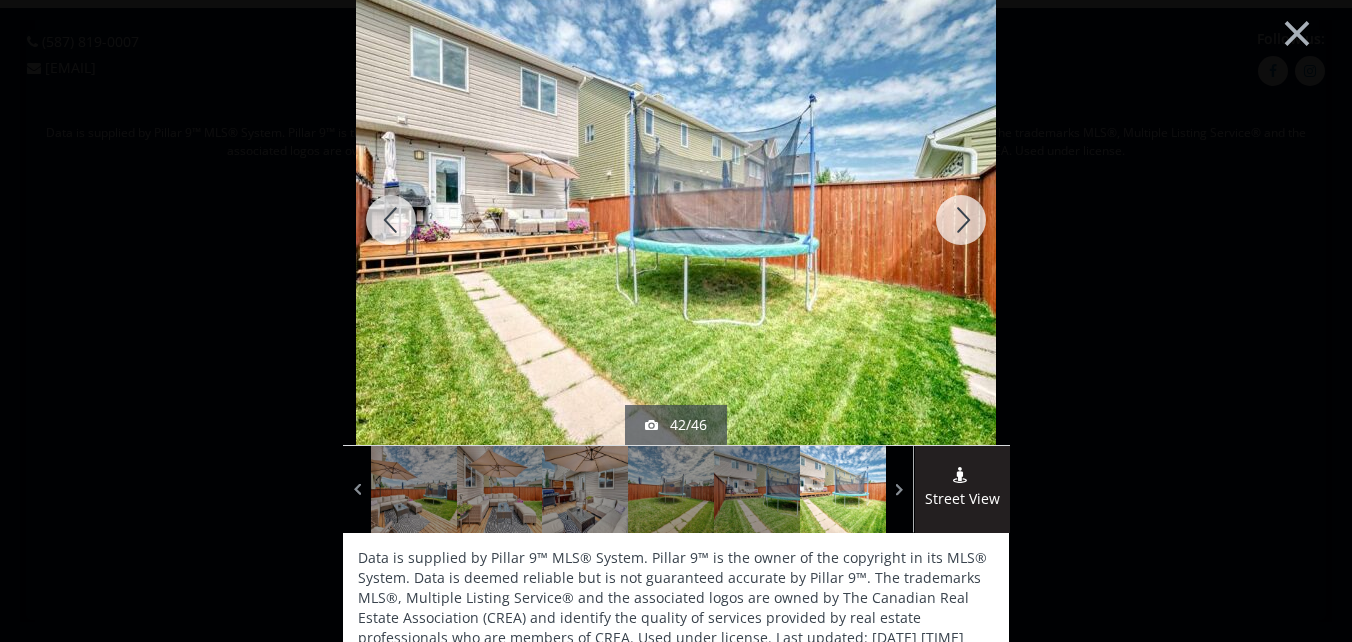 click at bounding box center (961, 220) 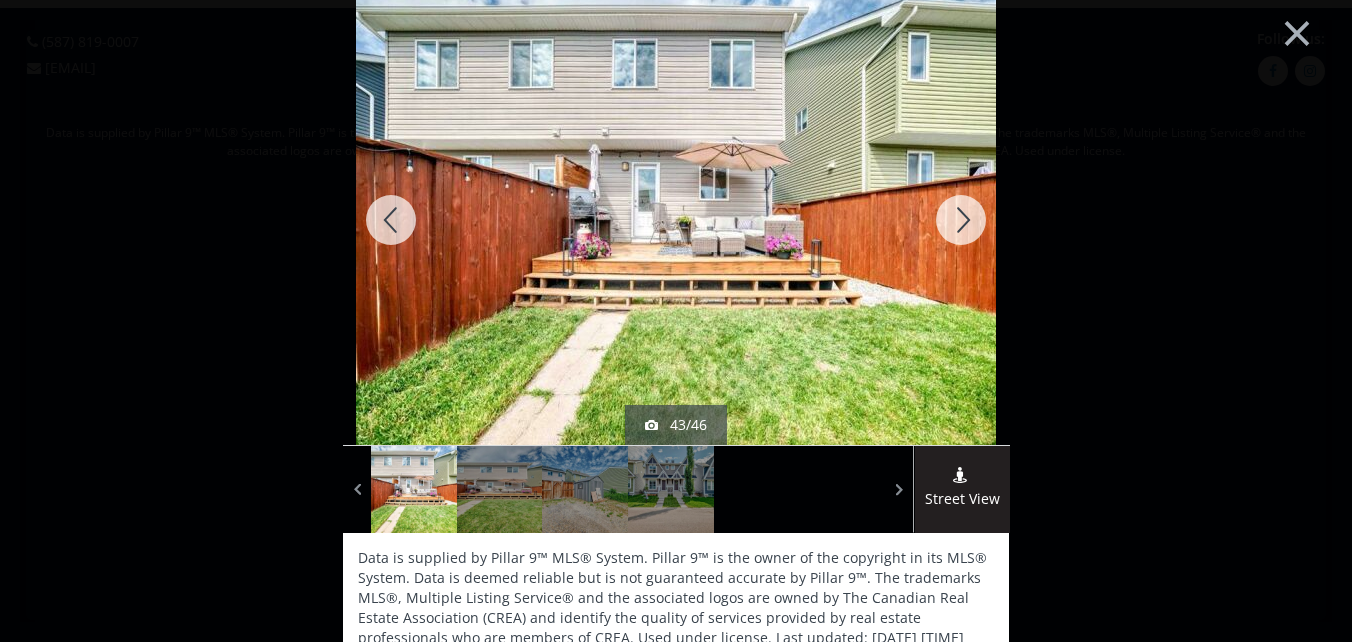 click at bounding box center (961, 220) 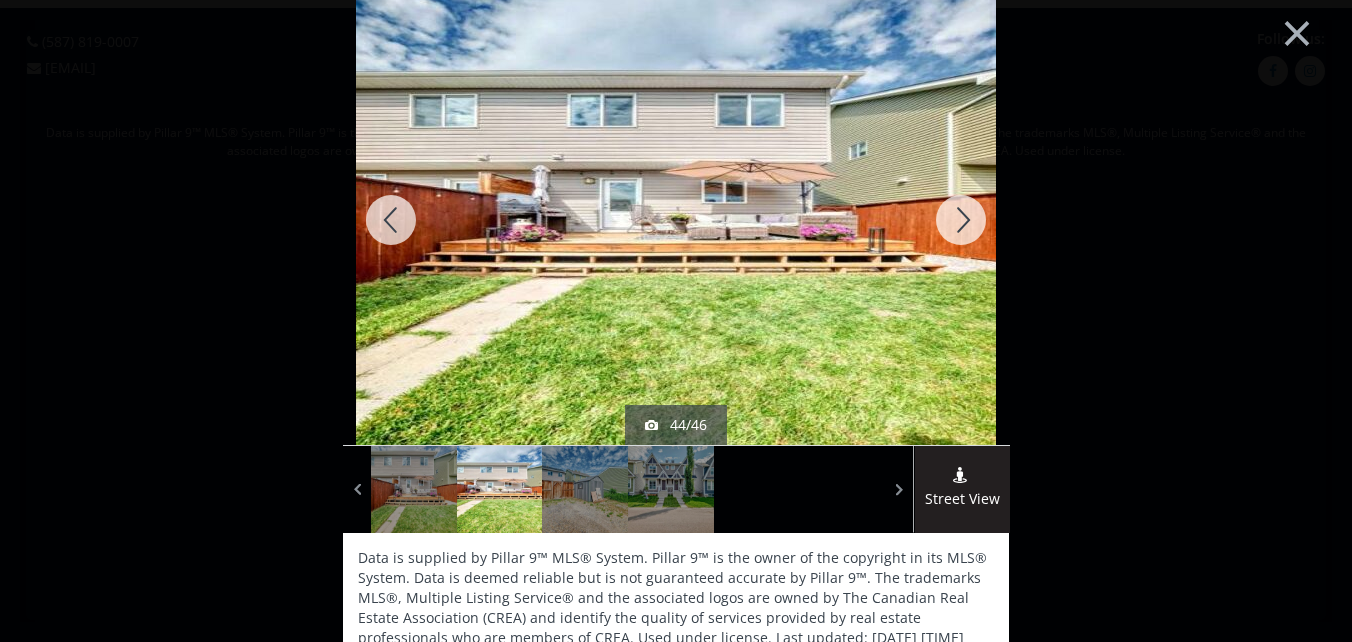 click at bounding box center (961, 220) 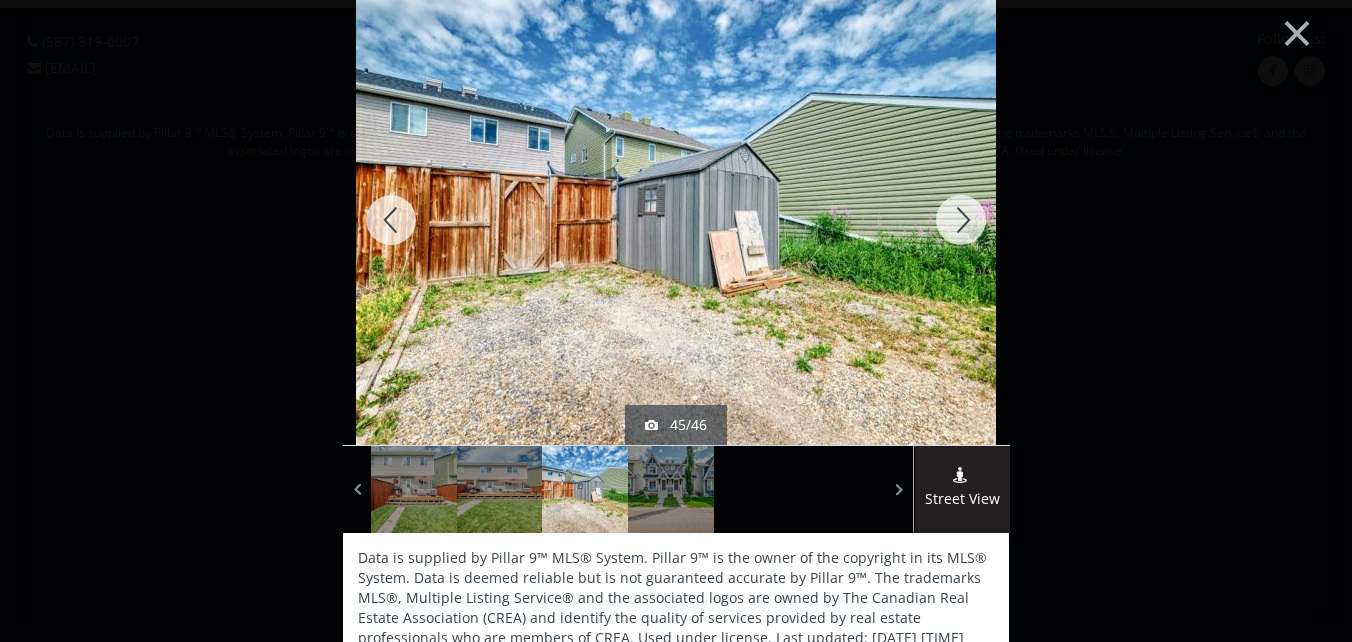 click at bounding box center [961, 220] 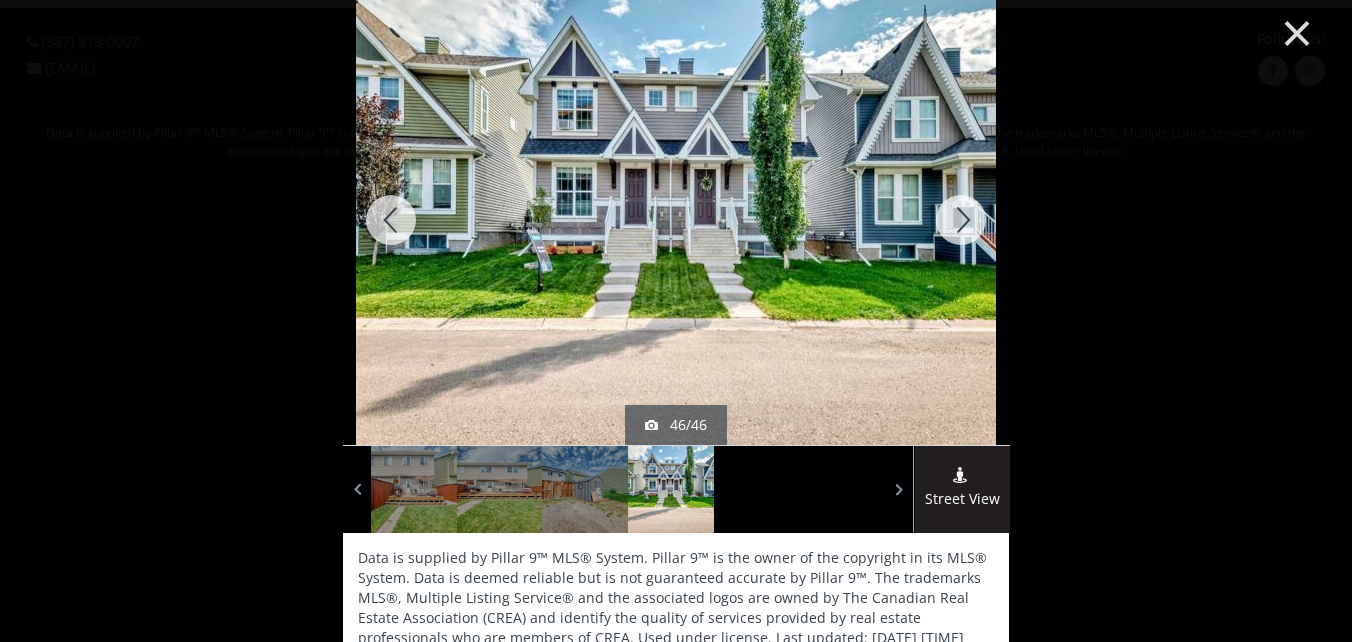 click on "×" at bounding box center (1297, 31) 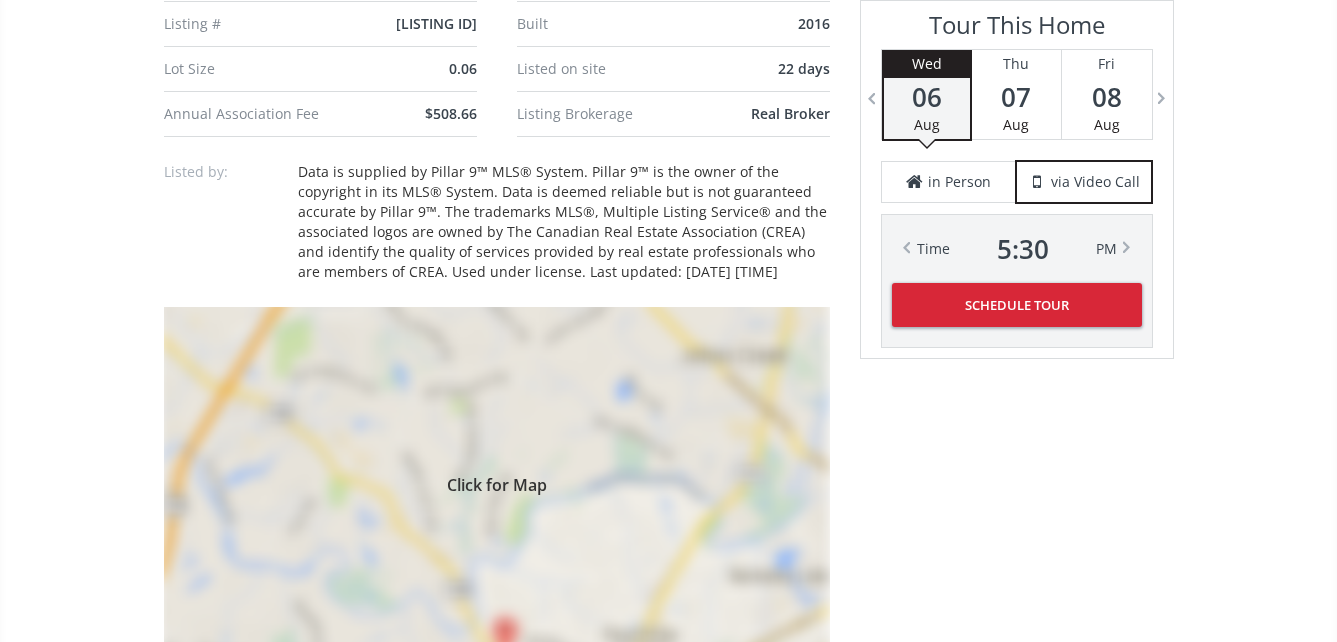scroll, scrollTop: 1400, scrollLeft: 0, axis: vertical 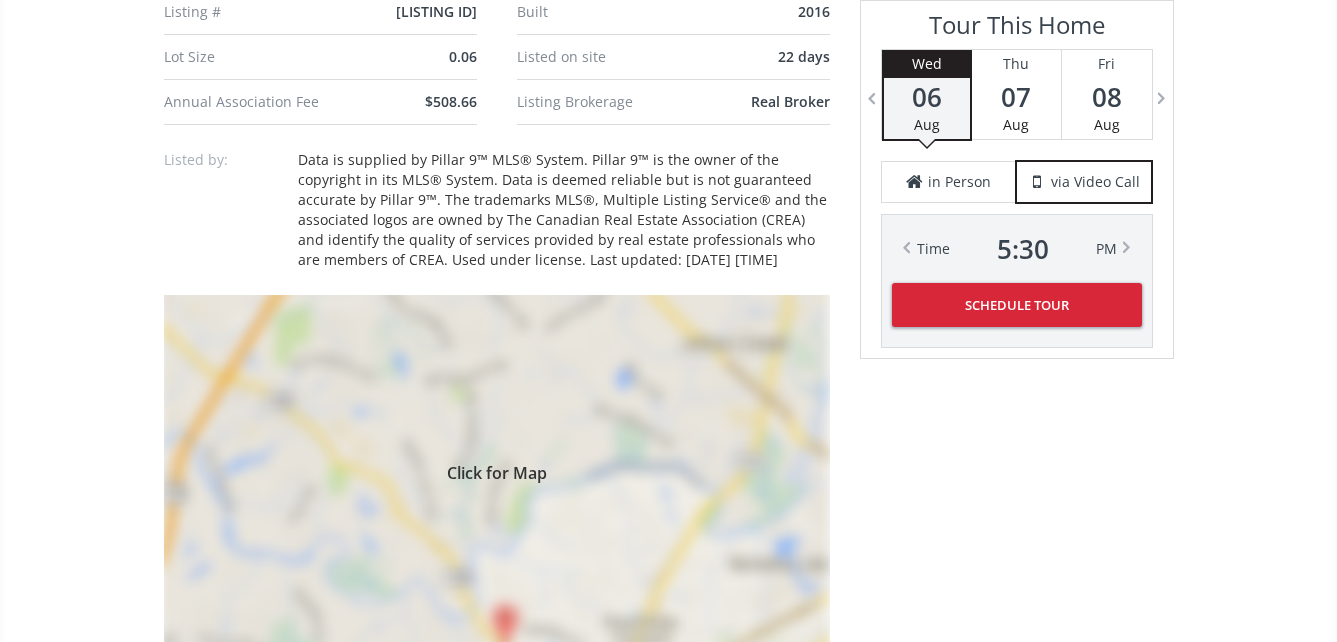 click on "Click for Map" at bounding box center (497, 470) 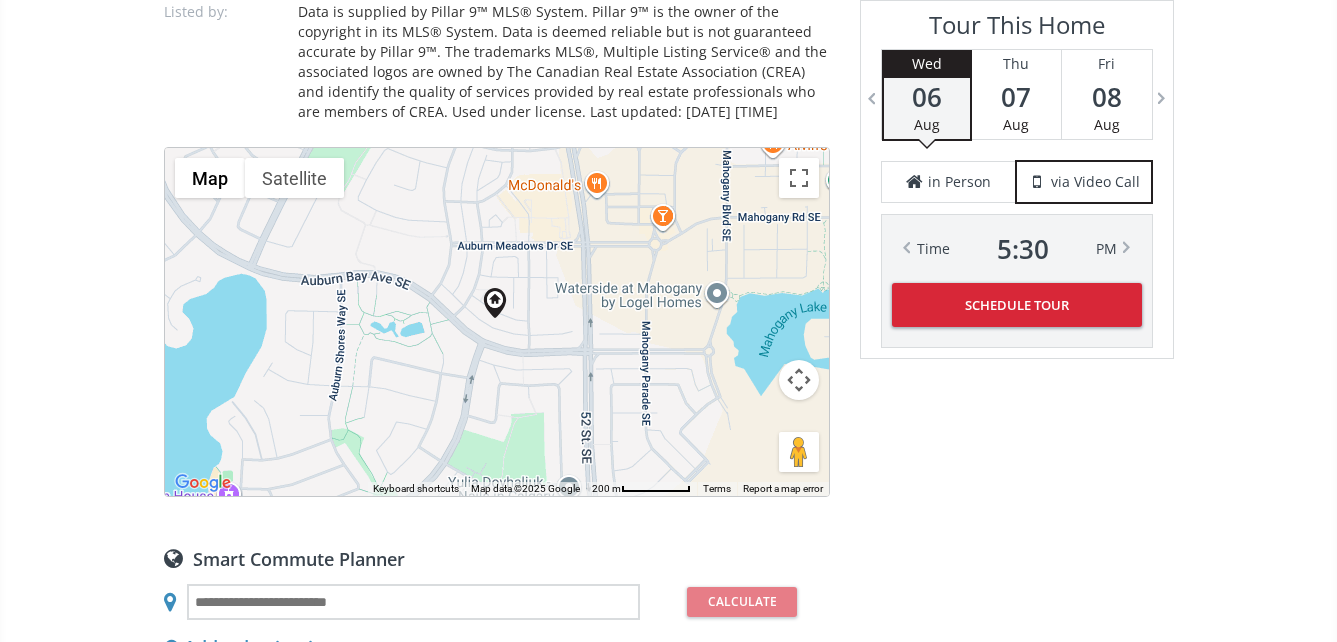 scroll, scrollTop: 1500, scrollLeft: 0, axis: vertical 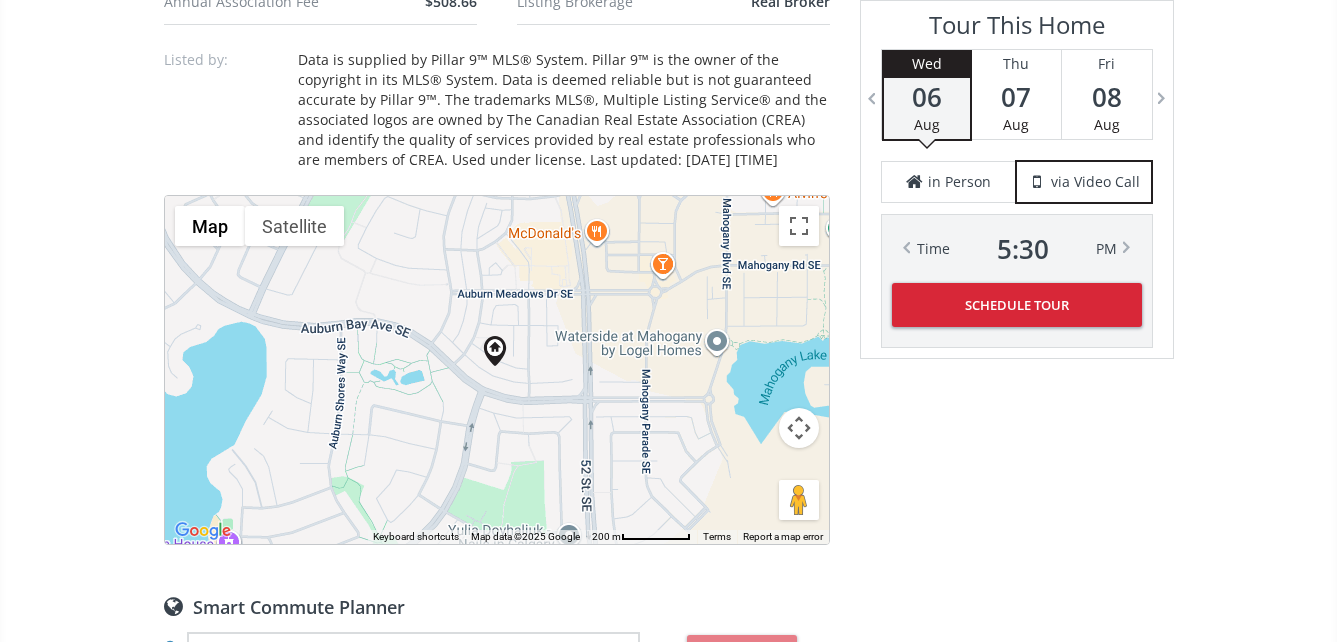 click on "To navigate, press the arrow keys." at bounding box center [497, 370] 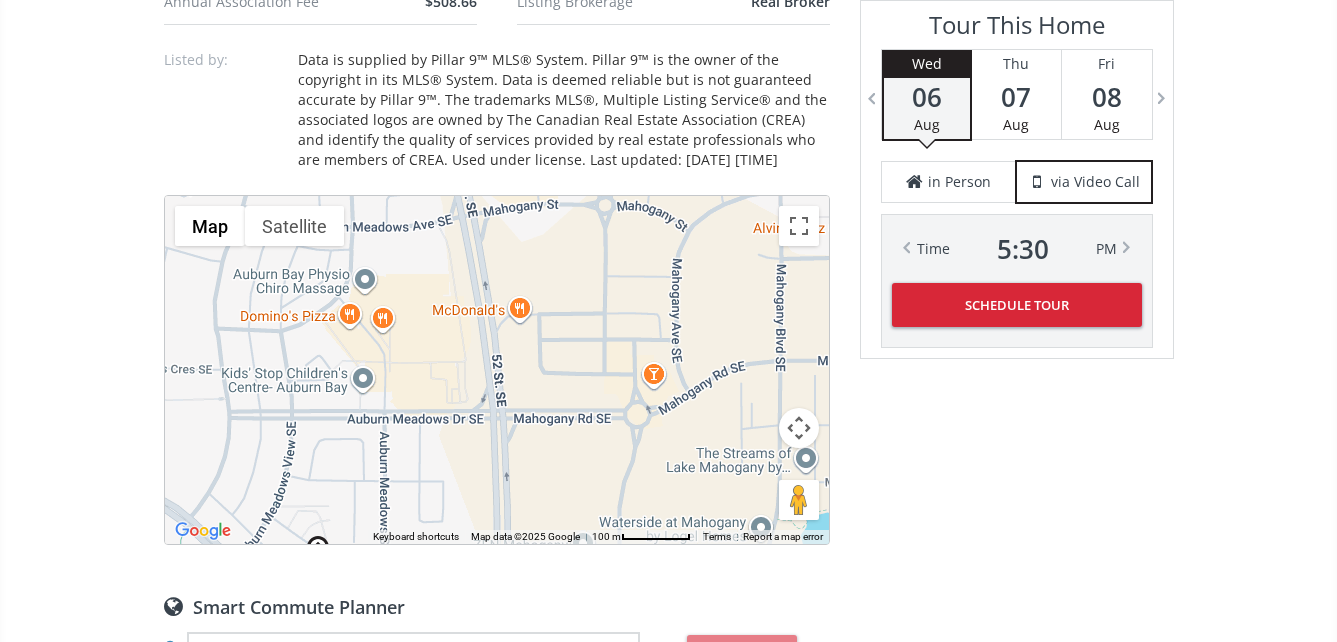 drag, startPoint x: 607, startPoint y: 324, endPoint x: 452, endPoint y: 517, distance: 247.53586 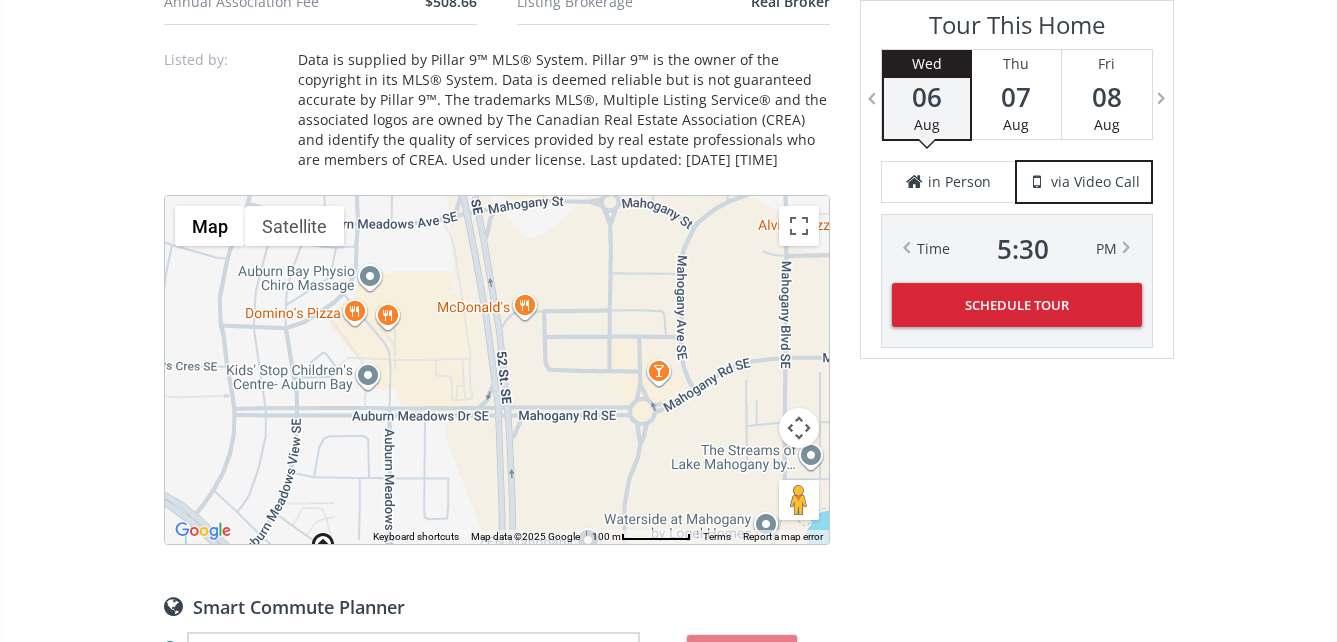 click on "To navigate, press the arrow keys." at bounding box center (497, 370) 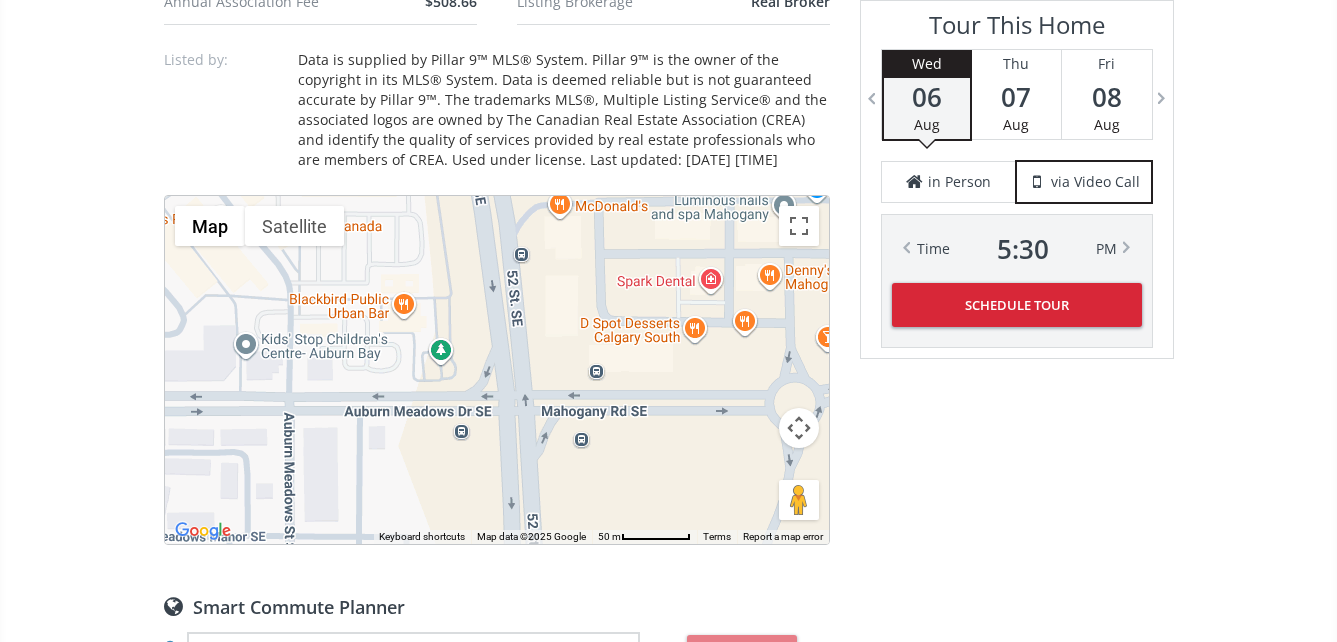 drag, startPoint x: 595, startPoint y: 415, endPoint x: 679, endPoint y: 366, distance: 97.24711 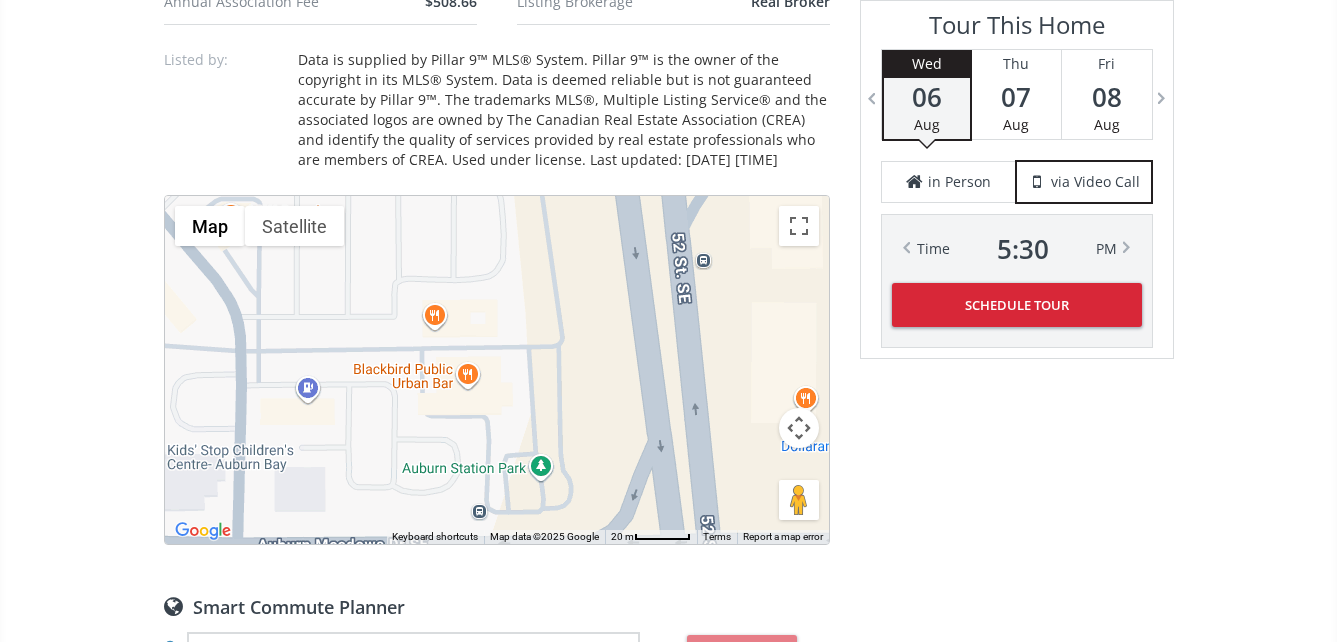 drag, startPoint x: 428, startPoint y: 407, endPoint x: 554, endPoint y: 525, distance: 172.62677 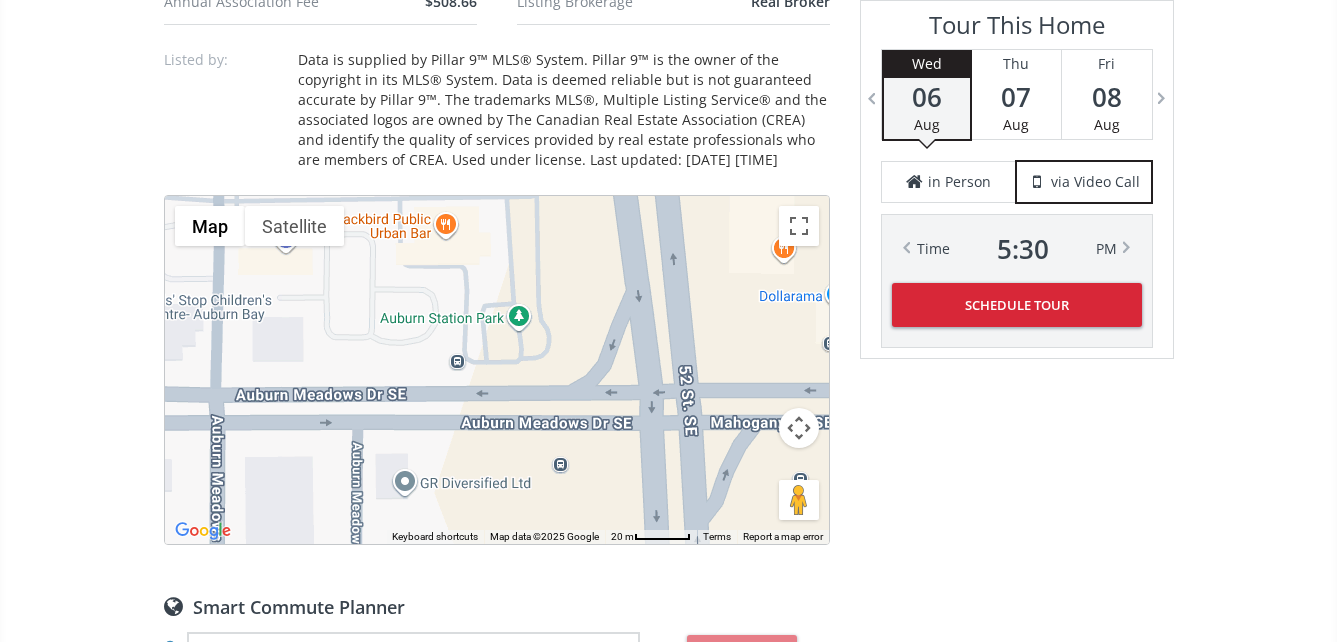 drag, startPoint x: 532, startPoint y: 342, endPoint x: 507, endPoint y: 183, distance: 160.95341 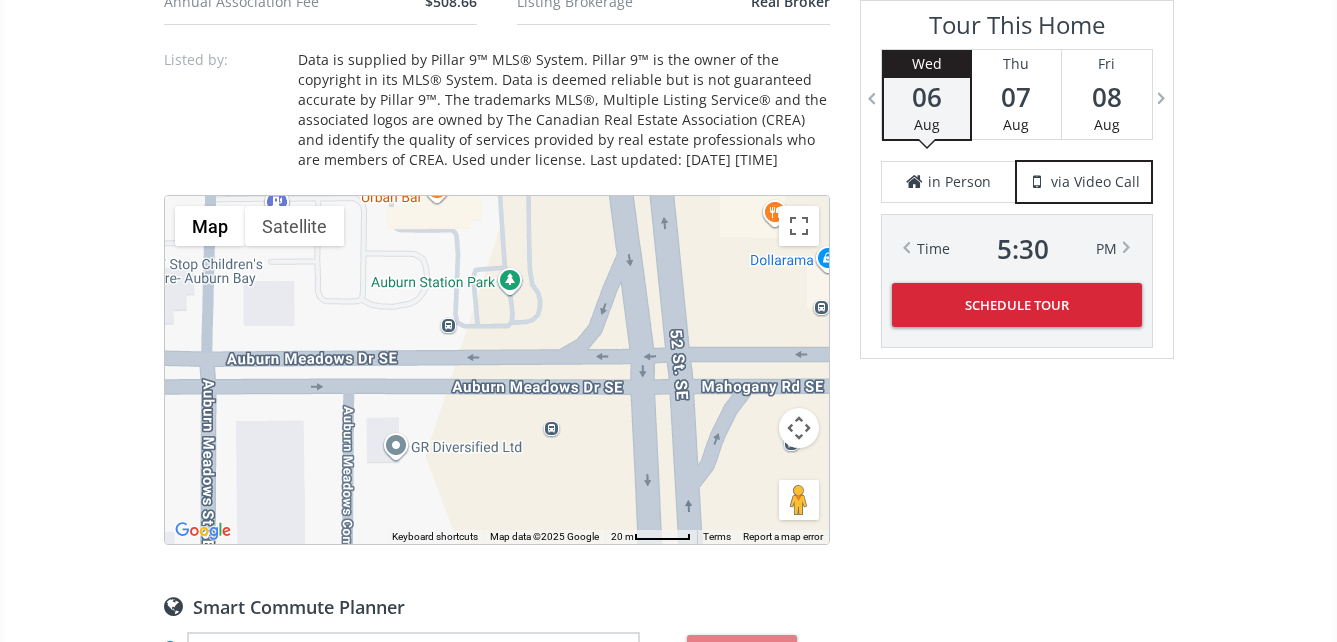 drag, startPoint x: 490, startPoint y: 468, endPoint x: 494, endPoint y: 447, distance: 21.377558 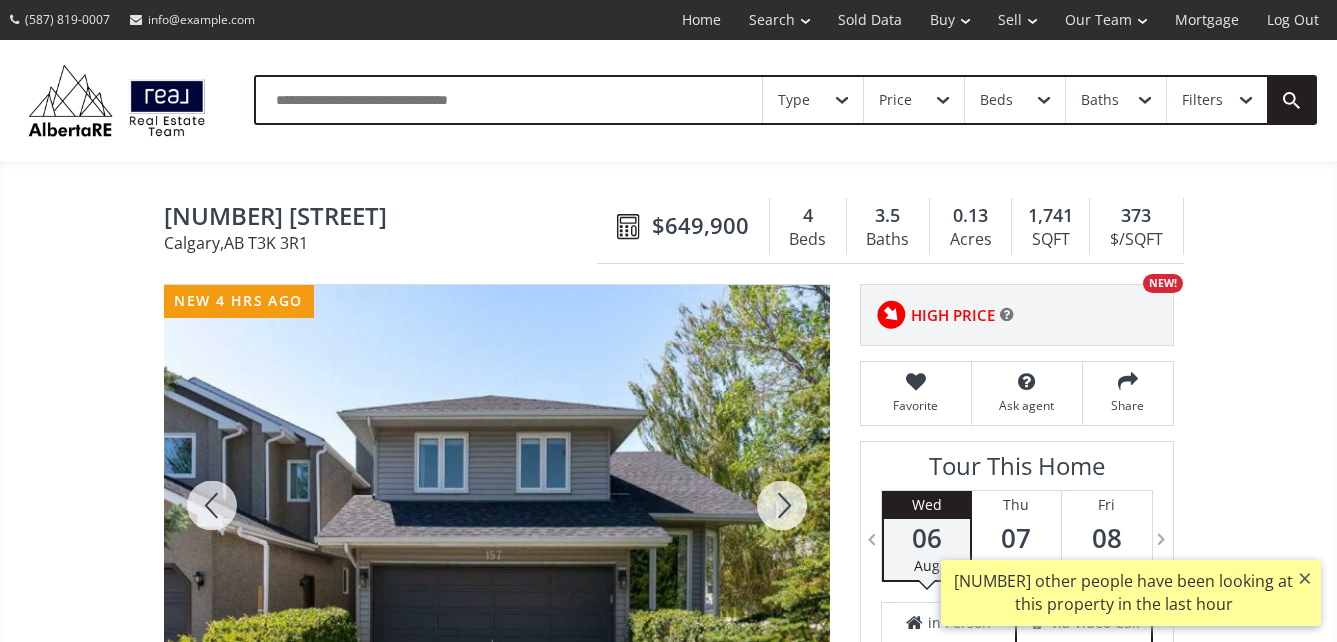 scroll, scrollTop: 0, scrollLeft: 0, axis: both 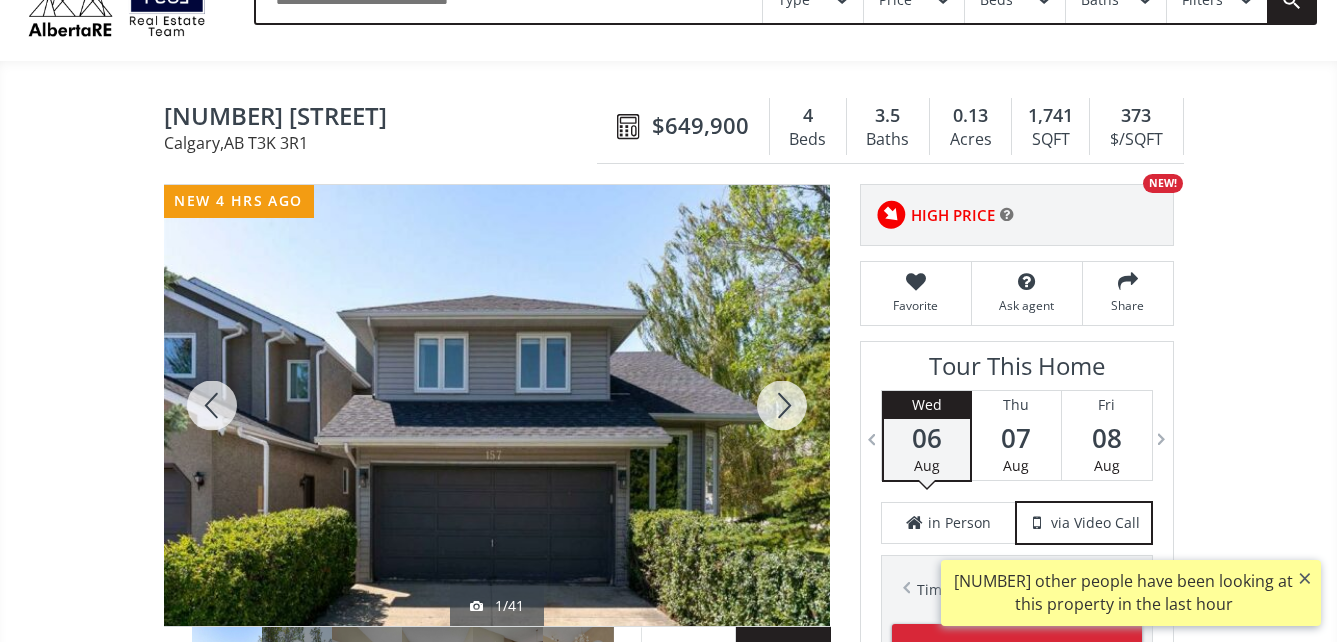 click at bounding box center [497, 405] 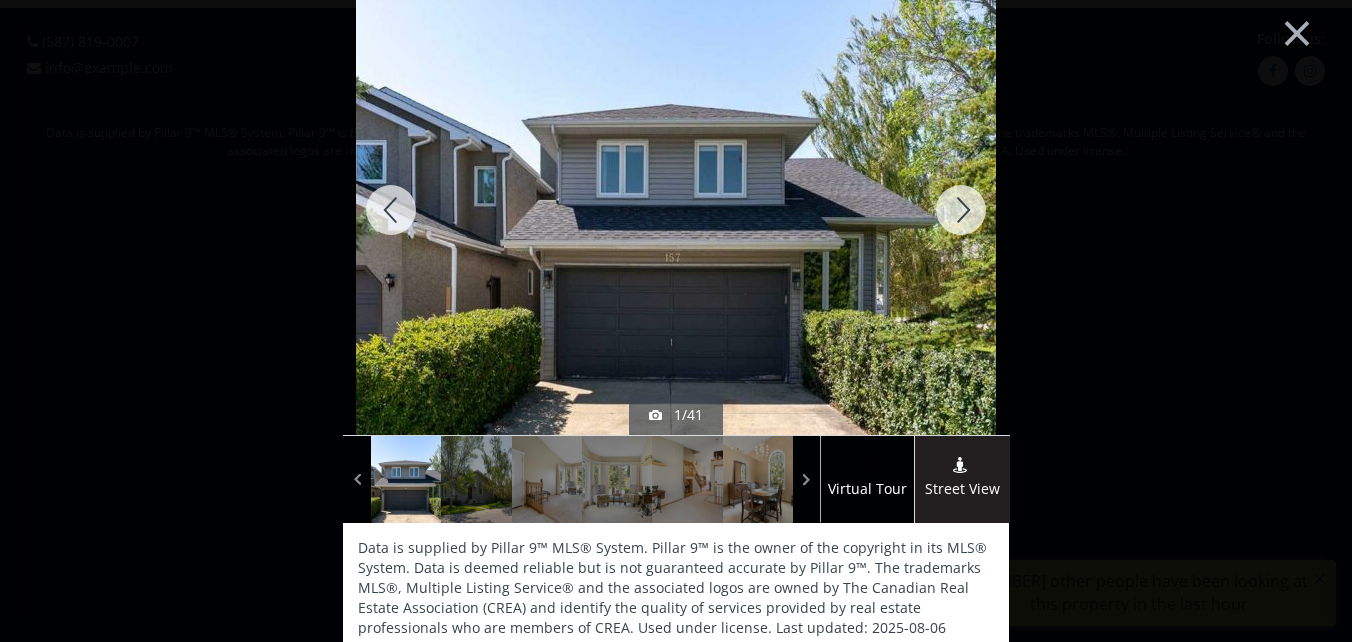 click at bounding box center (961, 210) 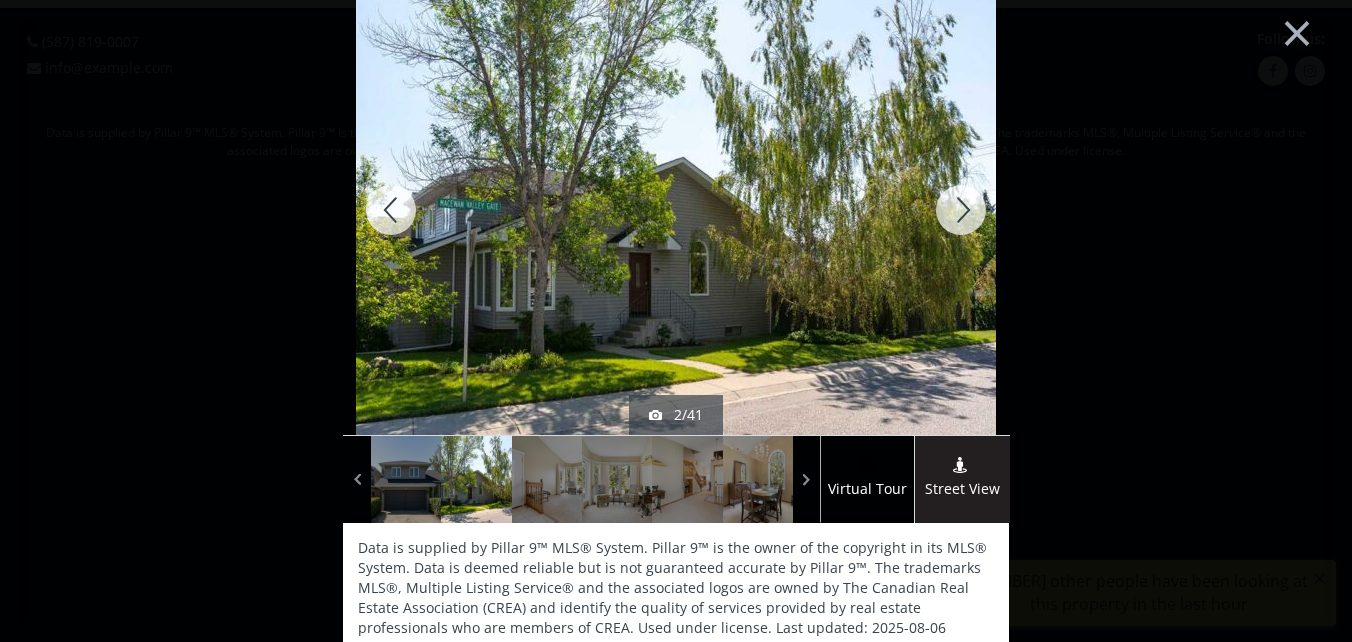 click at bounding box center [961, 210] 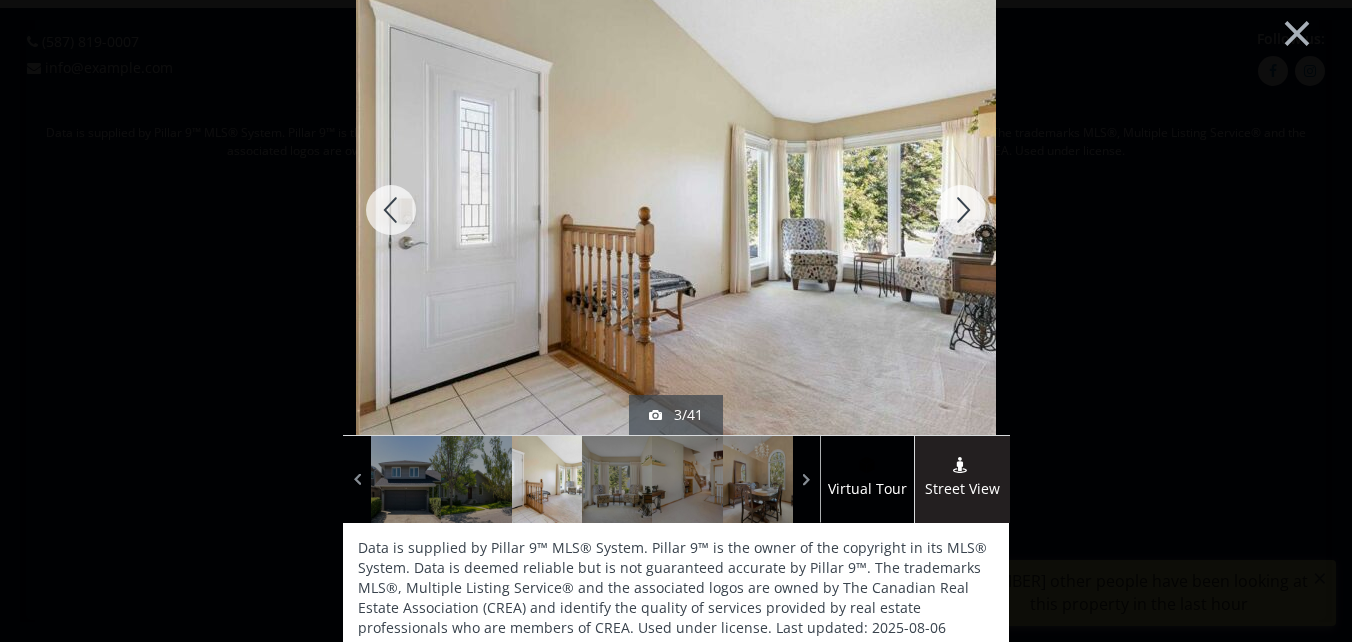click at bounding box center [961, 210] 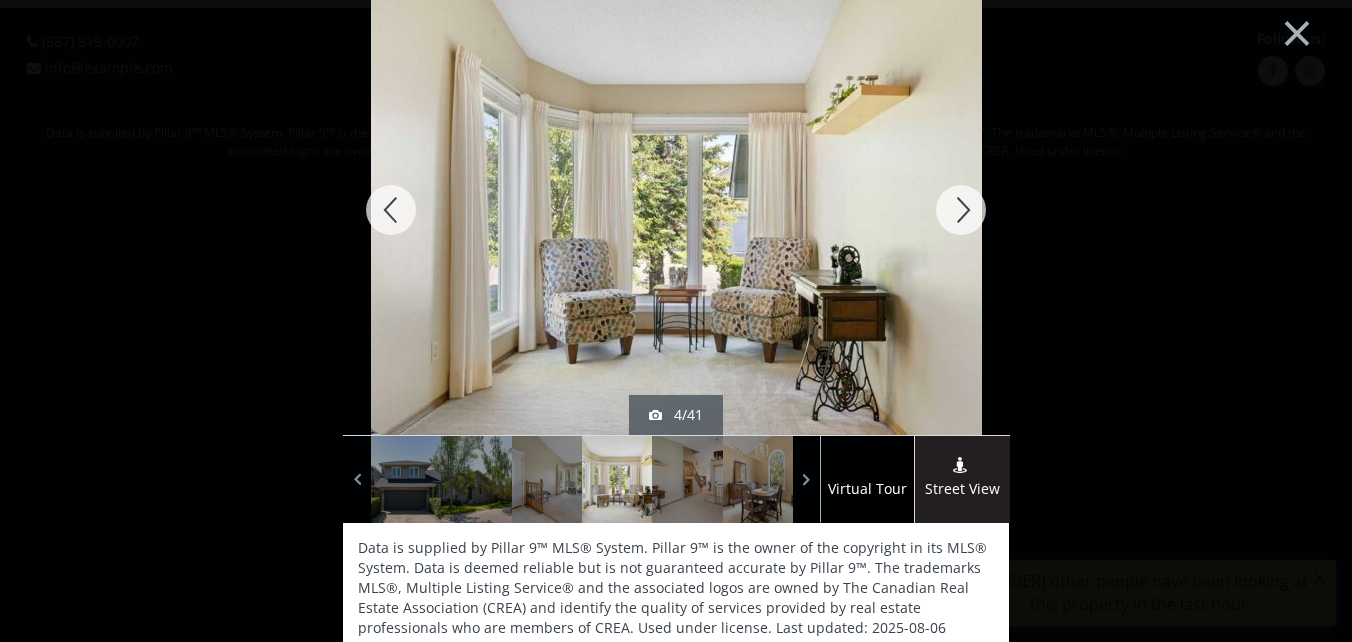 click at bounding box center (961, 210) 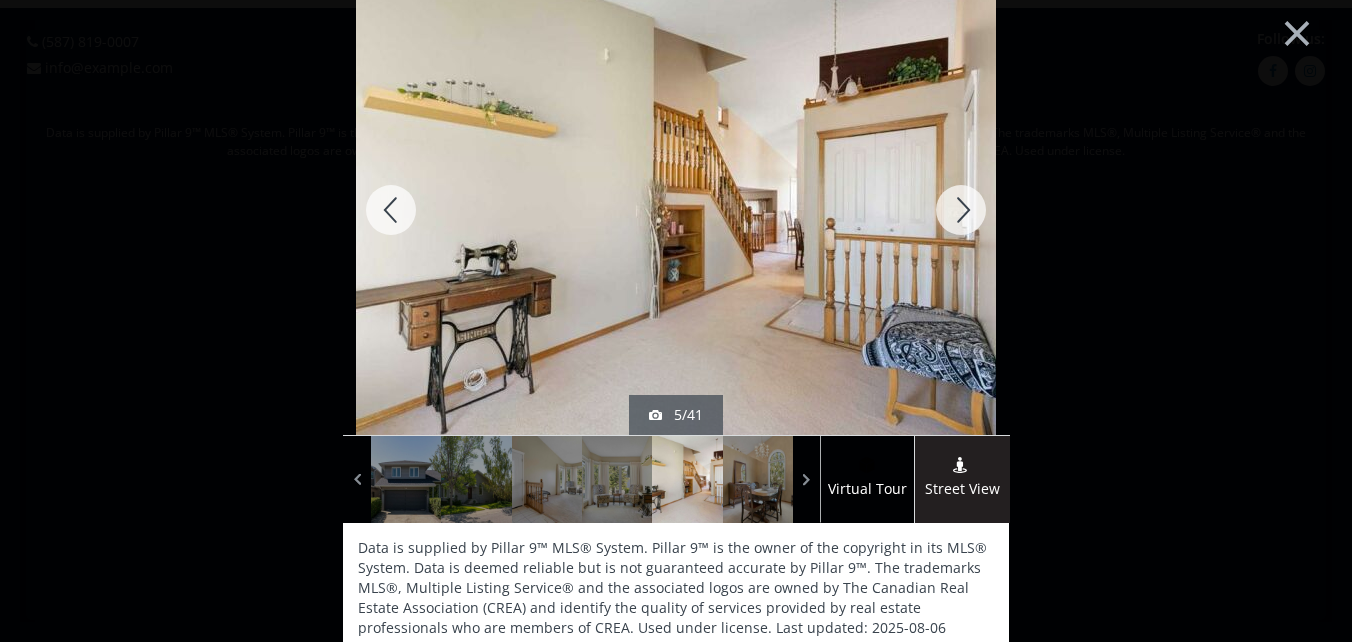 click at bounding box center [961, 210] 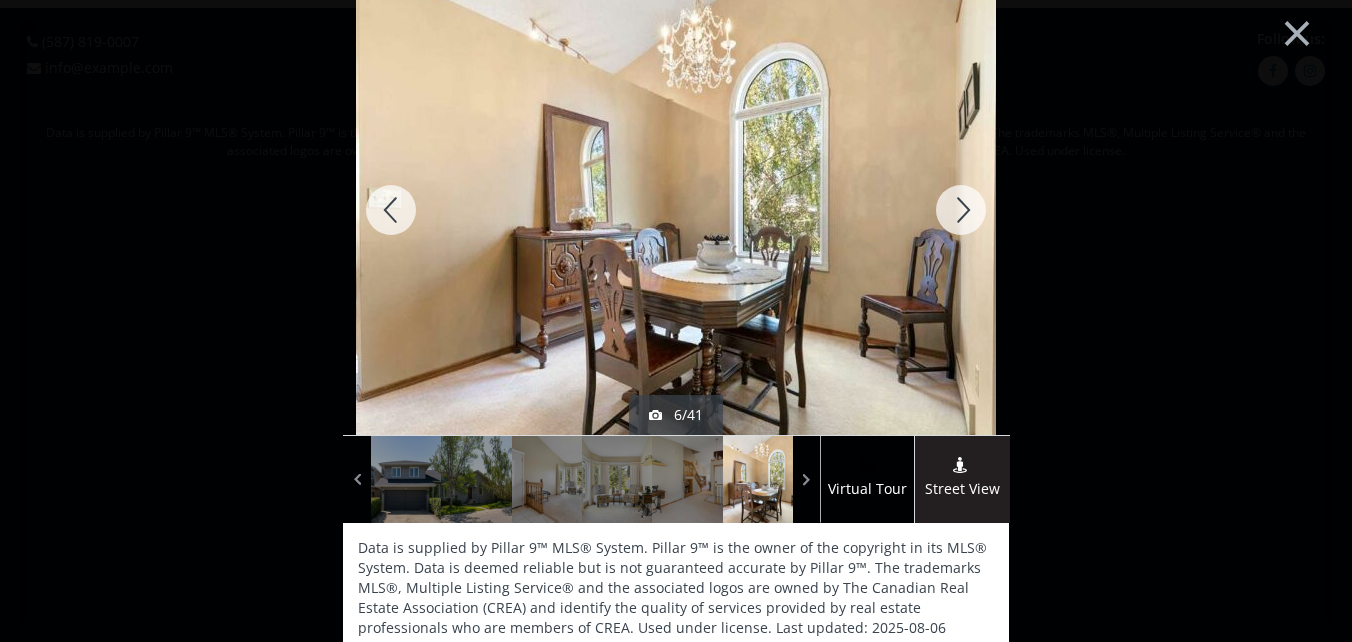 click at bounding box center [961, 210] 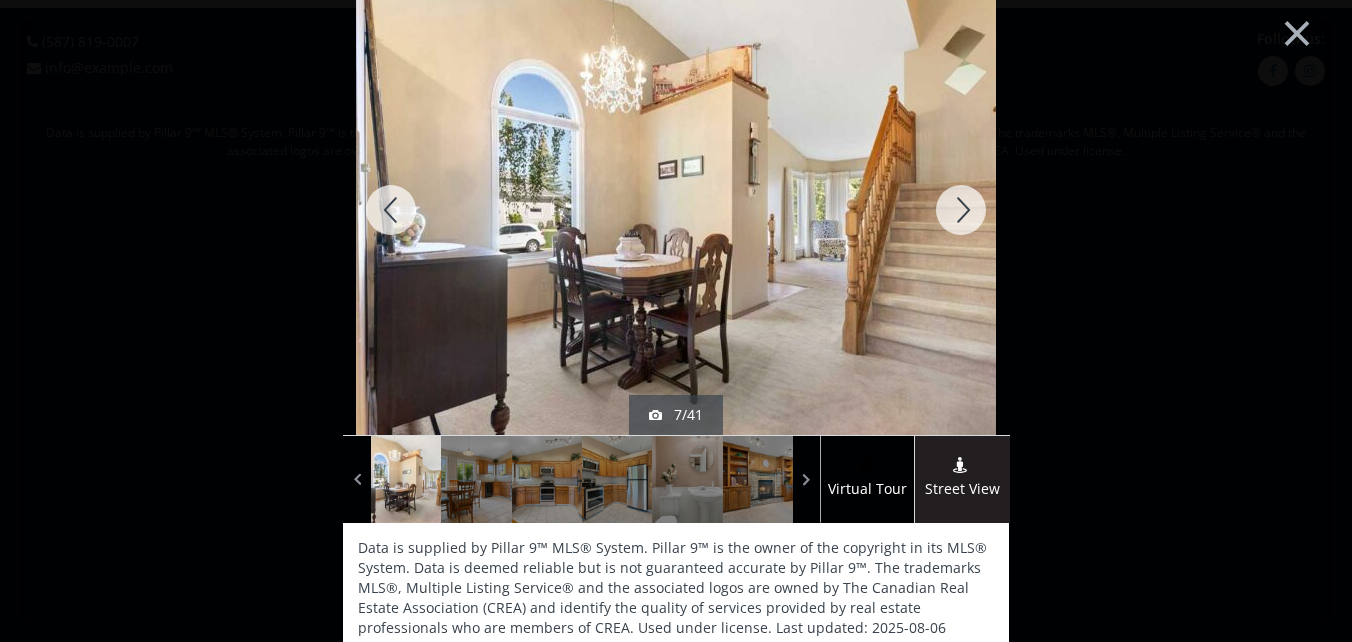 click at bounding box center (961, 210) 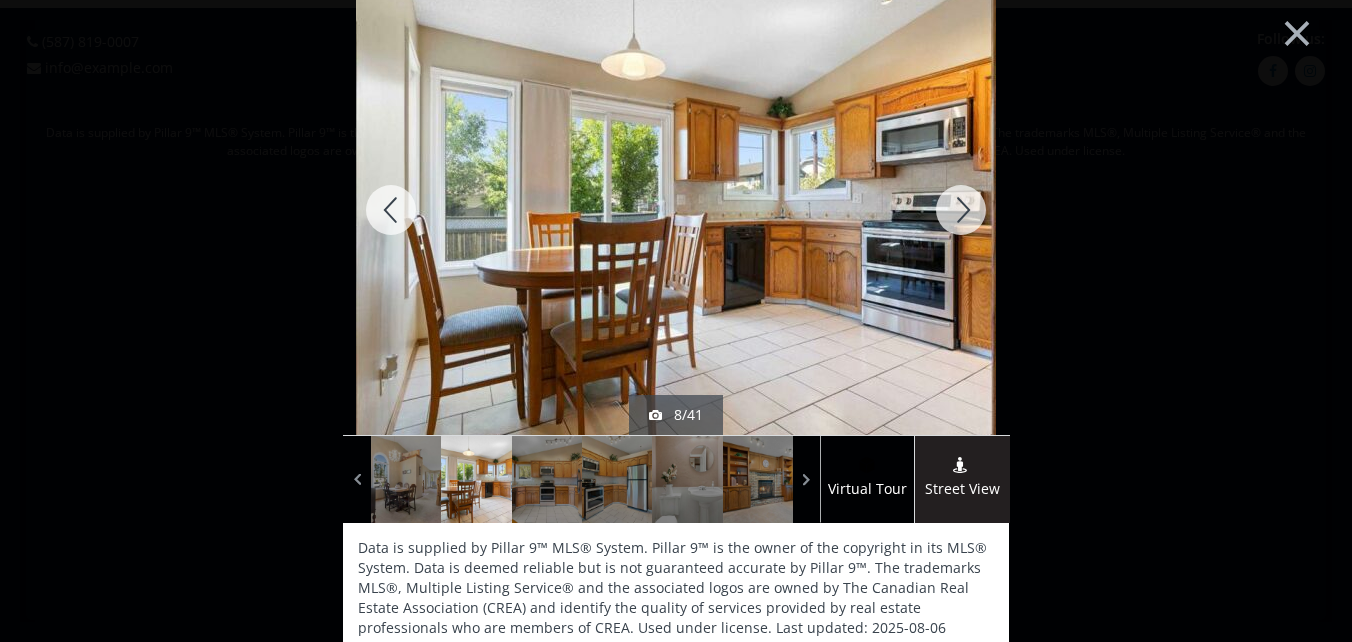click at bounding box center [961, 210] 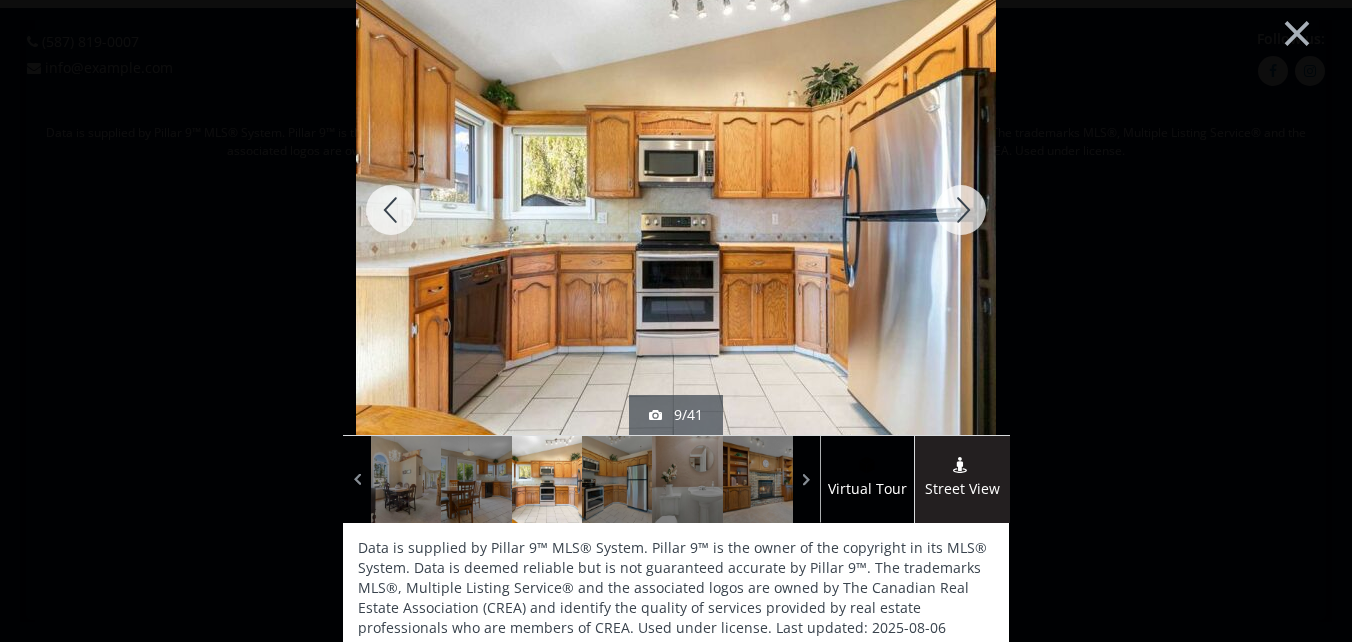 click at bounding box center [961, 210] 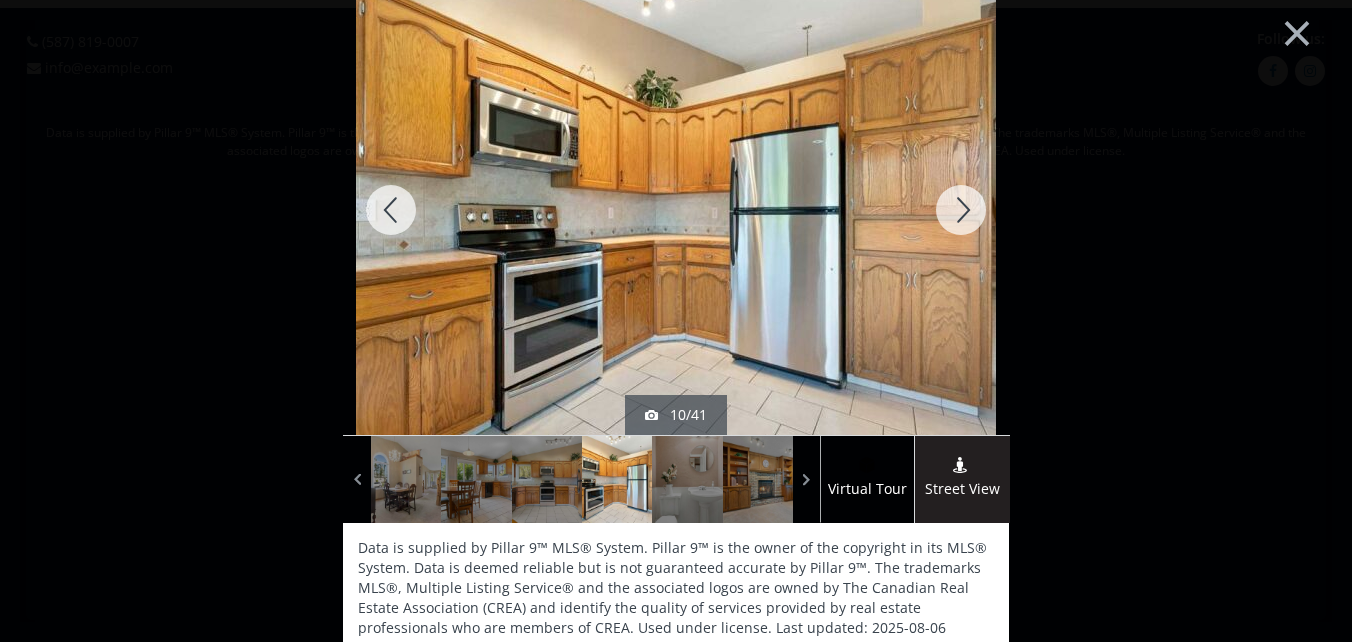 click at bounding box center [961, 210] 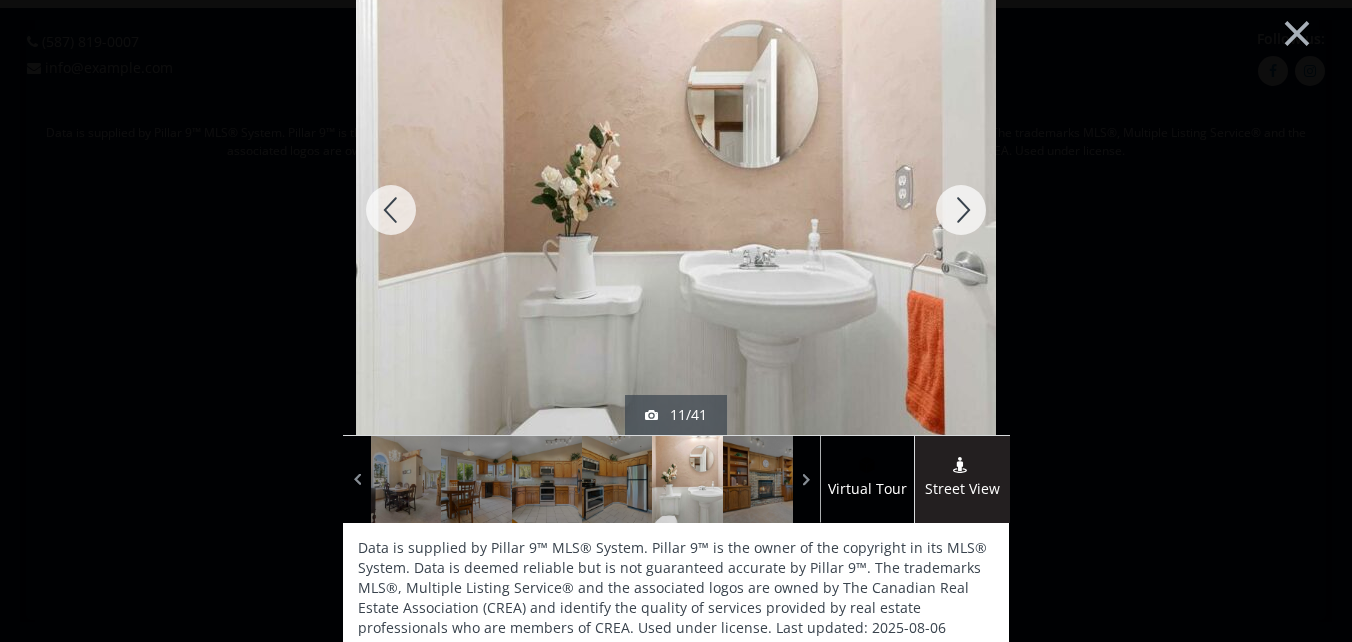 click at bounding box center [961, 210] 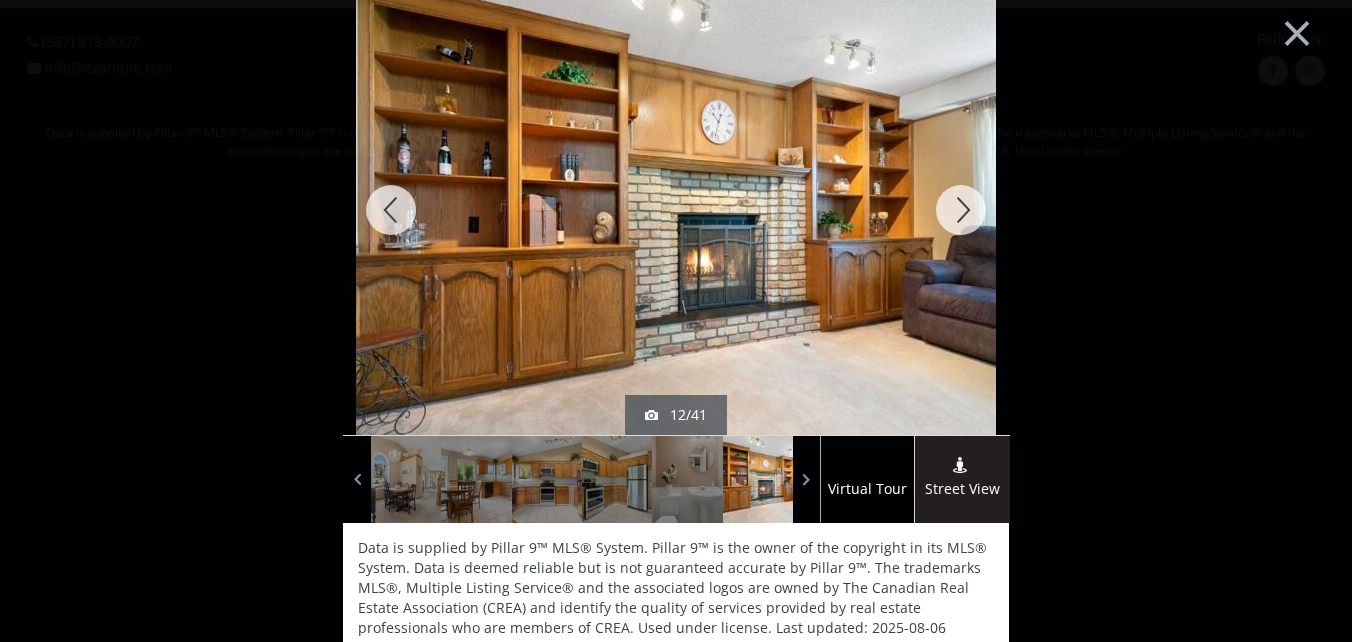 click at bounding box center (961, 210) 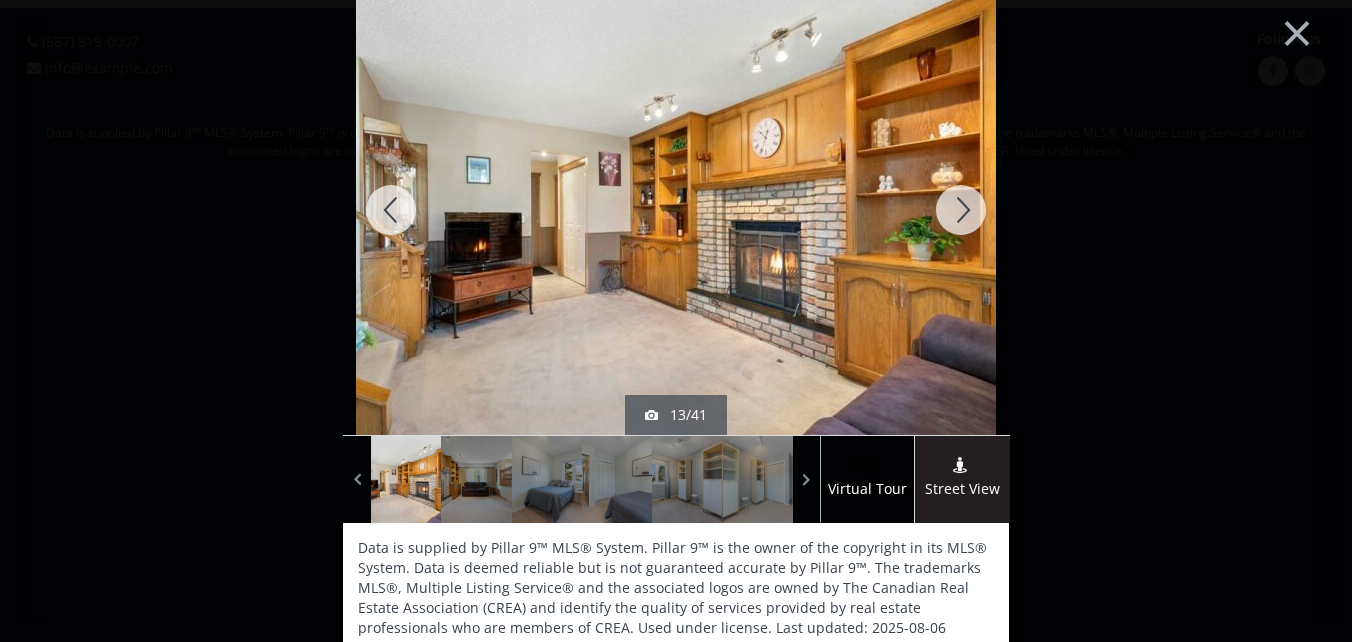 click at bounding box center [961, 210] 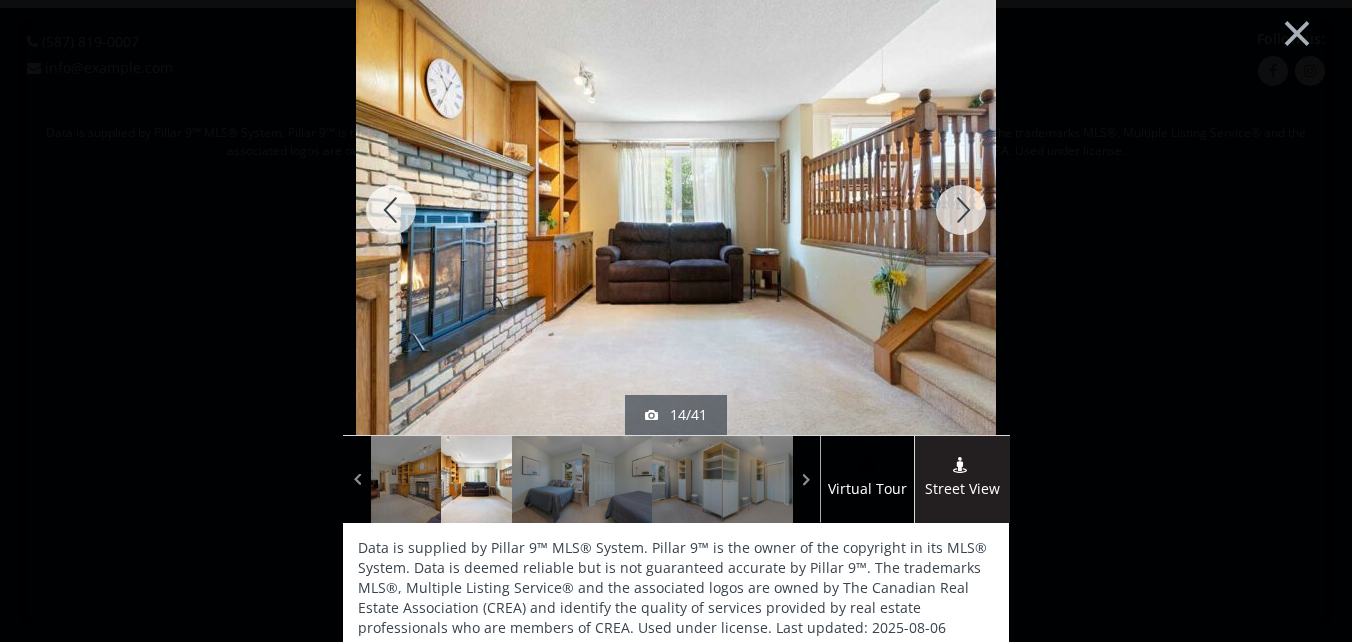 click at bounding box center [961, 210] 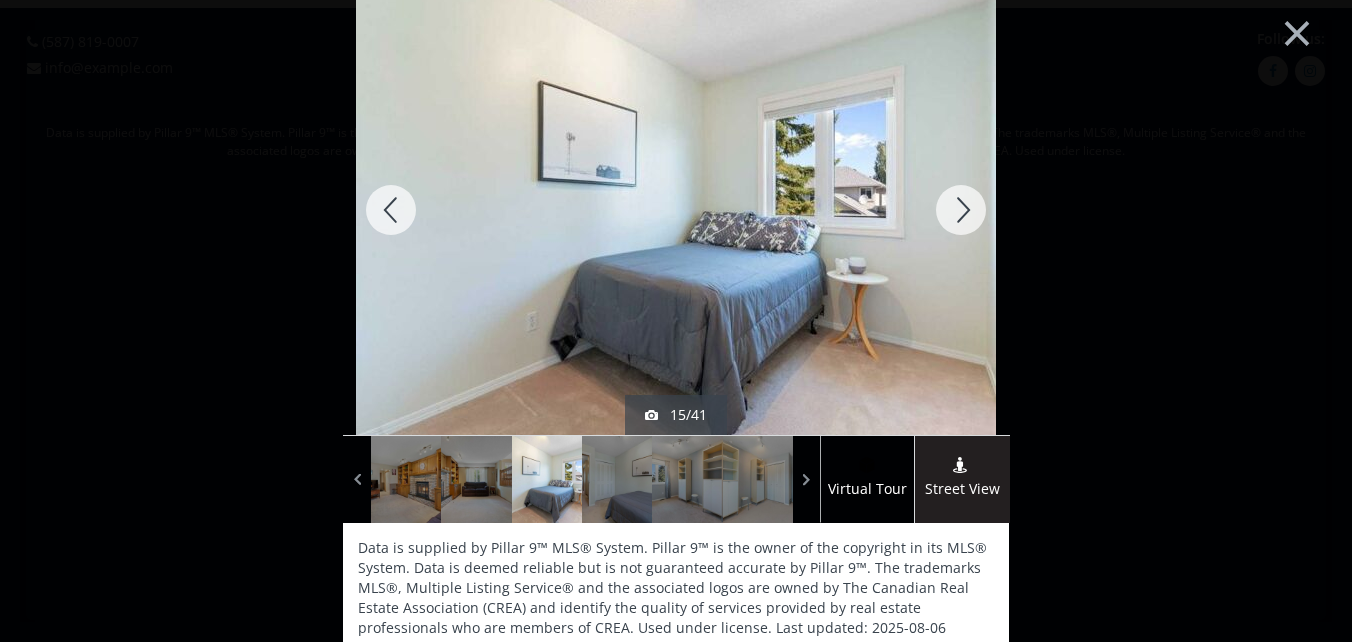 click at bounding box center (961, 210) 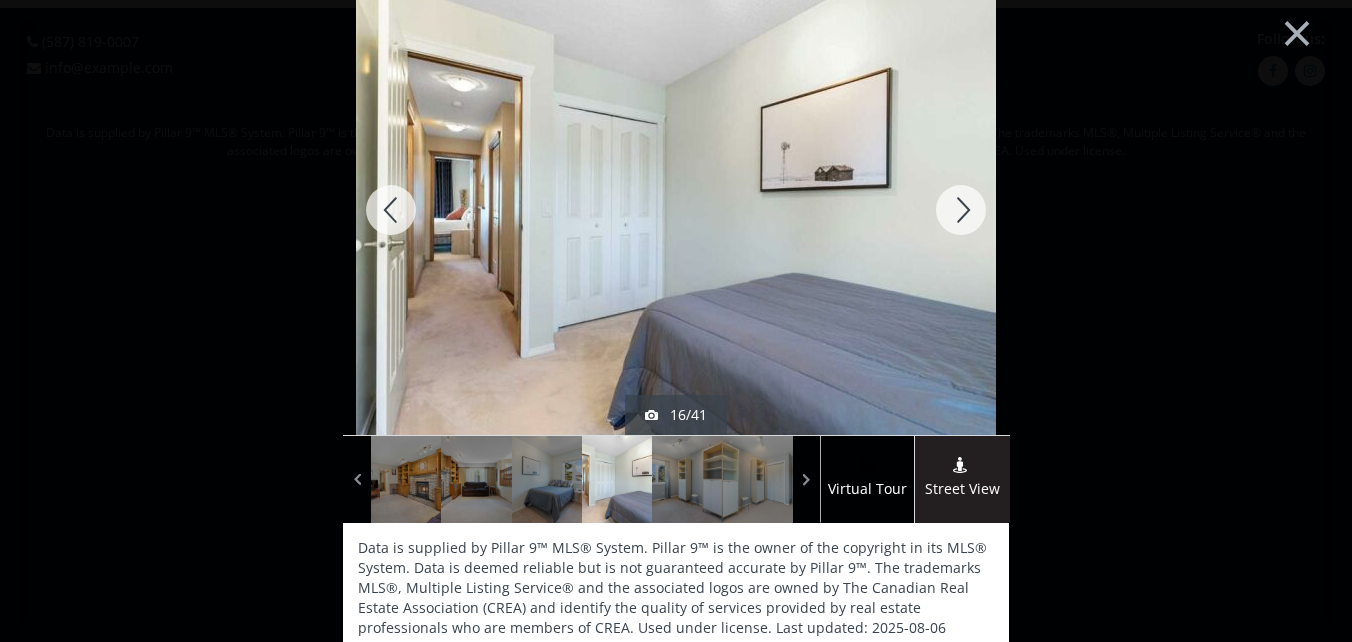 click at bounding box center (961, 210) 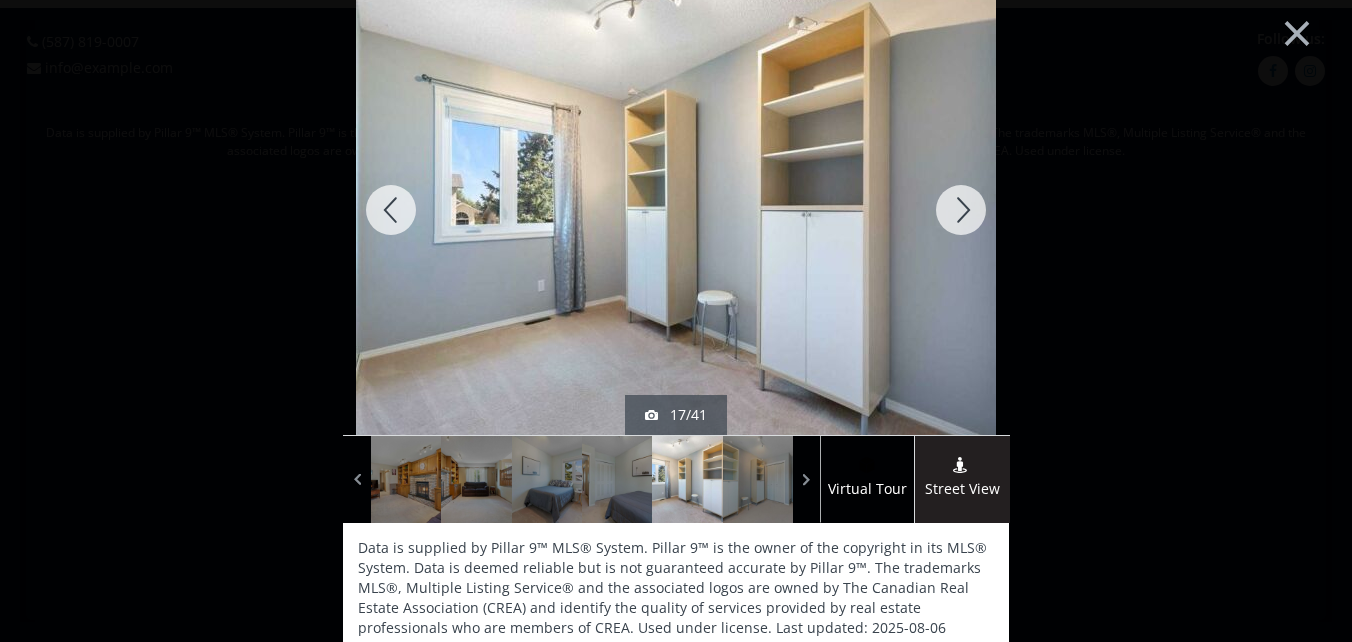 click at bounding box center (961, 210) 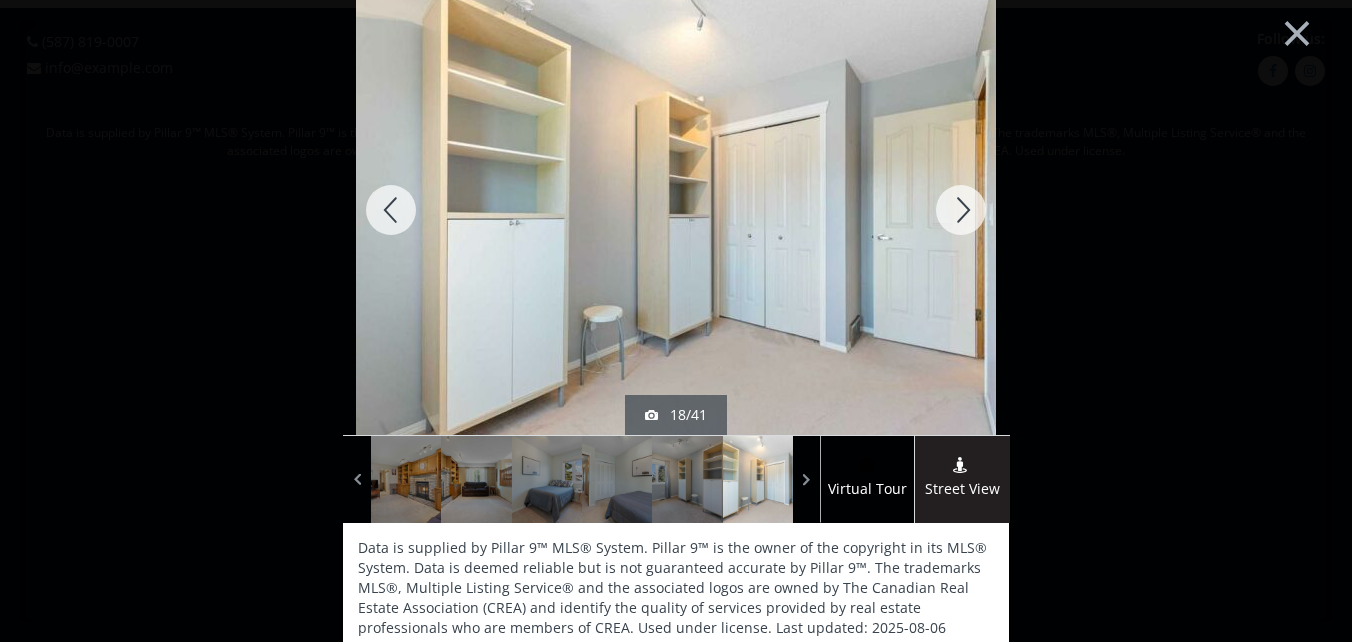 click at bounding box center (961, 210) 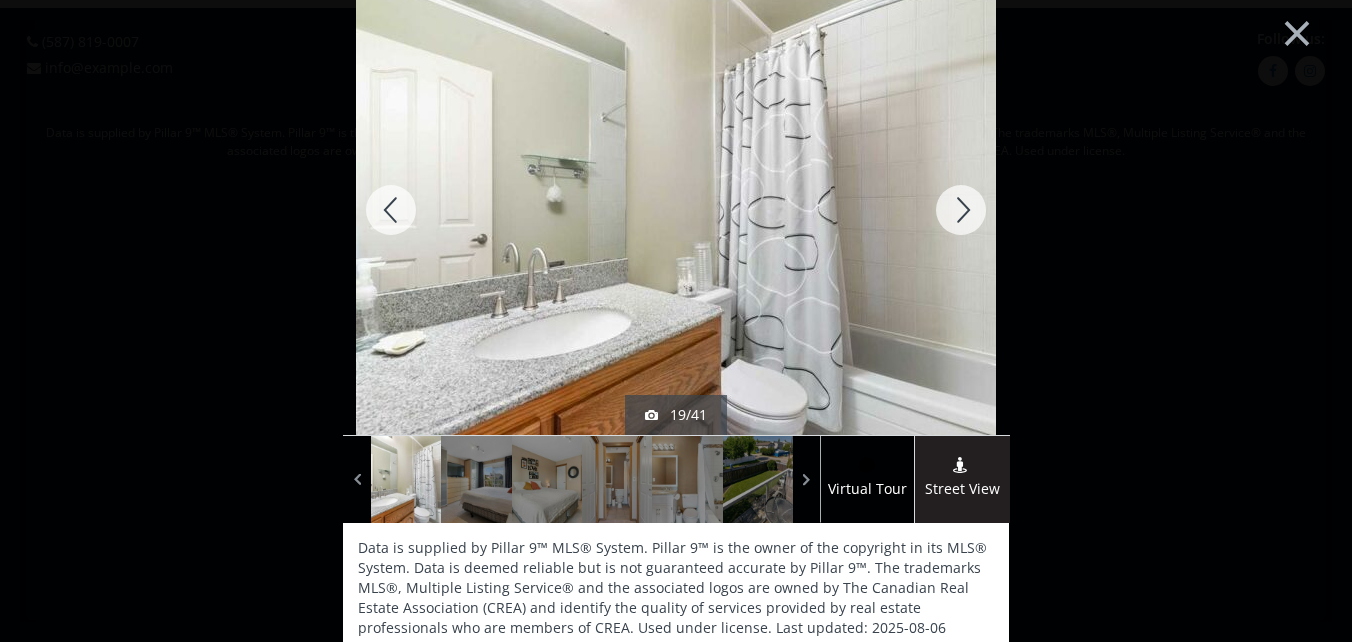 click at bounding box center [961, 210] 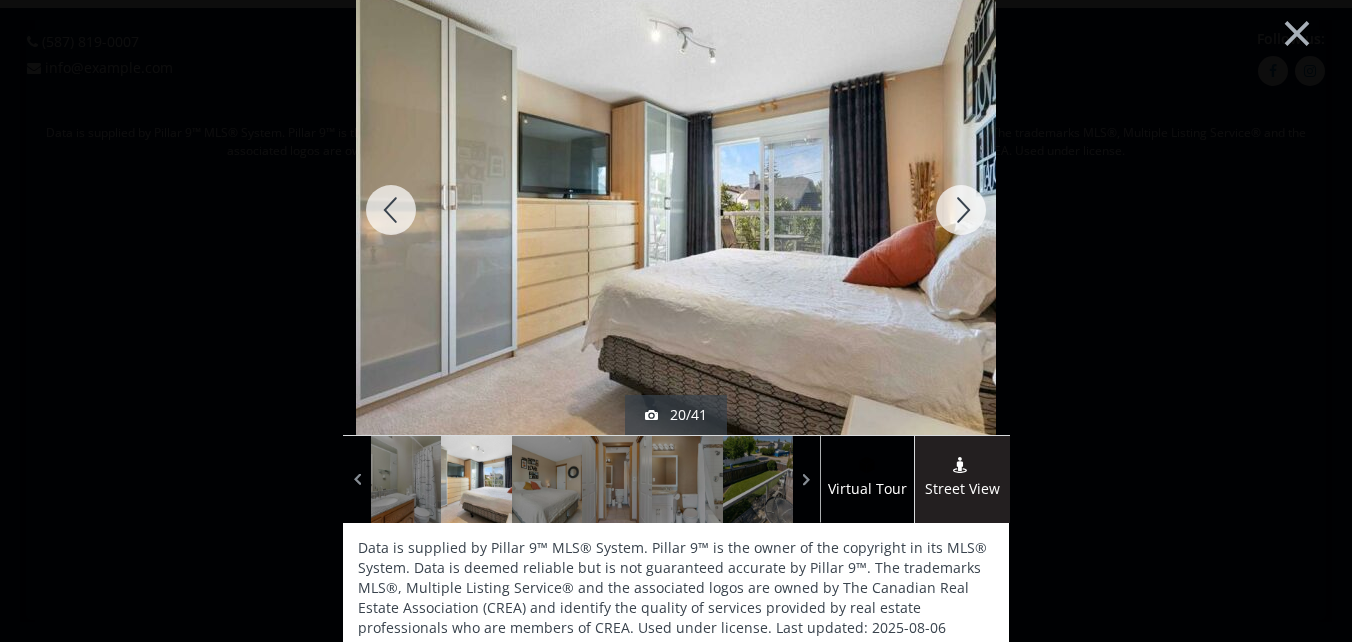 click at bounding box center [961, 210] 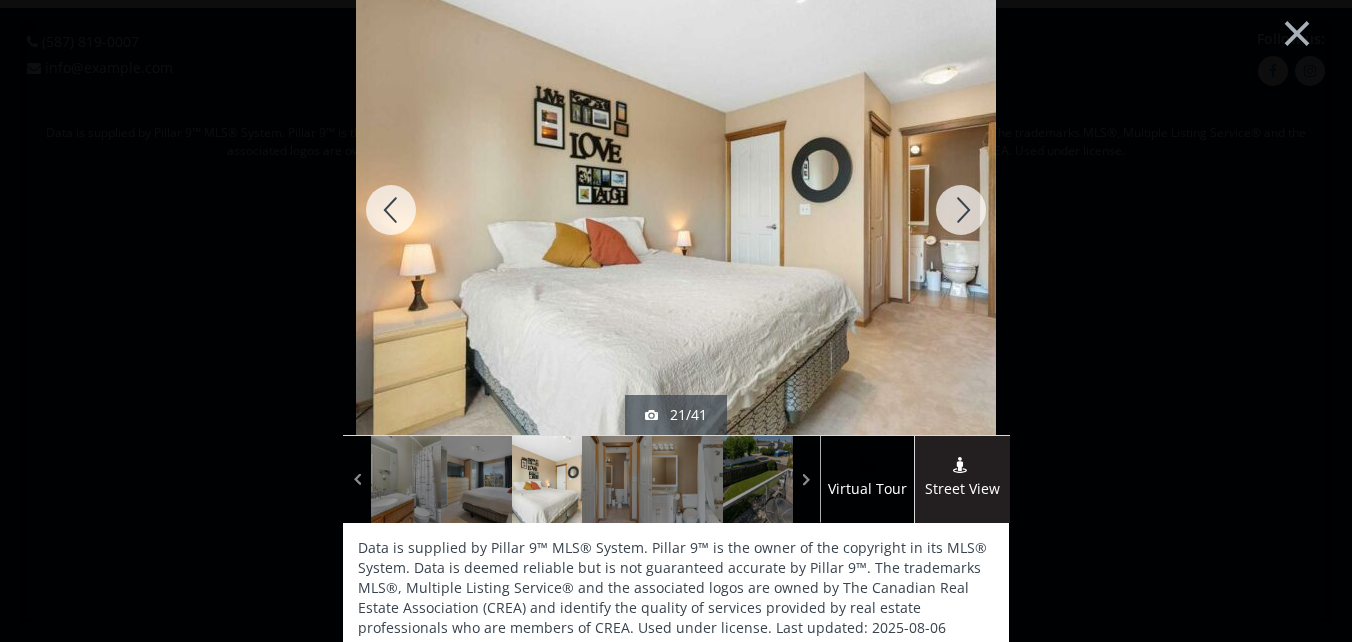 click at bounding box center [961, 210] 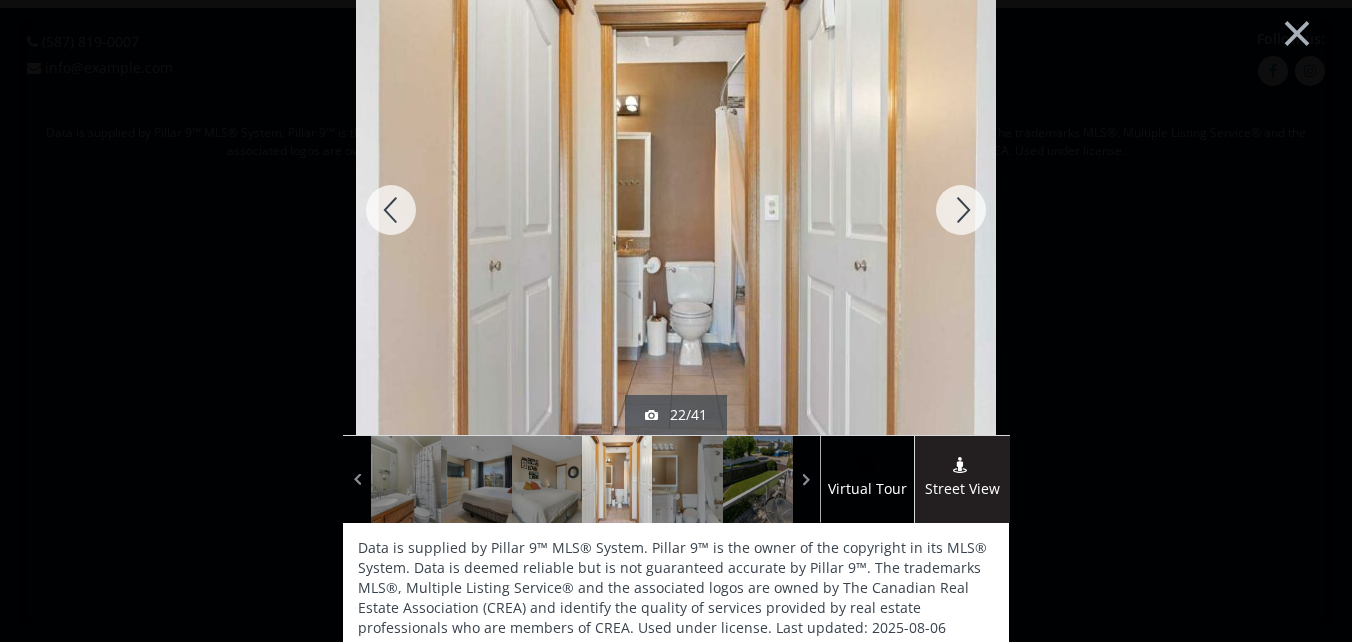 click at bounding box center (961, 210) 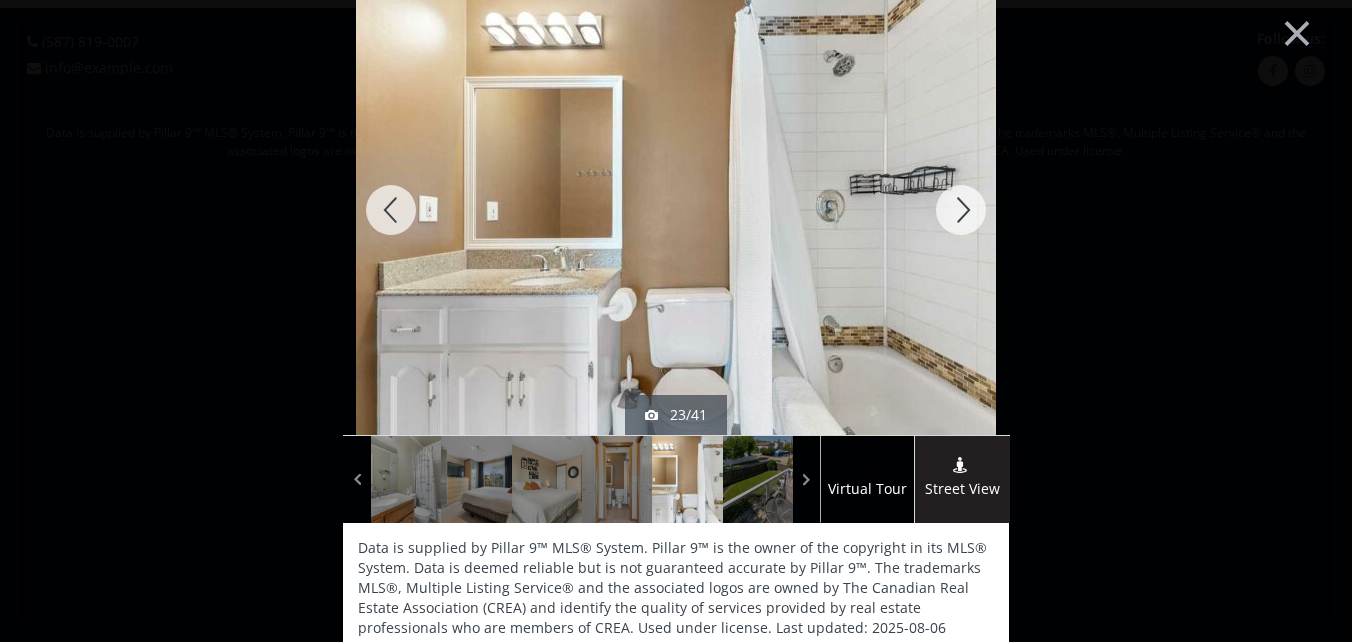 click at bounding box center [961, 210] 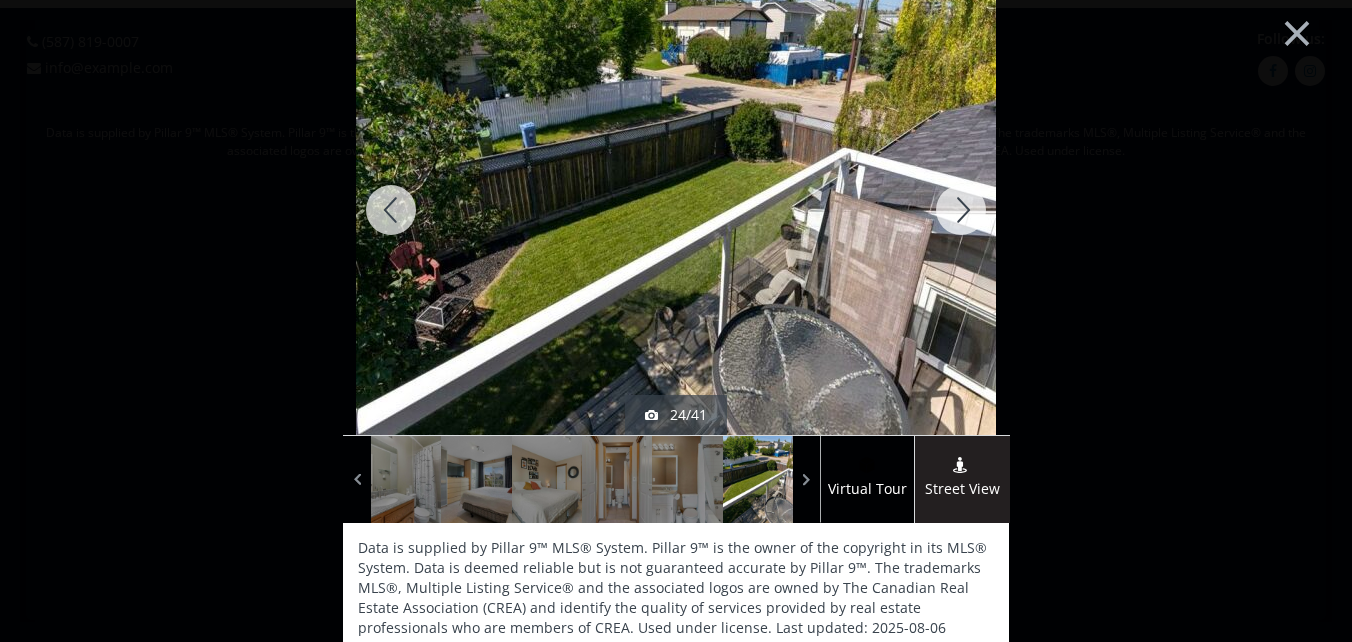 click at bounding box center [961, 210] 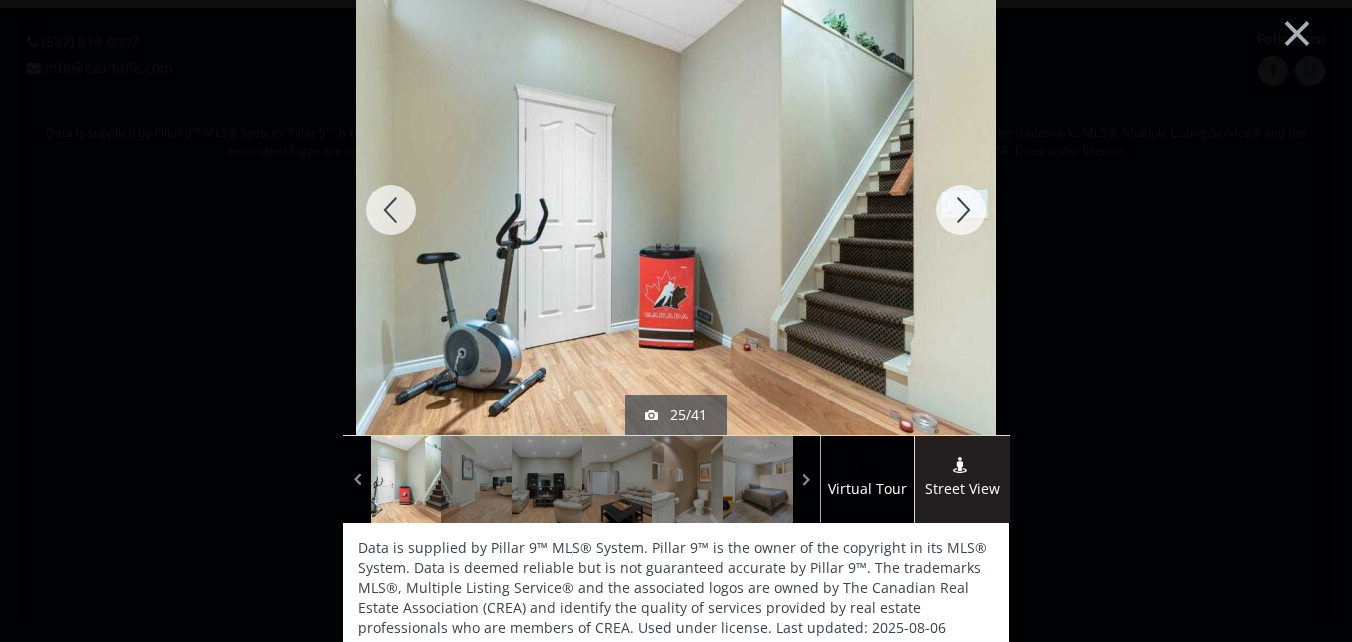 click at bounding box center (961, 210) 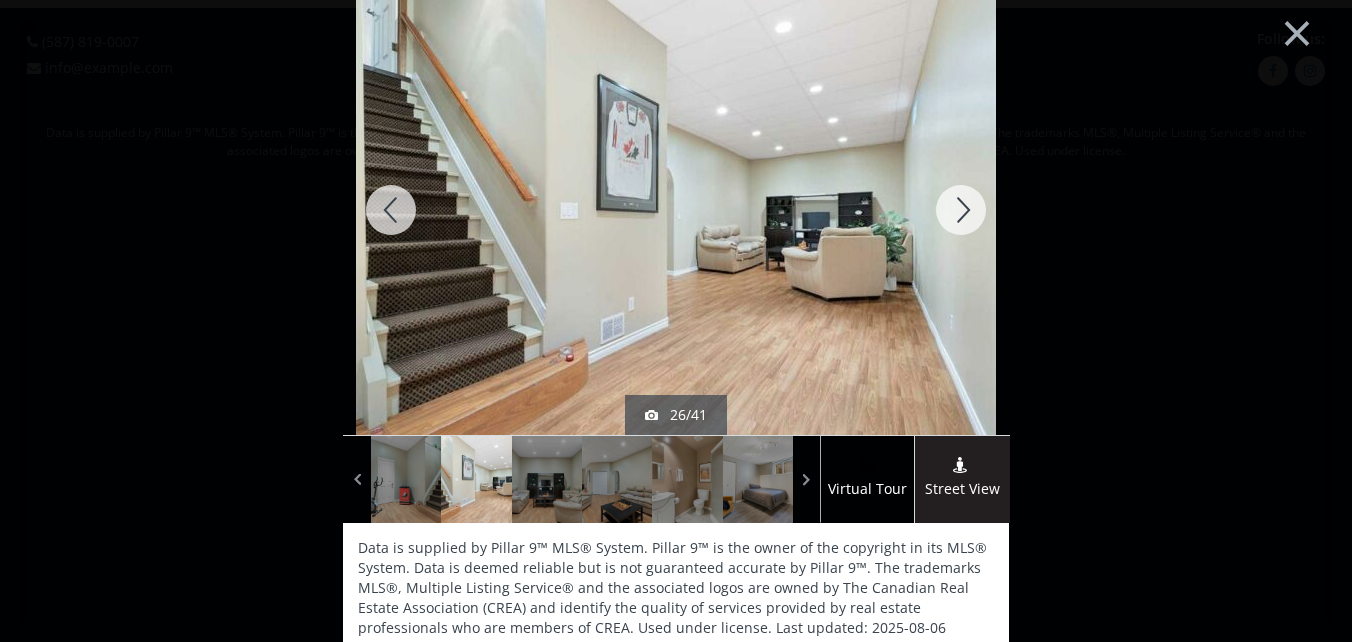 click at bounding box center [961, 210] 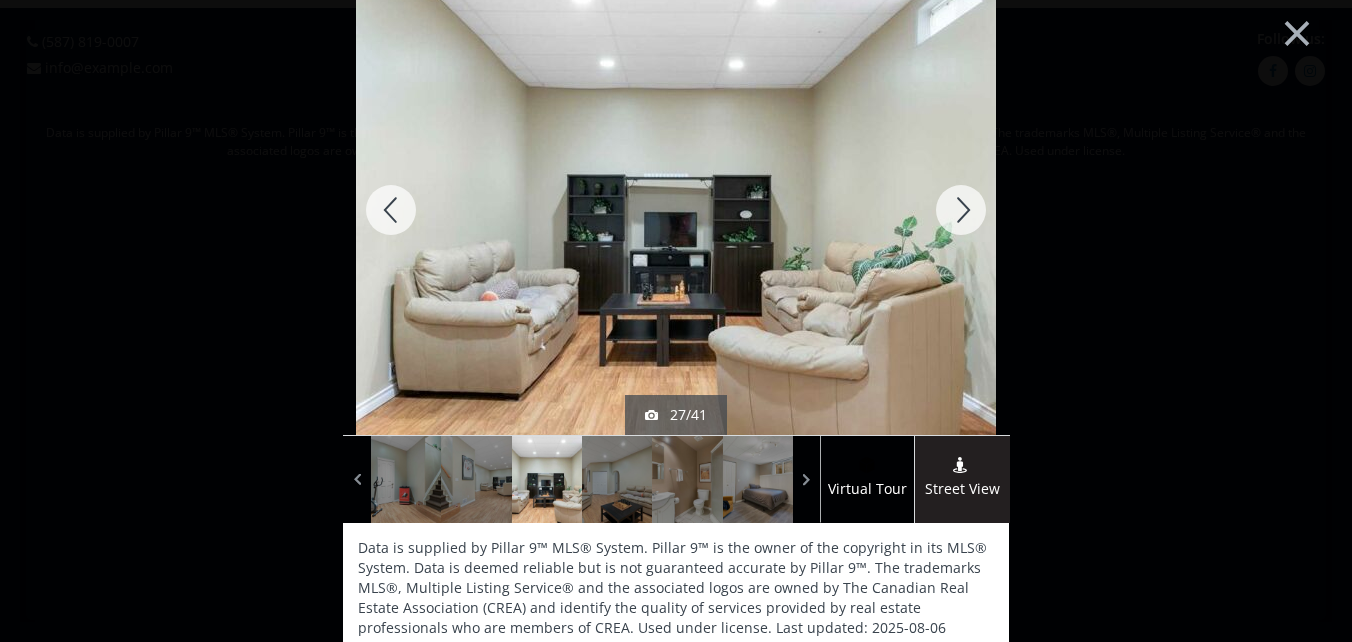 click at bounding box center (961, 210) 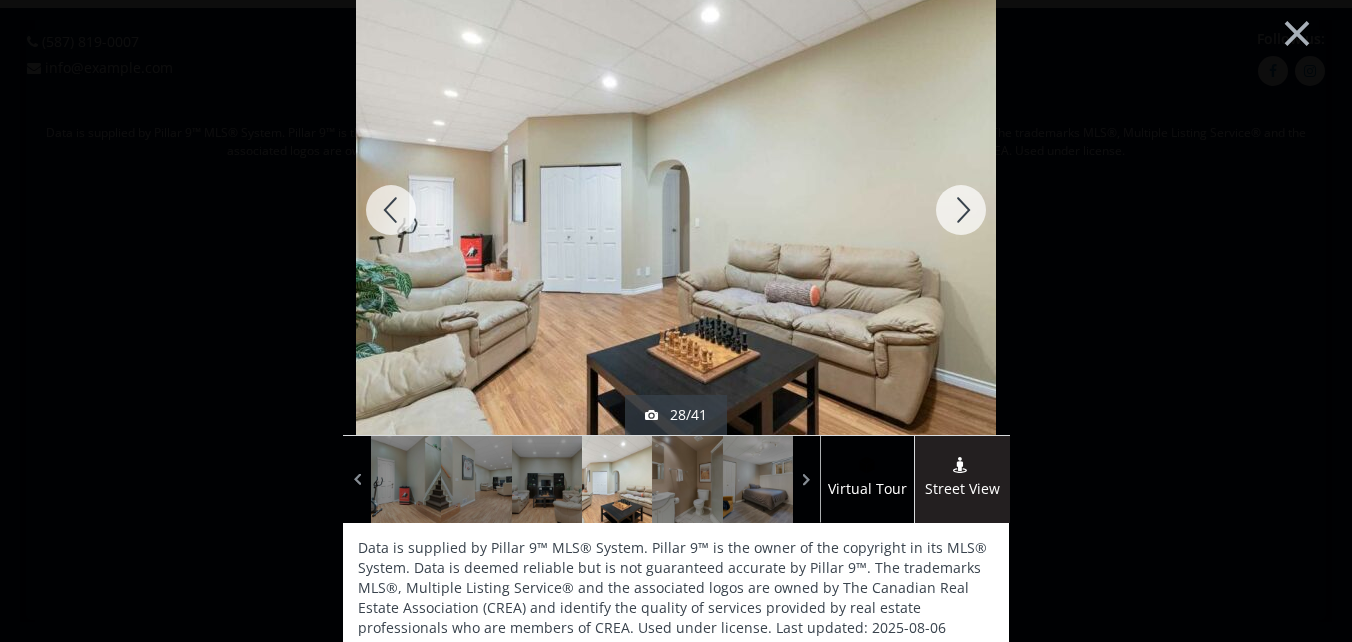 click at bounding box center (961, 210) 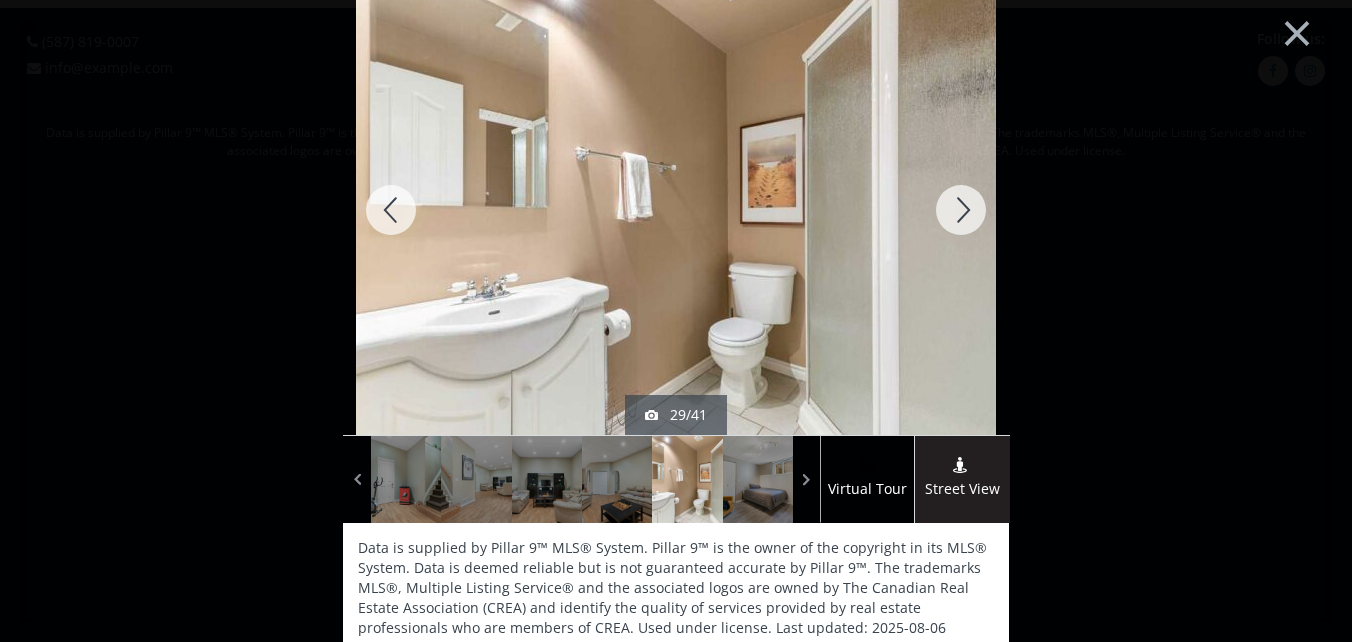 click at bounding box center [961, 210] 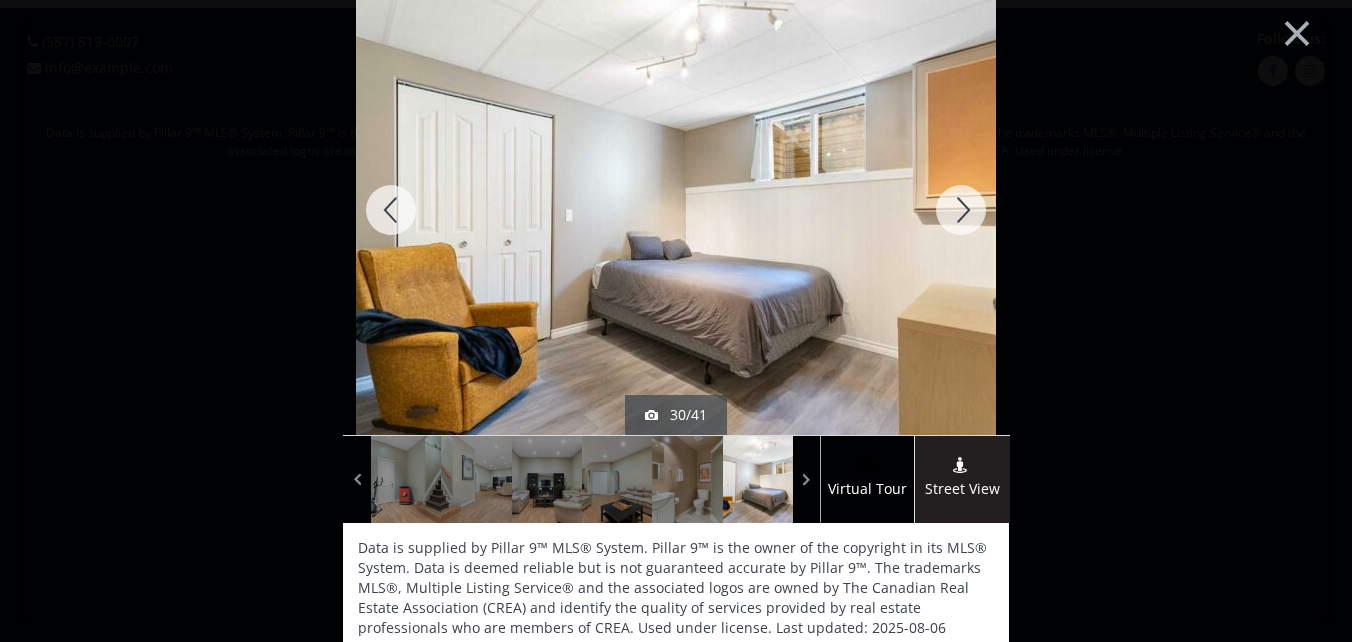 click at bounding box center [961, 210] 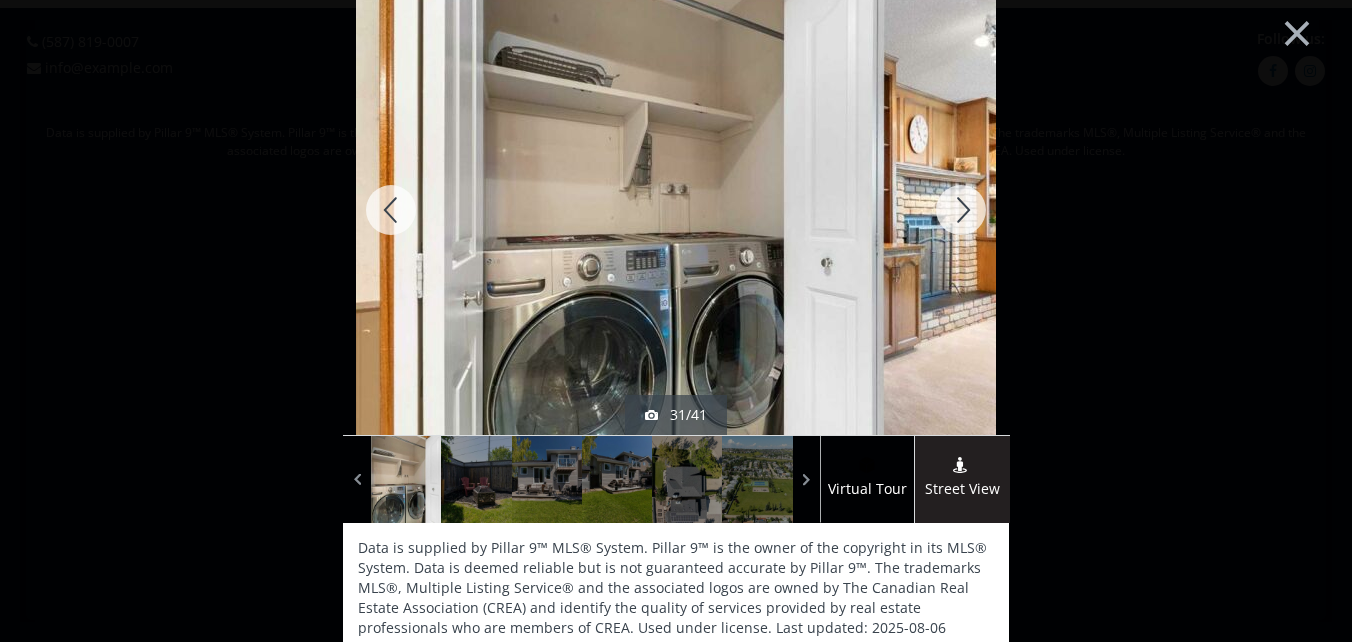 click at bounding box center [961, 210] 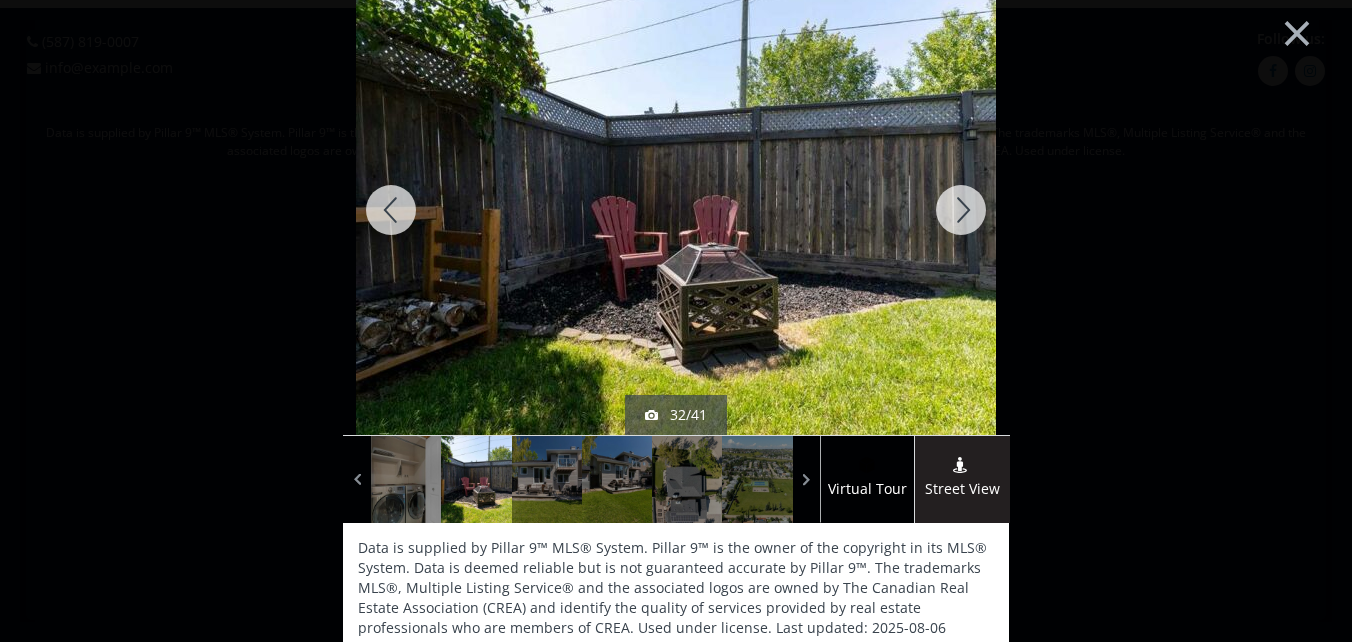 click at bounding box center (961, 210) 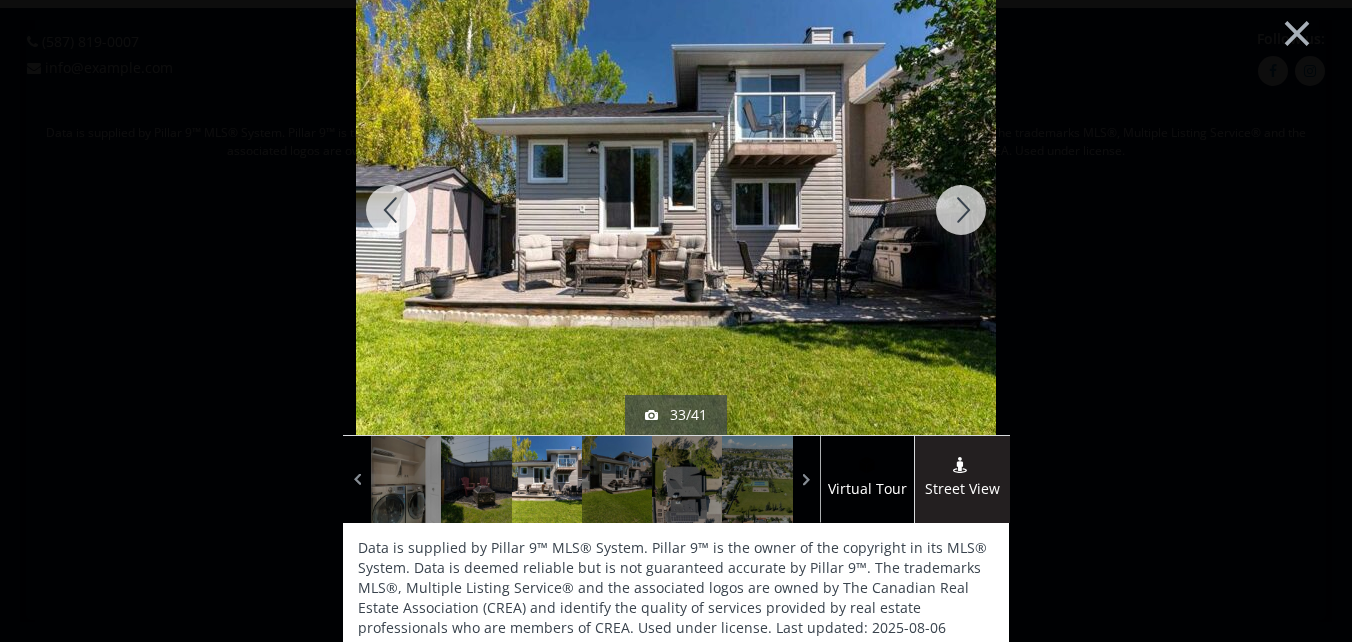 click at bounding box center [961, 210] 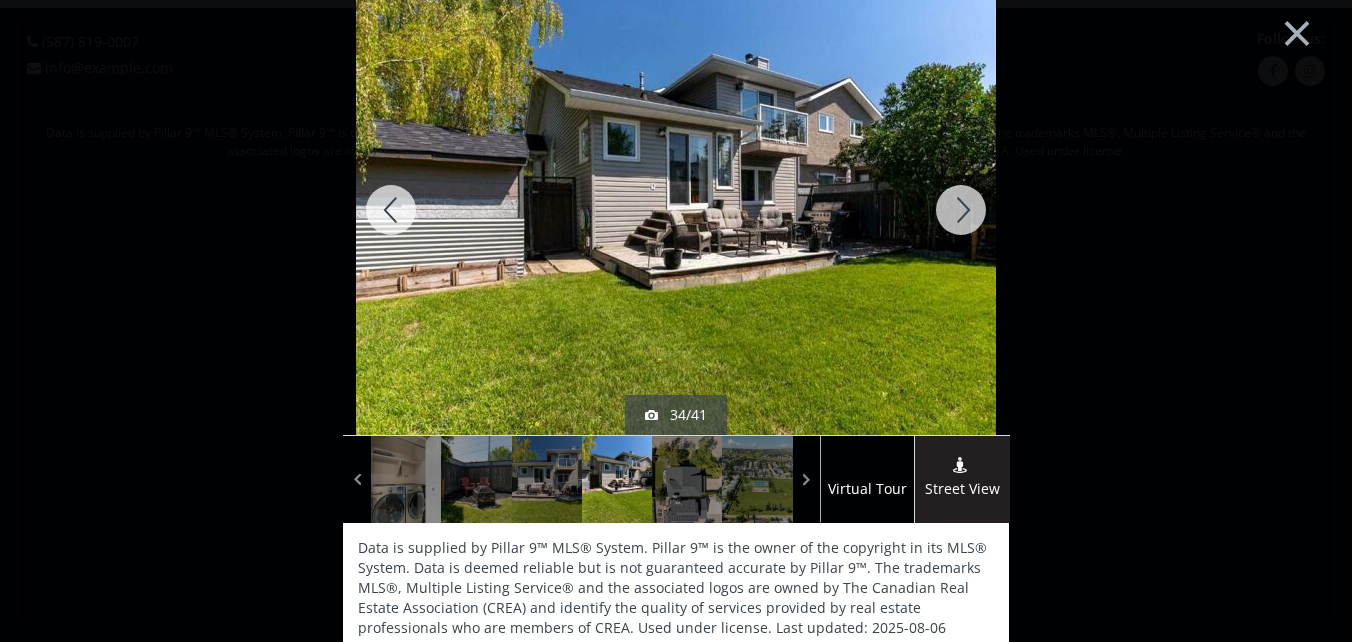 click at bounding box center (961, 210) 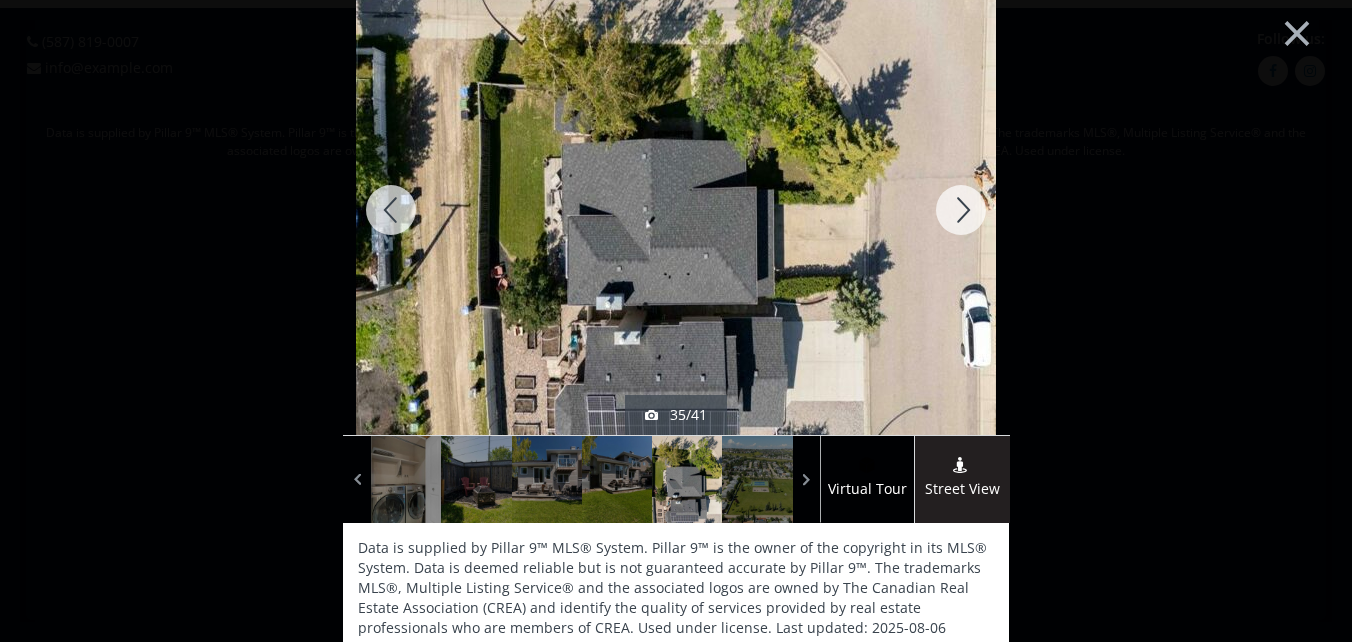 click at bounding box center [961, 210] 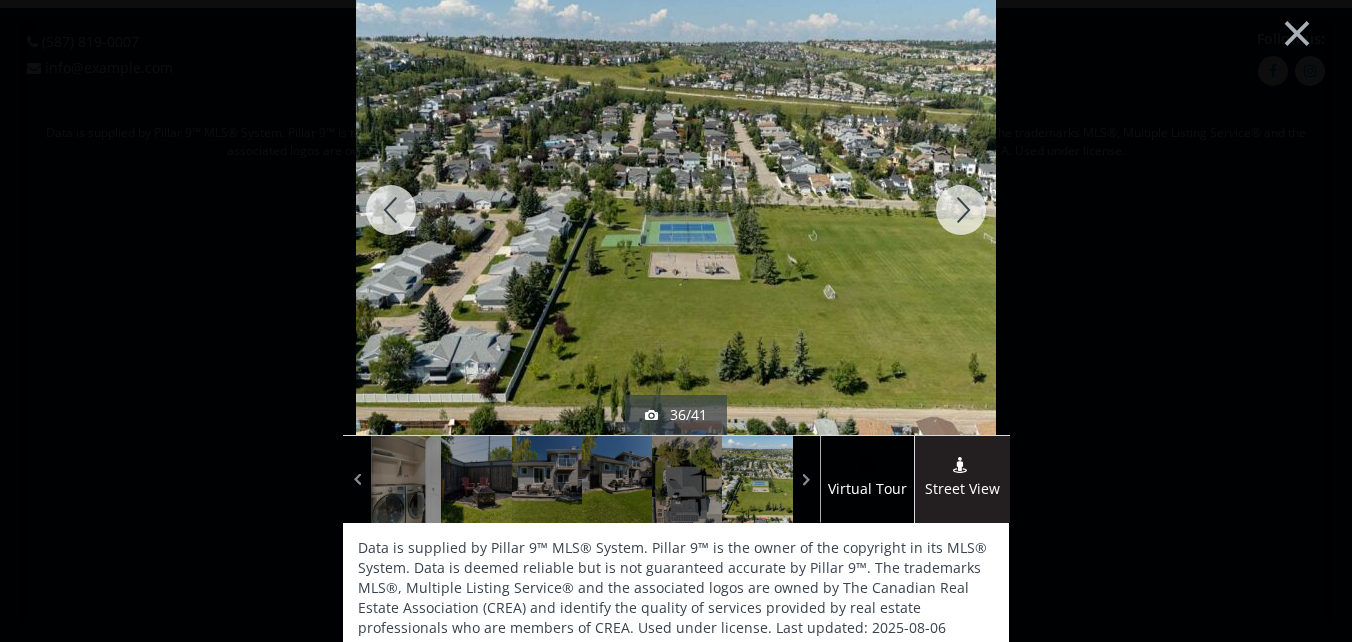 click at bounding box center [961, 210] 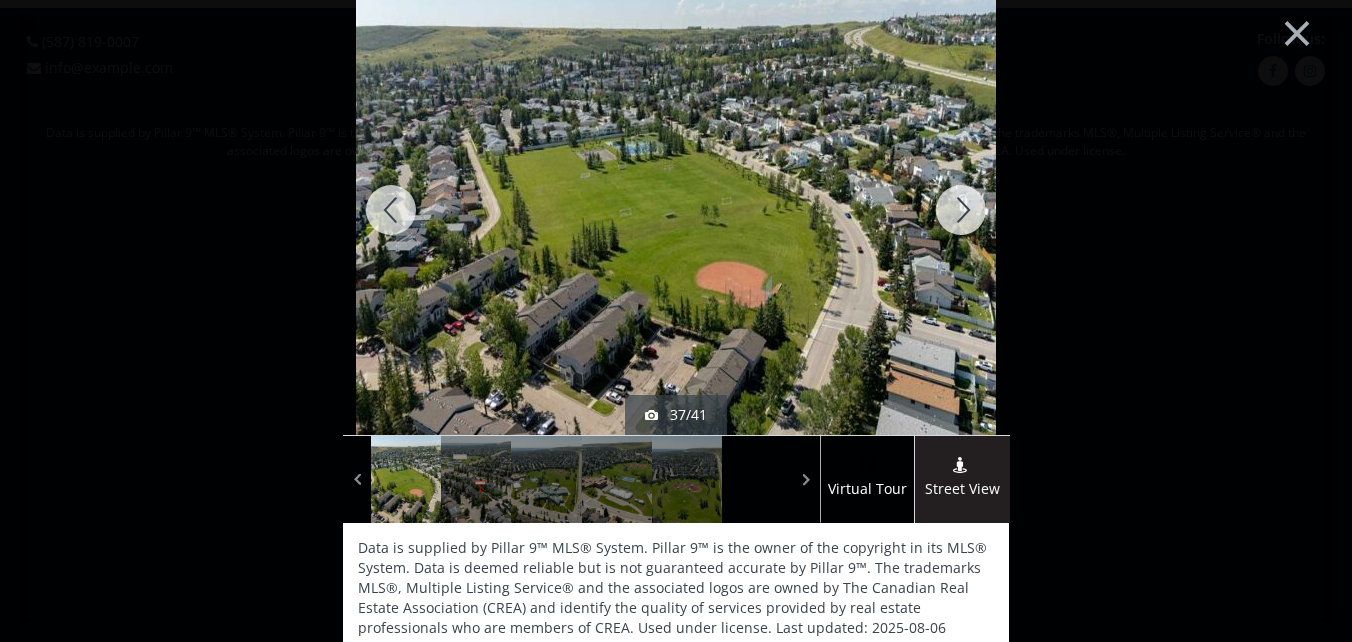 click at bounding box center (961, 210) 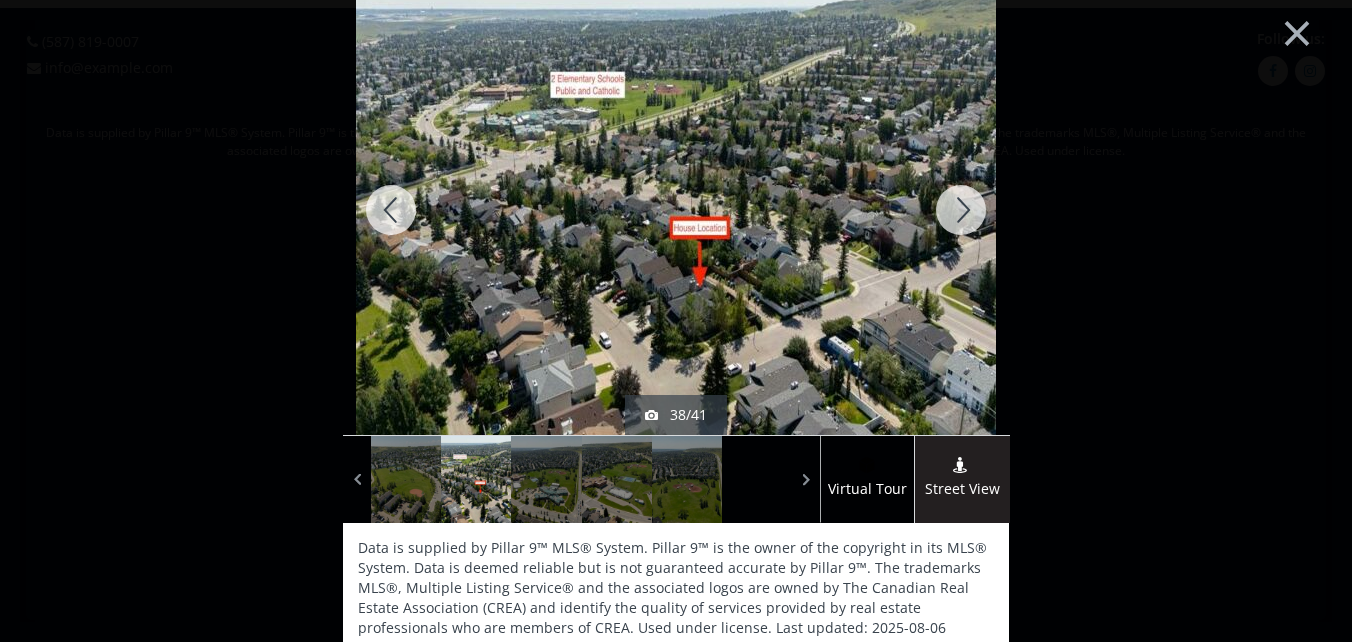 click at bounding box center [961, 210] 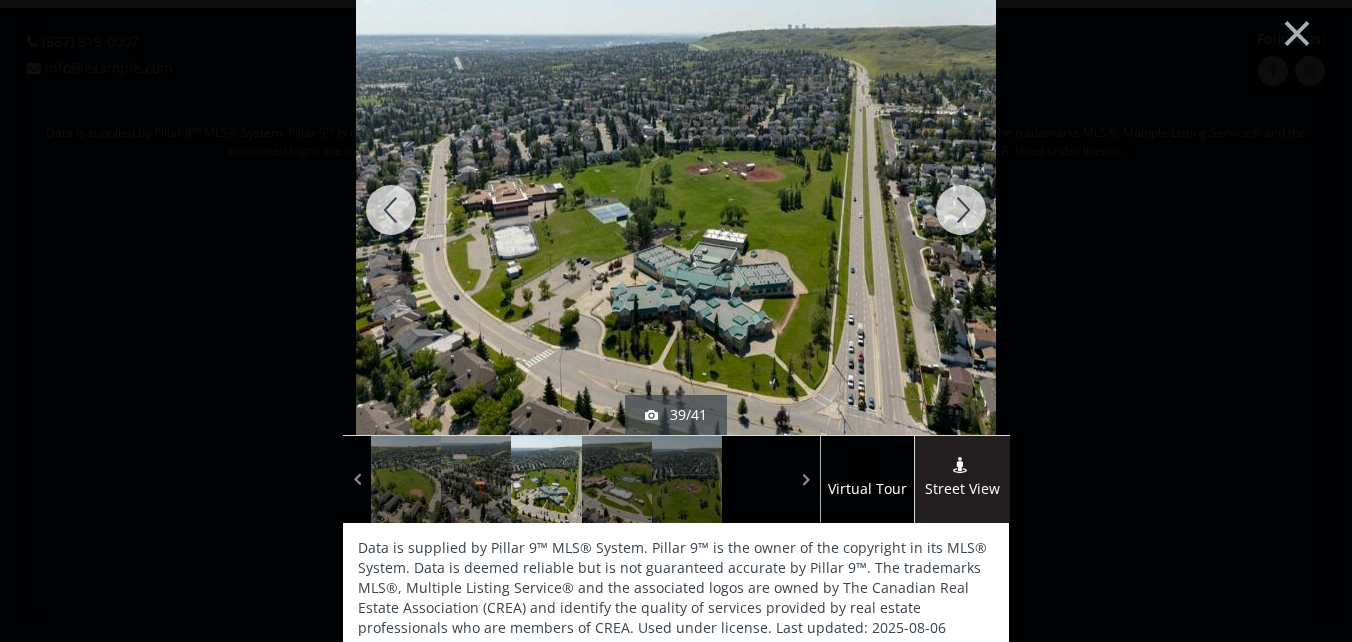 click at bounding box center [961, 210] 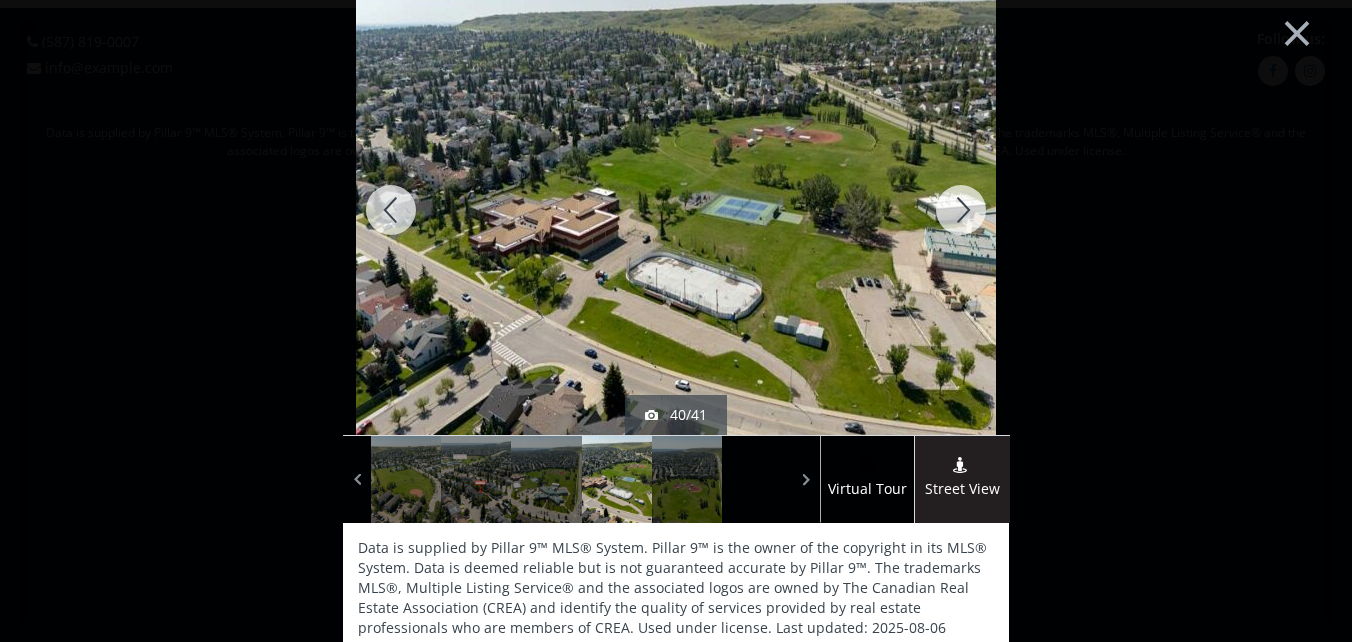 click at bounding box center [961, 210] 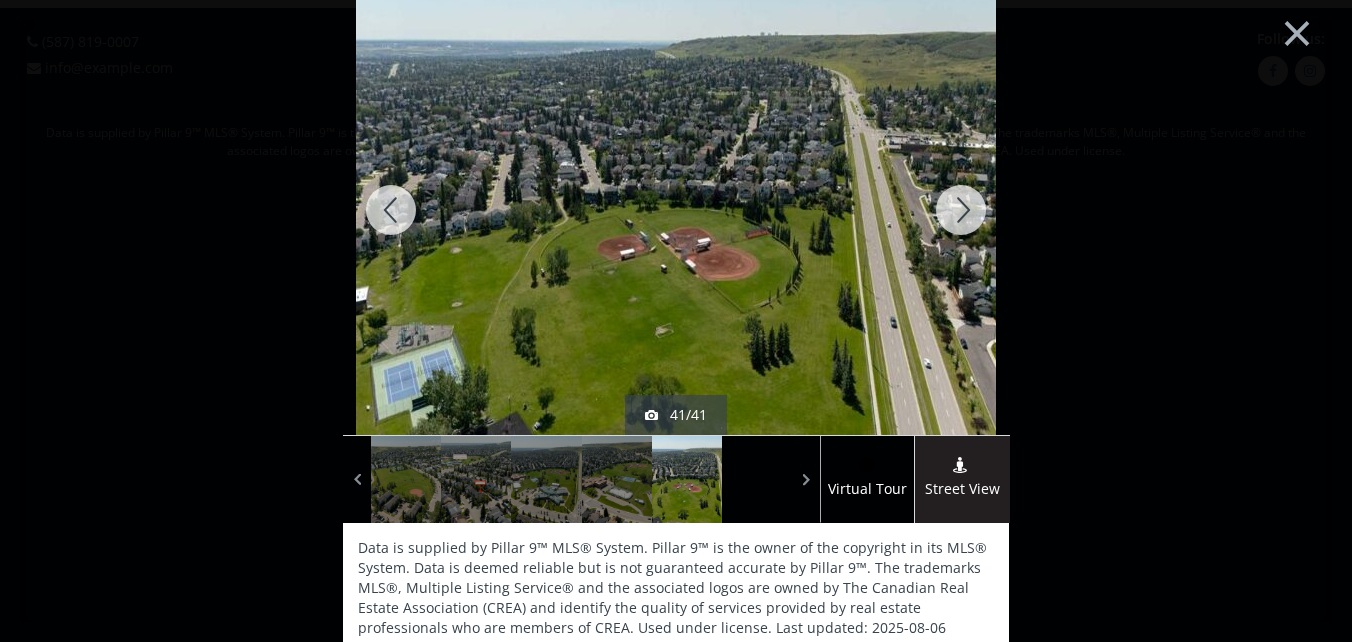 click at bounding box center (961, 210) 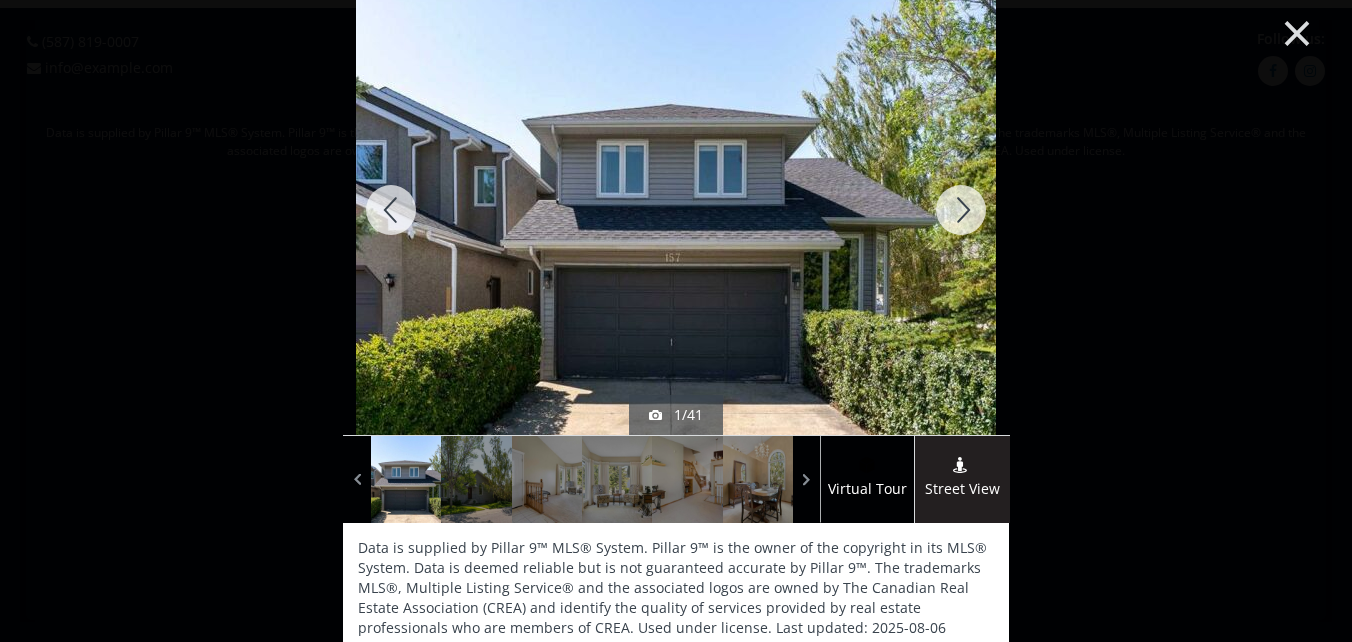 click on "×" at bounding box center (1297, 31) 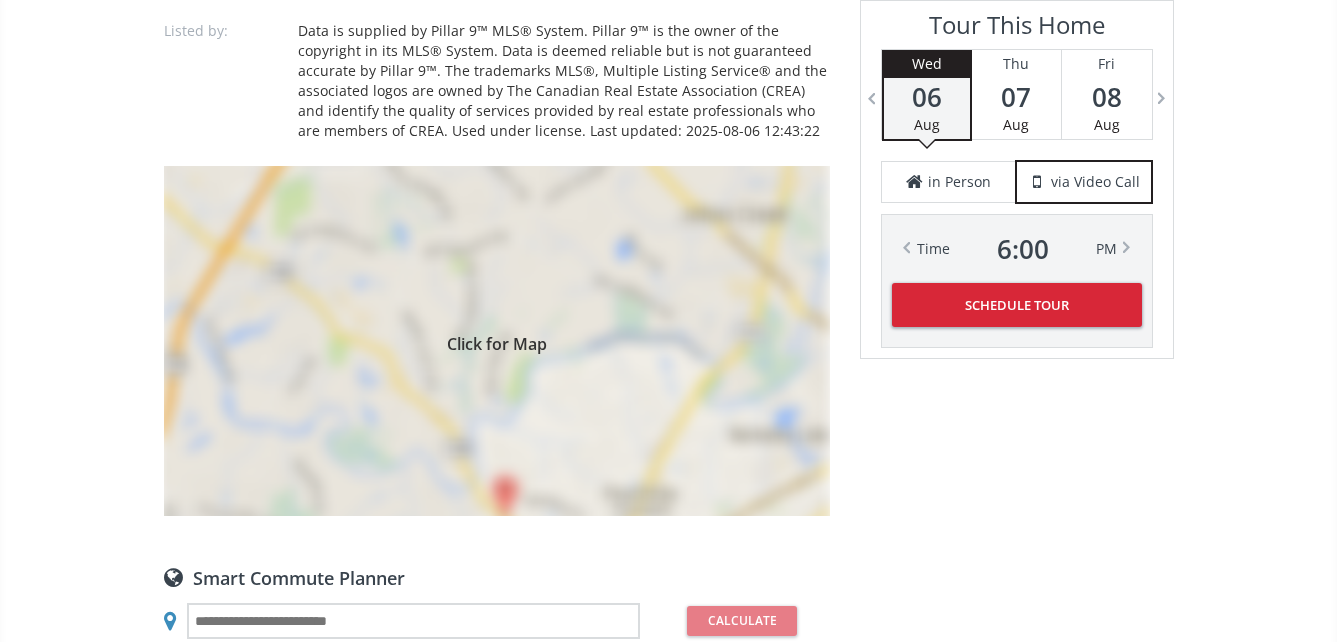 scroll, scrollTop: 1500, scrollLeft: 0, axis: vertical 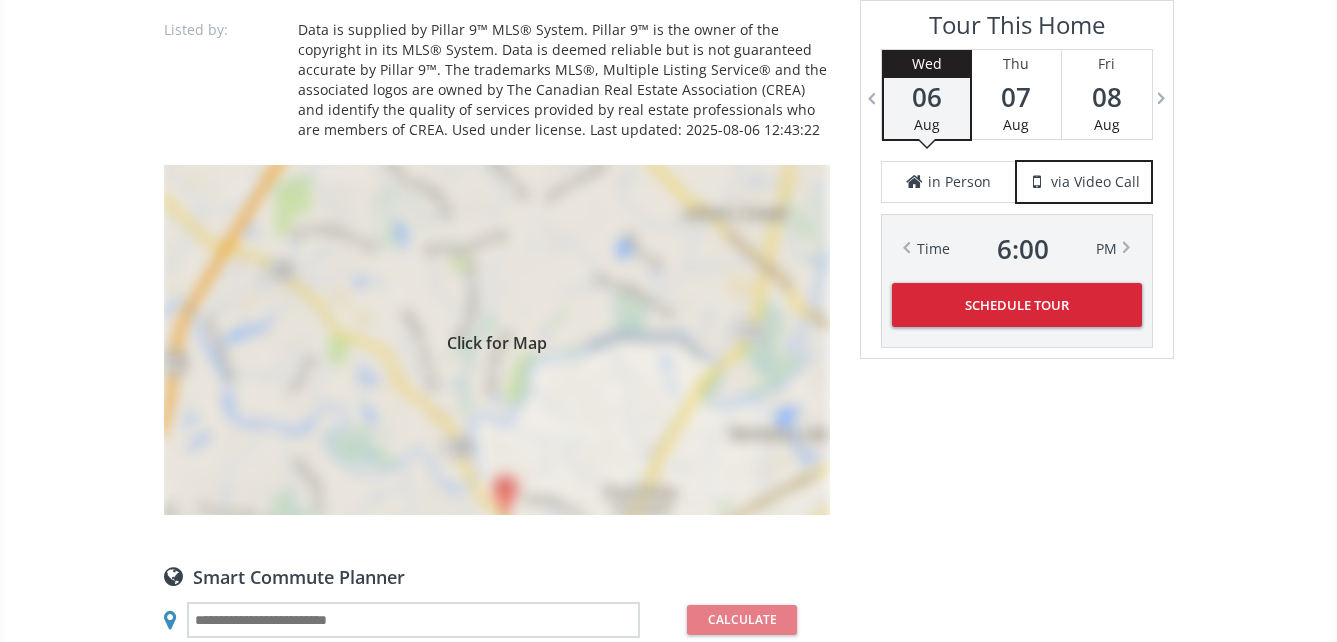 click on "Click for Map" at bounding box center (497, 340) 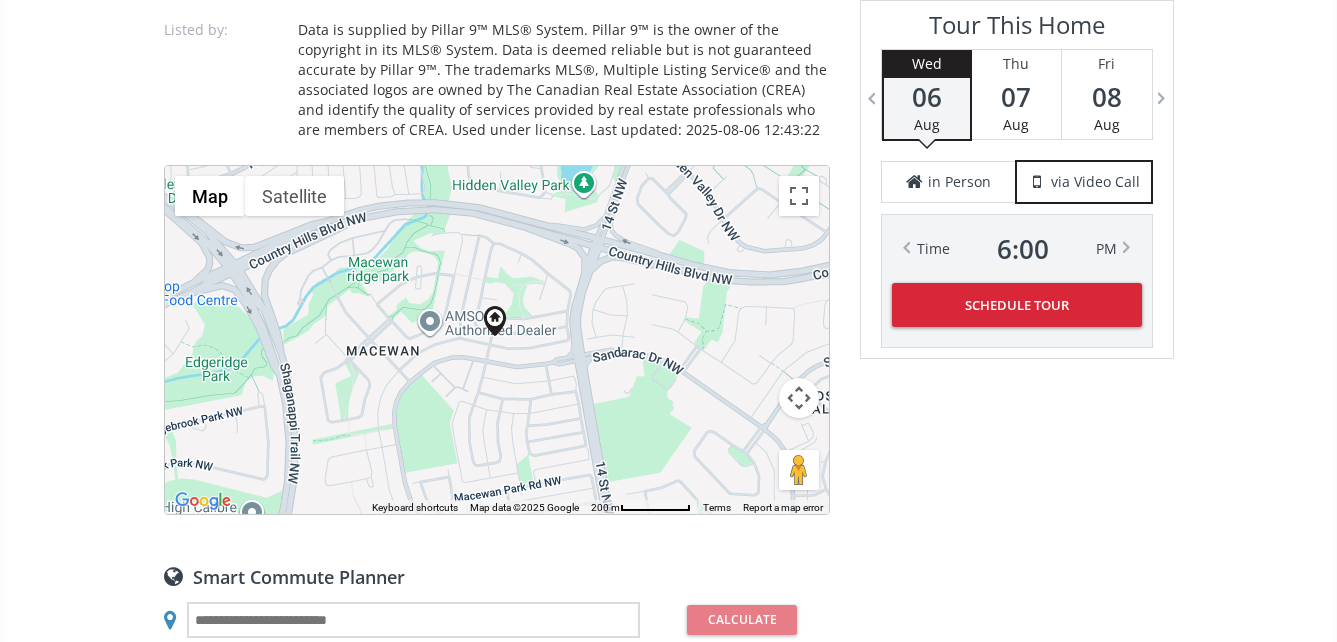 click on "To navigate, press the arrow keys." at bounding box center [497, 340] 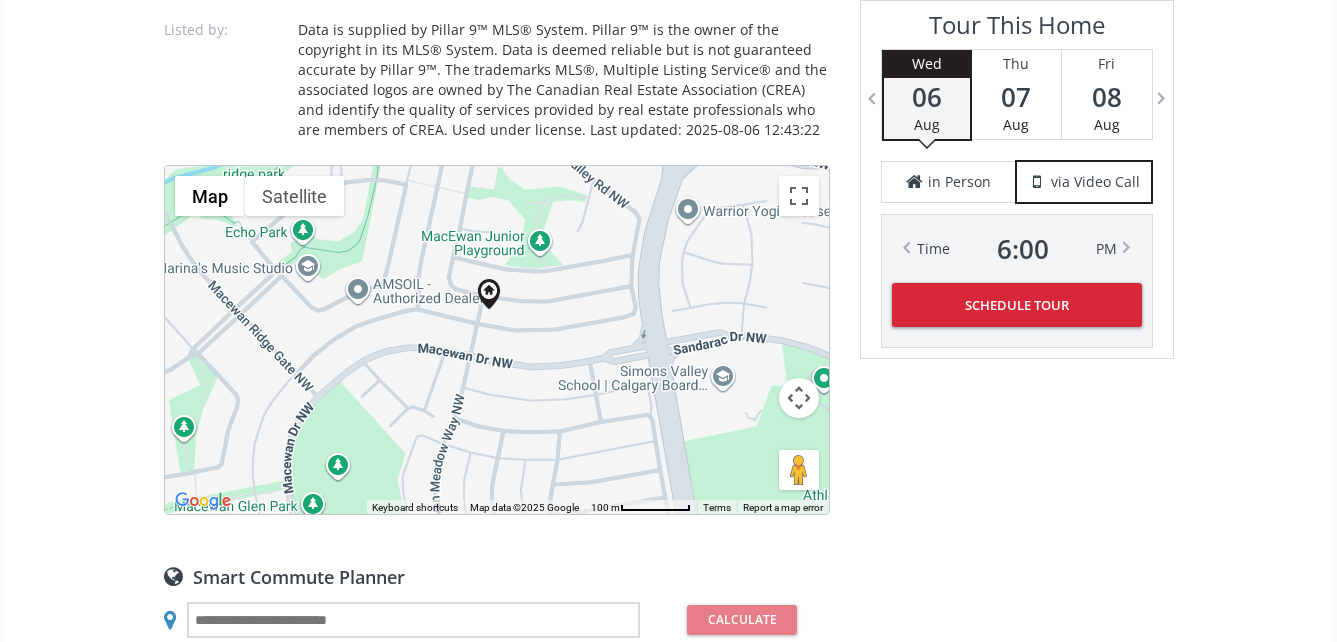 click on "To navigate, press the arrow keys." at bounding box center (497, 340) 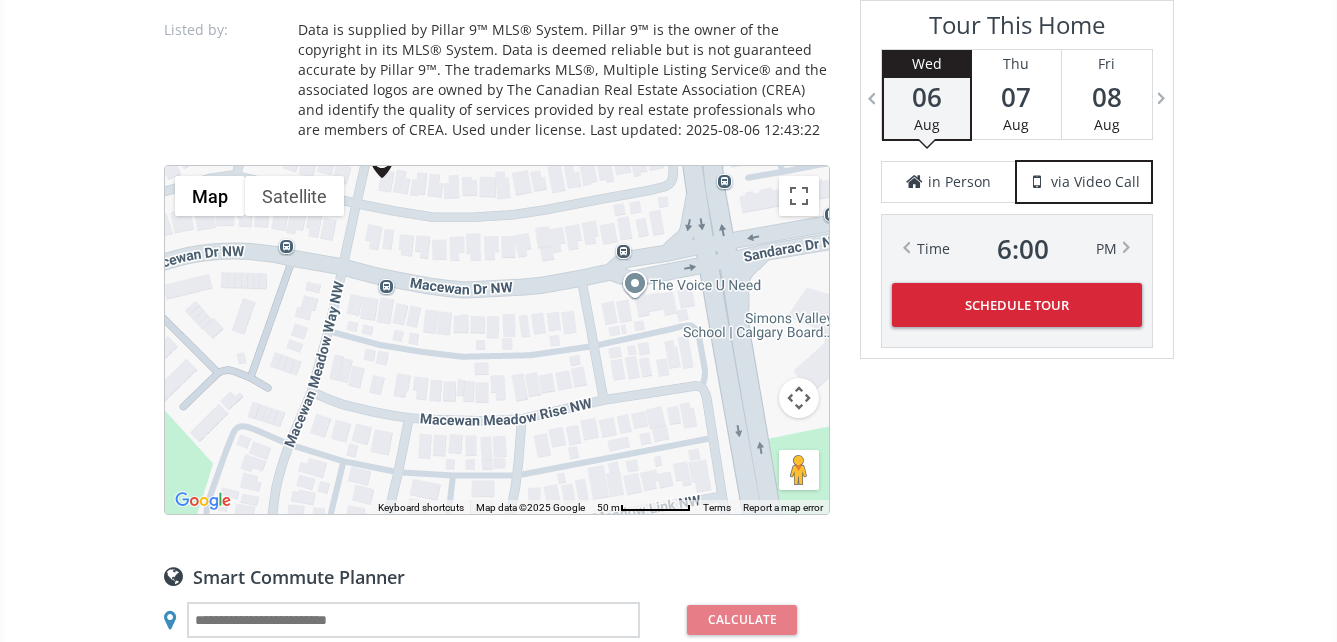 drag, startPoint x: 561, startPoint y: 339, endPoint x: 458, endPoint y: 230, distance: 149.96666 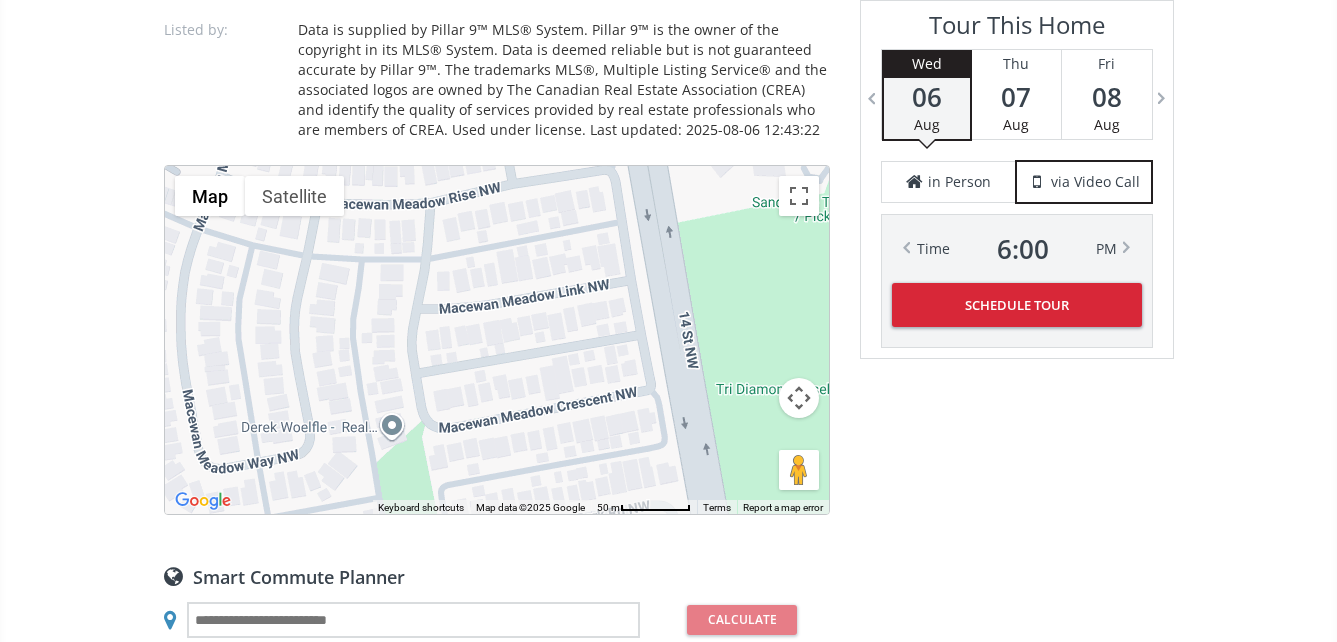 drag, startPoint x: 556, startPoint y: 412, endPoint x: 456, endPoint y: 164, distance: 267.4023 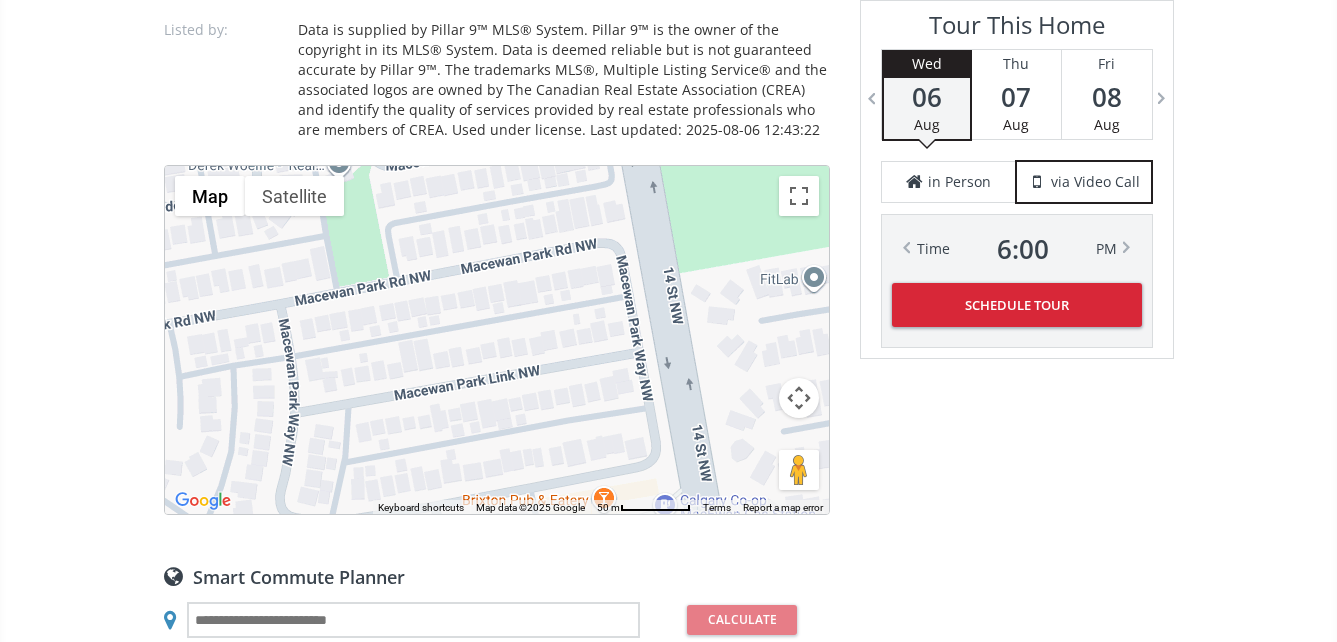 drag, startPoint x: 469, startPoint y: 362, endPoint x: 431, endPoint y: 147, distance: 218.33232 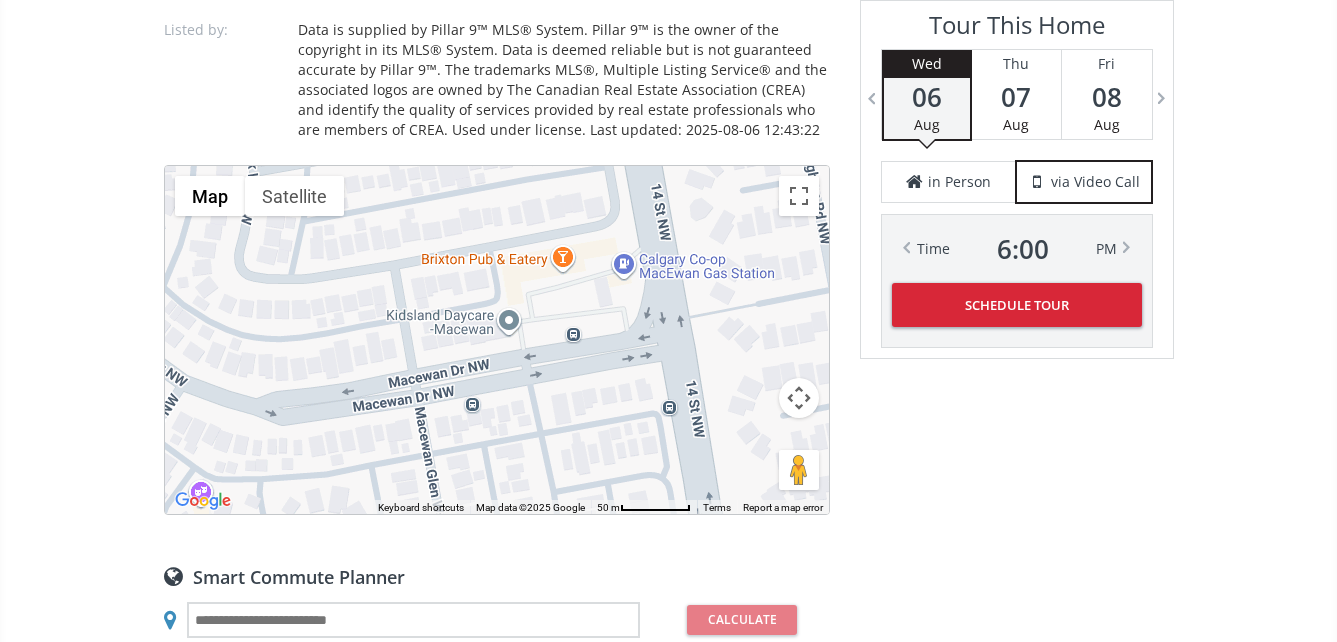 drag, startPoint x: 498, startPoint y: 421, endPoint x: 462, endPoint y: 213, distance: 211.09239 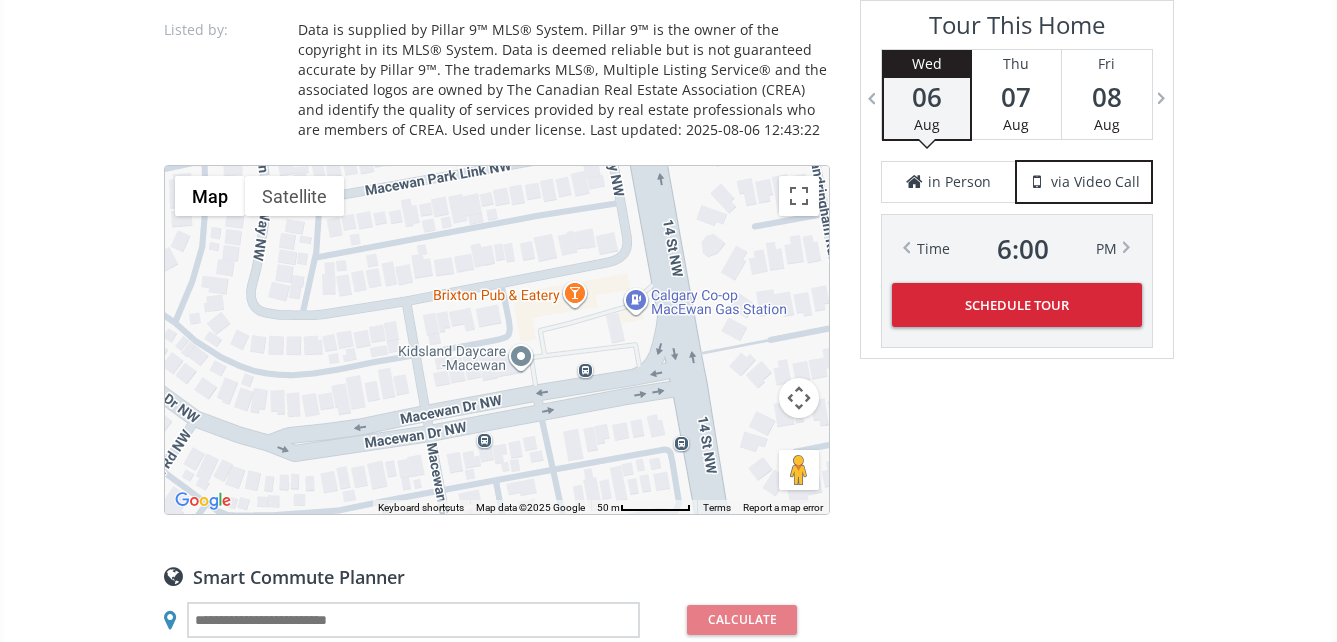 drag, startPoint x: 418, startPoint y: 305, endPoint x: 455, endPoint y: 477, distance: 175.93465 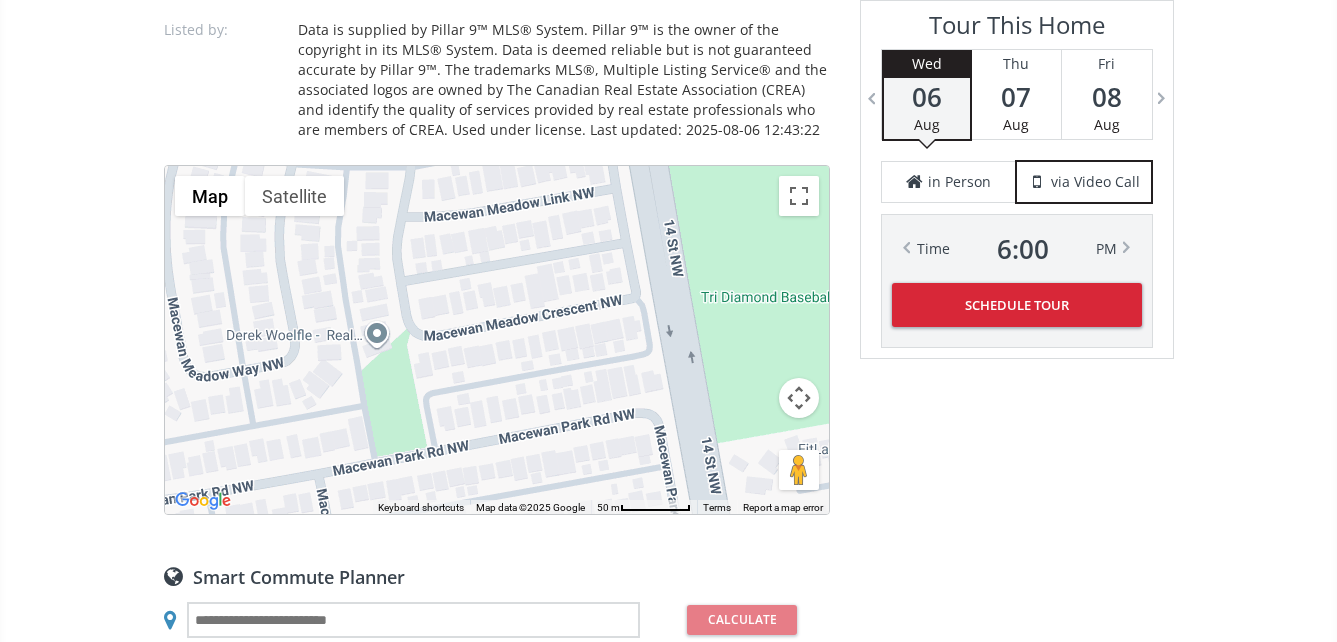 drag, startPoint x: 431, startPoint y: 298, endPoint x: 458, endPoint y: 481, distance: 184.98108 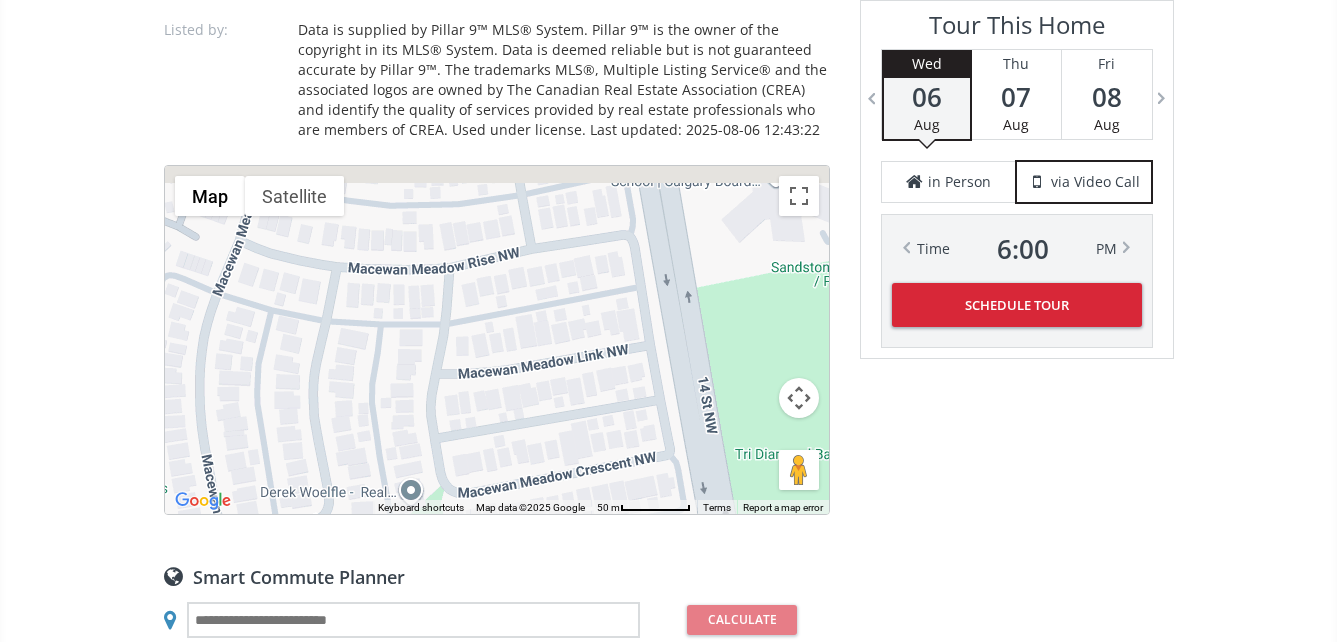 drag, startPoint x: 413, startPoint y: 278, endPoint x: 464, endPoint y: 498, distance: 225.83401 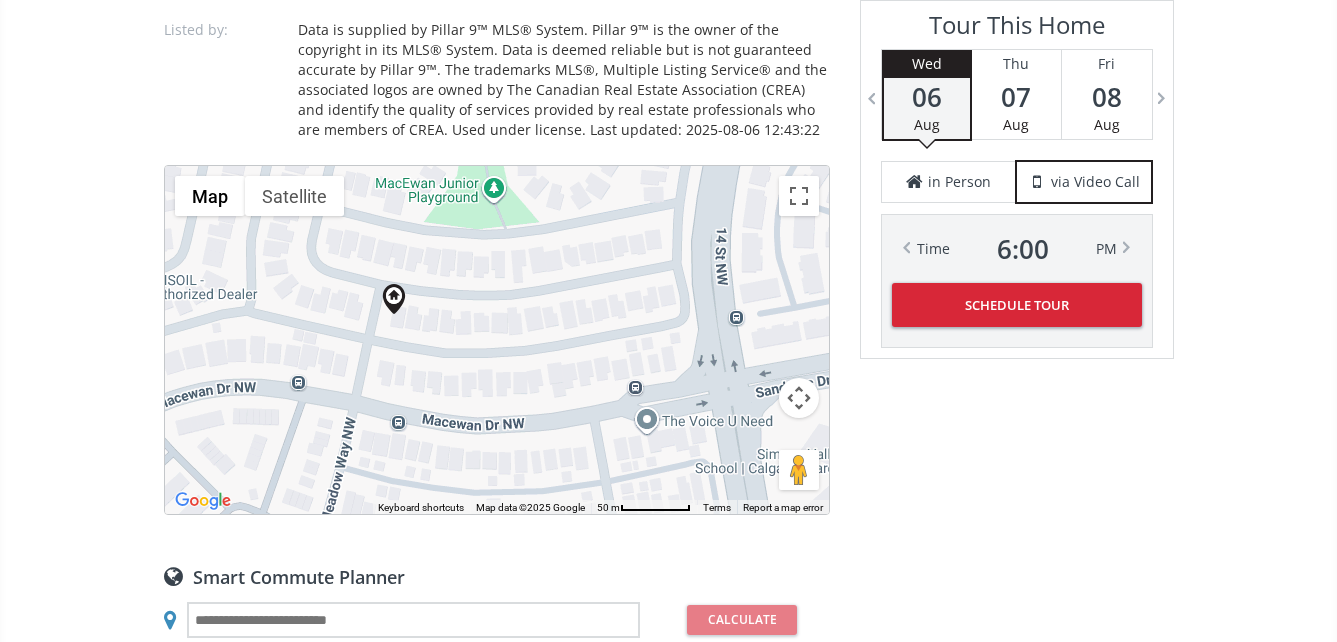 drag, startPoint x: 354, startPoint y: 312, endPoint x: 411, endPoint y: 486, distance: 183.09833 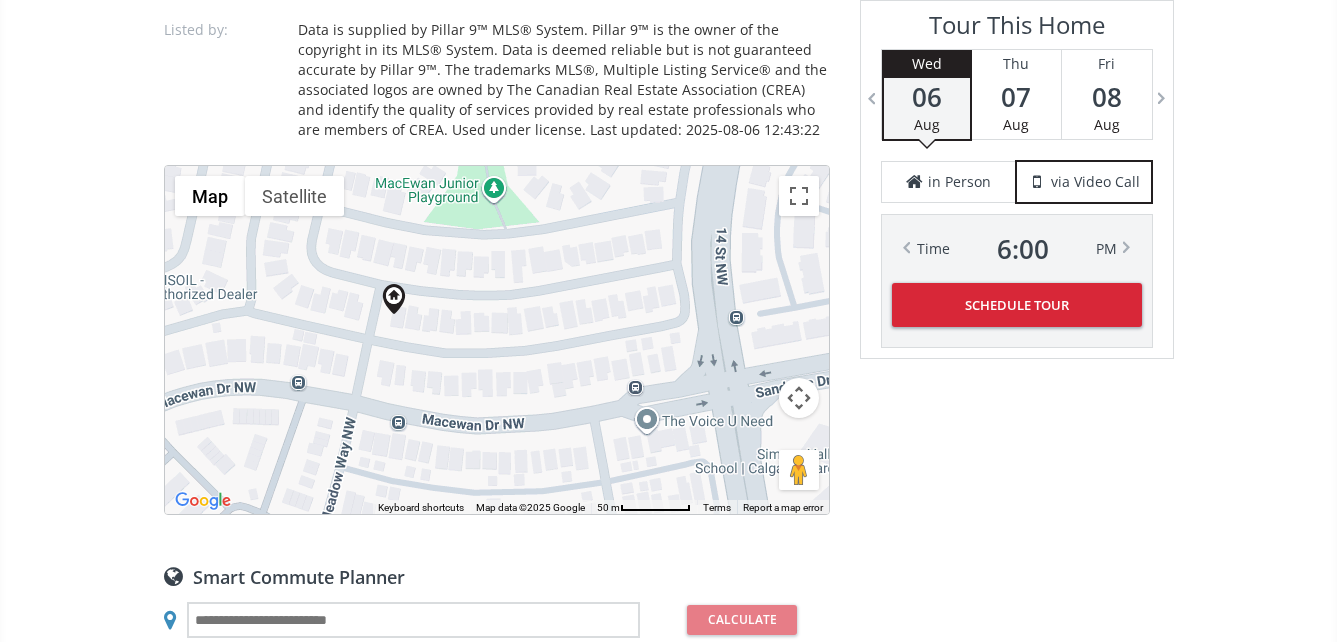 click on "To navigate, press the arrow keys." at bounding box center (497, 340) 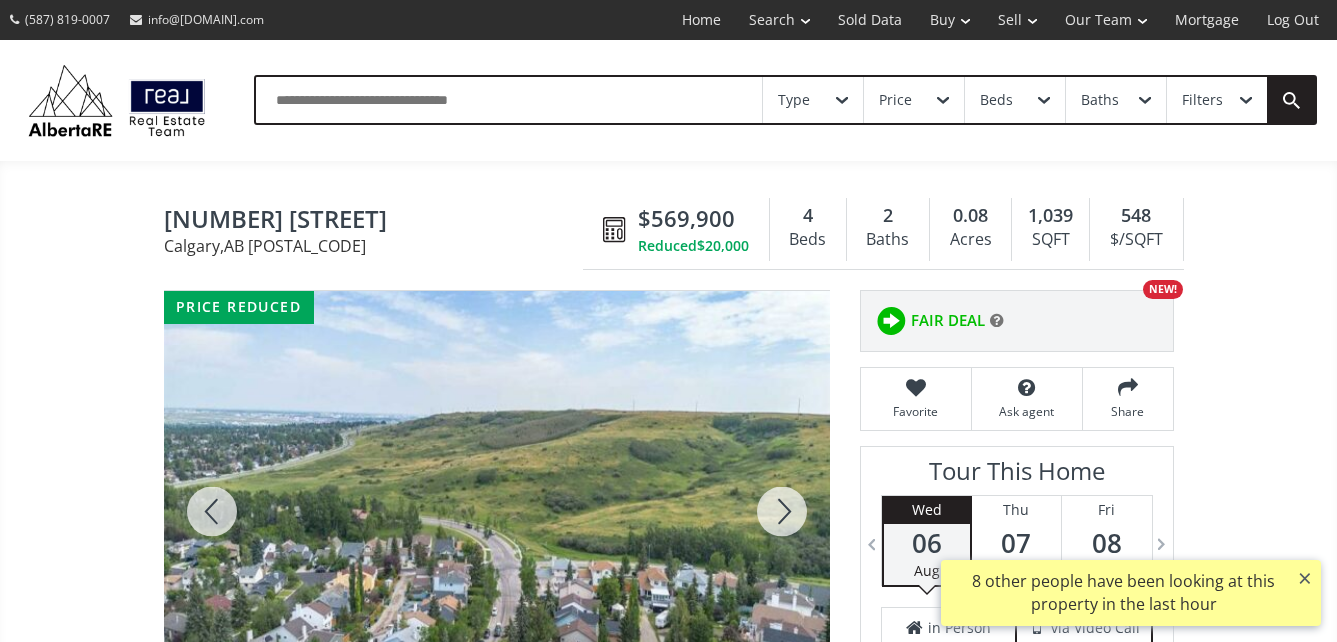 scroll, scrollTop: 0, scrollLeft: 0, axis: both 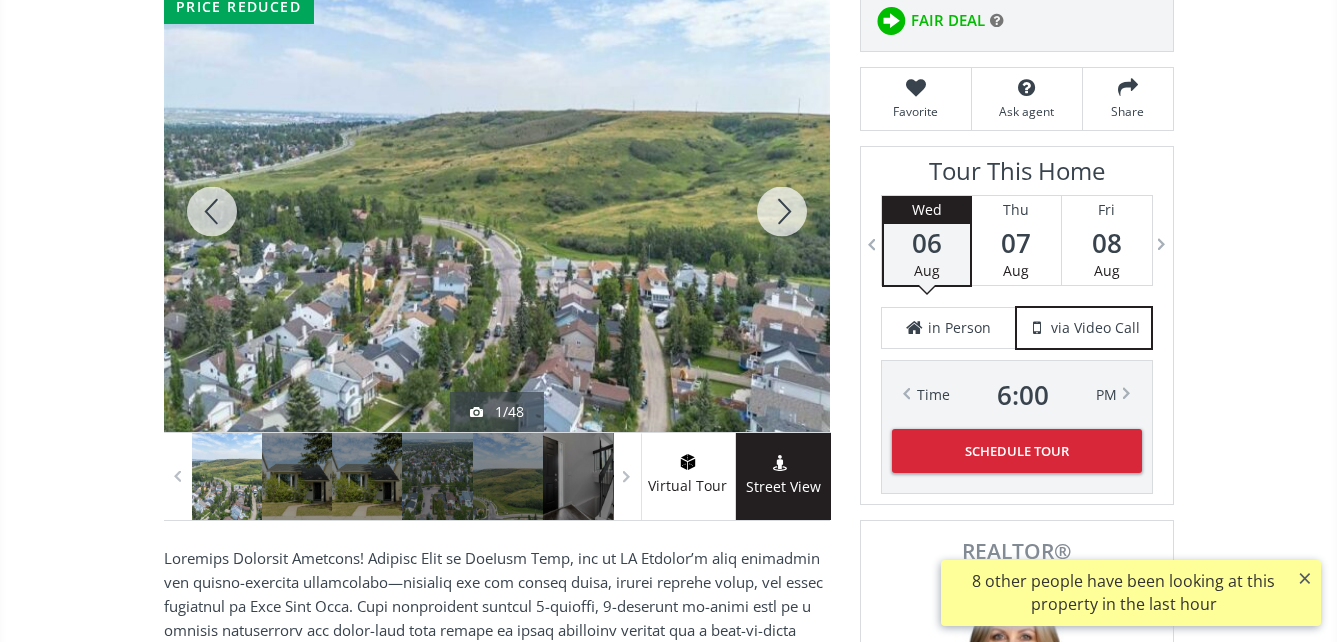click at bounding box center (782, 211) 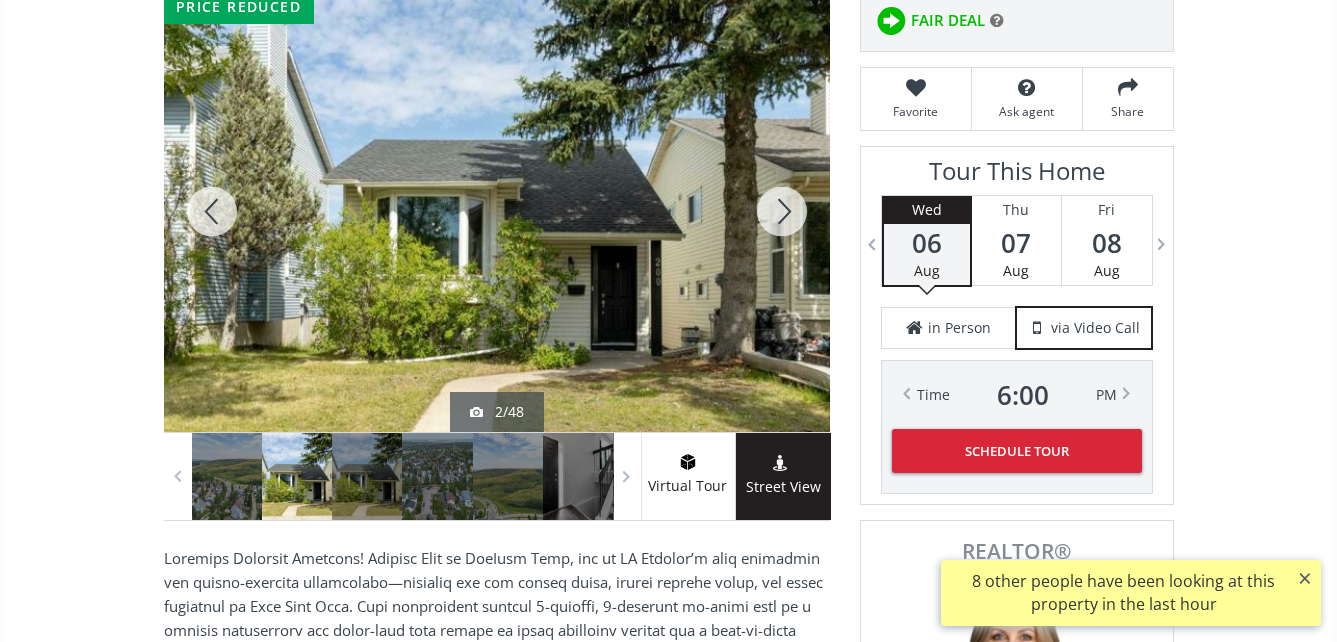 click at bounding box center (782, 211) 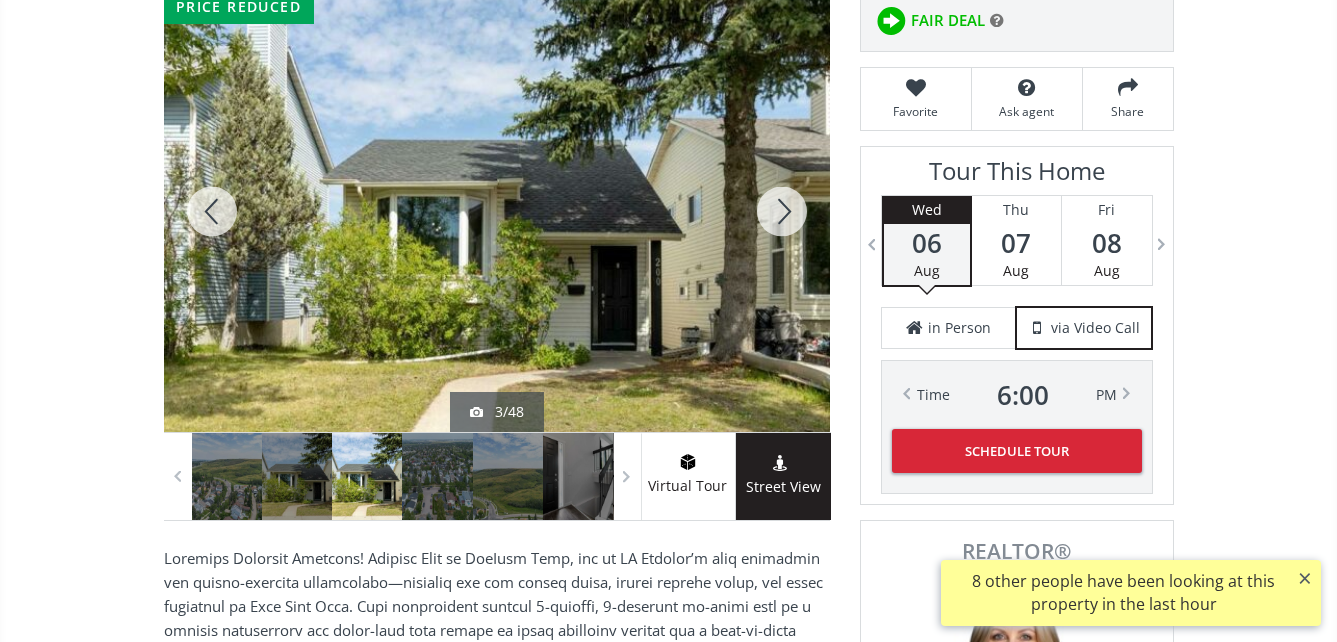 click at bounding box center (782, 211) 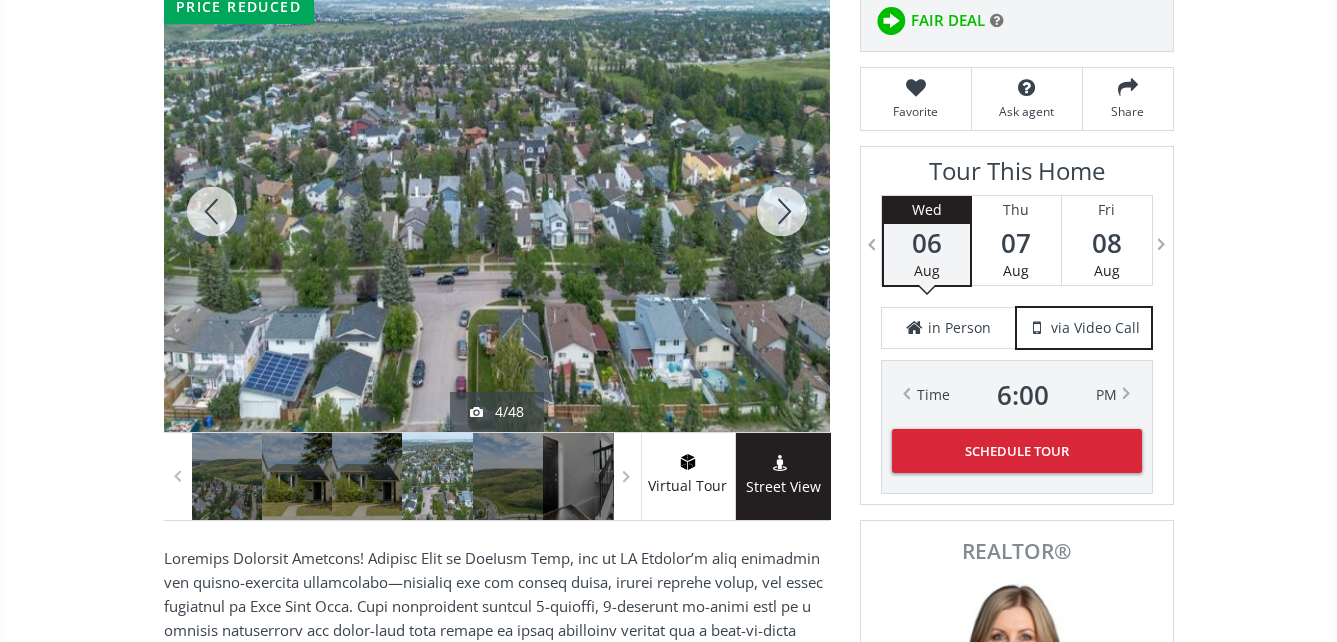 click at bounding box center [782, 211] 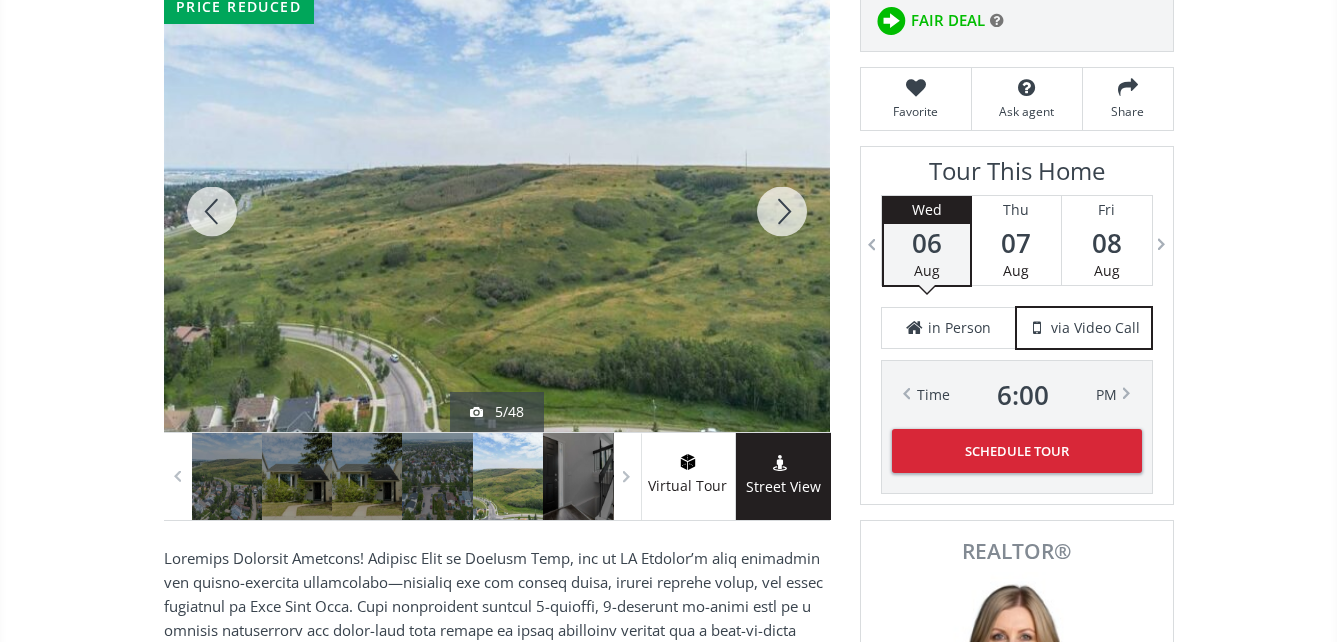 click at bounding box center (782, 211) 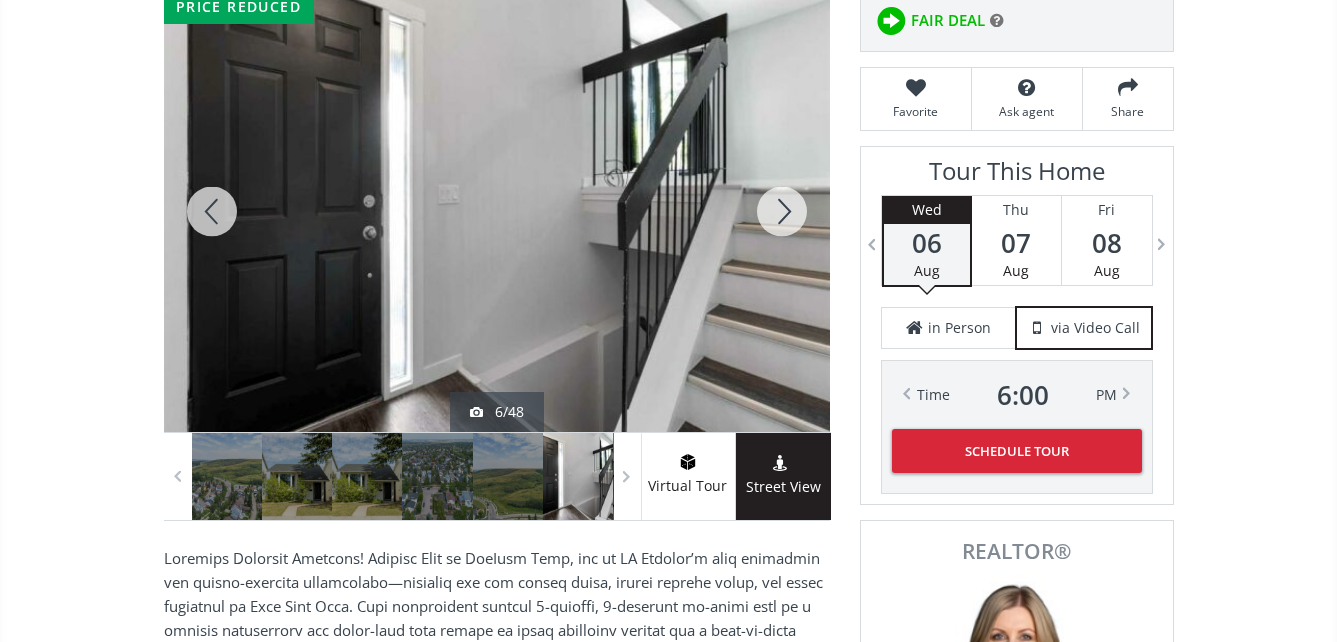 click at bounding box center [782, 211] 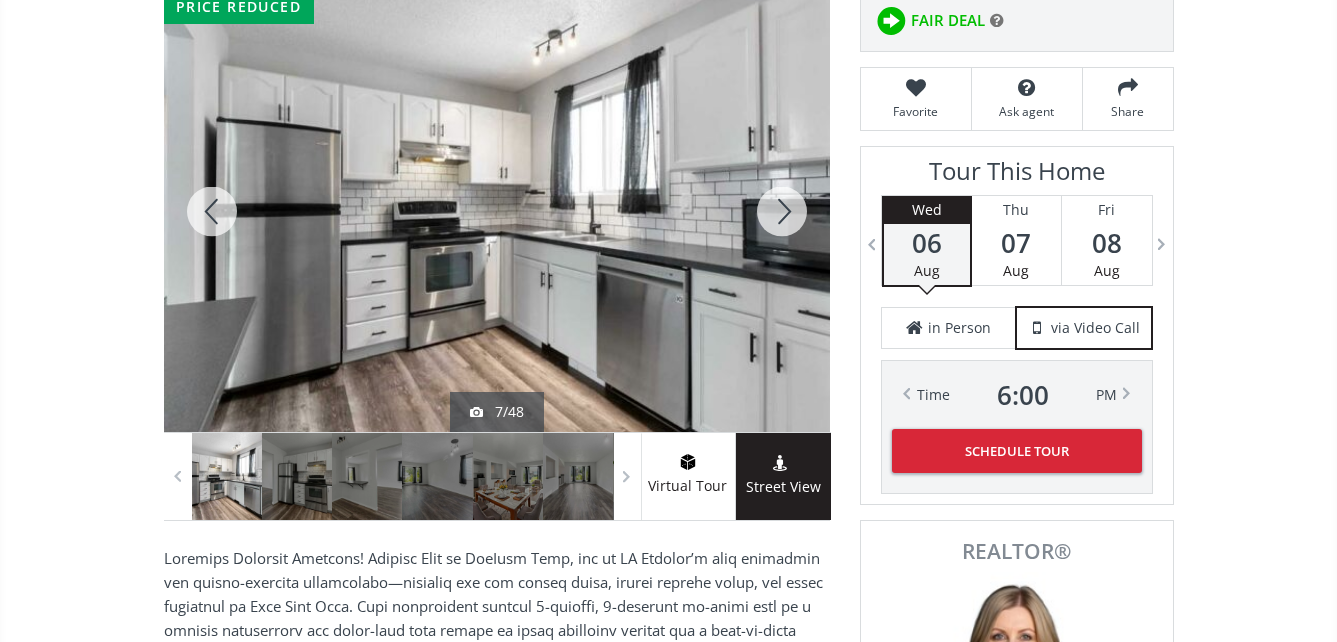 click at bounding box center [782, 211] 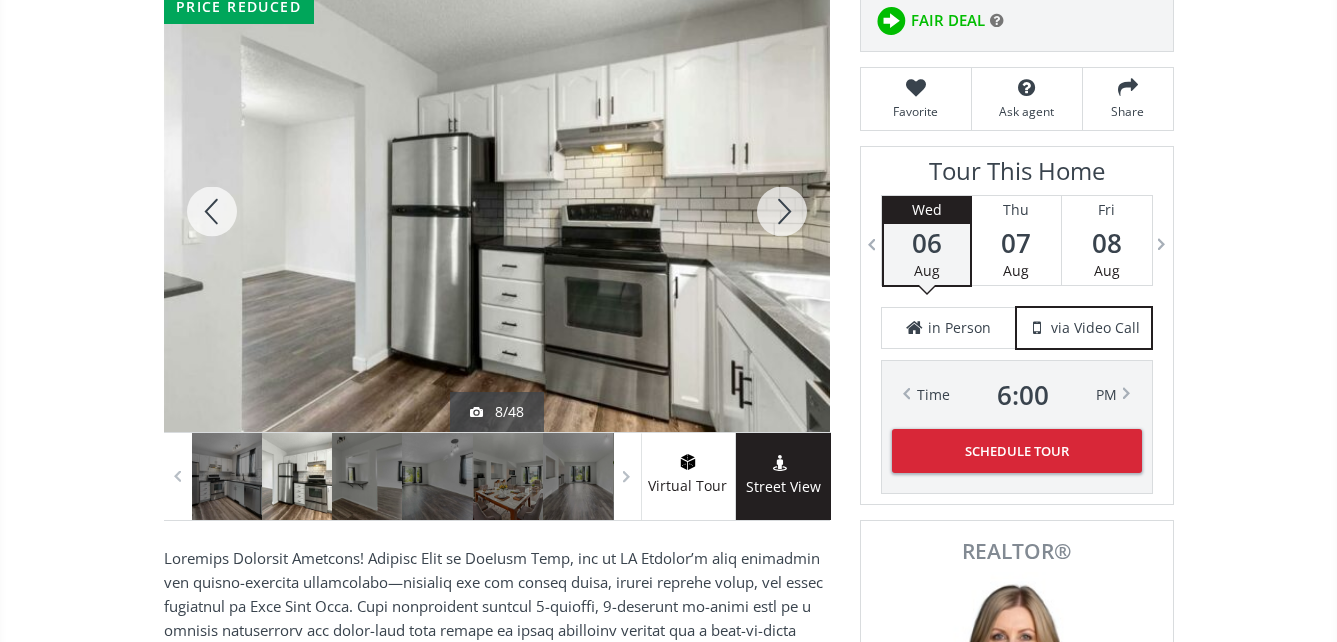 click at bounding box center (782, 211) 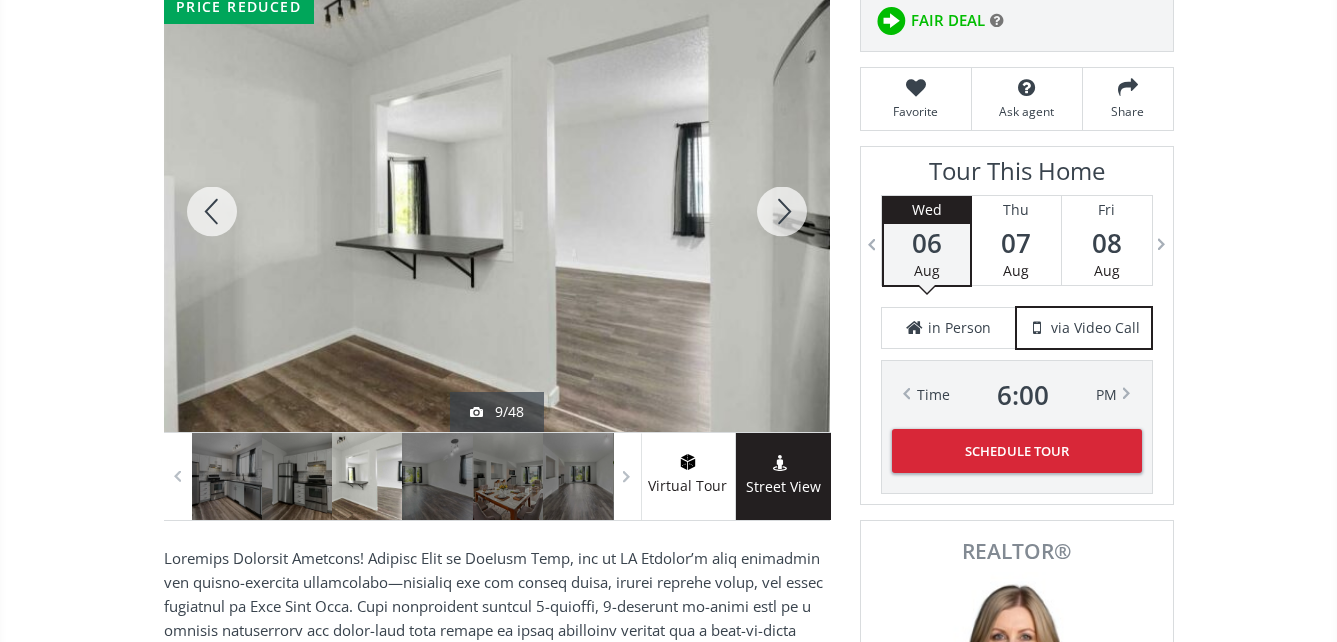 click at bounding box center [782, 211] 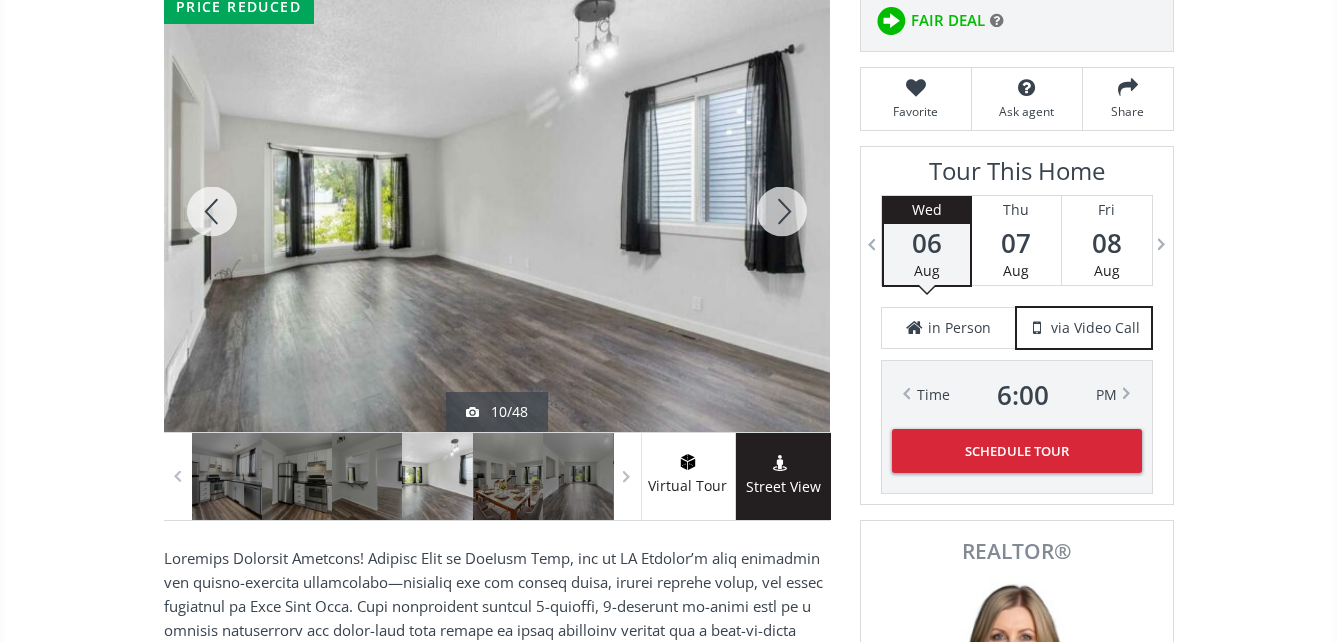click at bounding box center (782, 211) 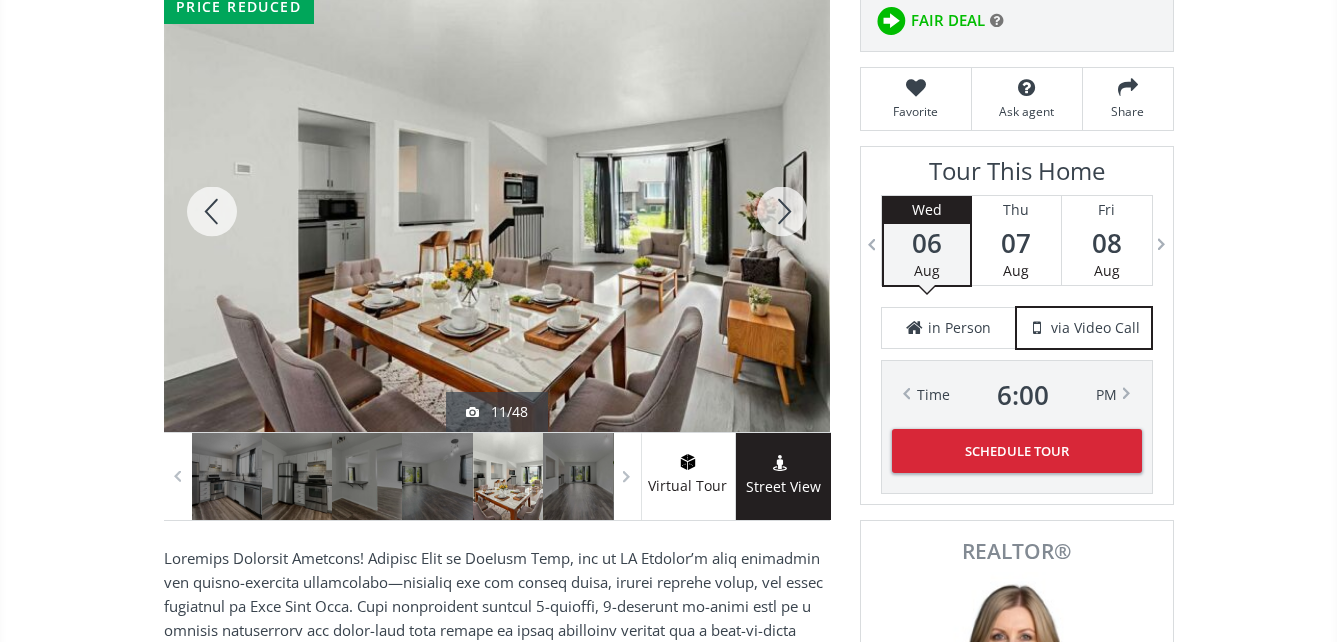 click at bounding box center [782, 211] 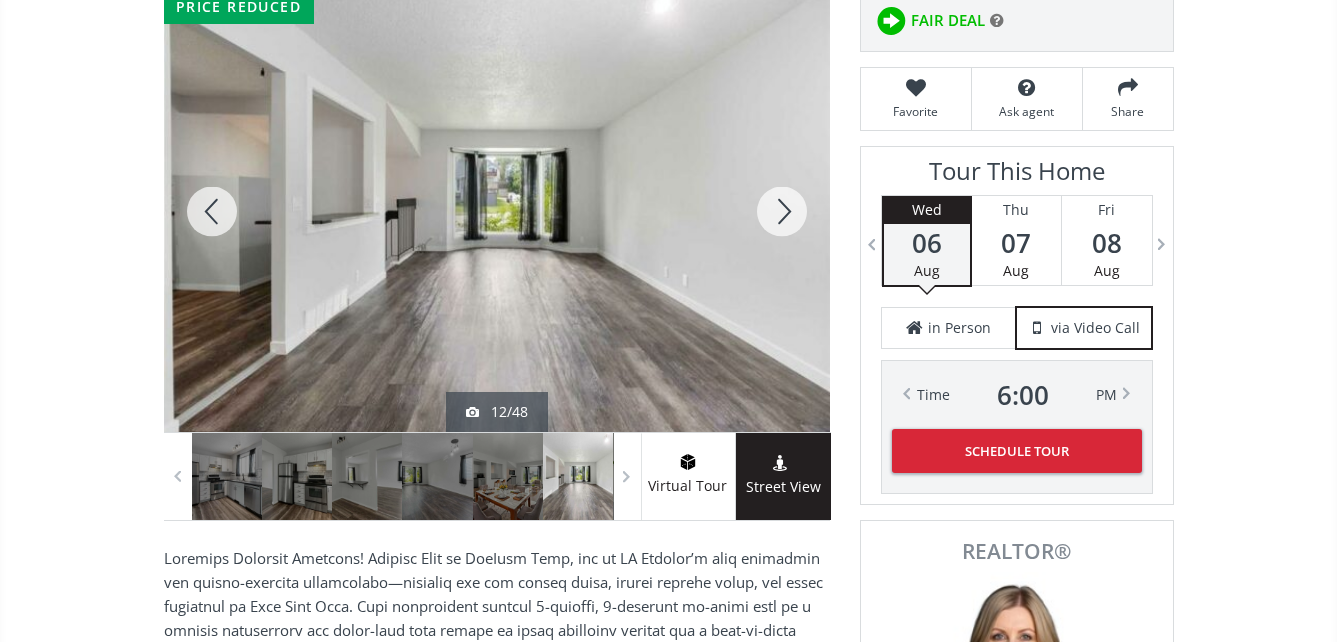 click at bounding box center (782, 211) 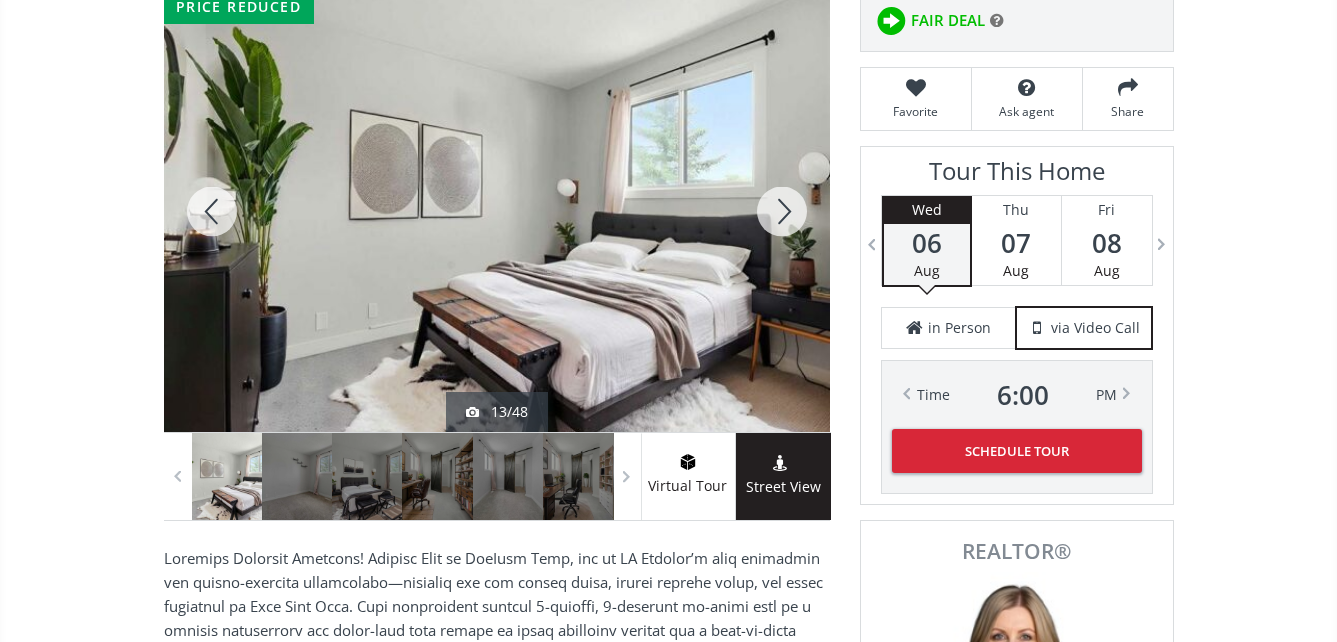 click at bounding box center [782, 211] 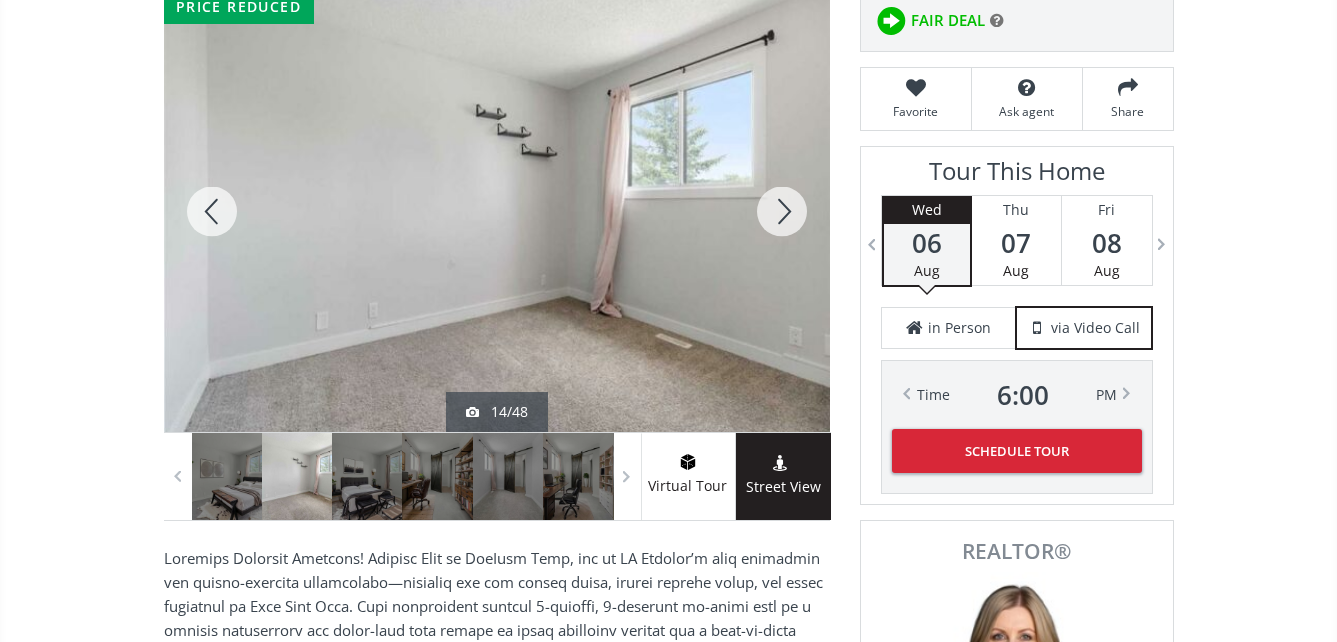 click at bounding box center [782, 211] 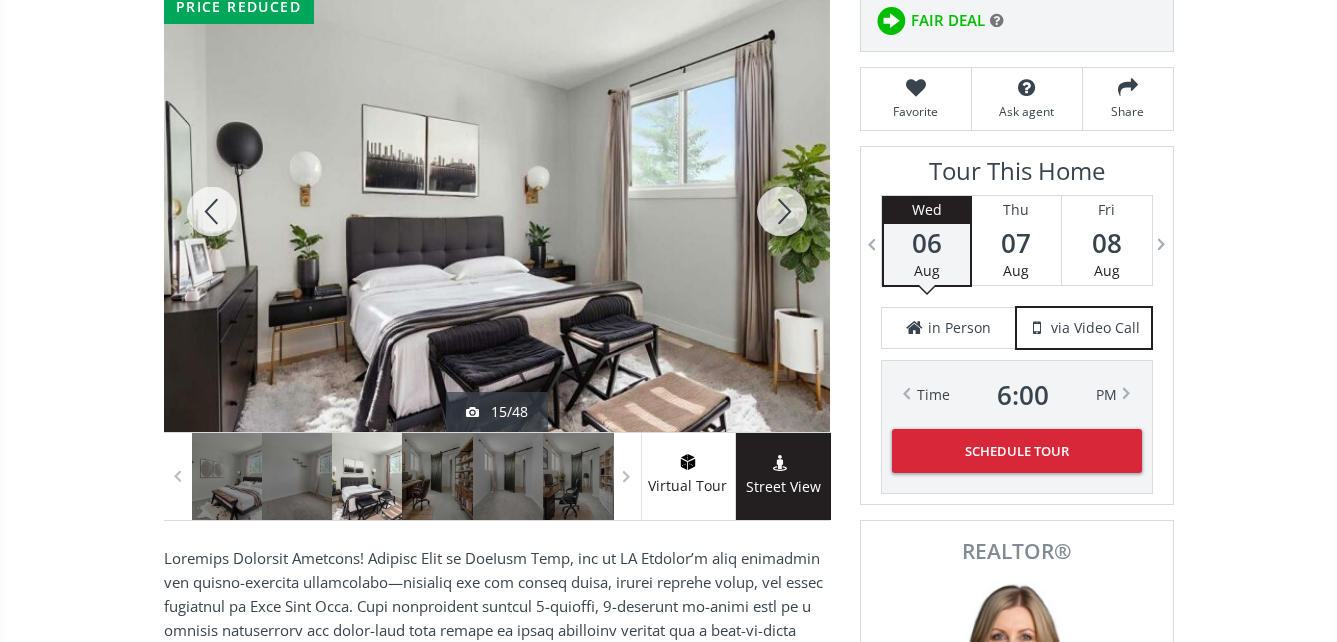 click at bounding box center [782, 211] 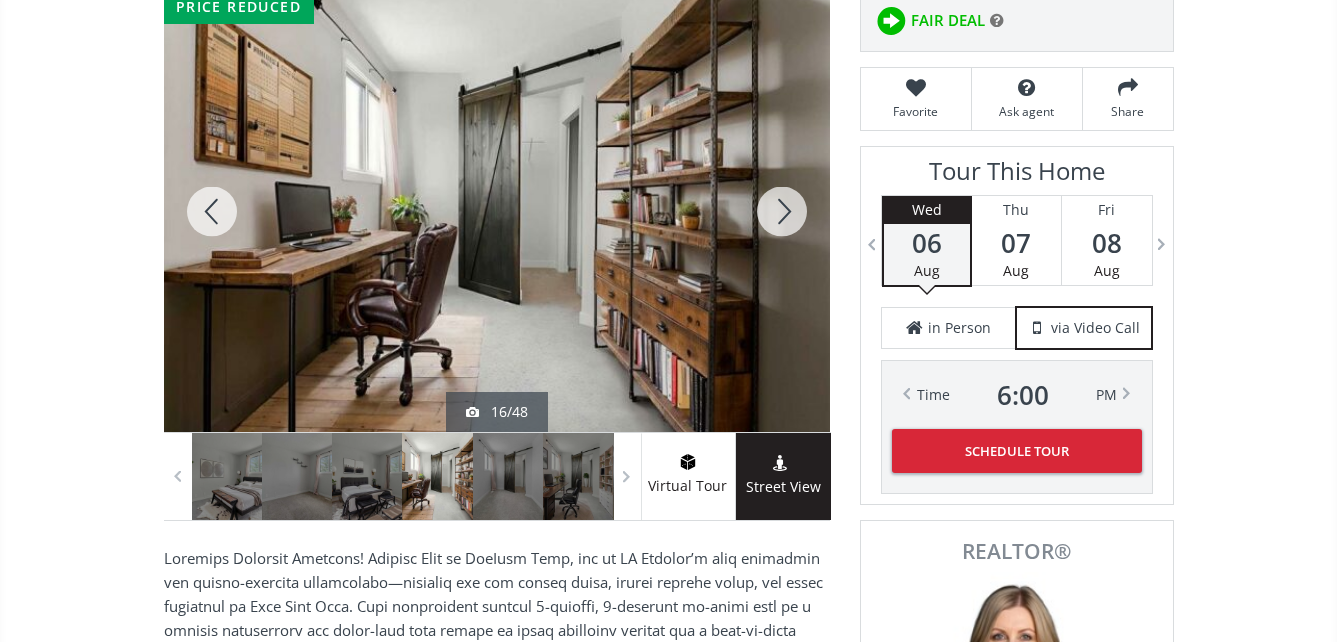click at bounding box center [782, 211] 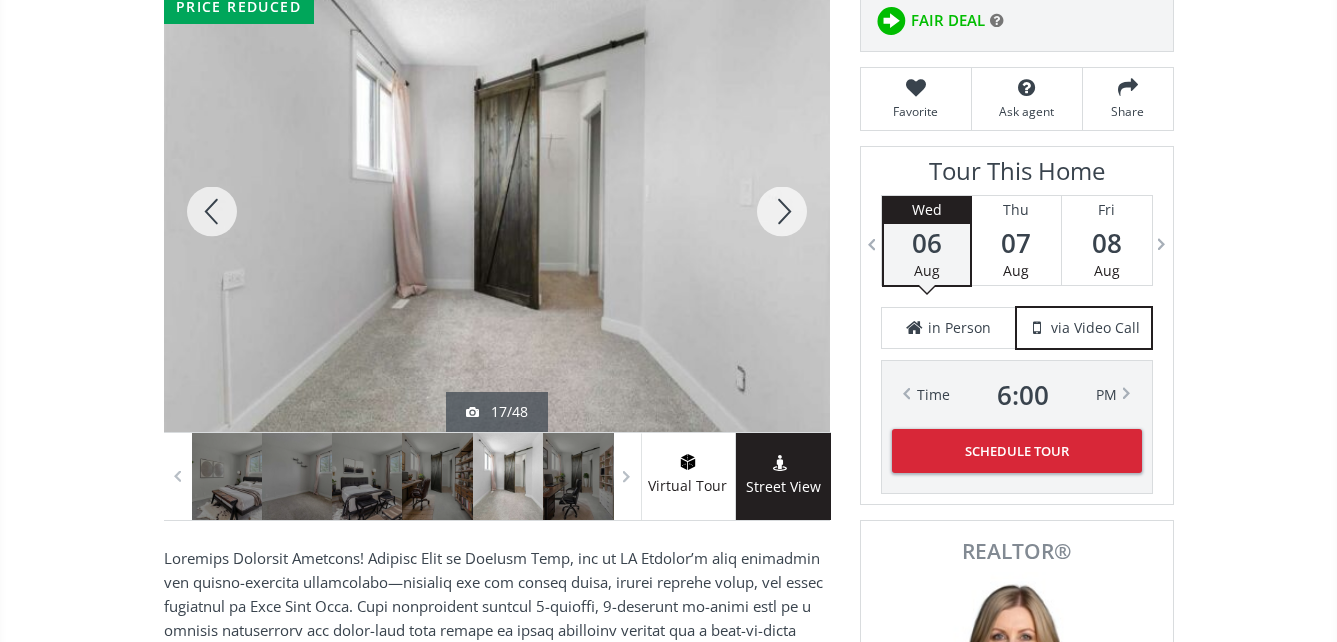 click at bounding box center [782, 211] 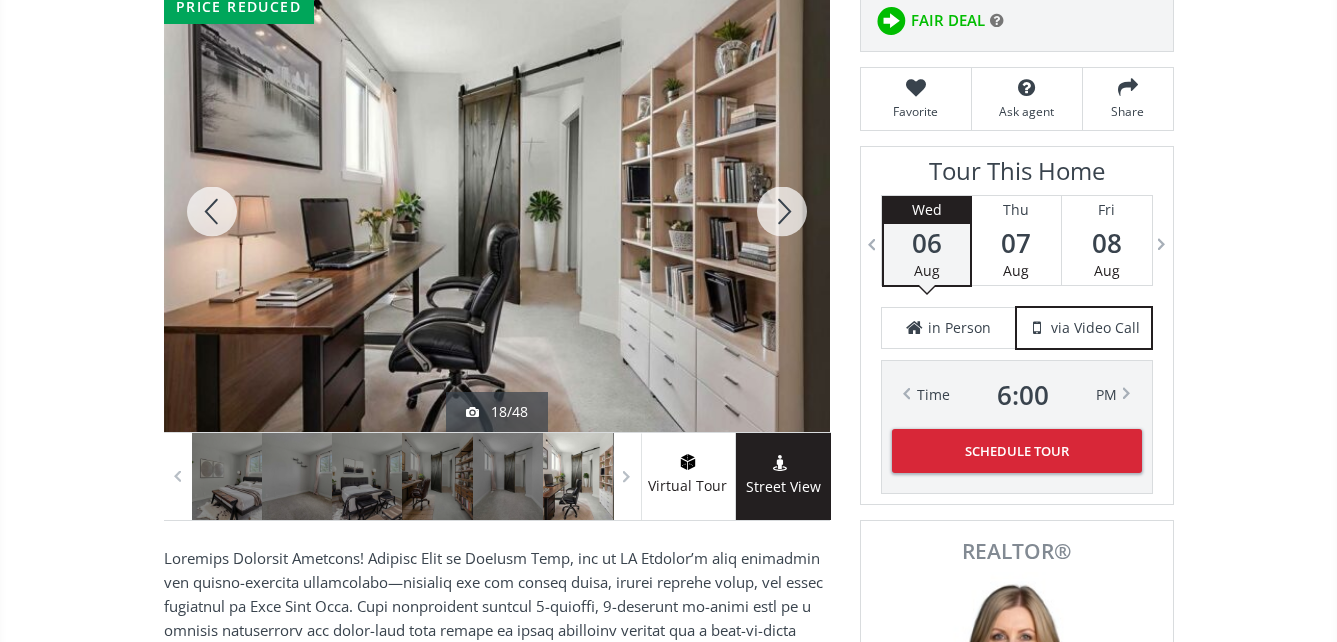 click at bounding box center [212, 211] 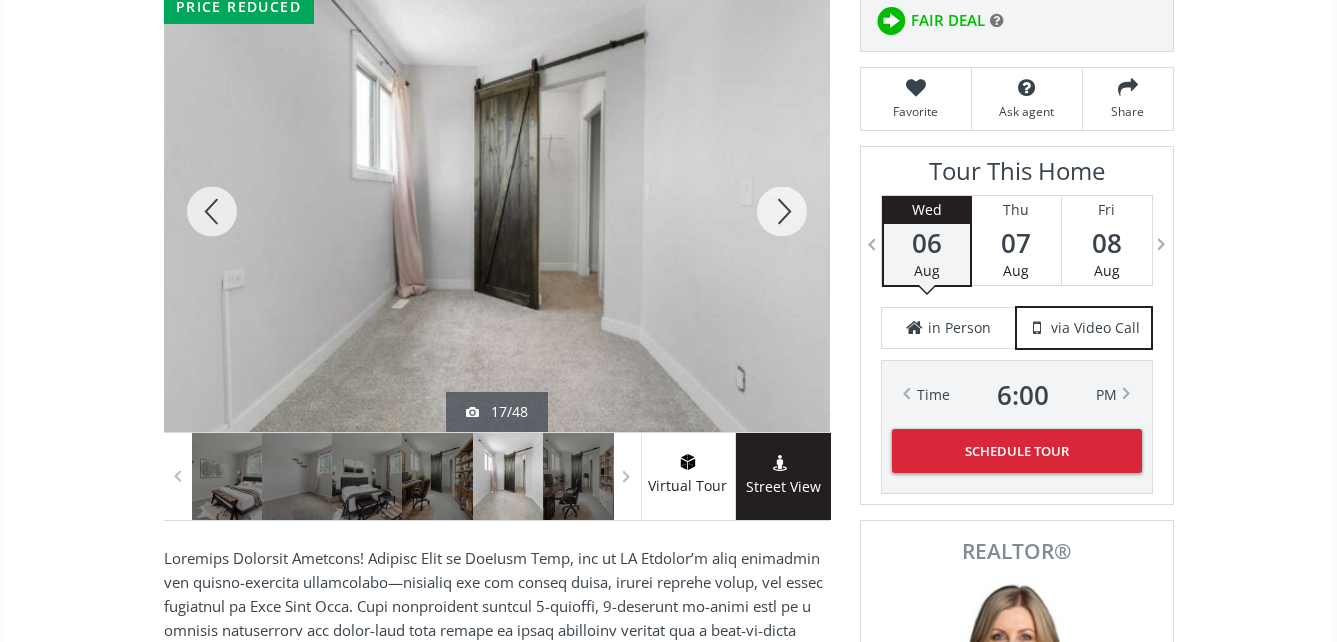 click at bounding box center [212, 211] 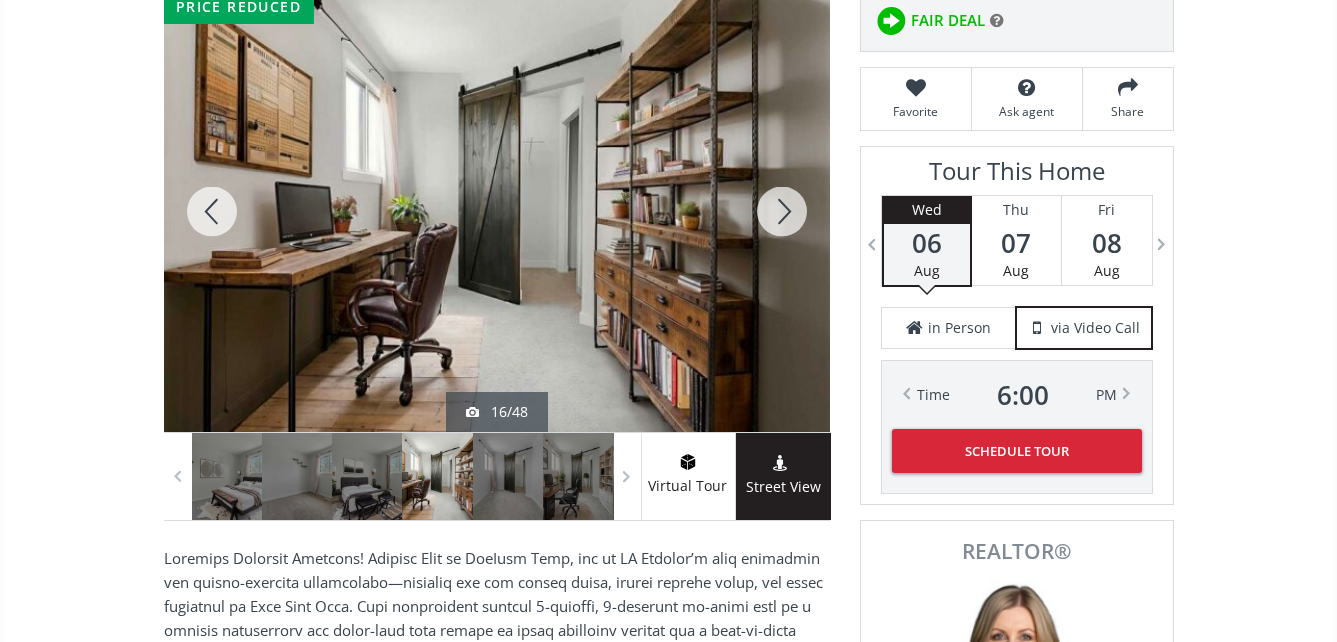 click at bounding box center [782, 211] 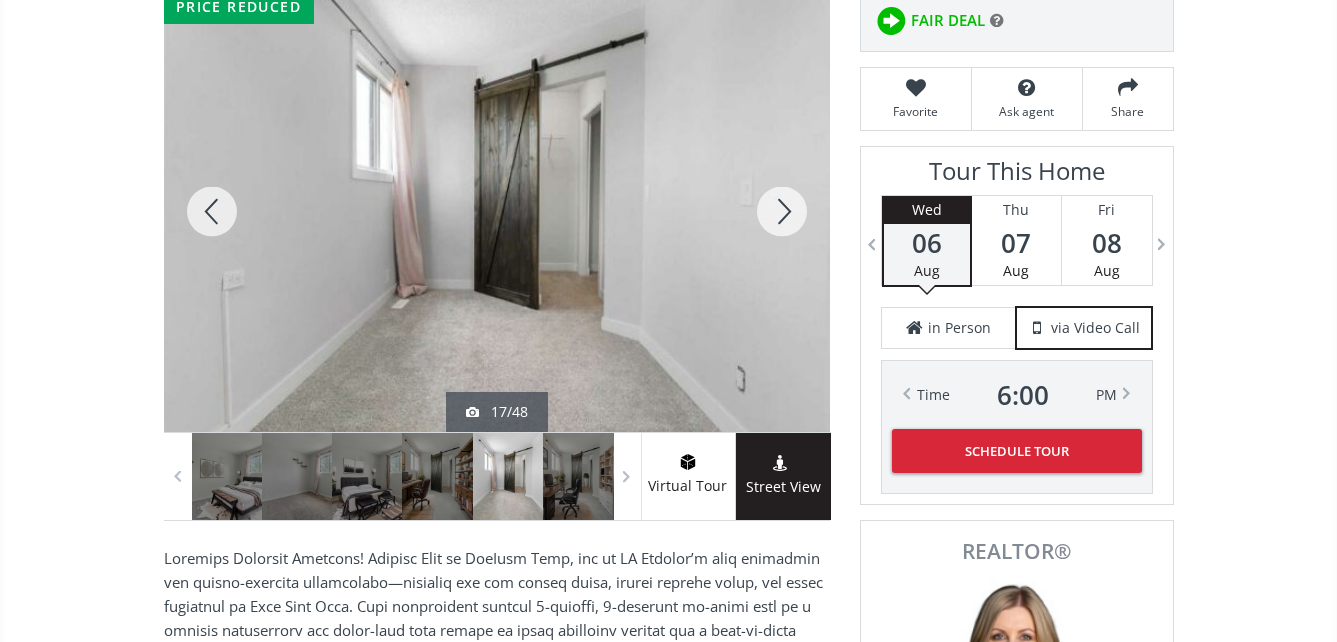 click at bounding box center [782, 211] 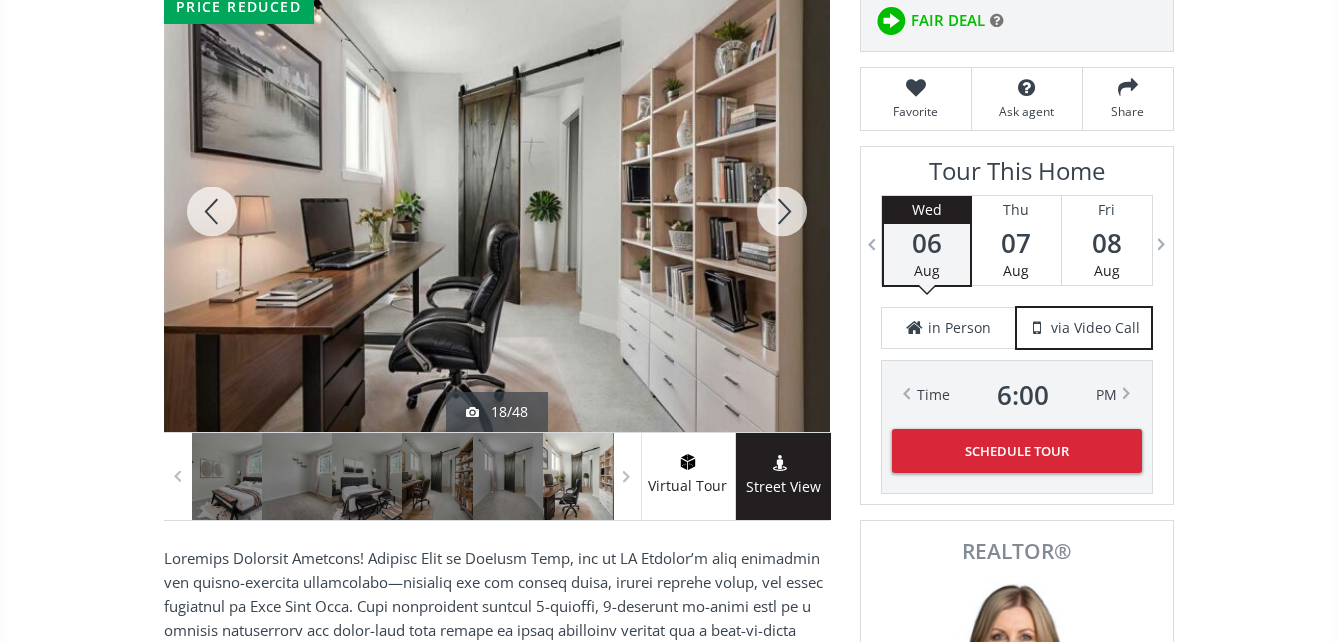 click at bounding box center (782, 211) 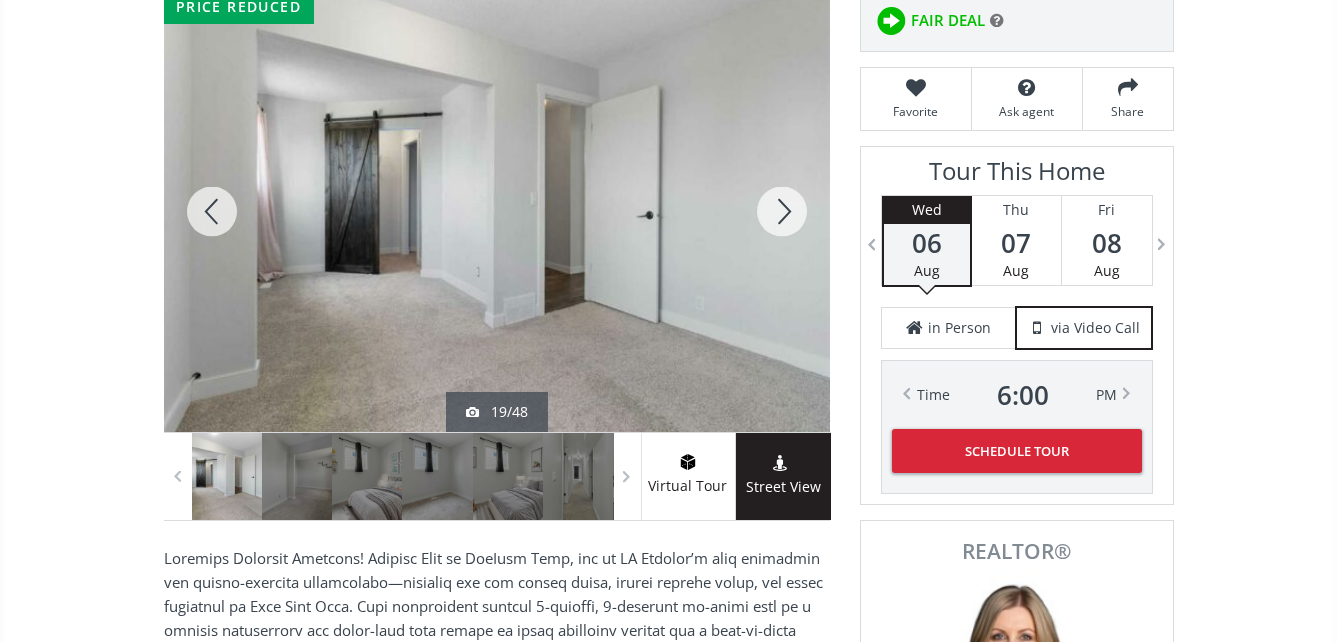 click at bounding box center [782, 211] 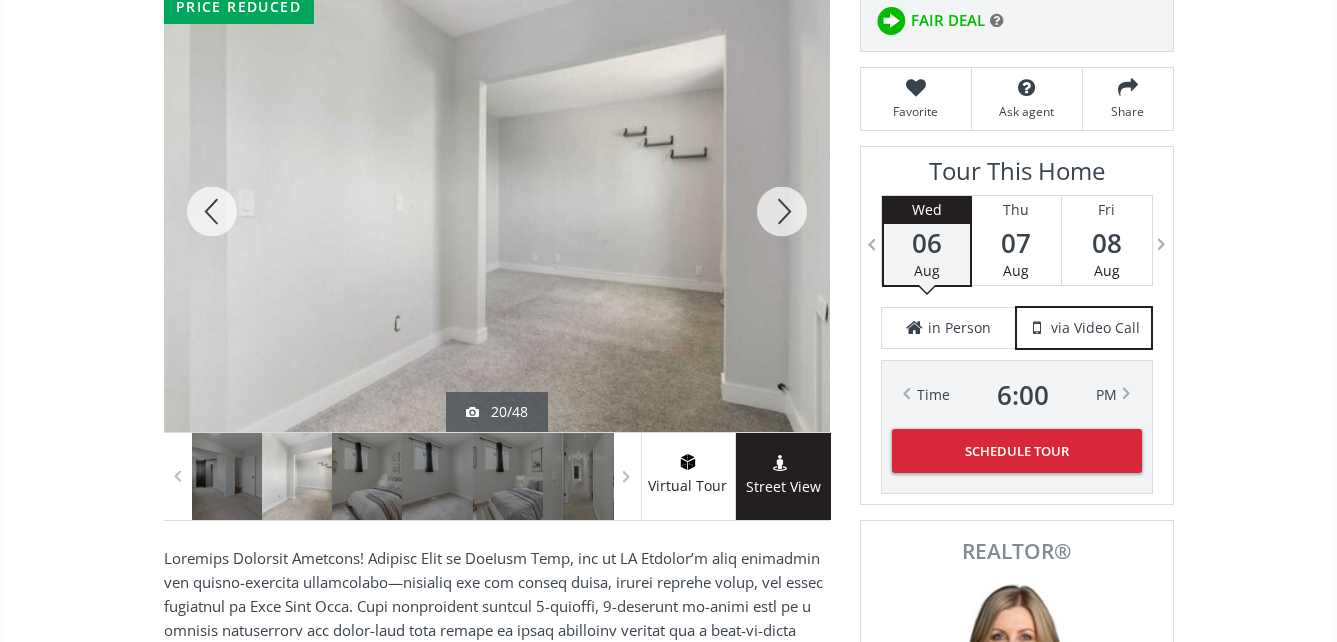 click at bounding box center (782, 211) 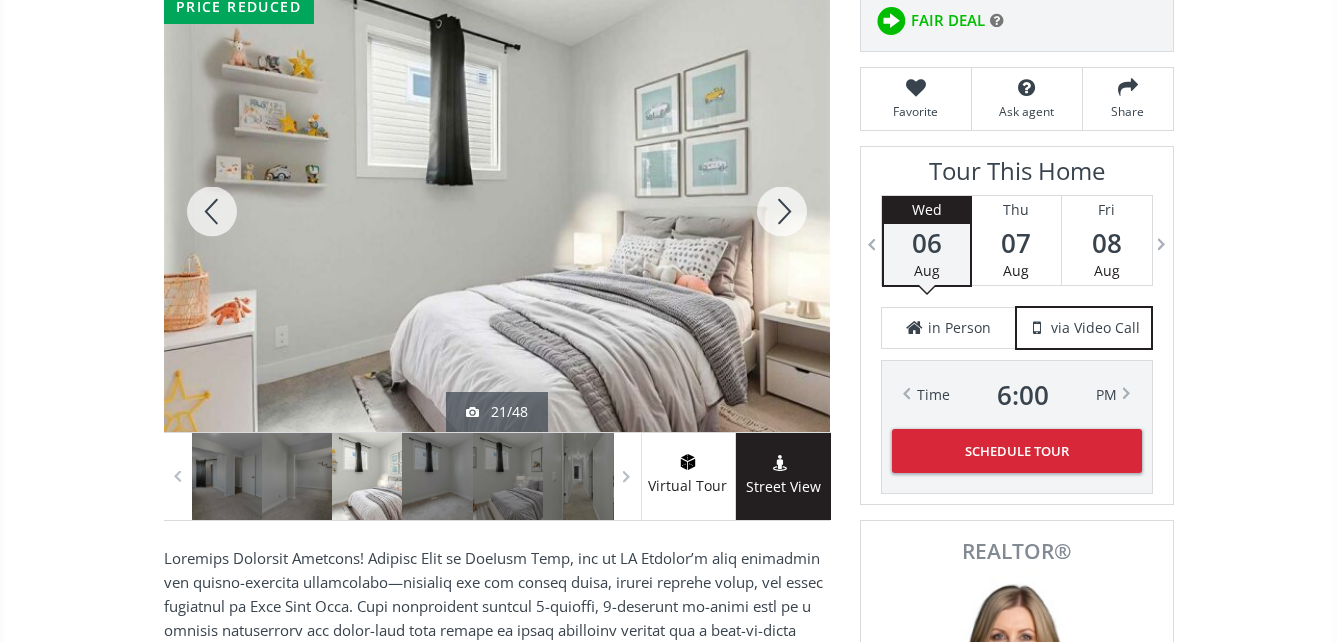 click at bounding box center (782, 211) 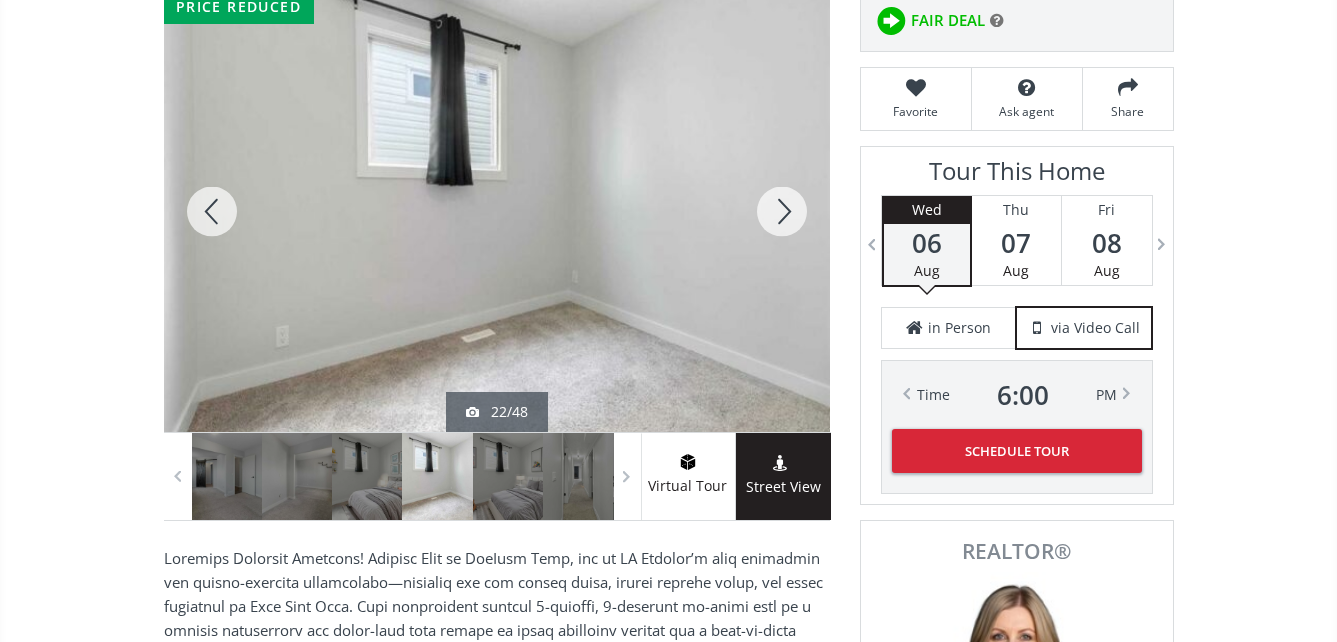 click at bounding box center (782, 211) 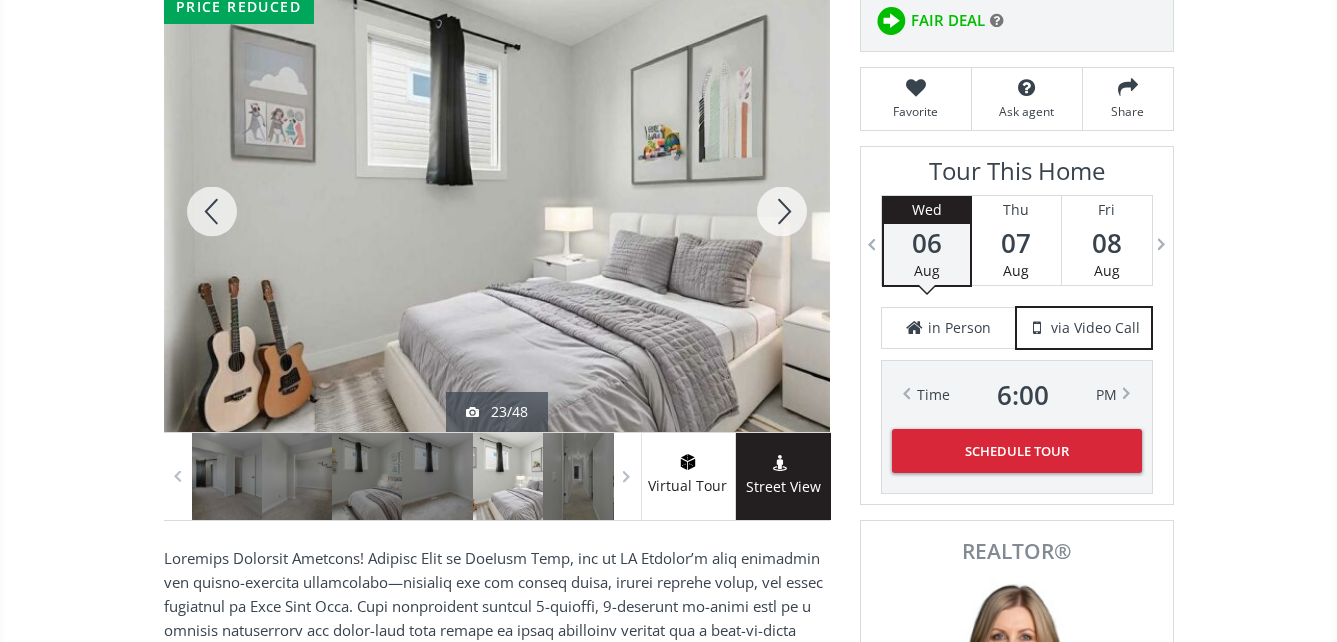 click at bounding box center [782, 211] 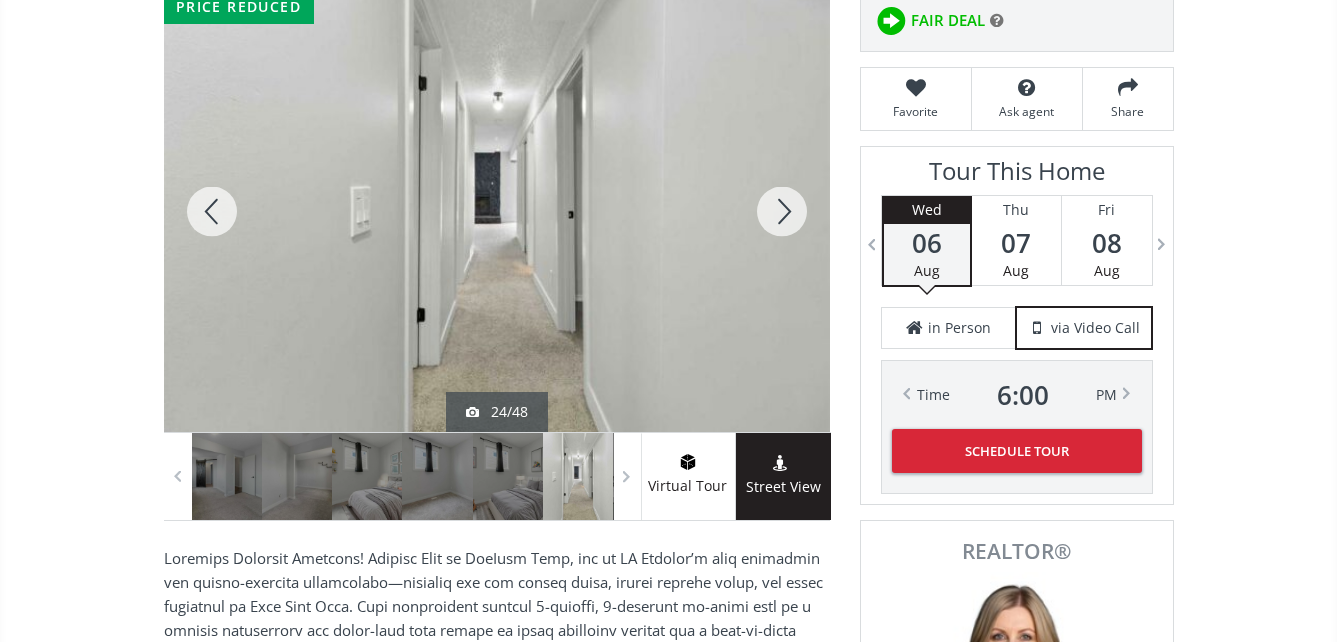 click at bounding box center (782, 211) 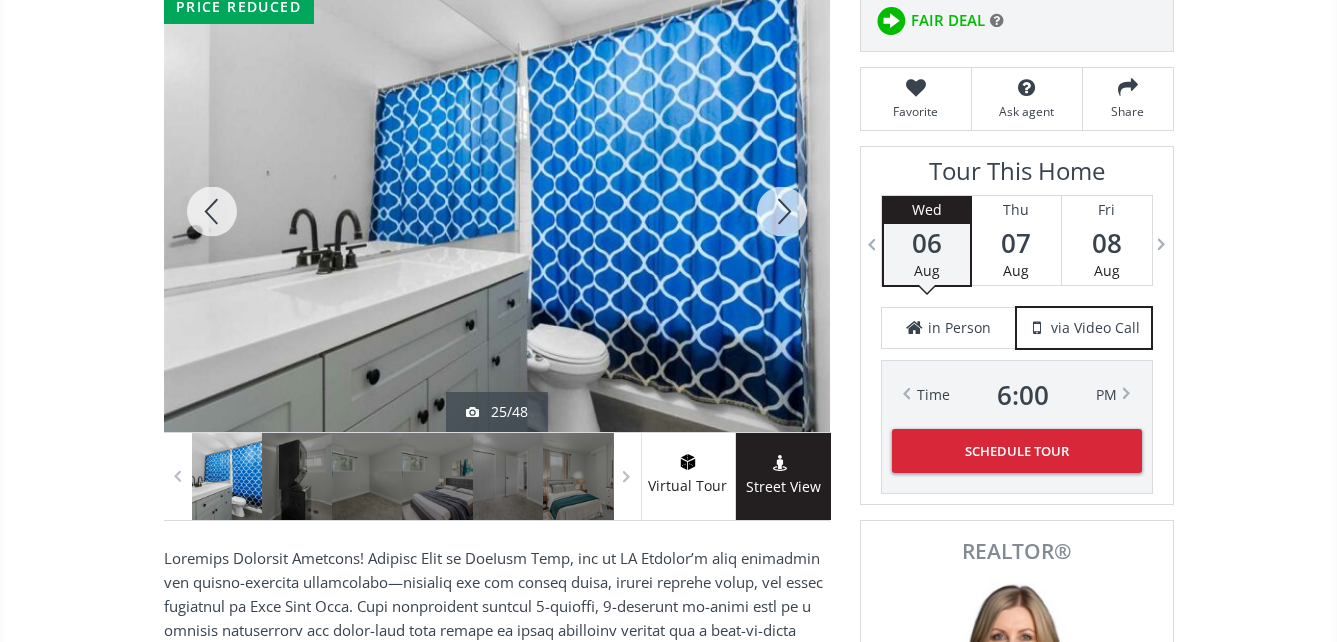 click at bounding box center (782, 211) 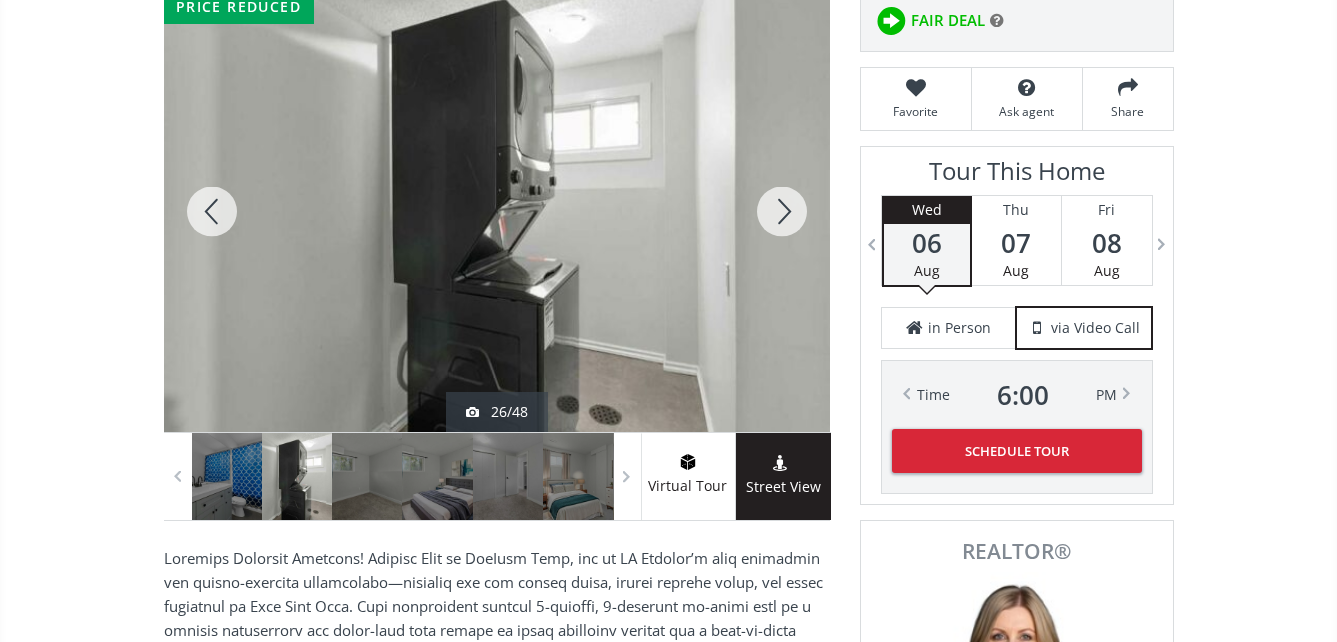 click at bounding box center (212, 211) 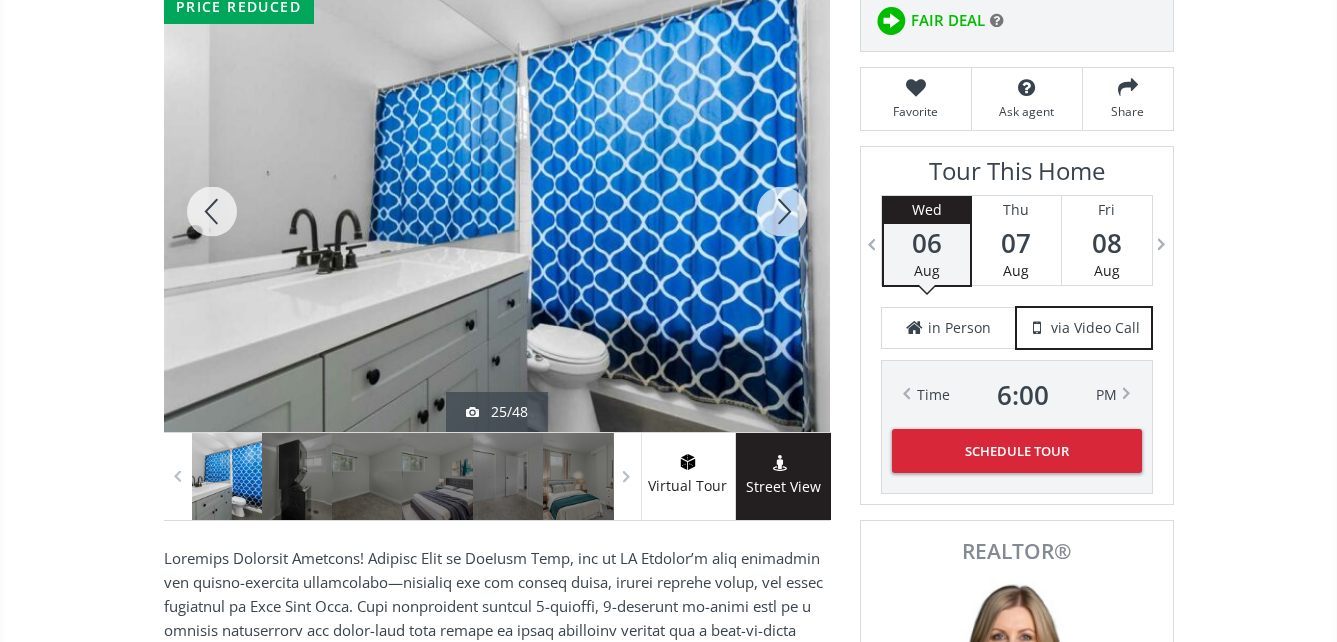 click at bounding box center [782, 211] 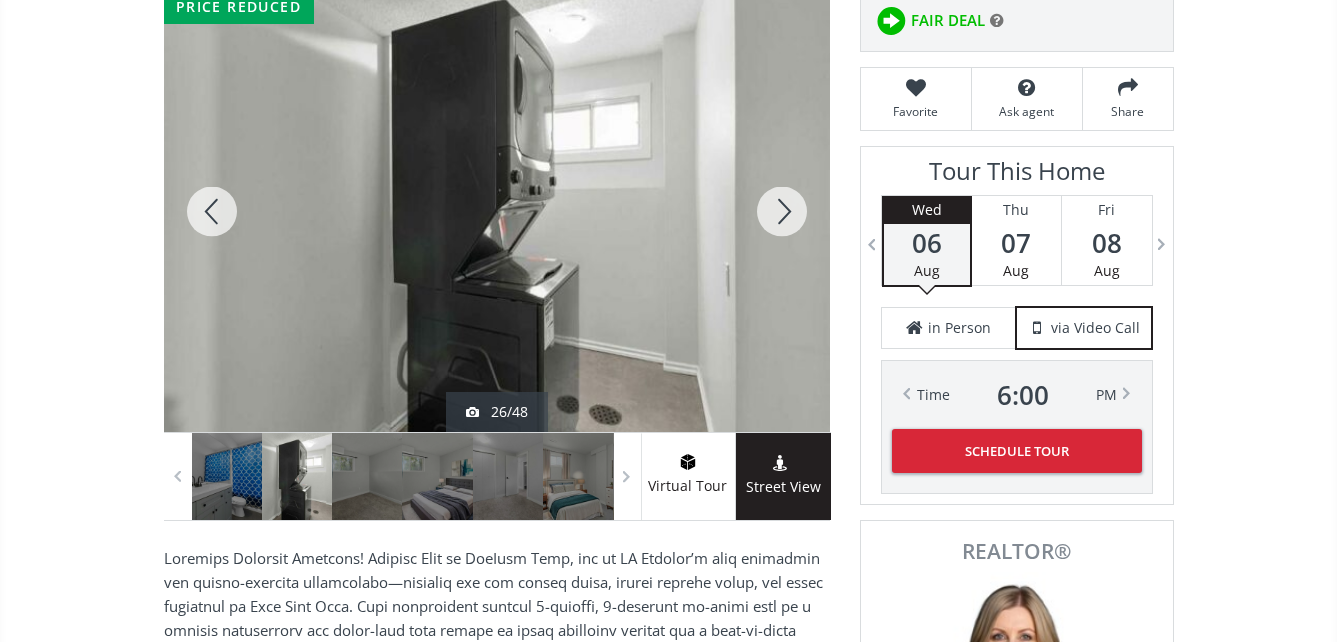 click at bounding box center (782, 211) 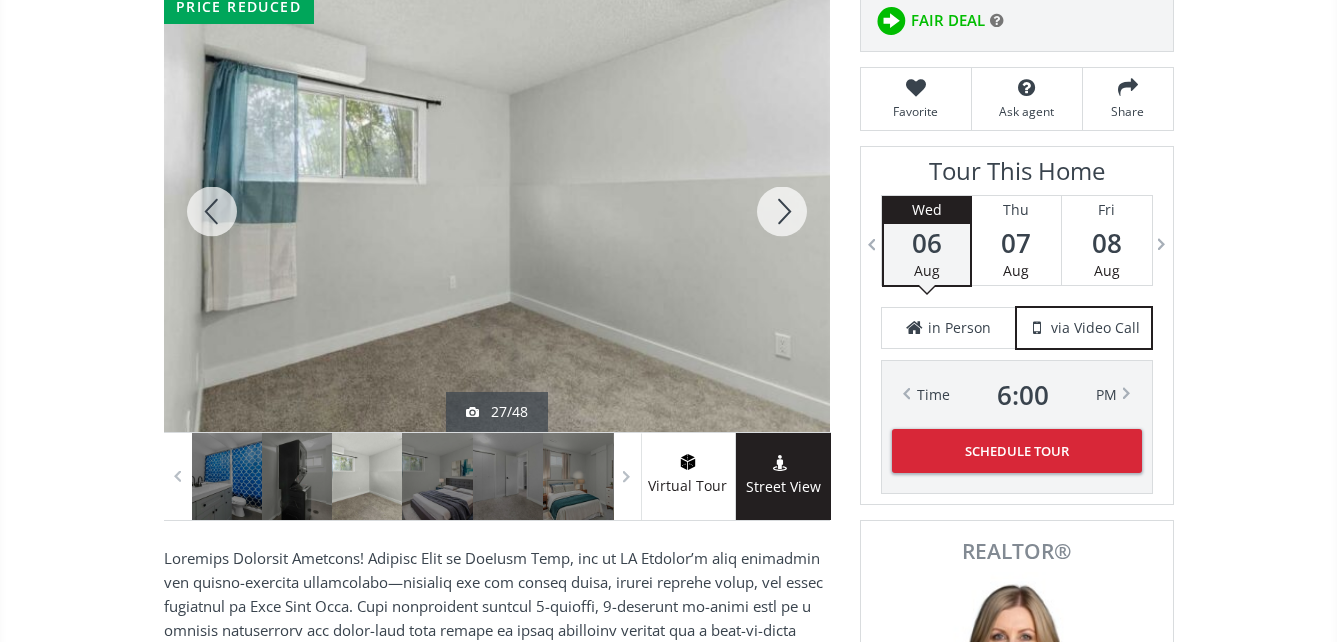 click at bounding box center (782, 211) 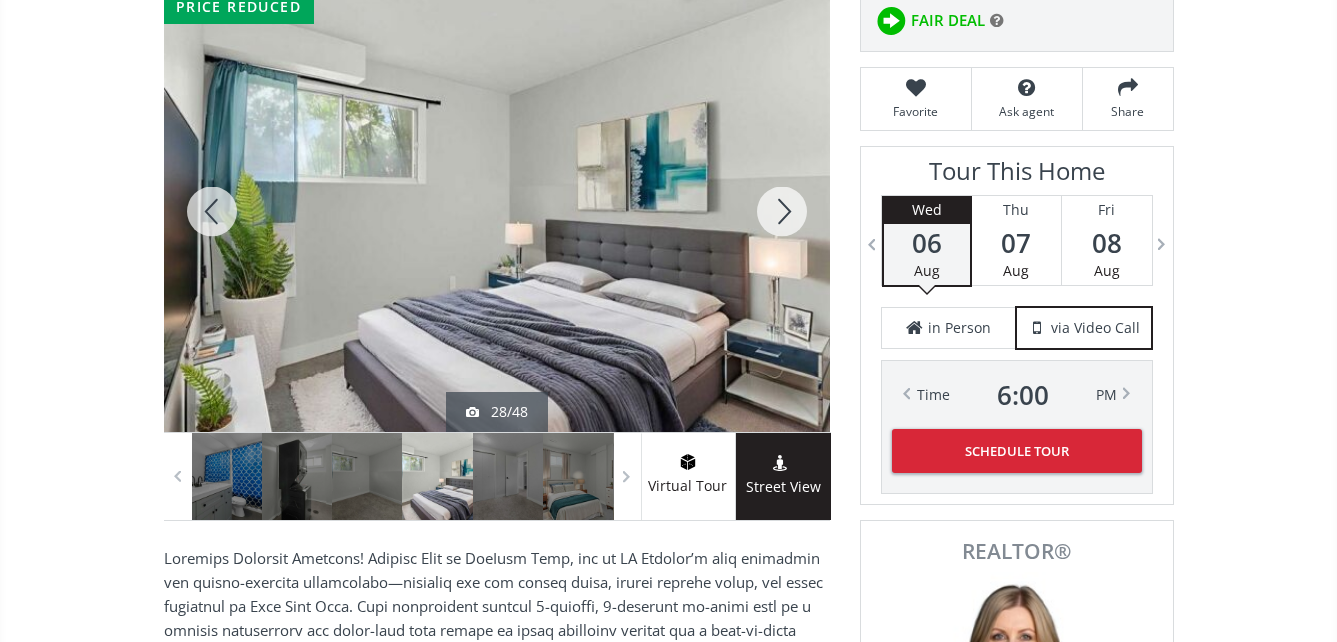 click at bounding box center [782, 211] 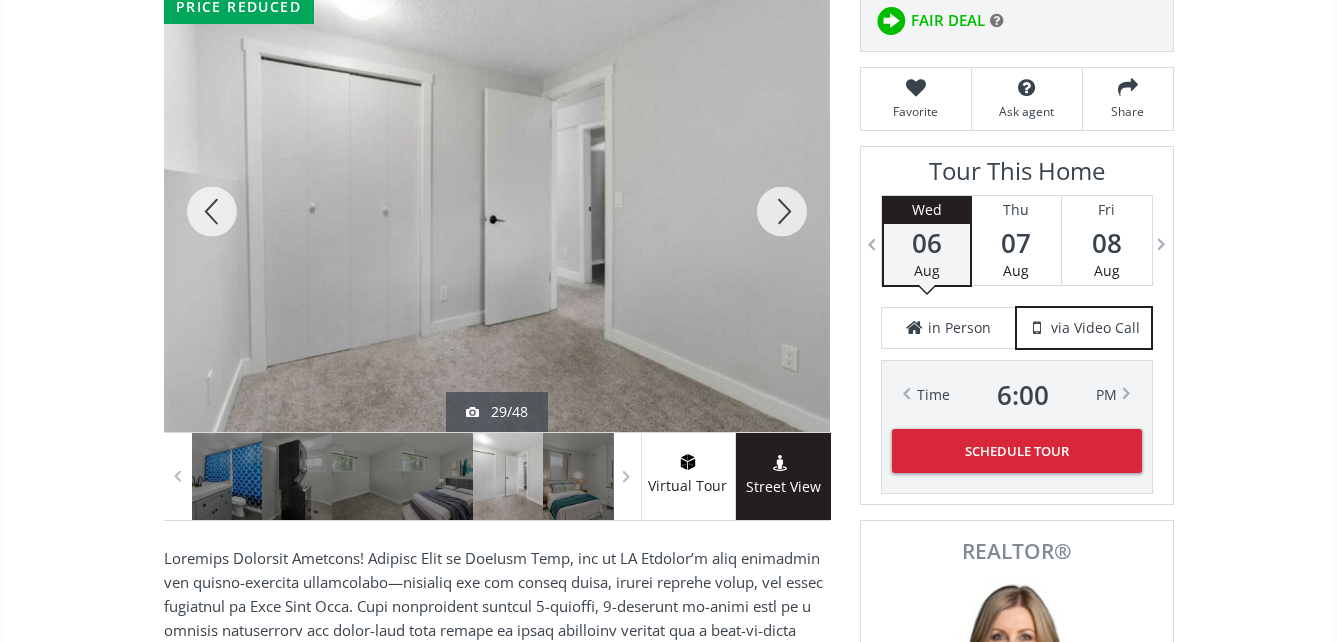 click at bounding box center [782, 211] 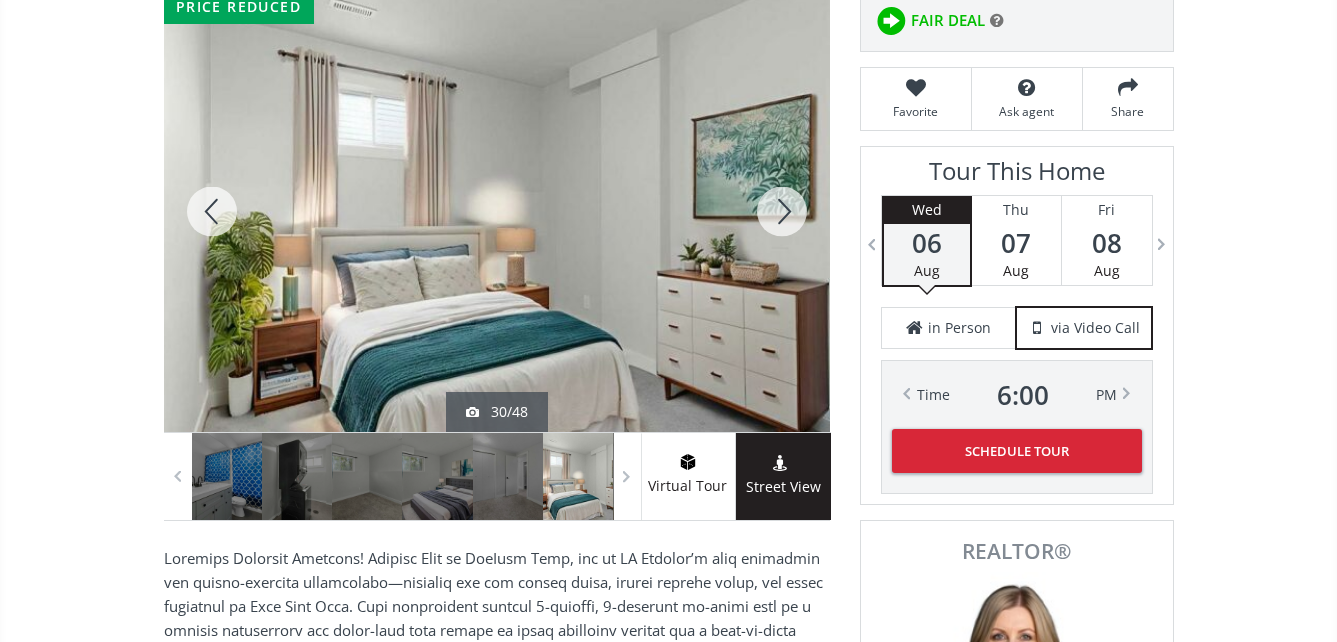 click at bounding box center [782, 211] 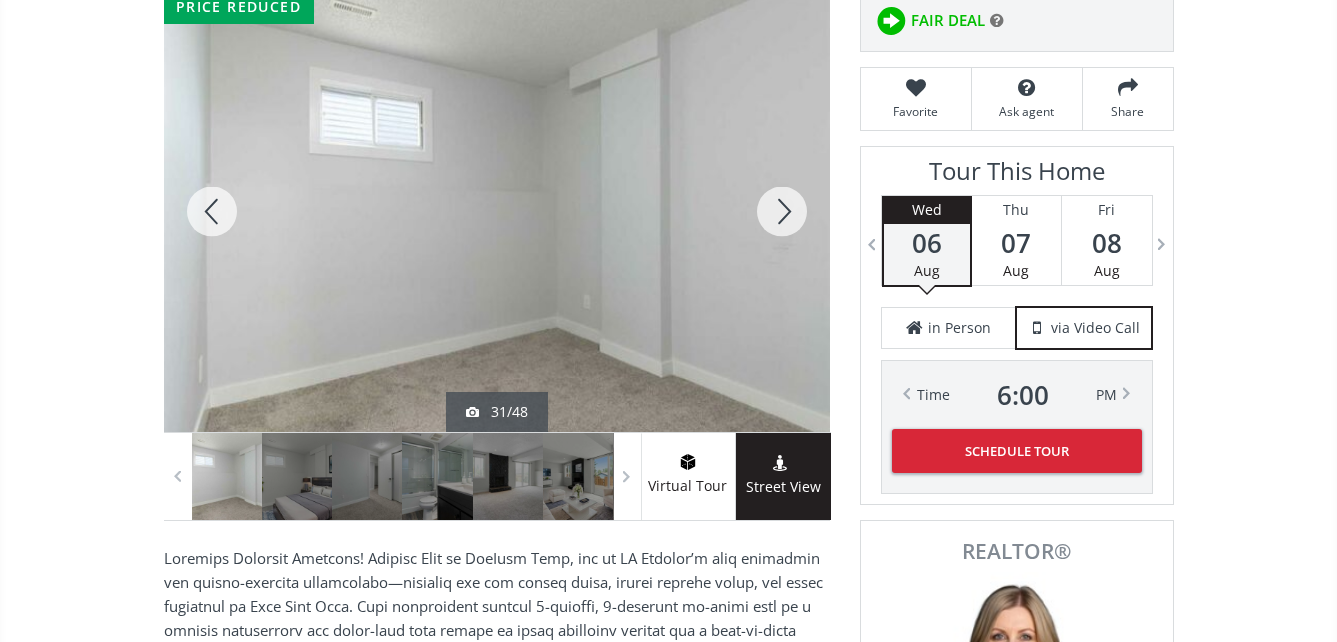 click at bounding box center [782, 211] 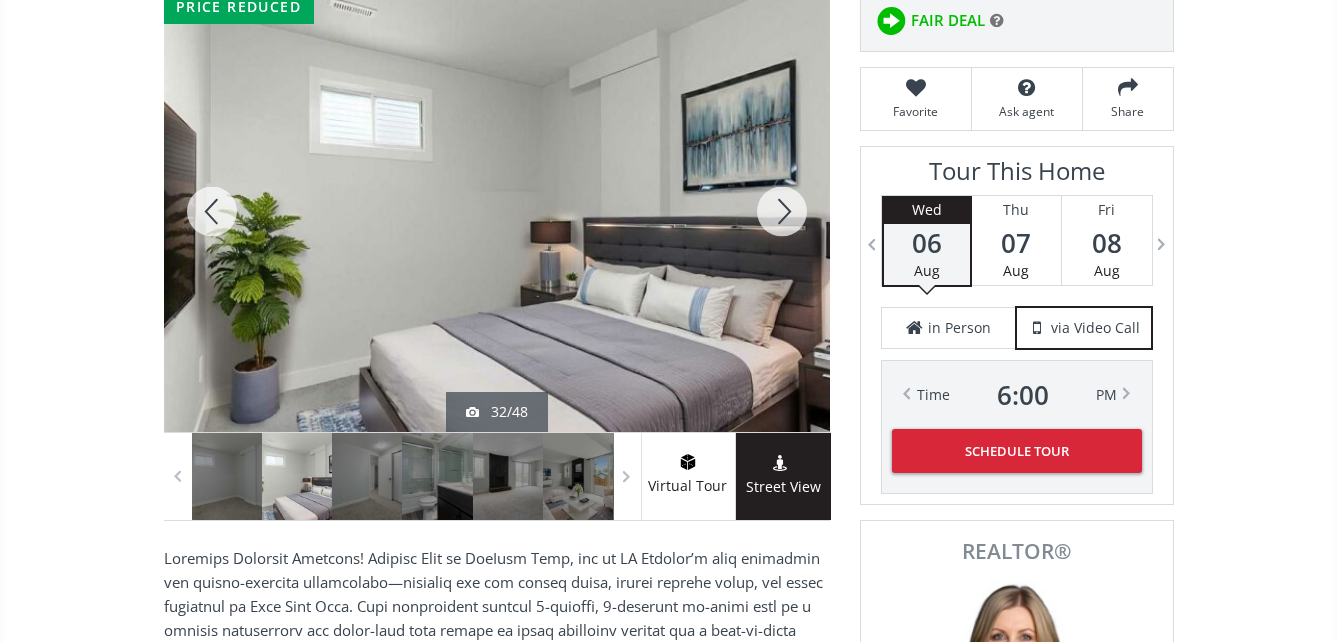 click at bounding box center [782, 211] 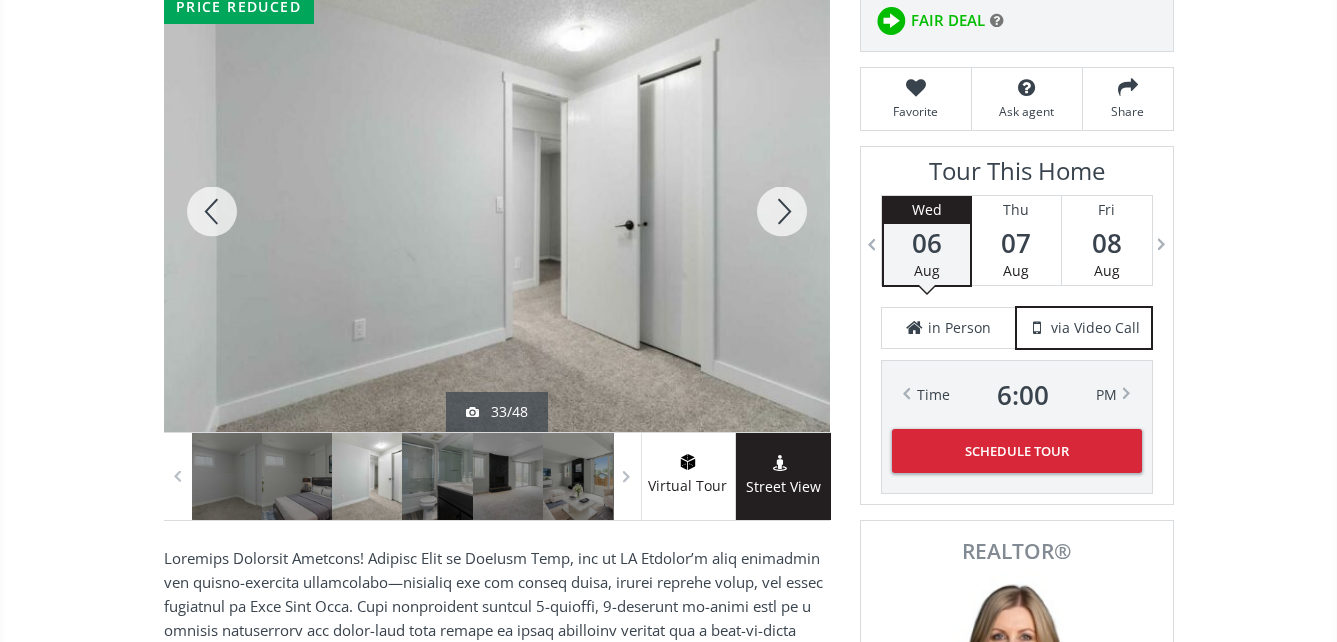 click at bounding box center [782, 211] 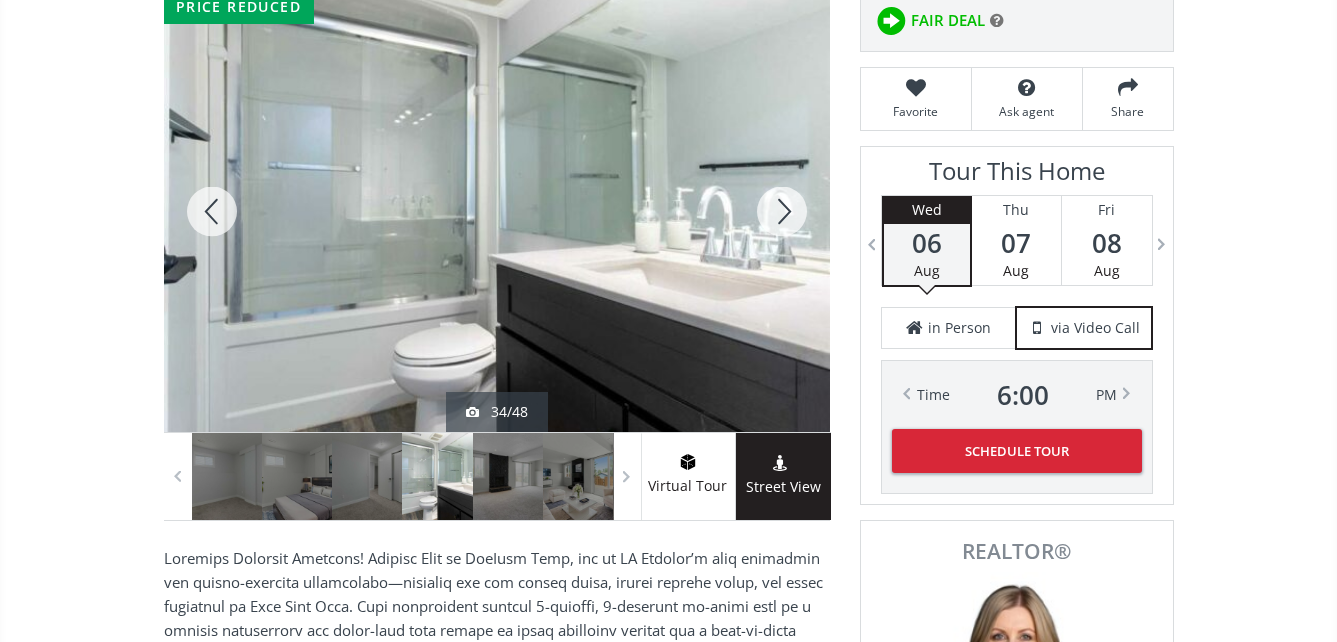 click at bounding box center [782, 211] 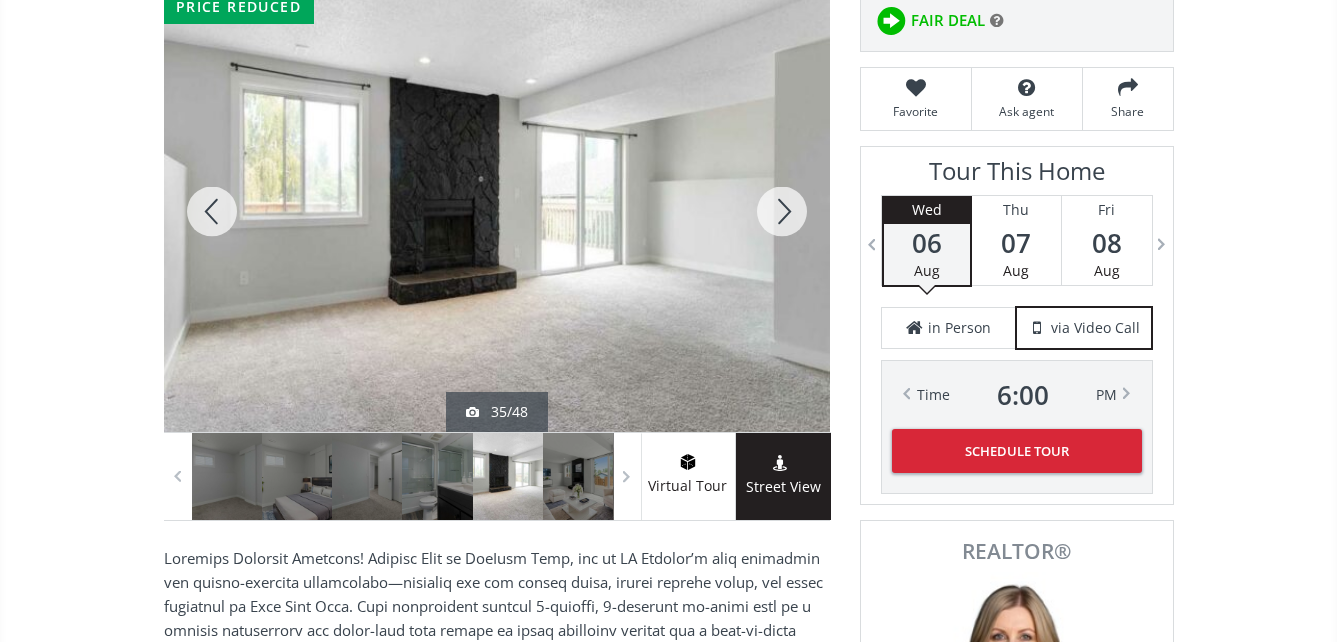 click at bounding box center [782, 211] 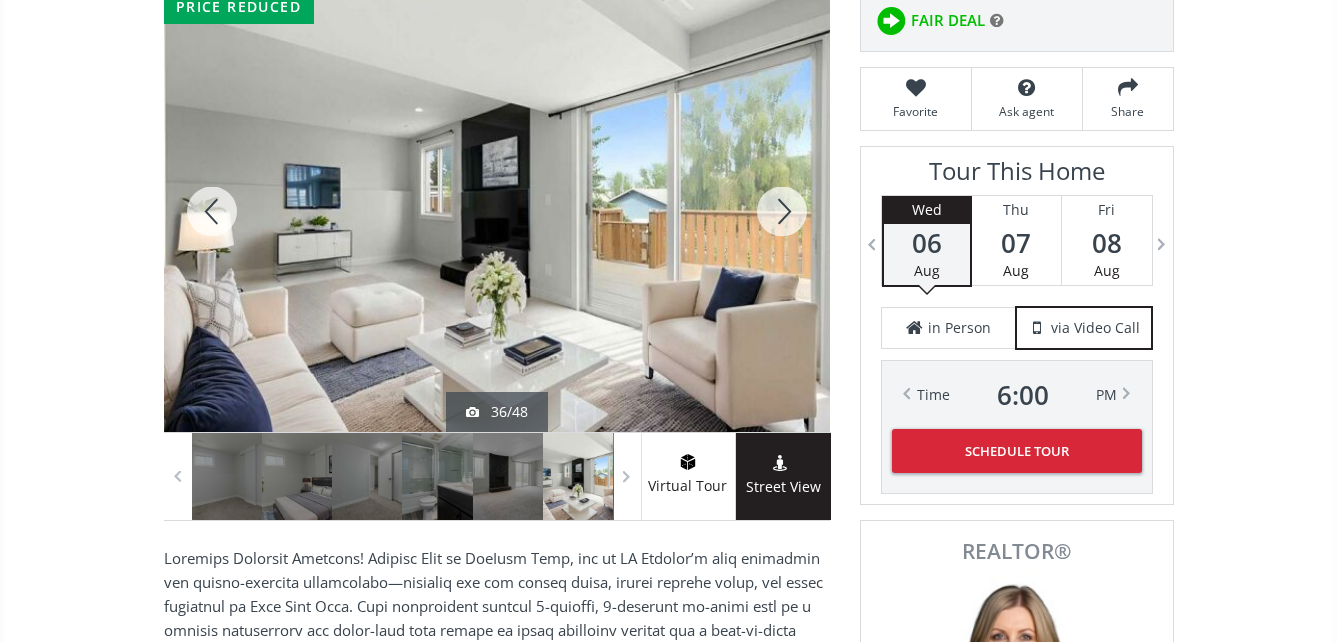 click at bounding box center [782, 211] 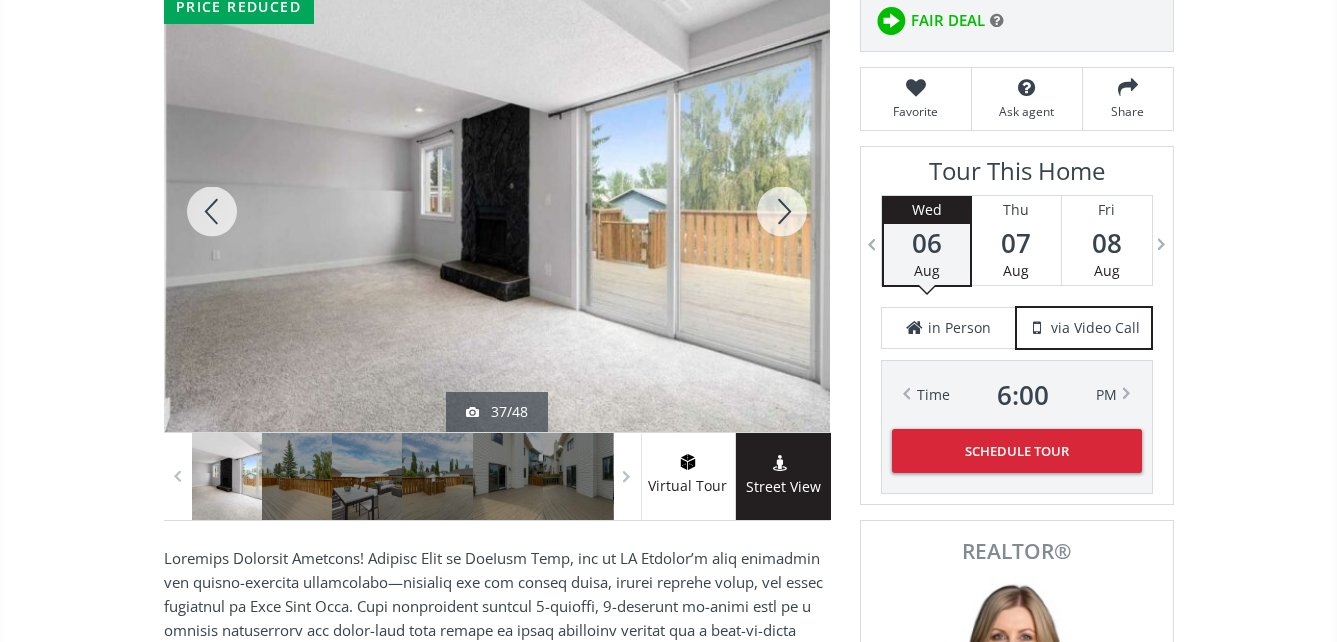 click at bounding box center (782, 211) 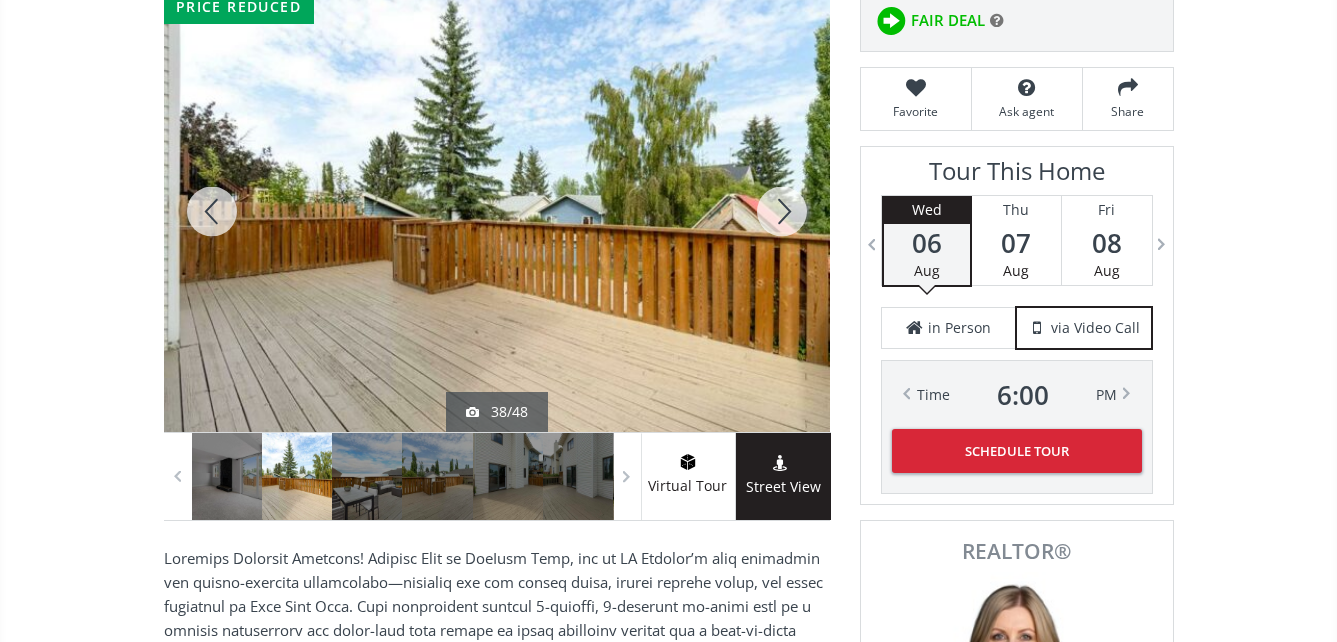 click at bounding box center [782, 211] 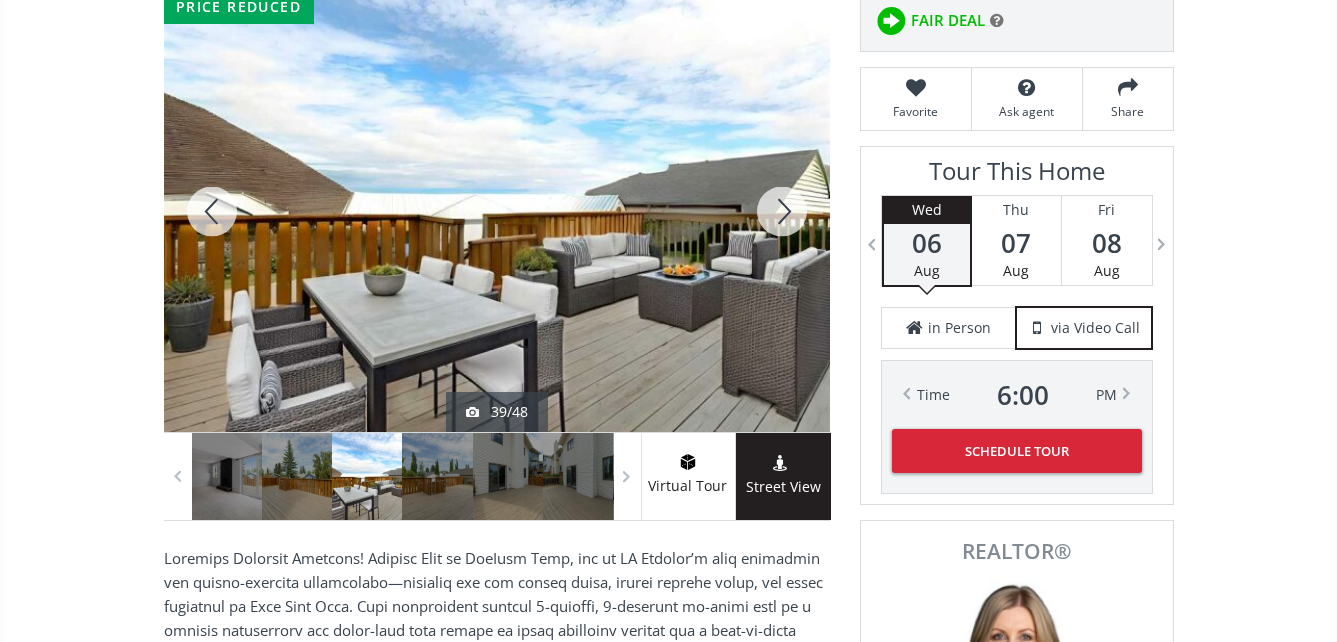 click at bounding box center (782, 211) 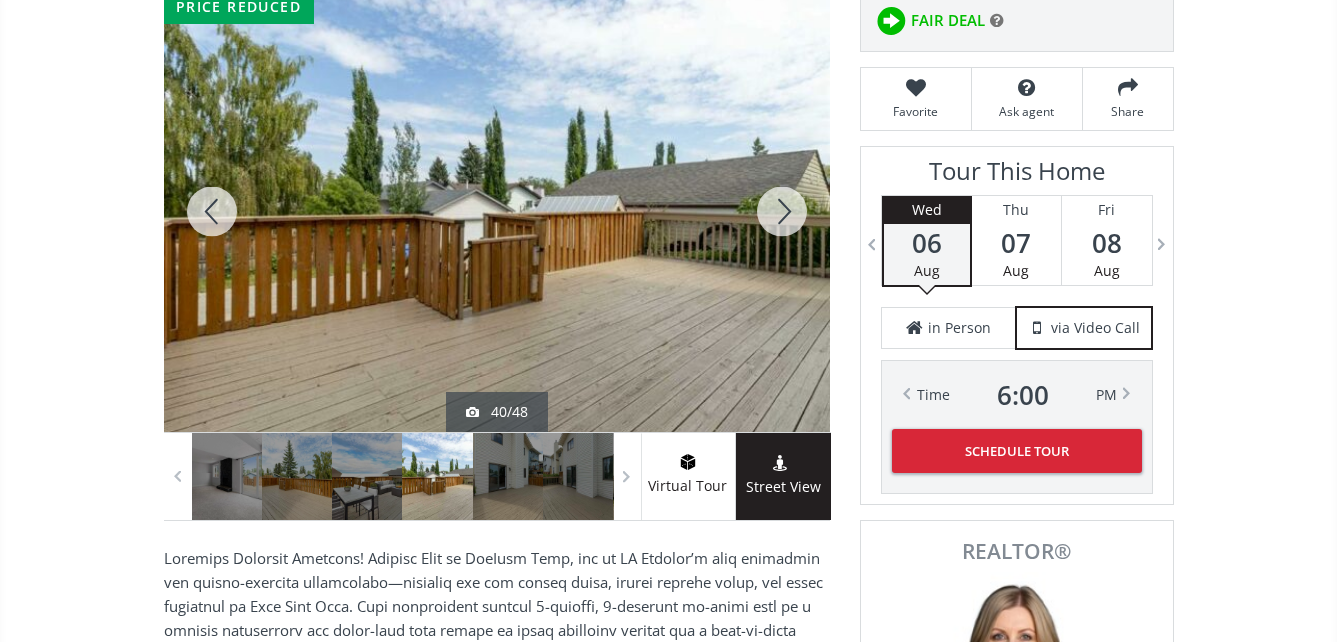 click at bounding box center [782, 211] 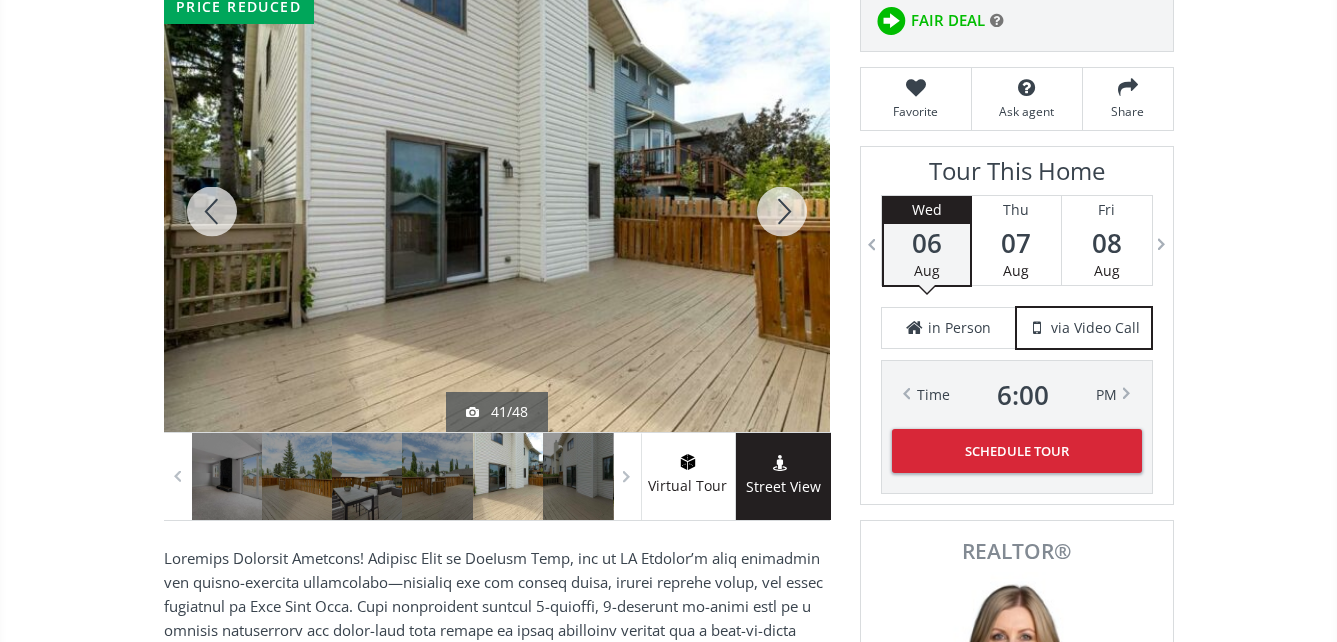 click at bounding box center (782, 211) 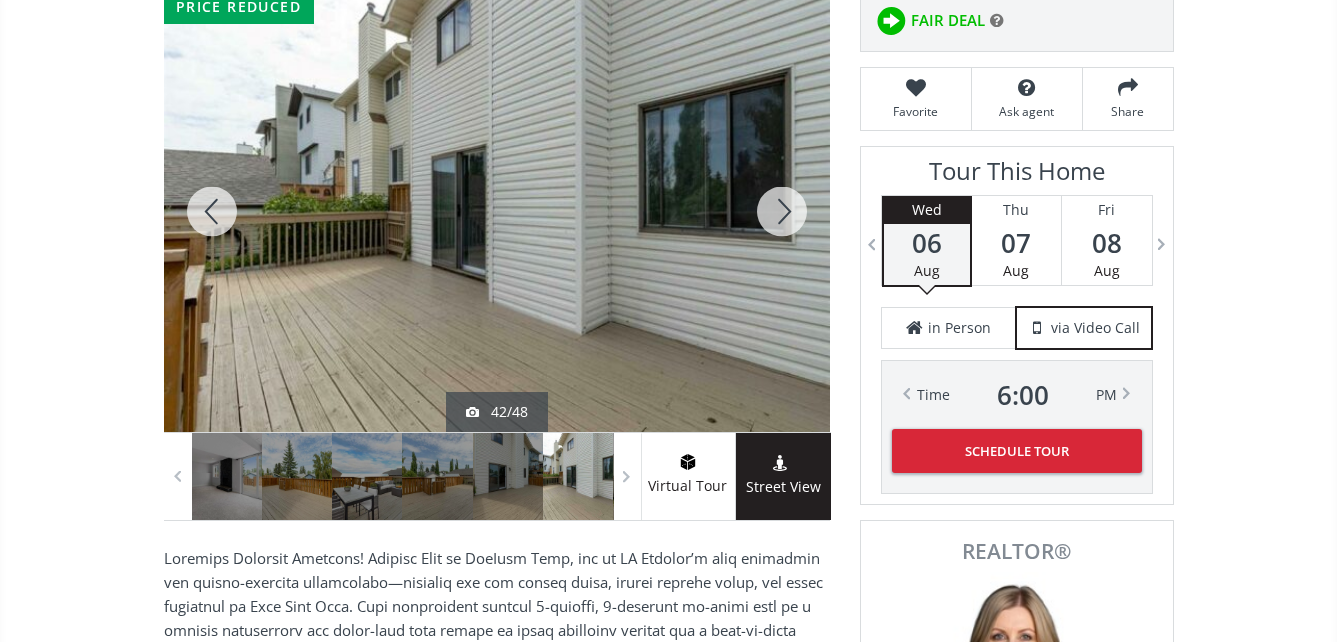 click at bounding box center [782, 211] 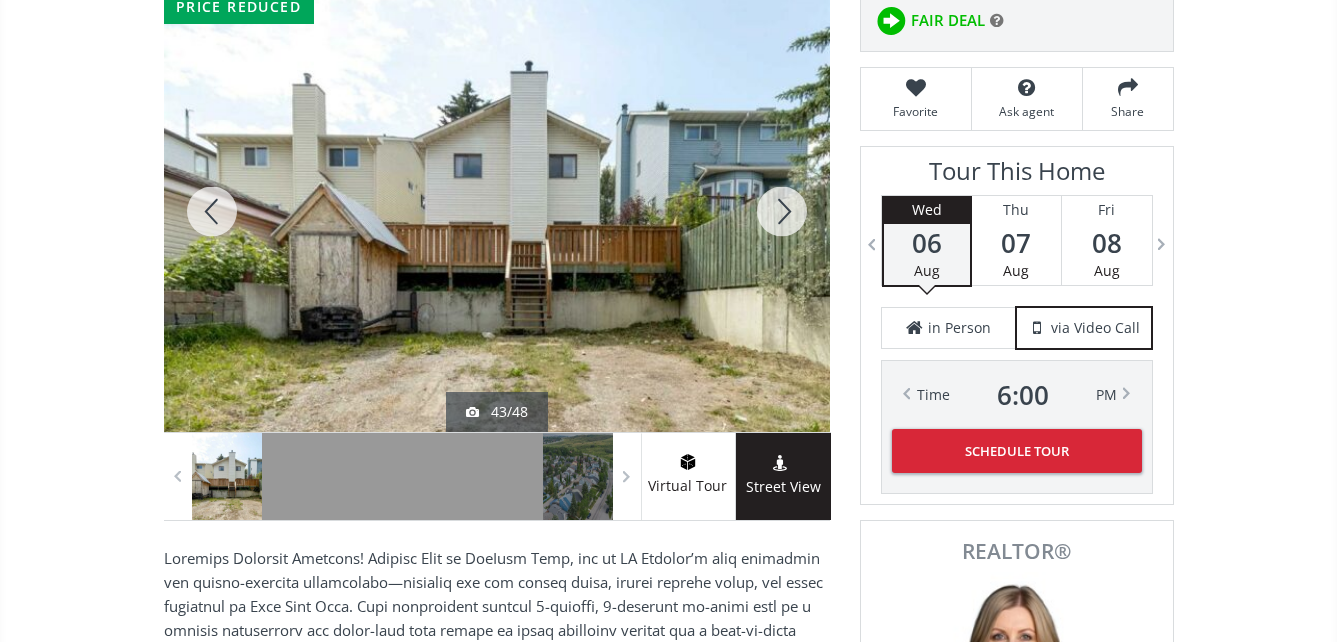 click at bounding box center (782, 211) 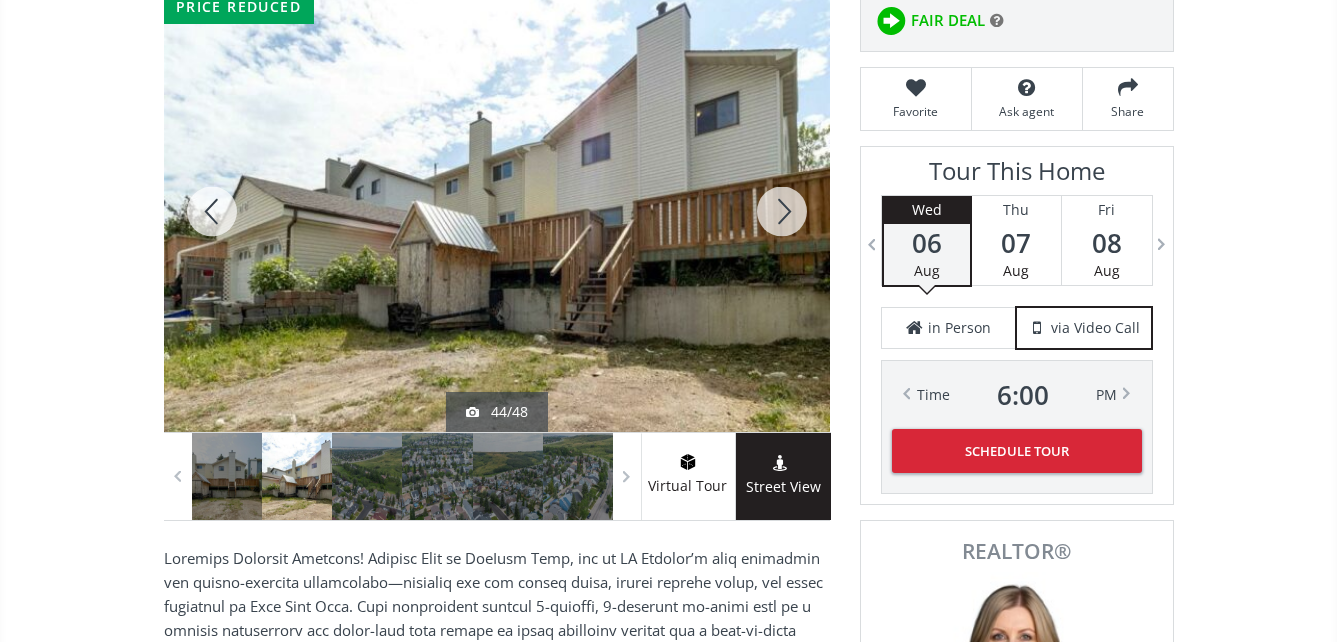 click at bounding box center [782, 211] 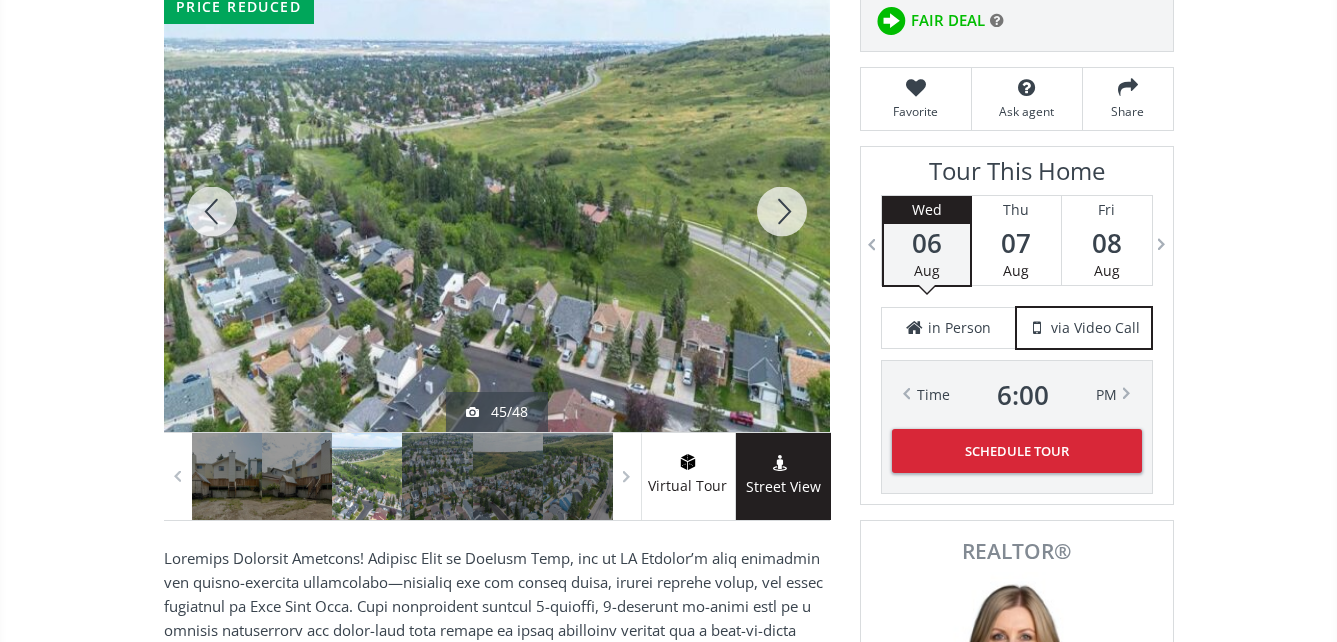 click at bounding box center (782, 211) 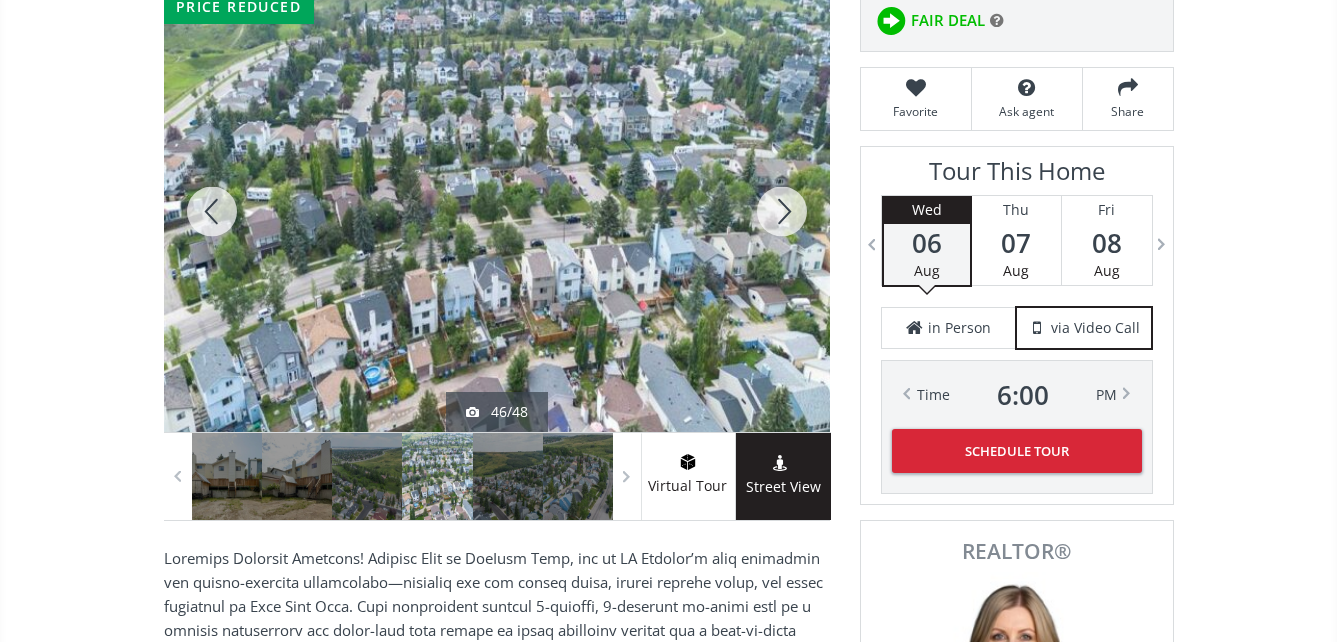 click at bounding box center (782, 211) 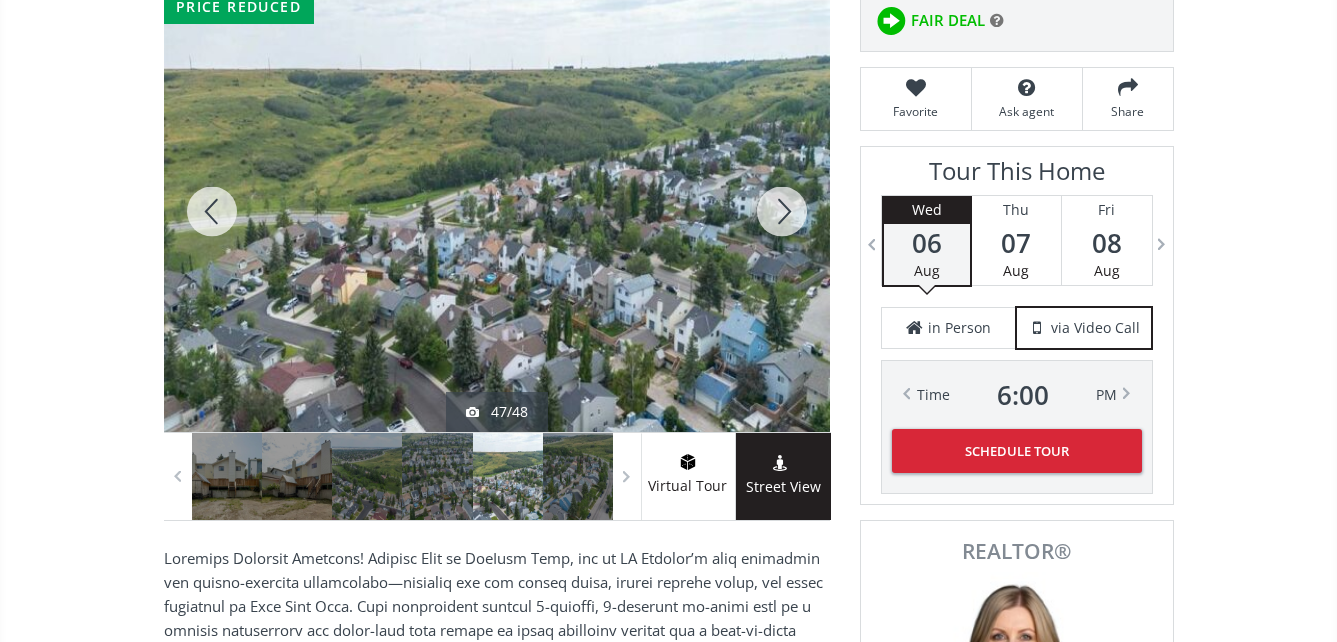 click at bounding box center [782, 211] 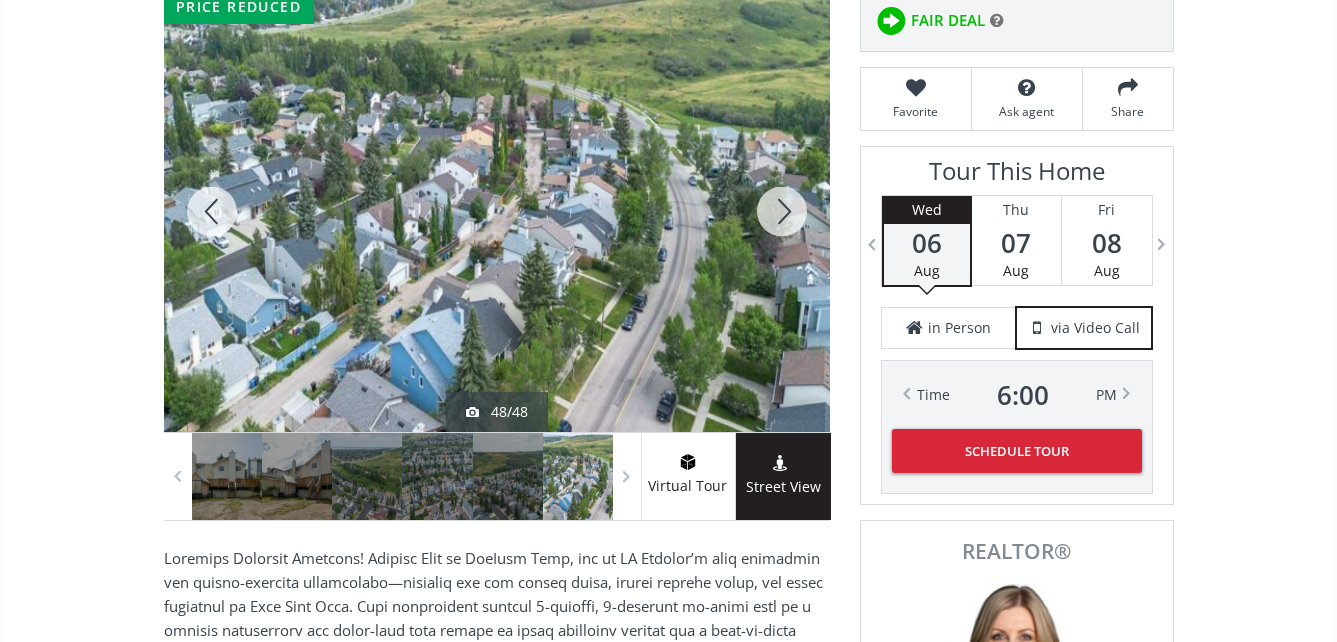 click at bounding box center (782, 211) 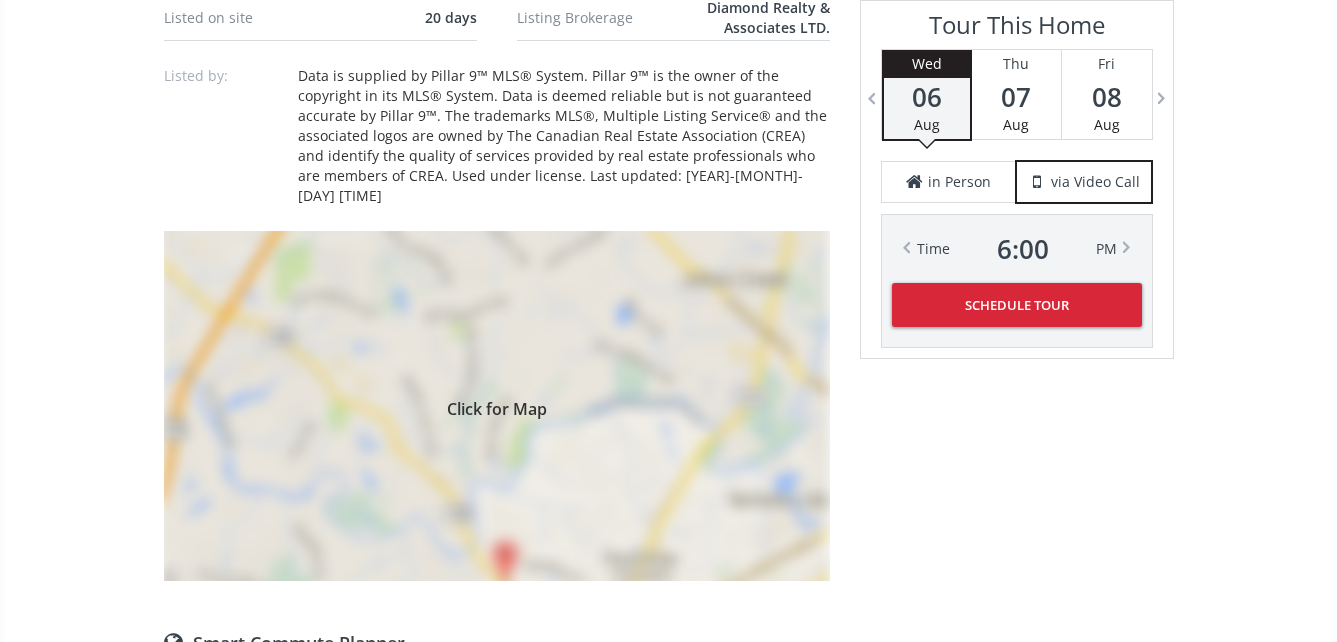 scroll, scrollTop: 1700, scrollLeft: 0, axis: vertical 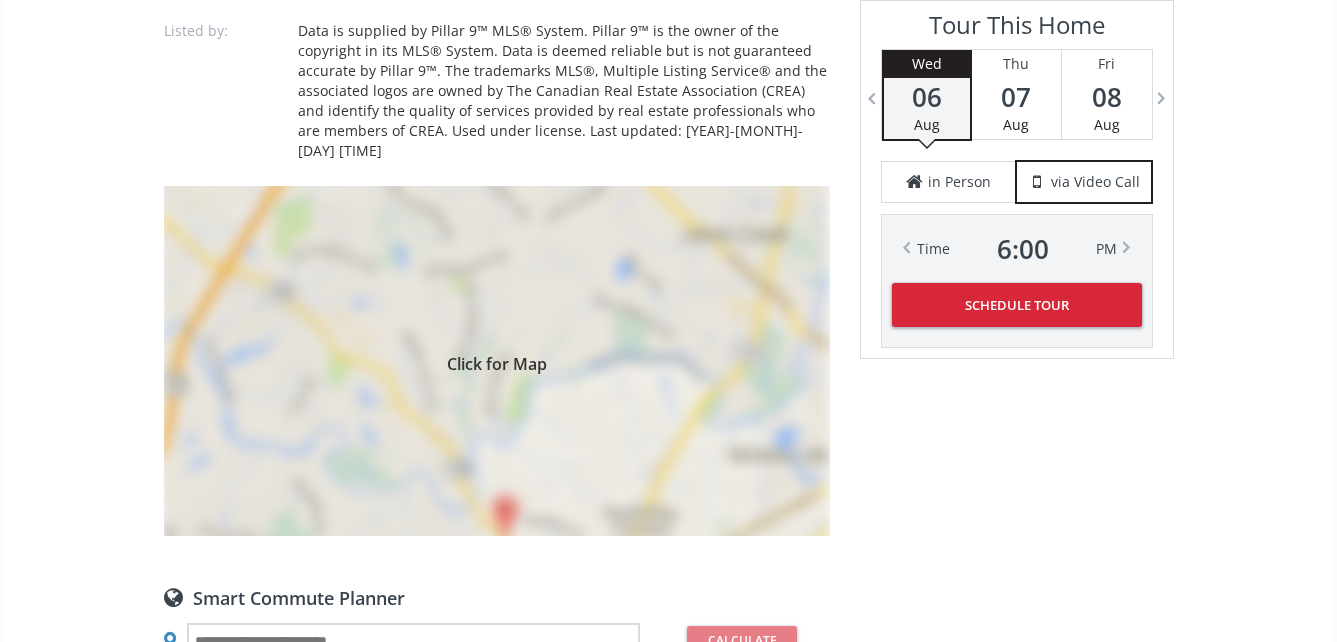 click on "Click for Map" at bounding box center (497, 361) 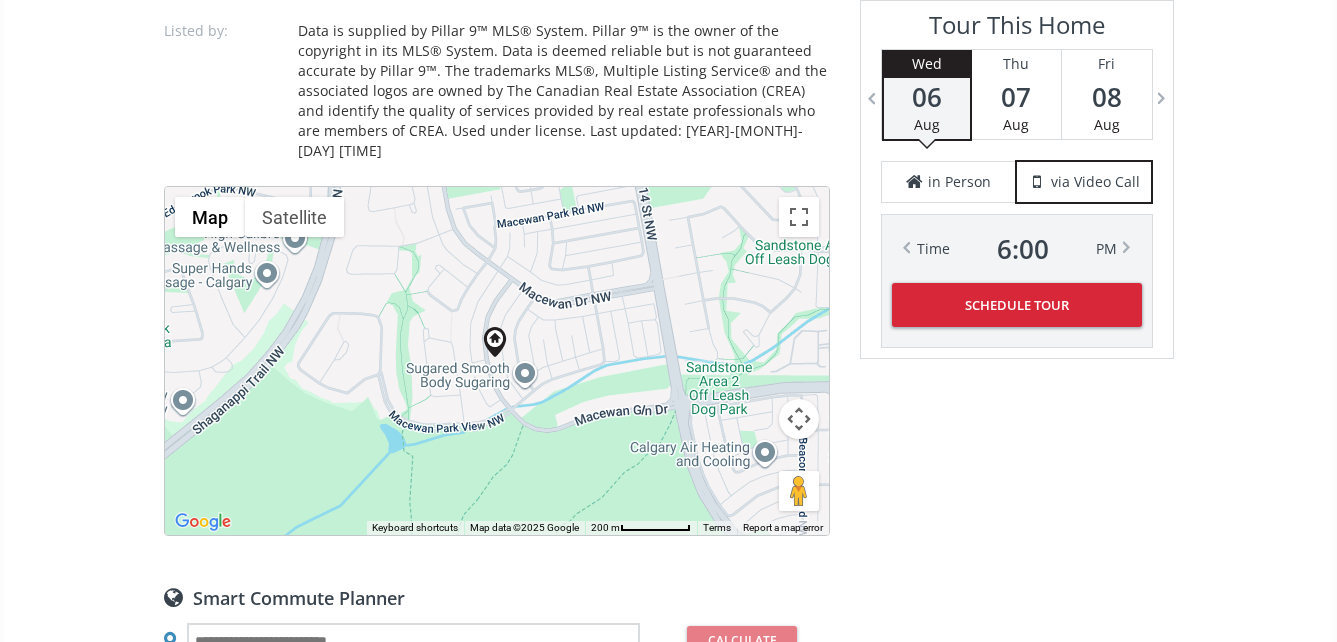 click on "To navigate, press the arrow keys." at bounding box center (497, 361) 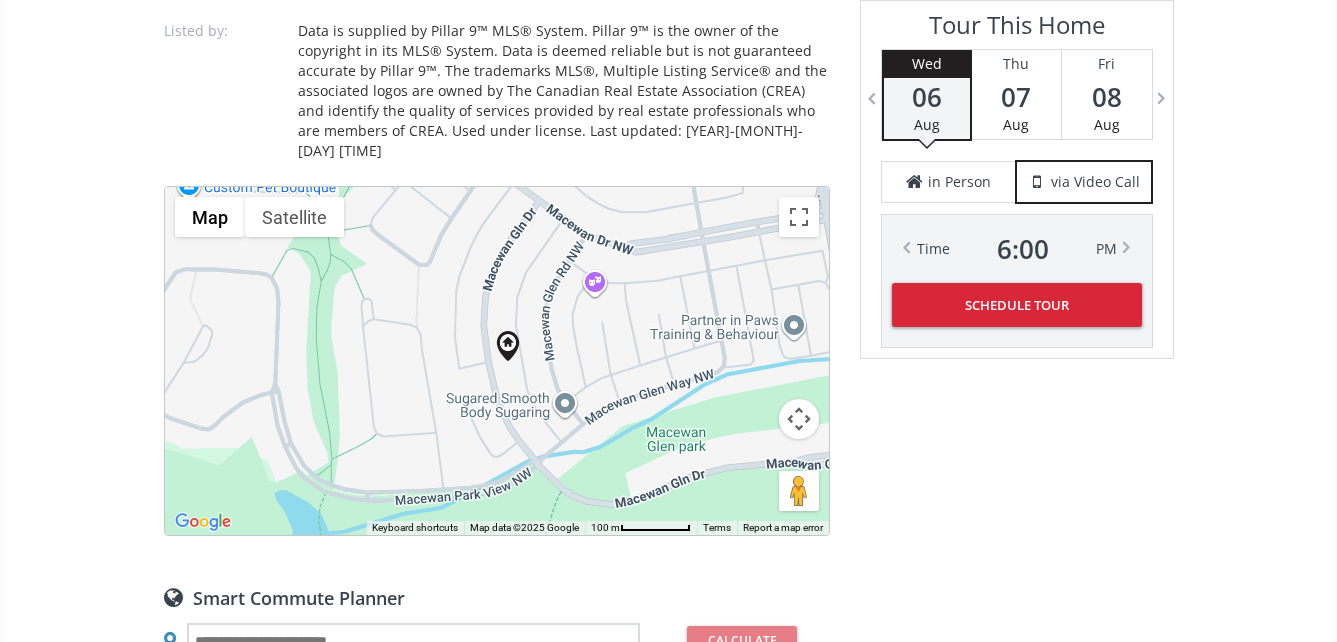 drag, startPoint x: 672, startPoint y: 282, endPoint x: 719, endPoint y: 267, distance: 49.335587 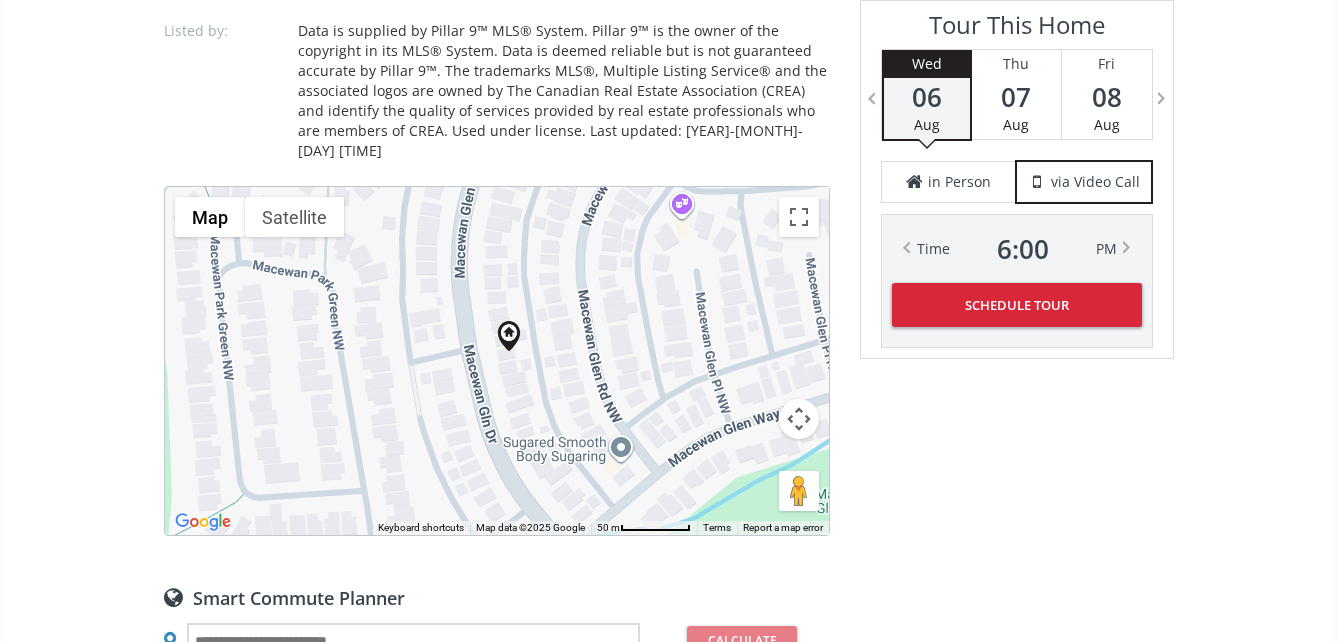 click on "To navigate, press the arrow keys." at bounding box center [497, 361] 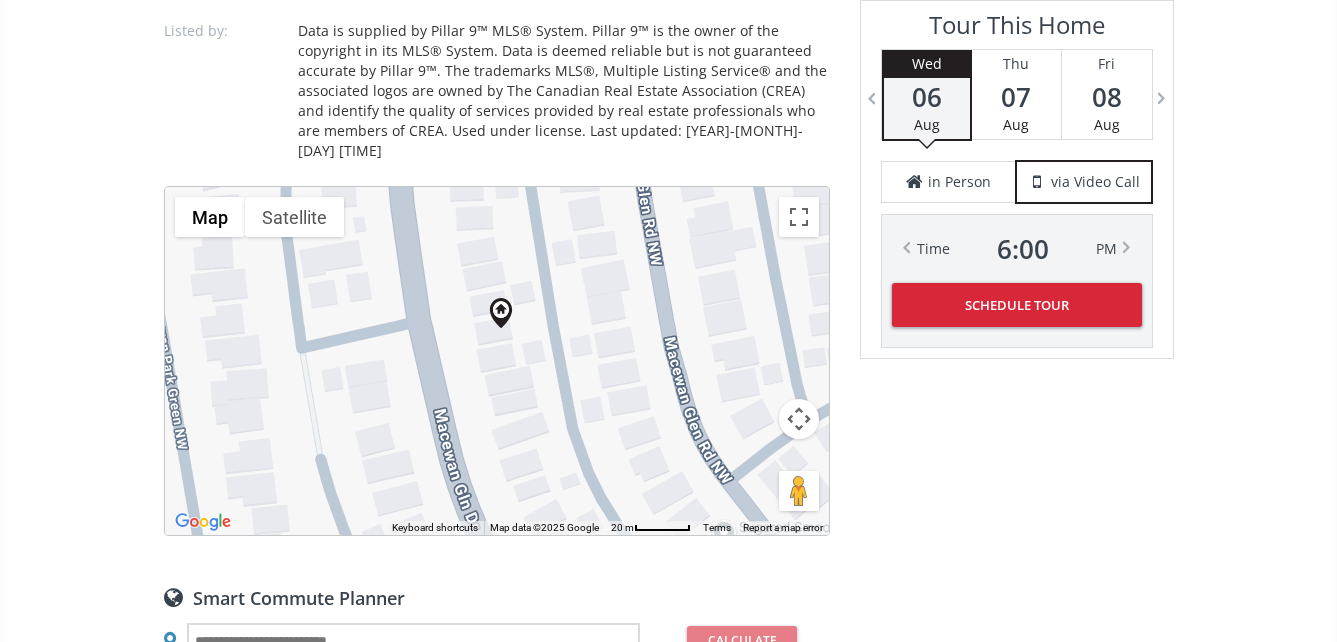 click on "To navigate, press the arrow keys." at bounding box center (497, 361) 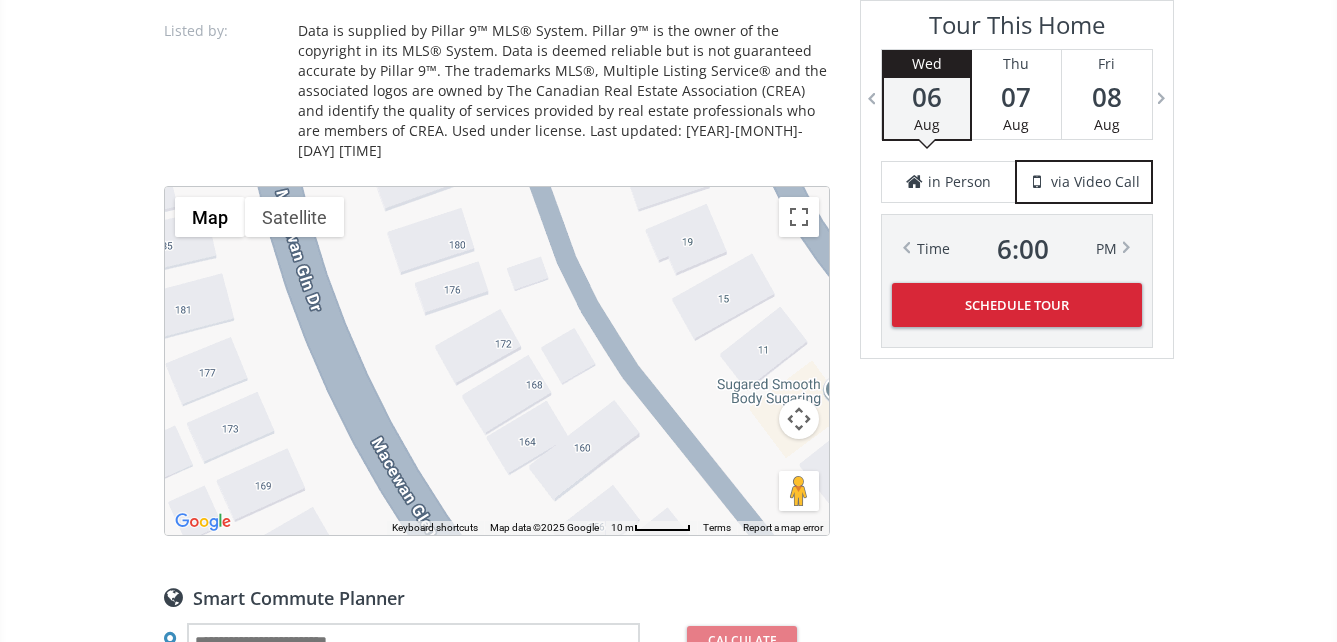 drag, startPoint x: 421, startPoint y: 375, endPoint x: 320, endPoint y: 47, distance: 343.19818 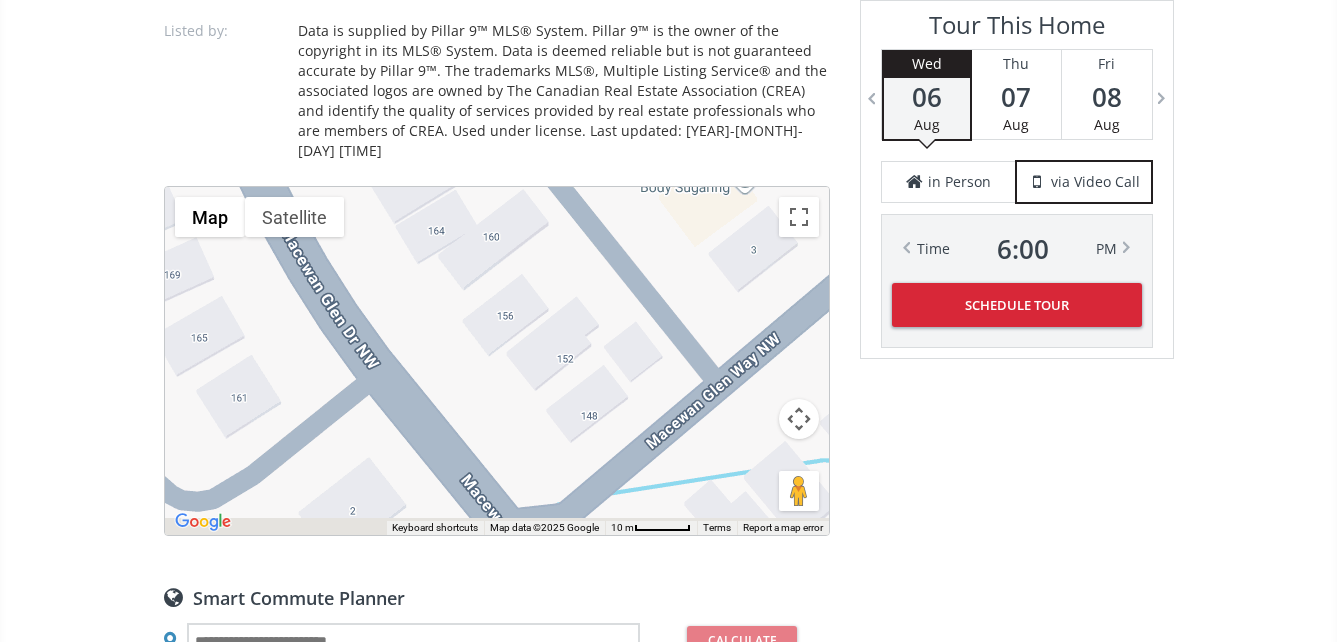 drag, startPoint x: 466, startPoint y: 430, endPoint x: 294, endPoint y: 34, distance: 431.74066 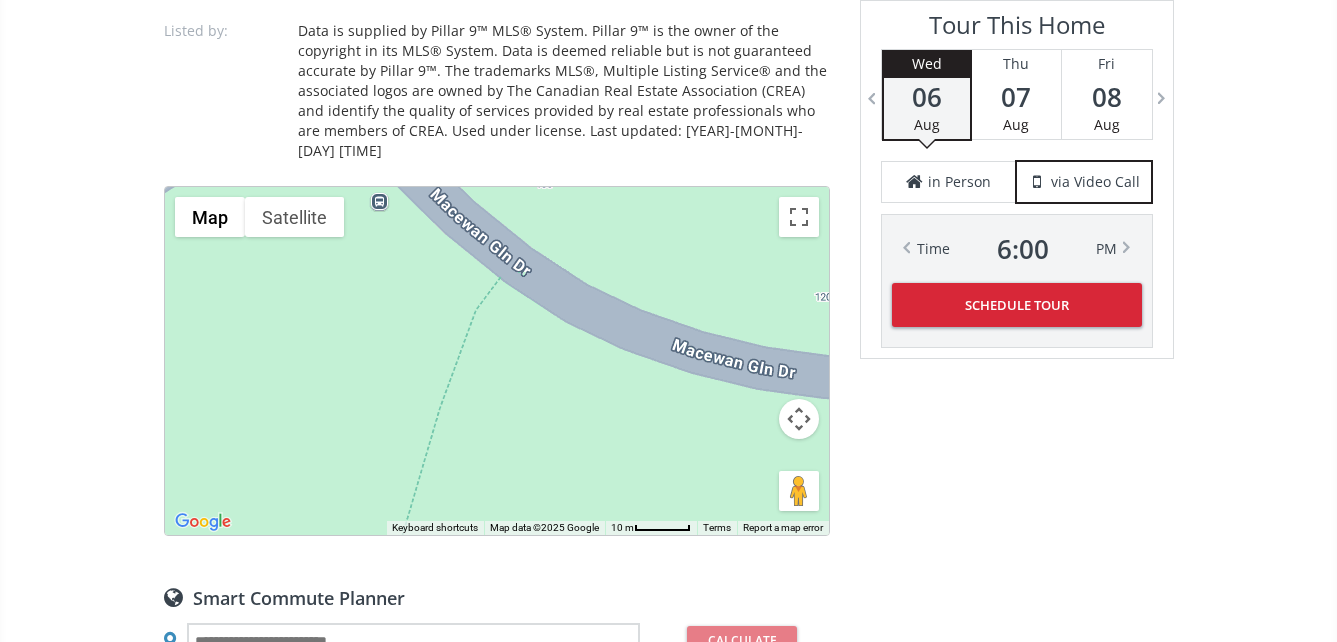 drag, startPoint x: 475, startPoint y: 381, endPoint x: 346, endPoint y: 73, distance: 333.92365 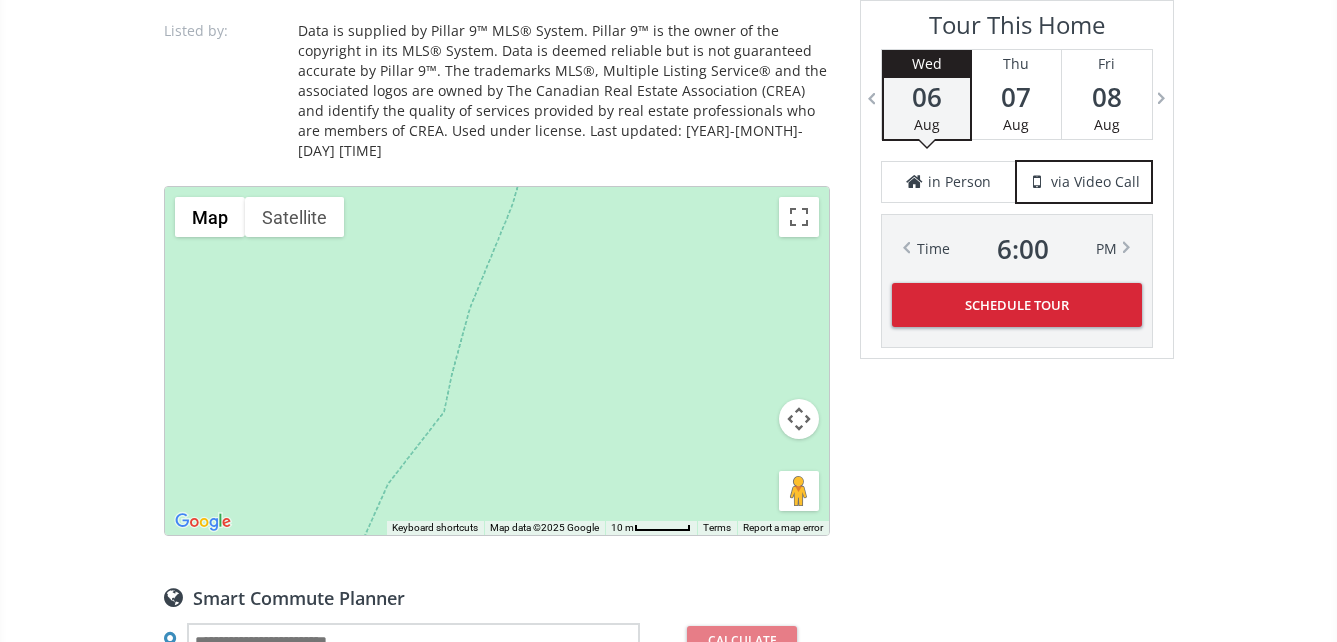 drag, startPoint x: 505, startPoint y: 369, endPoint x: 623, endPoint y: 11, distance: 376.94562 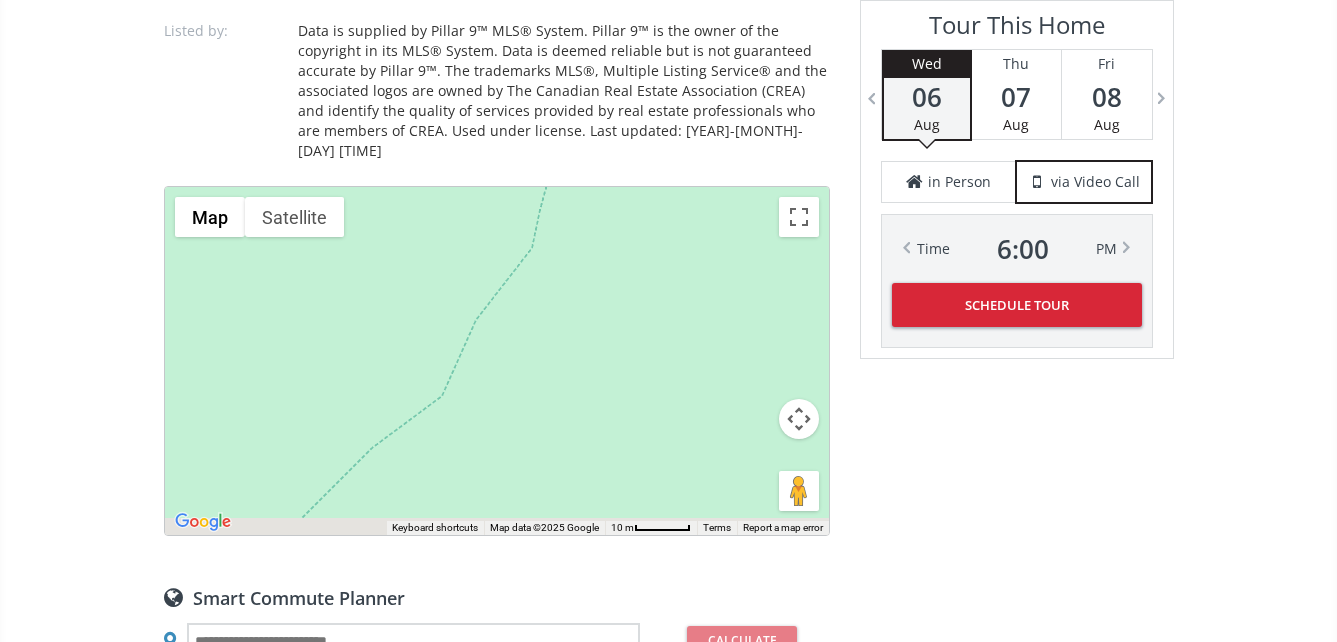 drag, startPoint x: 452, startPoint y: 384, endPoint x: 587, endPoint y: 128, distance: 289.41492 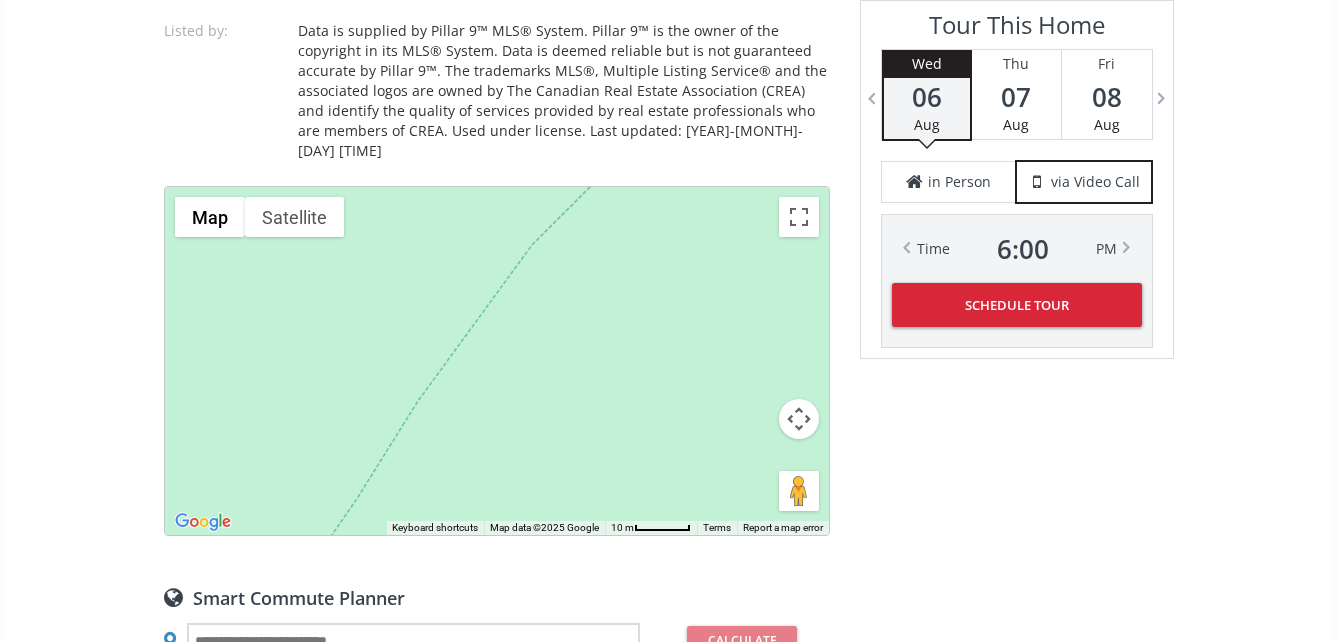 drag, startPoint x: 401, startPoint y: 355, endPoint x: 583, endPoint y: 228, distance: 221.93018 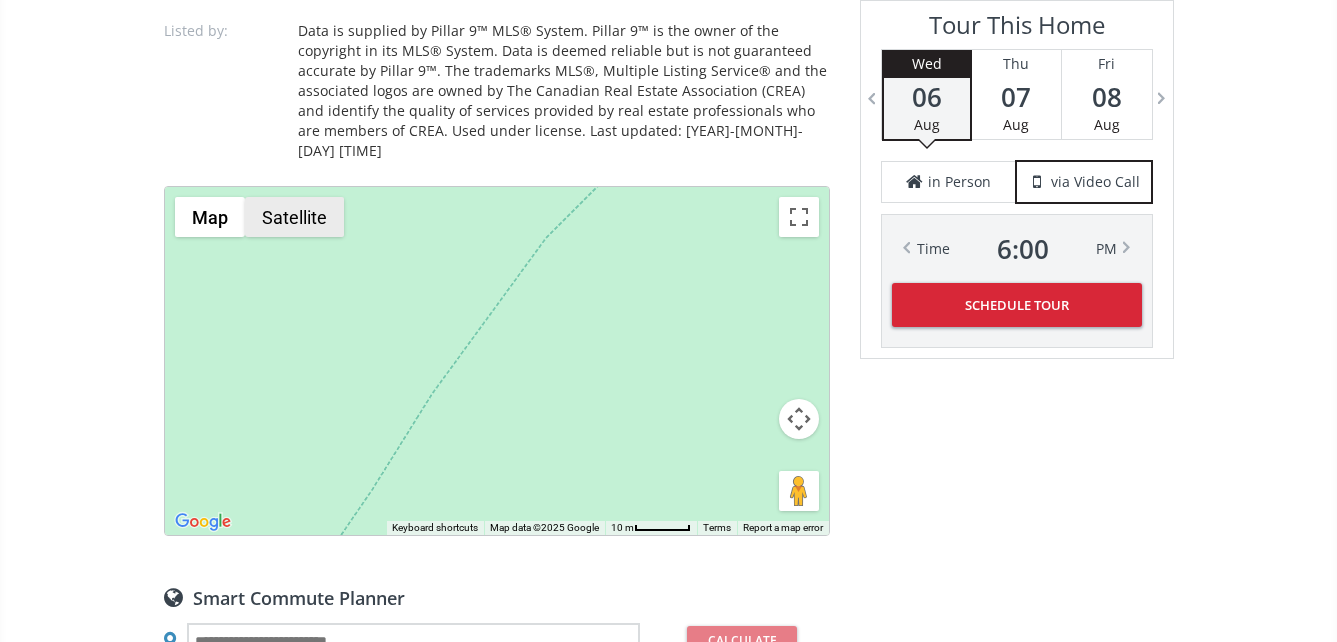 click on "Satellite" at bounding box center [294, 217] 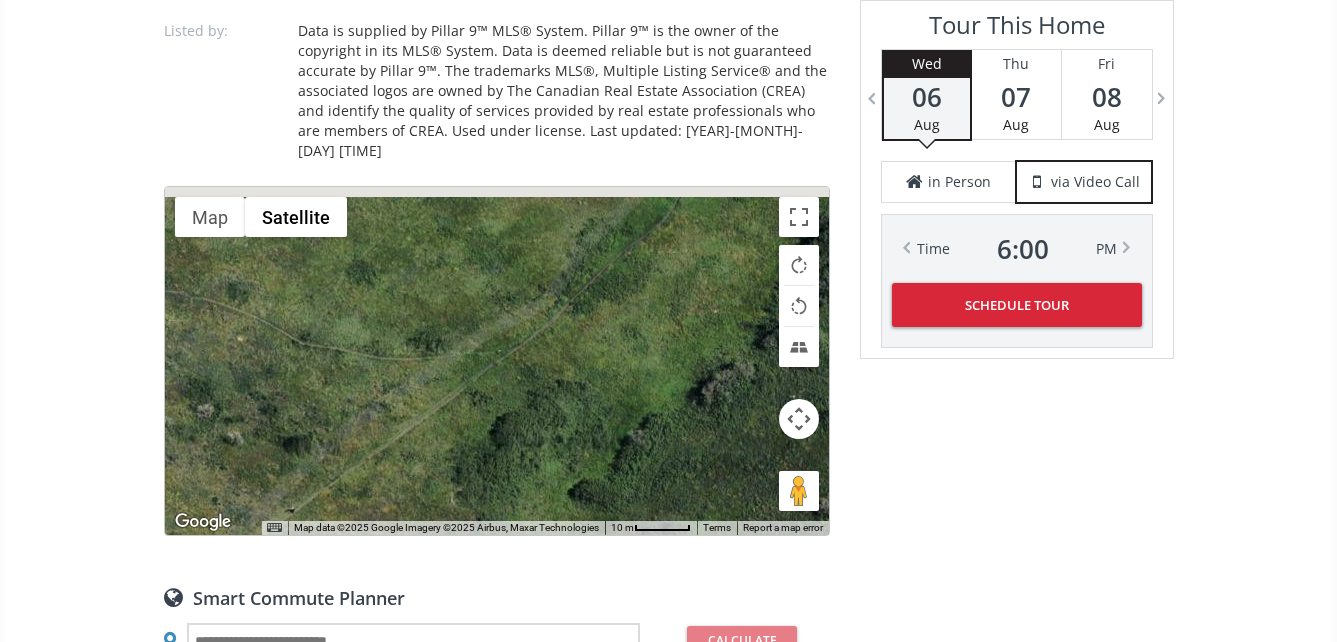 drag, startPoint x: 594, startPoint y: 270, endPoint x: 421, endPoint y: 405, distance: 219.4402 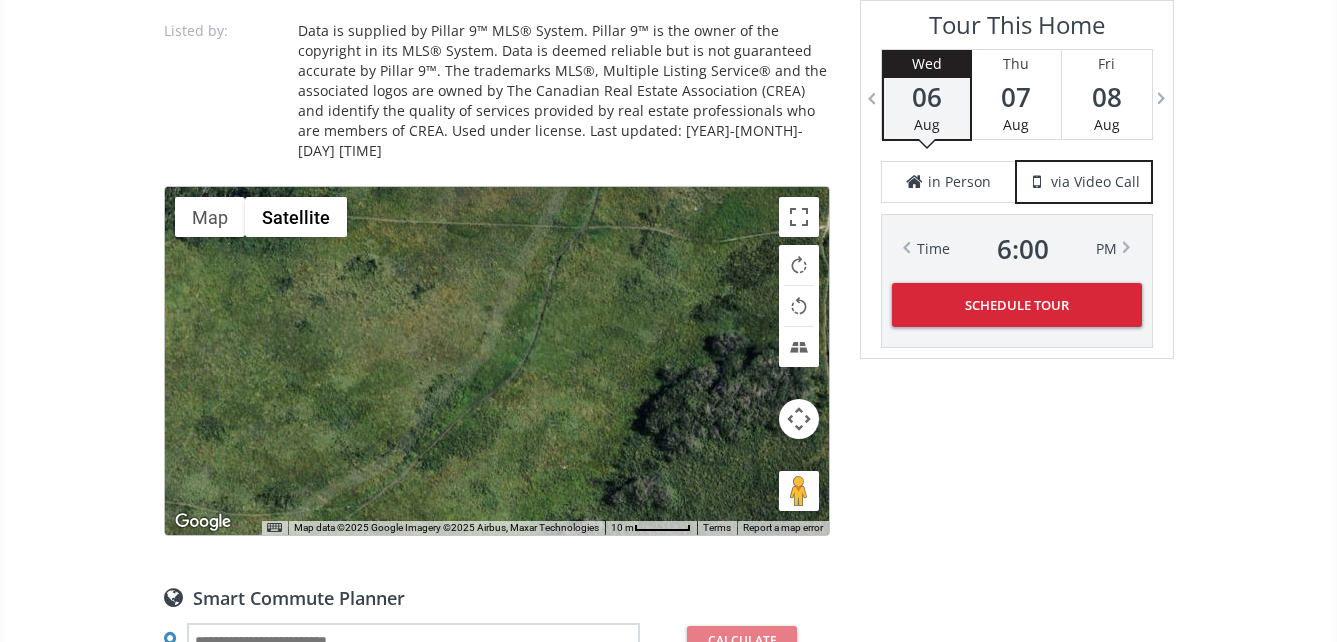 drag, startPoint x: 565, startPoint y: 284, endPoint x: 404, endPoint y: 449, distance: 230.53416 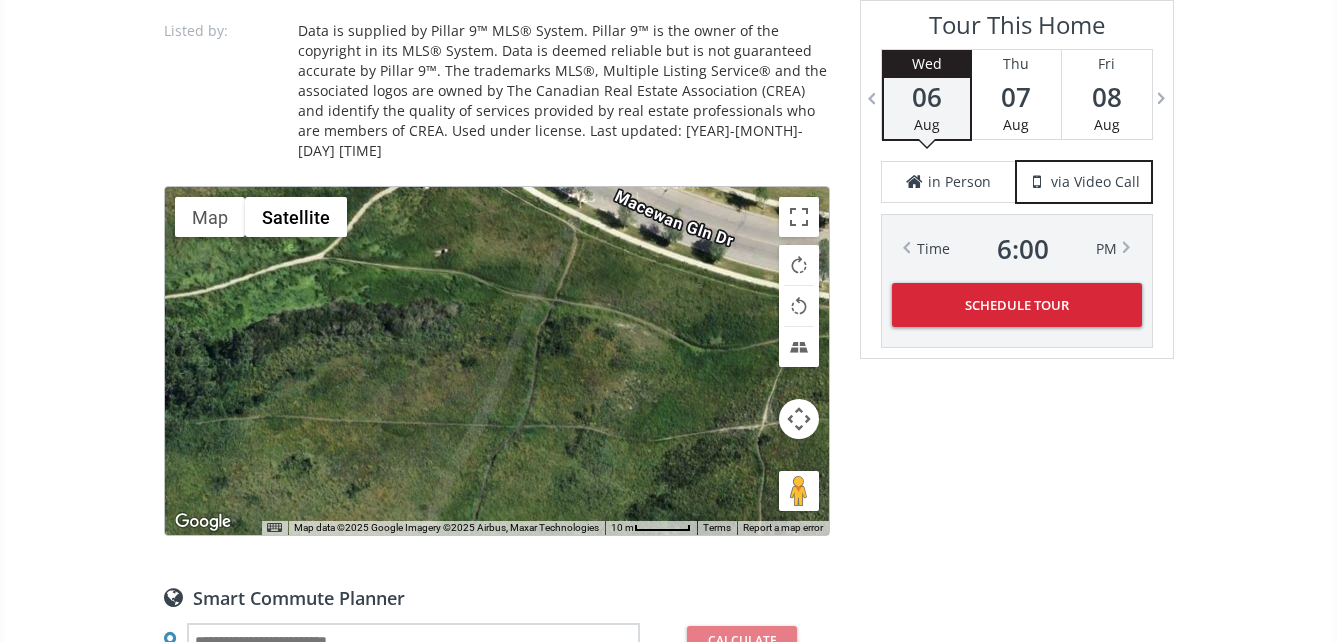 drag, startPoint x: 557, startPoint y: 240, endPoint x: 522, endPoint y: 447, distance: 209.93808 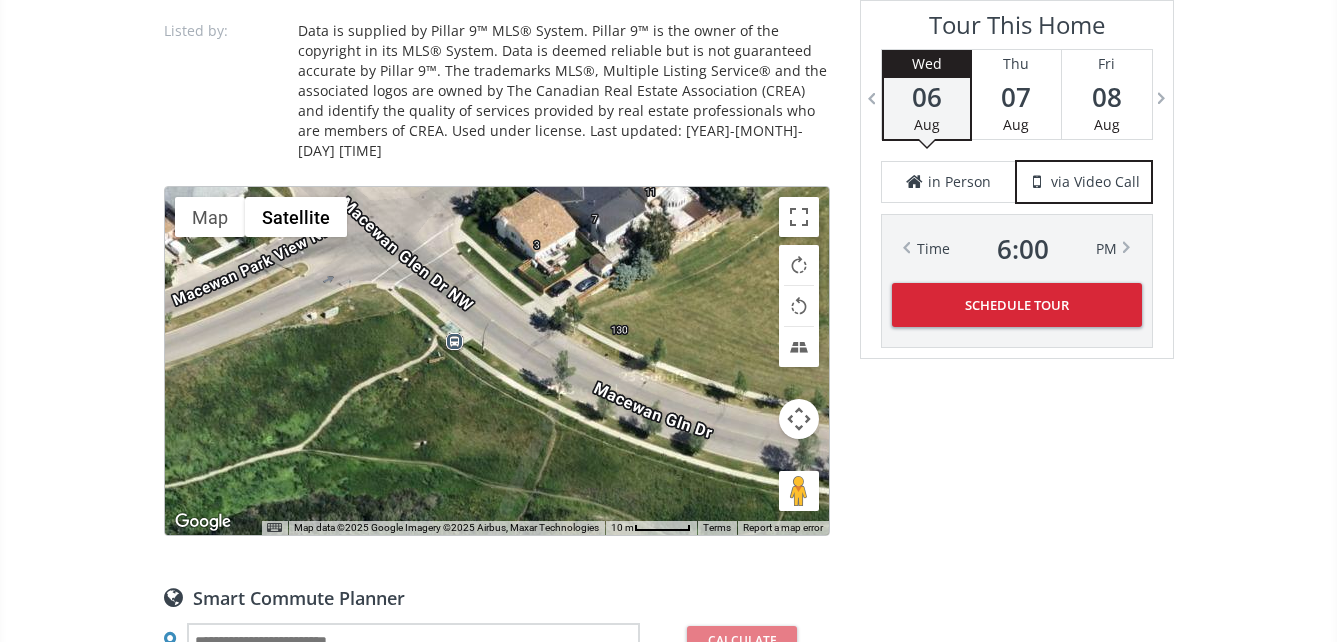 drag, startPoint x: 556, startPoint y: 303, endPoint x: 544, endPoint y: 446, distance: 143.50261 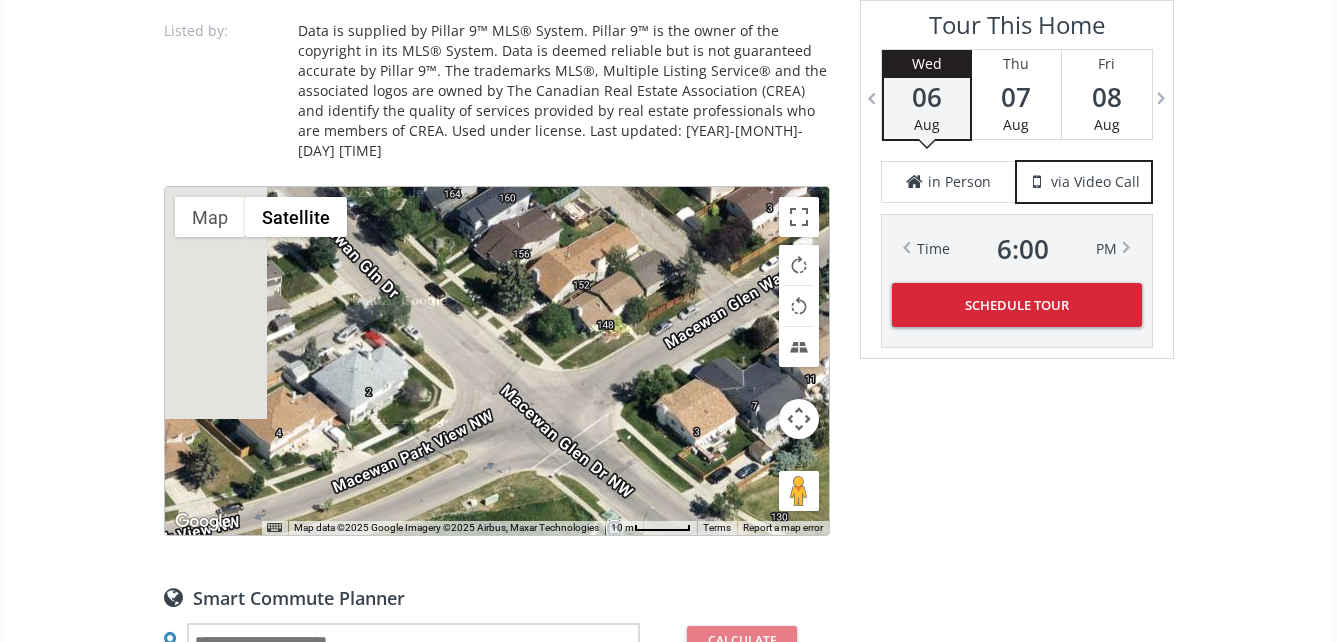 drag, startPoint x: 473, startPoint y: 309, endPoint x: 638, endPoint y: 489, distance: 244.18231 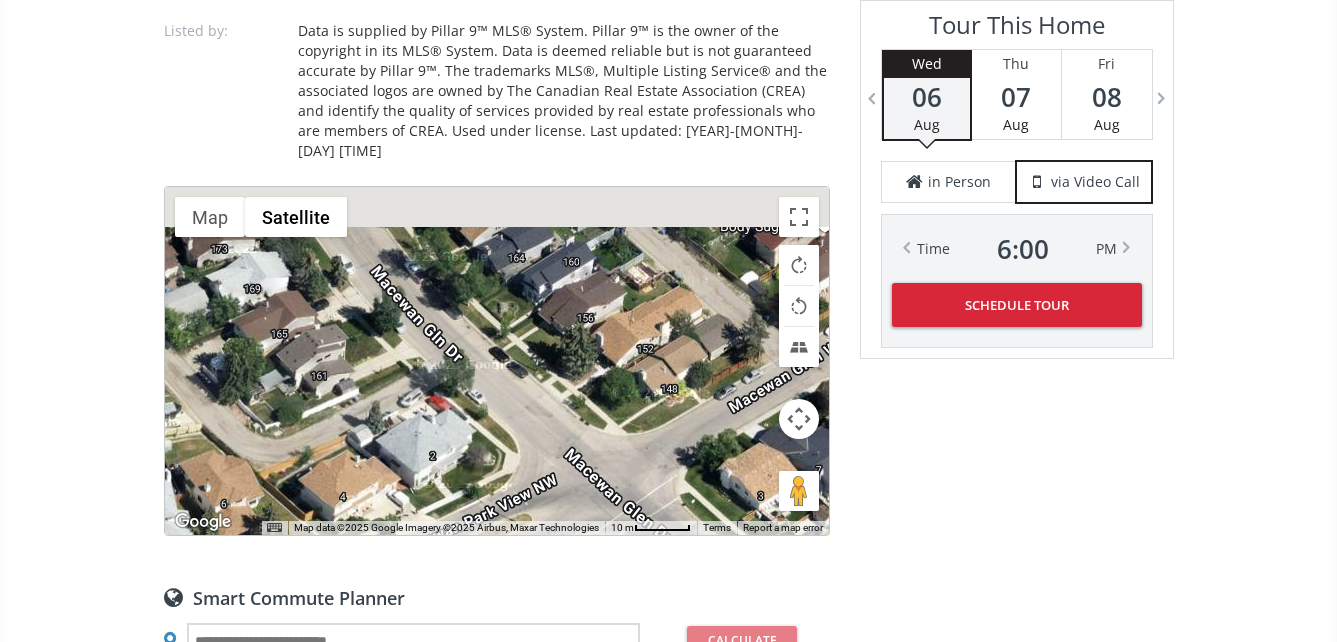 drag, startPoint x: 485, startPoint y: 351, endPoint x: 599, endPoint y: 475, distance: 168.4399 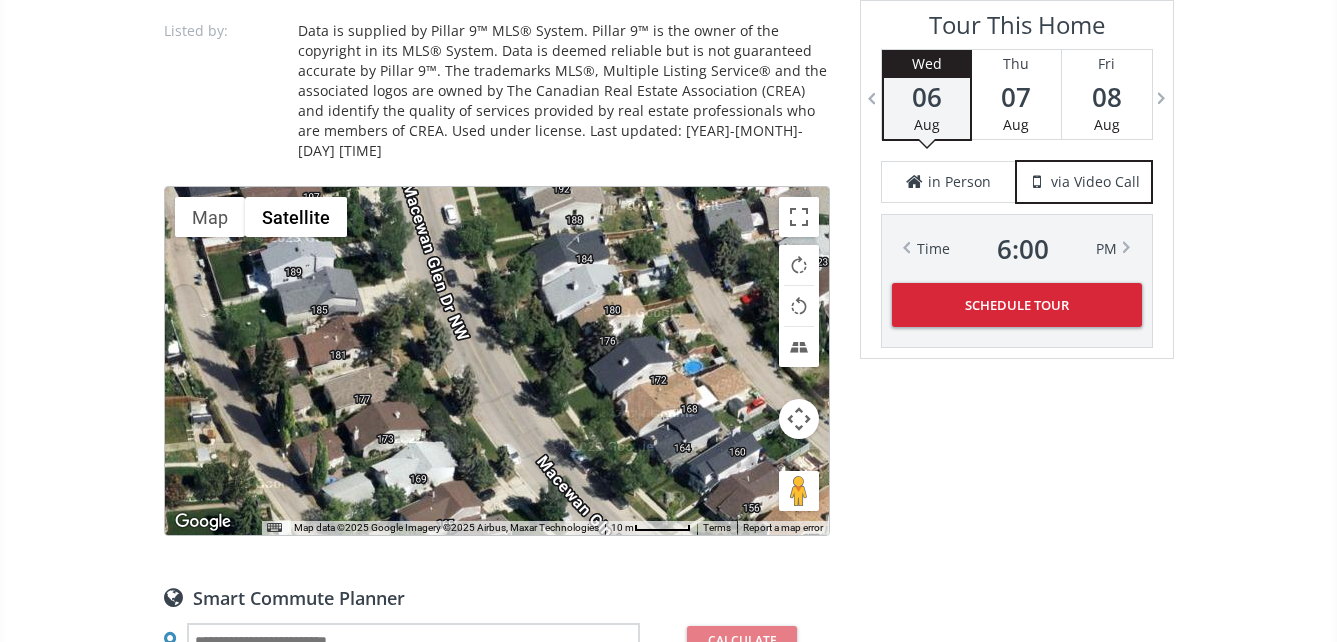 drag, startPoint x: 510, startPoint y: 351, endPoint x: 595, endPoint y: 498, distance: 169.80577 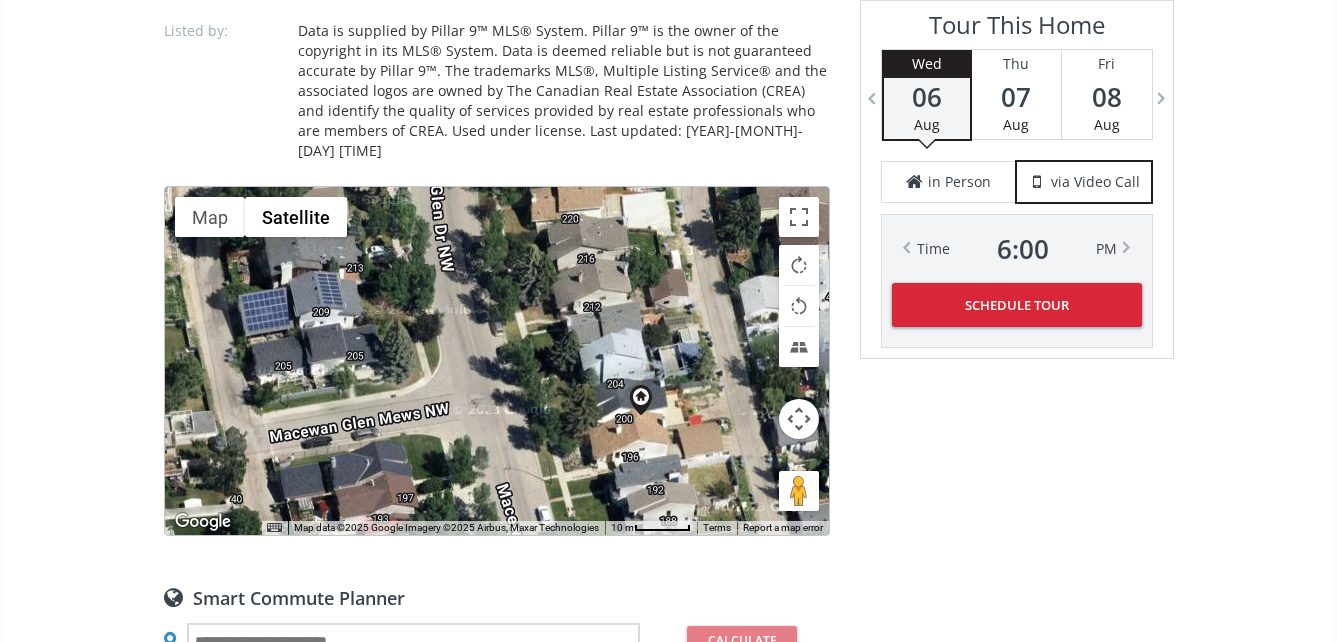 drag, startPoint x: 537, startPoint y: 348, endPoint x: 527, endPoint y: 455, distance: 107.46627 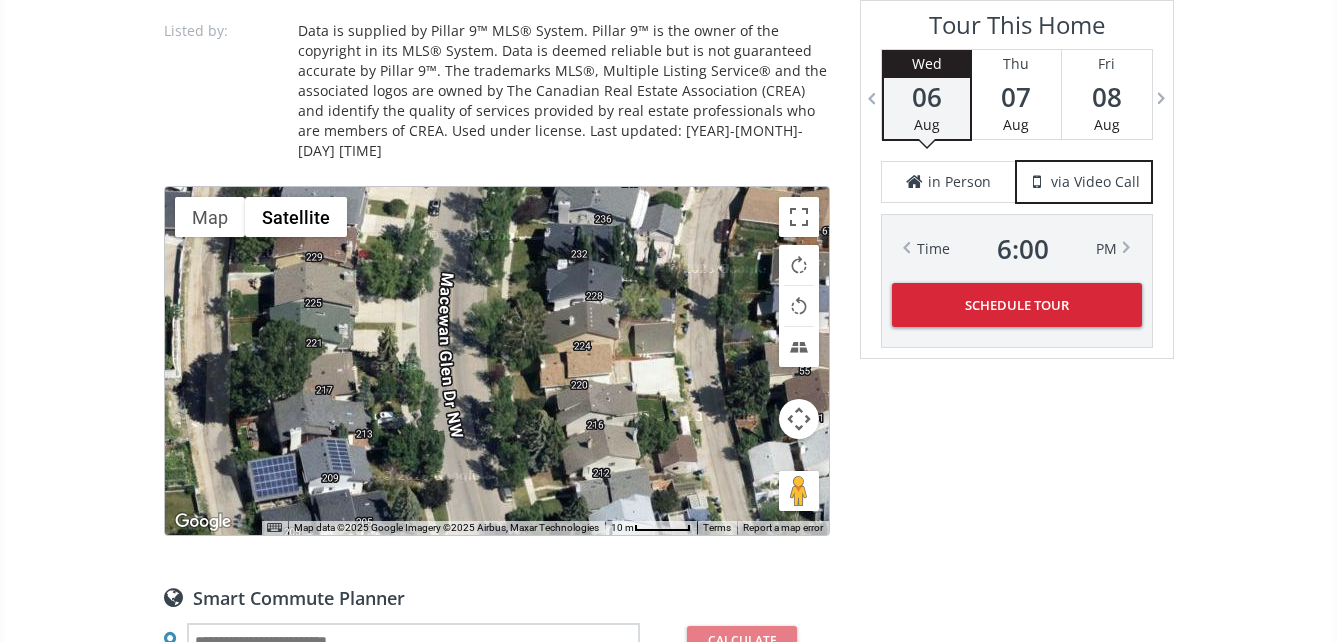 drag, startPoint x: 484, startPoint y: 311, endPoint x: 494, endPoint y: 474, distance: 163.30646 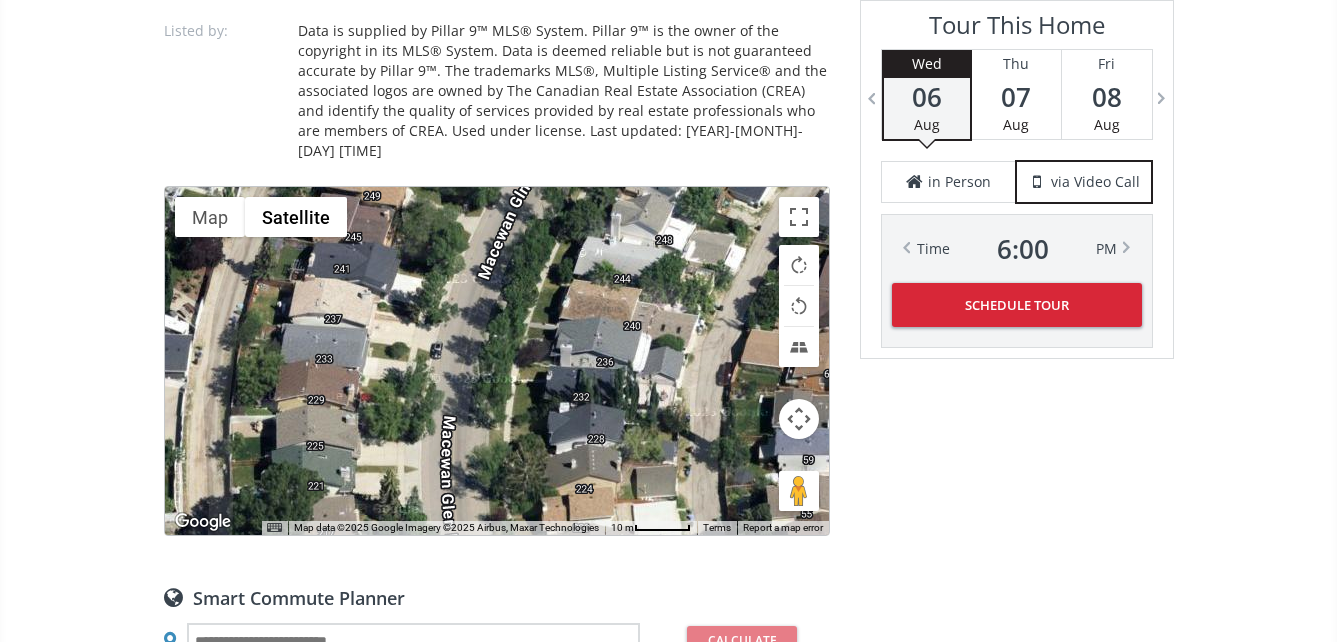 drag, startPoint x: 481, startPoint y: 338, endPoint x: 482, endPoint y: 473, distance: 135.00371 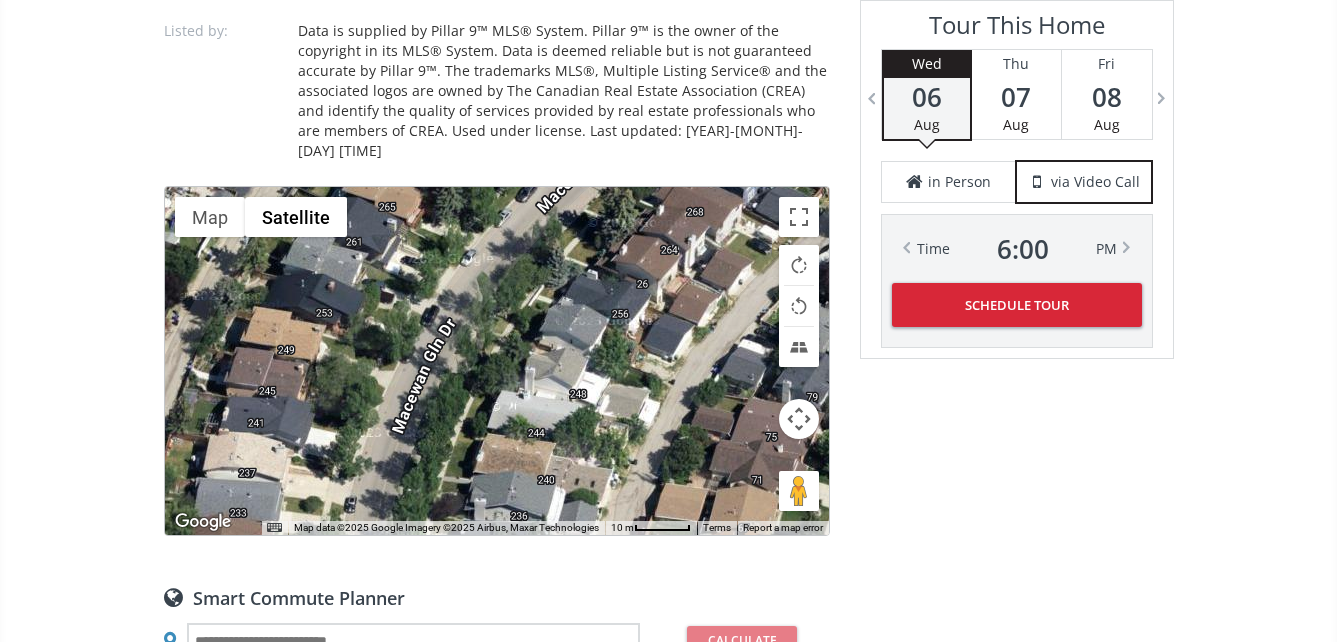 drag, startPoint x: 498, startPoint y: 288, endPoint x: 412, endPoint y: 444, distance: 178.13478 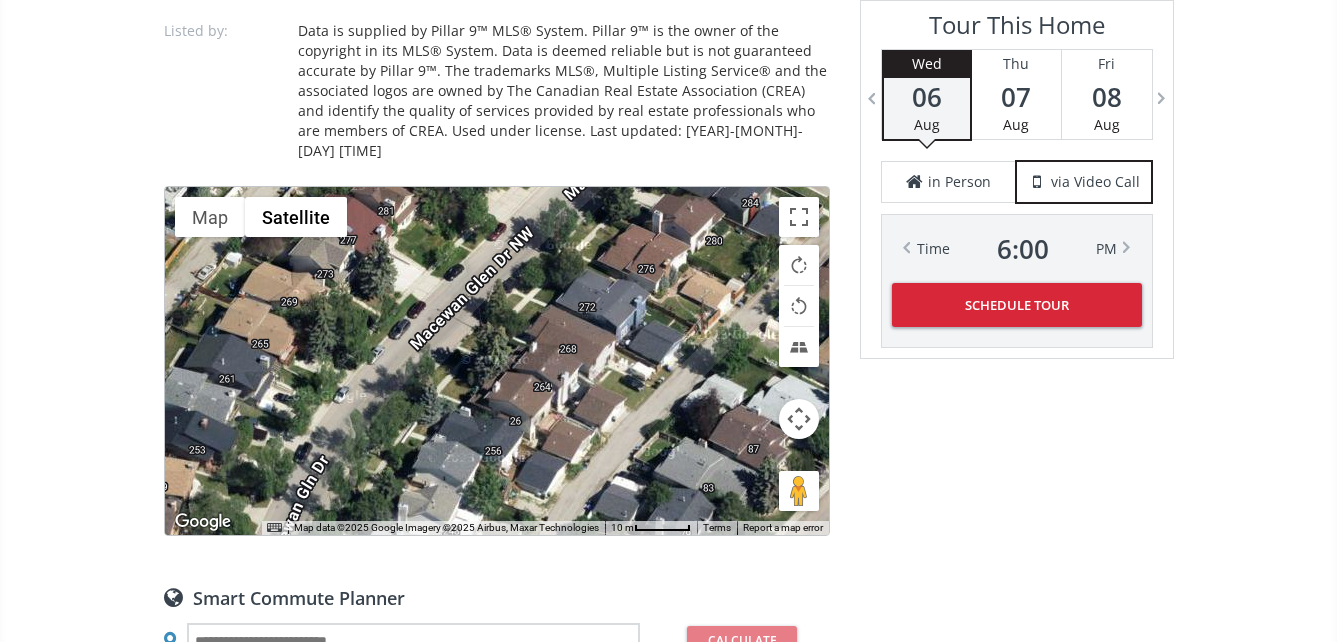 drag, startPoint x: 488, startPoint y: 286, endPoint x: 360, endPoint y: 425, distance: 188.95767 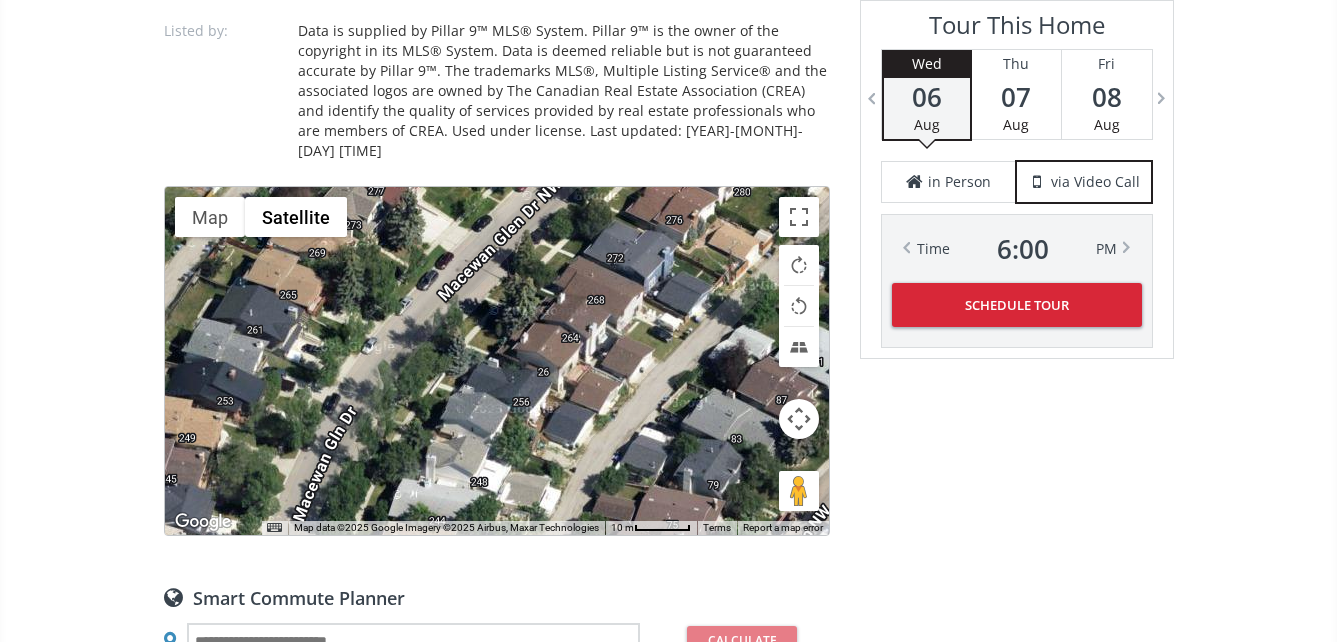 drag, startPoint x: 500, startPoint y: 301, endPoint x: 580, endPoint y: 181, distance: 144.22205 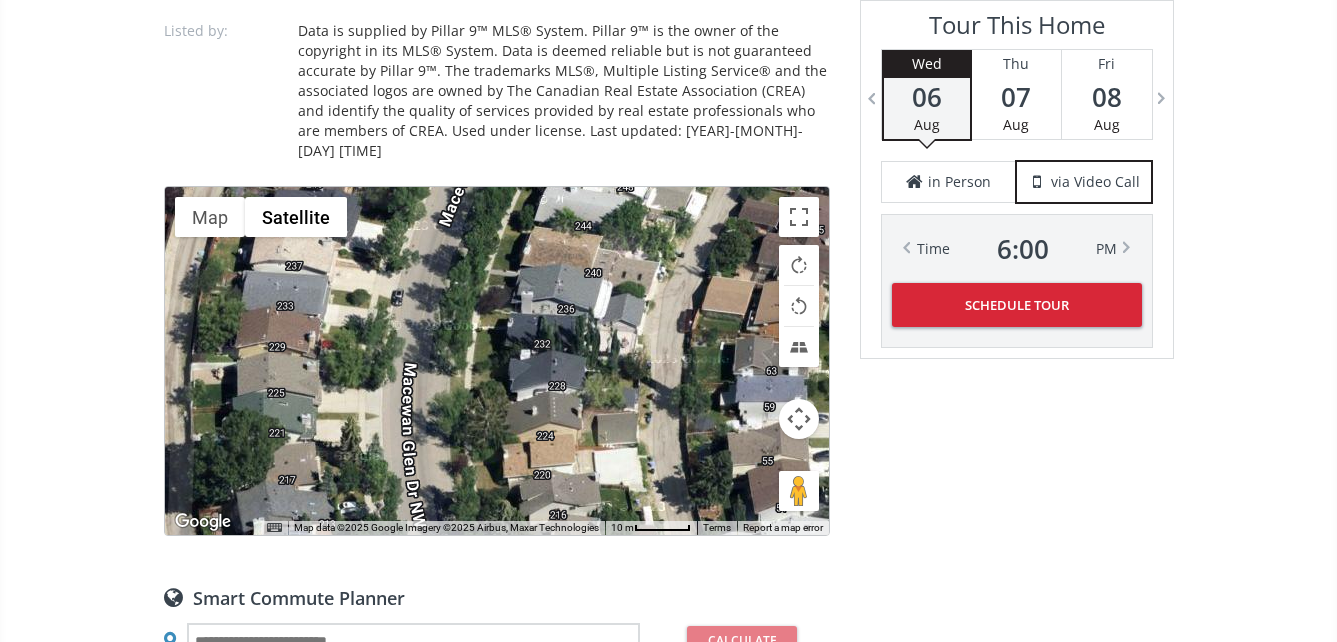 drag, startPoint x: 453, startPoint y: 426, endPoint x: 518, endPoint y: 232, distance: 204.59961 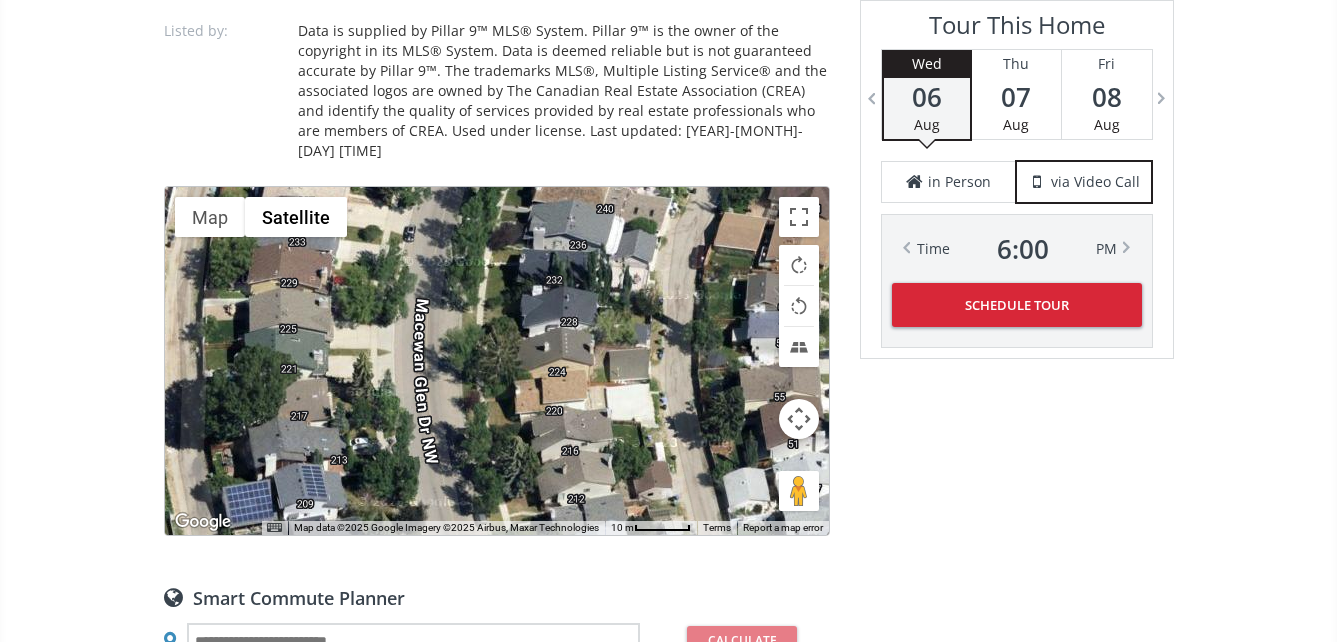 drag, startPoint x: 483, startPoint y: 417, endPoint x: 461, endPoint y: 251, distance: 167.45149 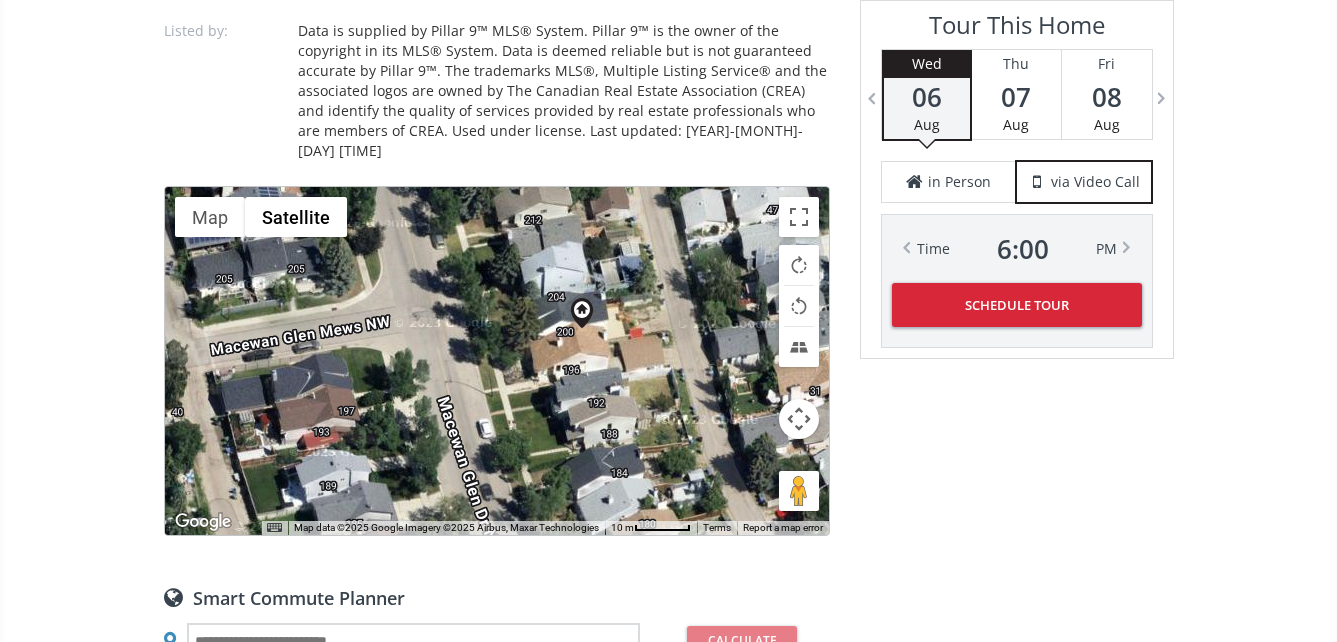 click on "To navigate, press the arrow keys." at bounding box center (497, 361) 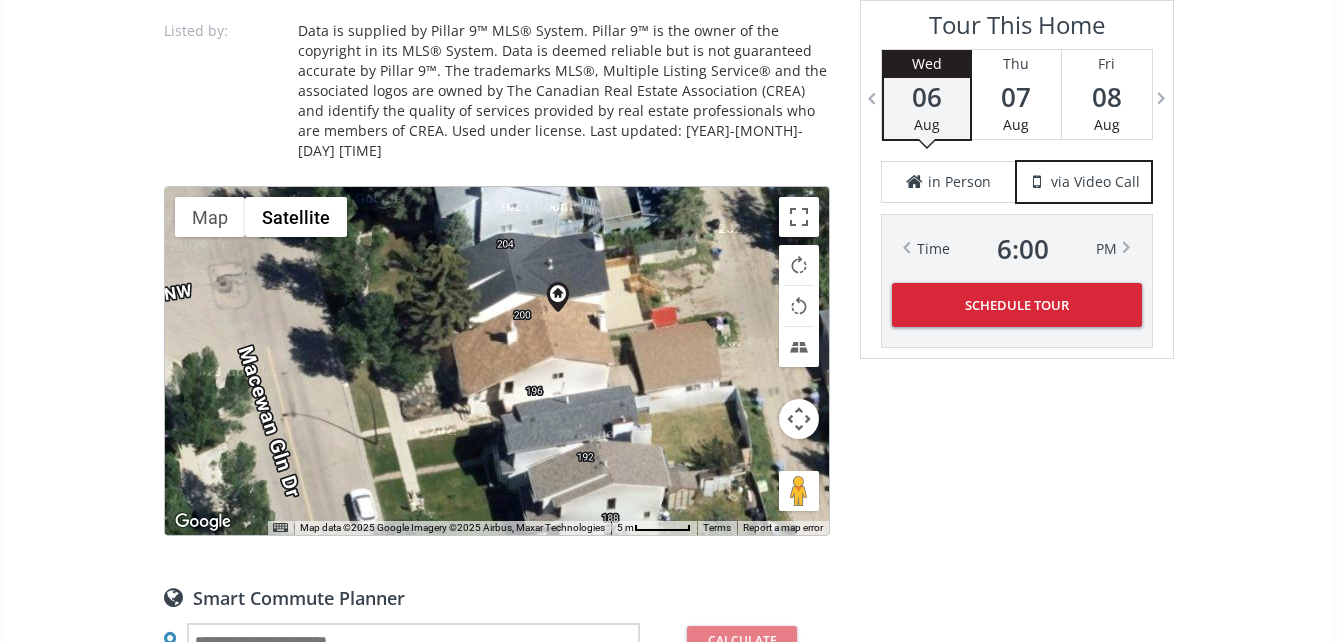 click on "To navigate, press the arrow keys." at bounding box center [497, 361] 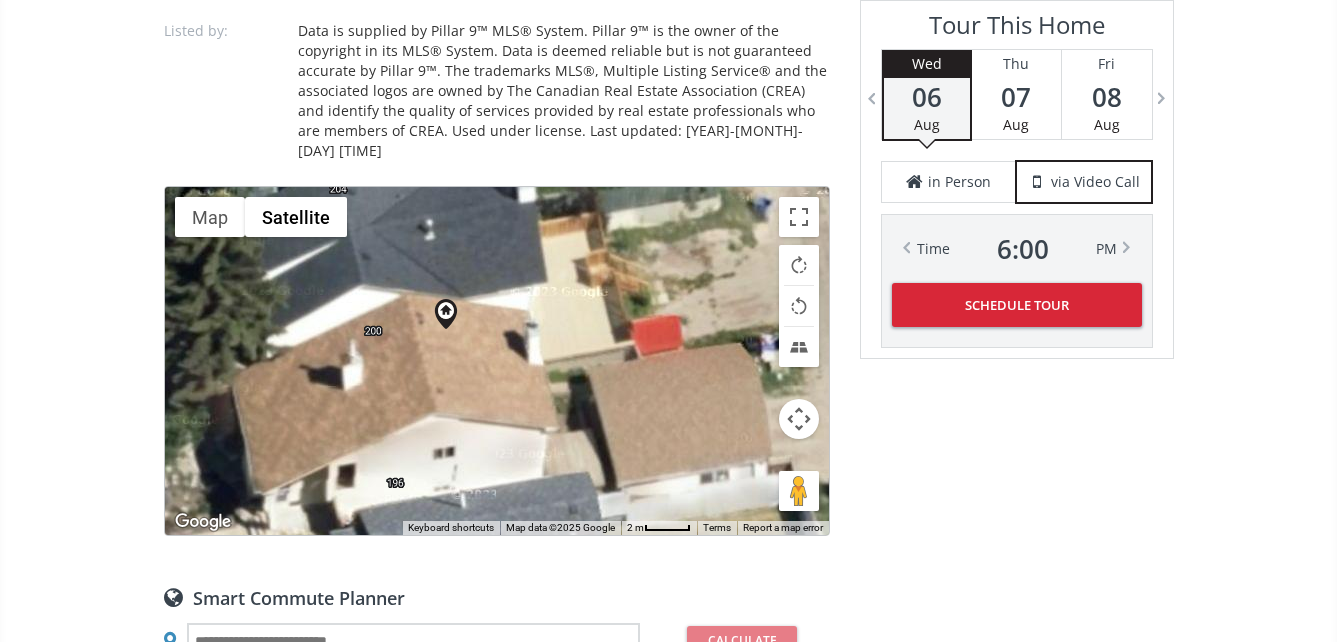 drag, startPoint x: 419, startPoint y: 365, endPoint x: 355, endPoint y: 413, distance: 80 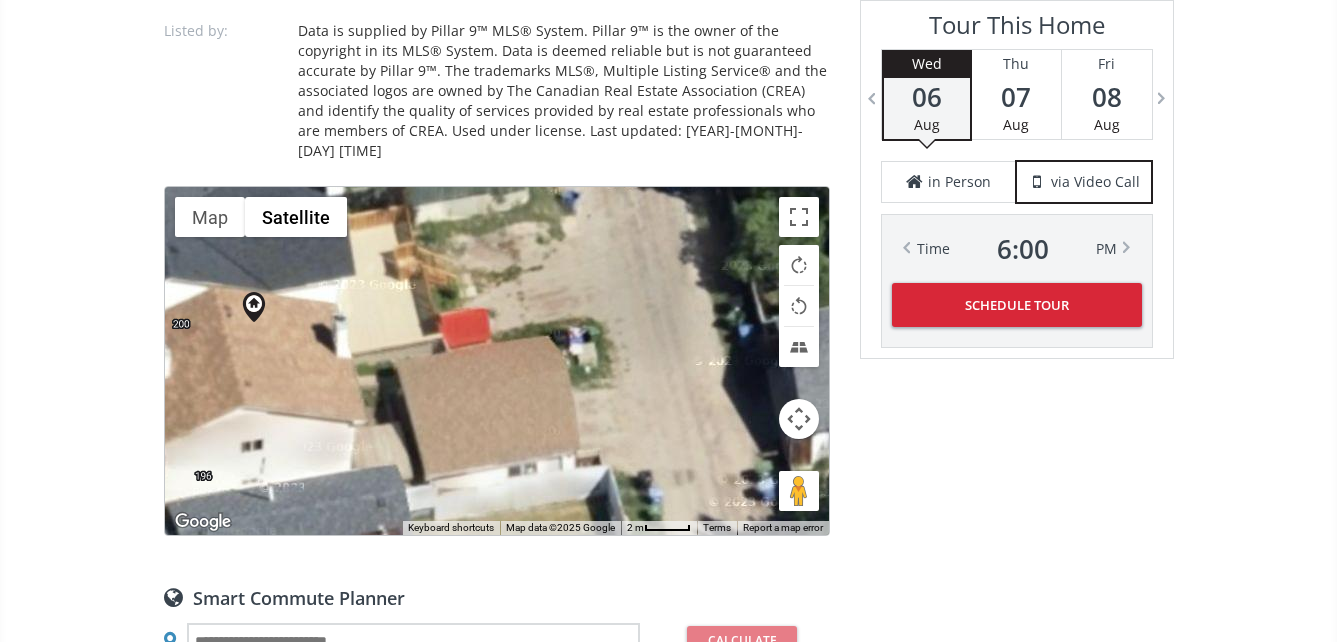 drag, startPoint x: 600, startPoint y: 382, endPoint x: 412, endPoint y: 376, distance: 188.09572 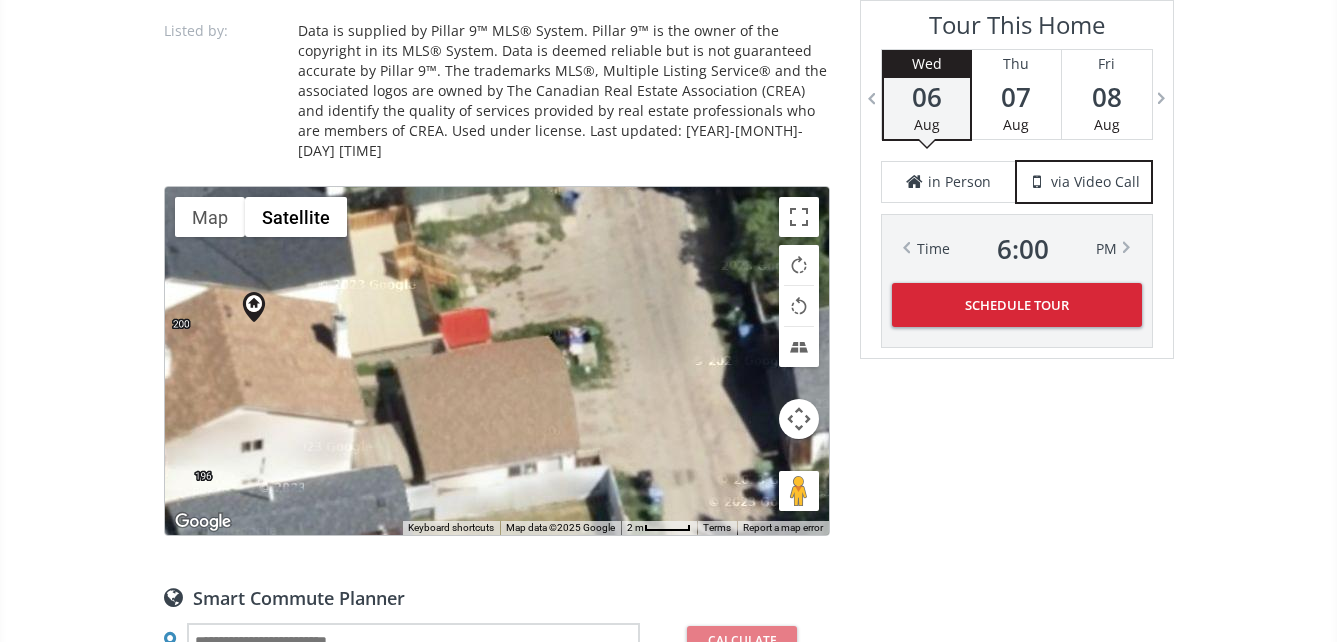 click on "To navigate, press the arrow keys." at bounding box center (497, 361) 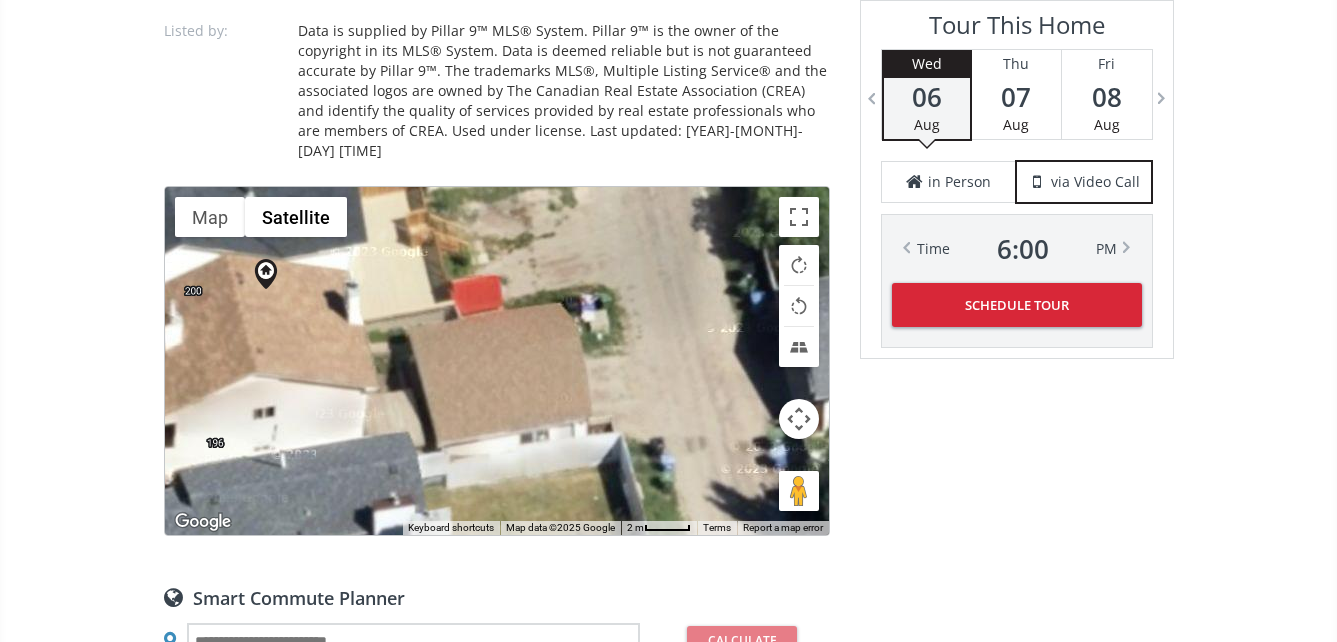 drag, startPoint x: 491, startPoint y: 372, endPoint x: 505, endPoint y: 338, distance: 36.769554 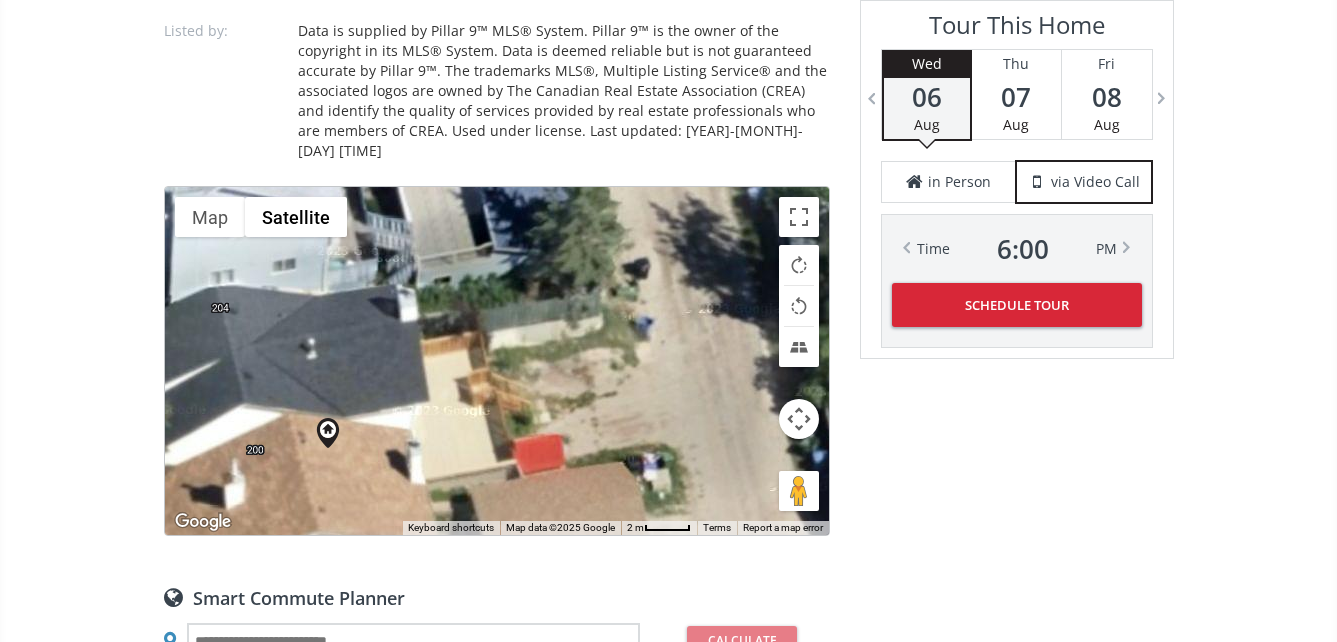 drag, startPoint x: 431, startPoint y: 281, endPoint x: 491, endPoint y: 435, distance: 165.27553 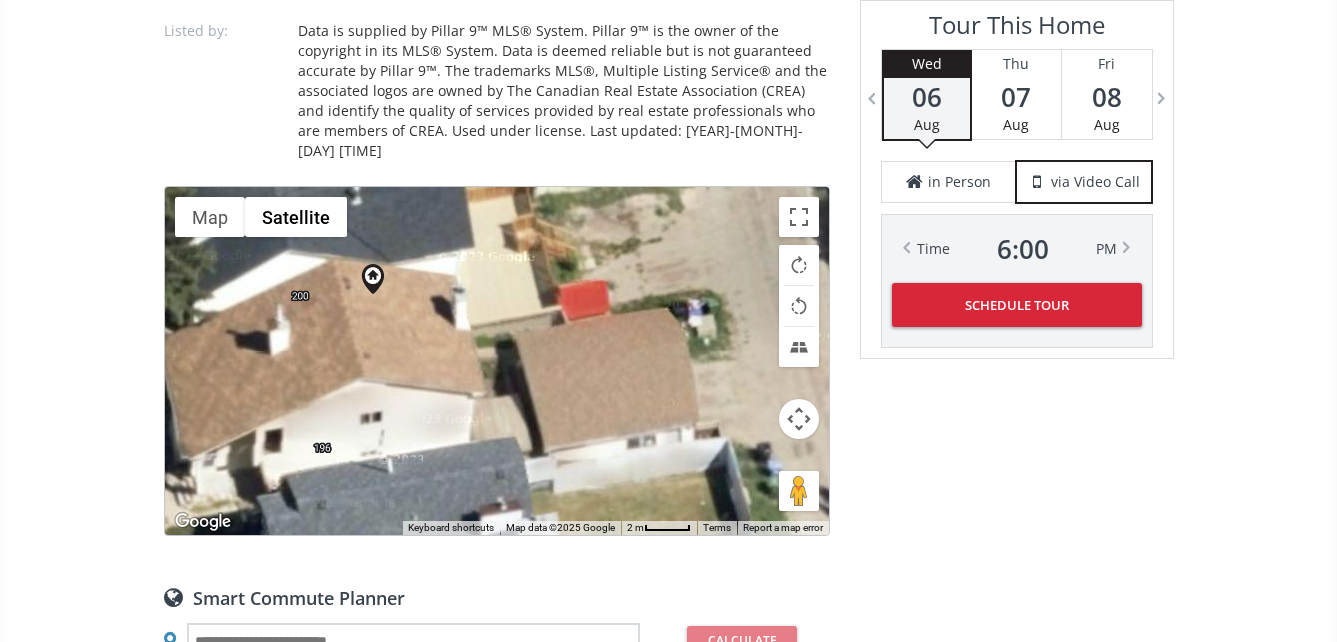 drag, startPoint x: 475, startPoint y: 406, endPoint x: 521, endPoint y: 249, distance: 163.60013 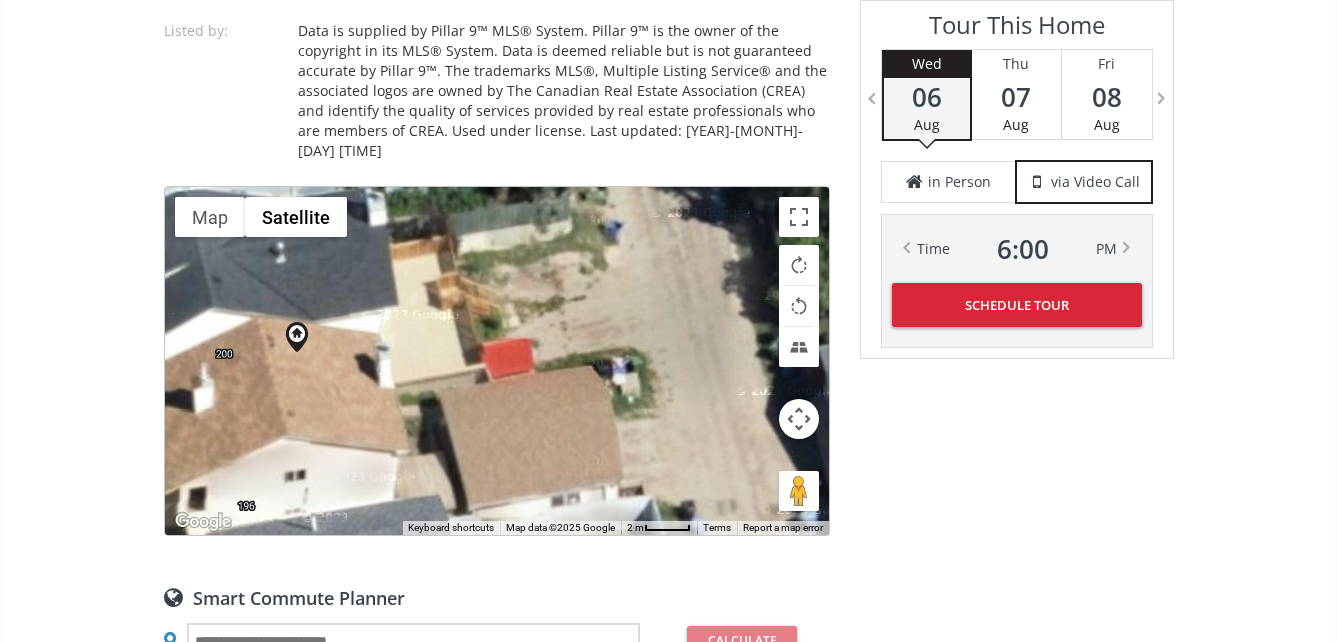 drag, startPoint x: 524, startPoint y: 254, endPoint x: 448, endPoint y: 314, distance: 96.82975 